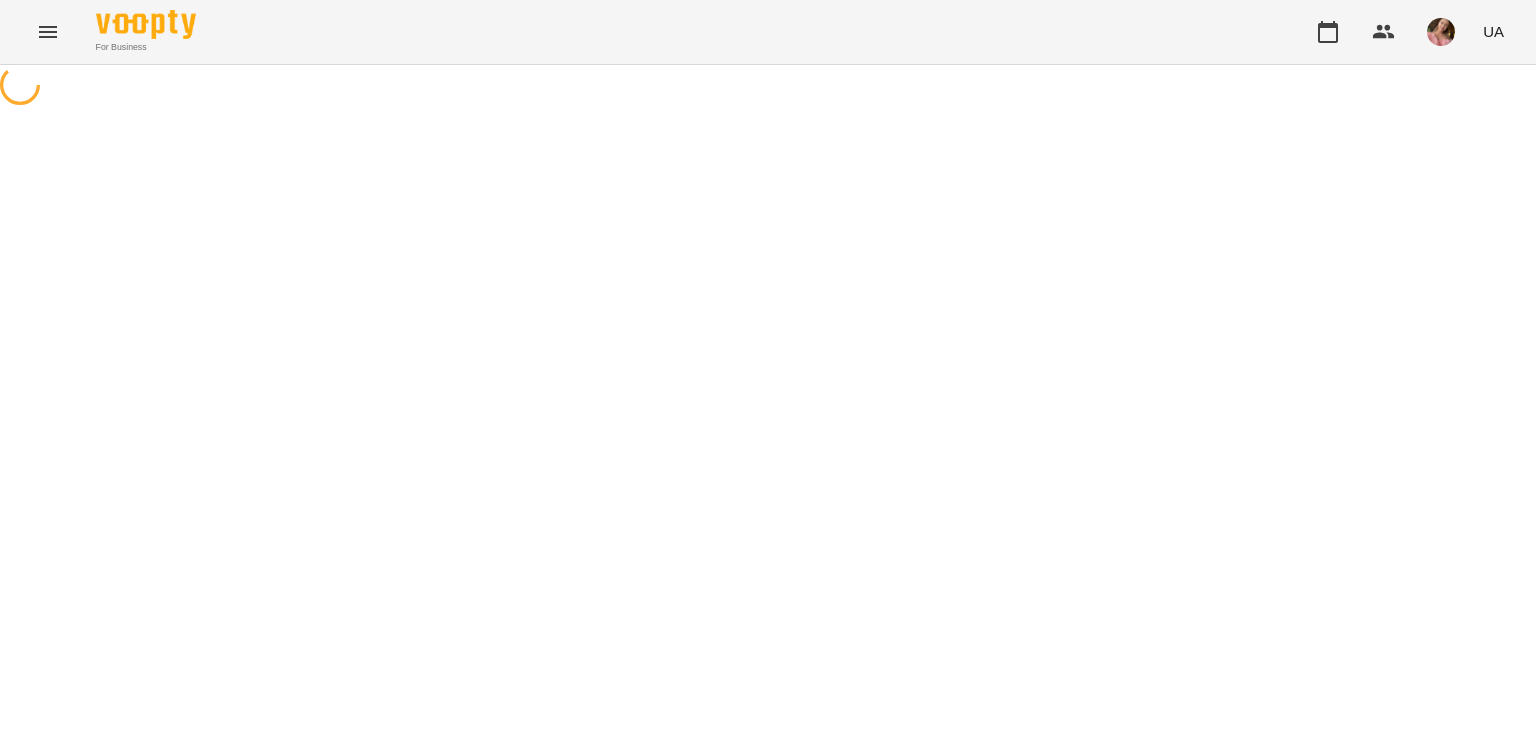 scroll, scrollTop: 0, scrollLeft: 0, axis: both 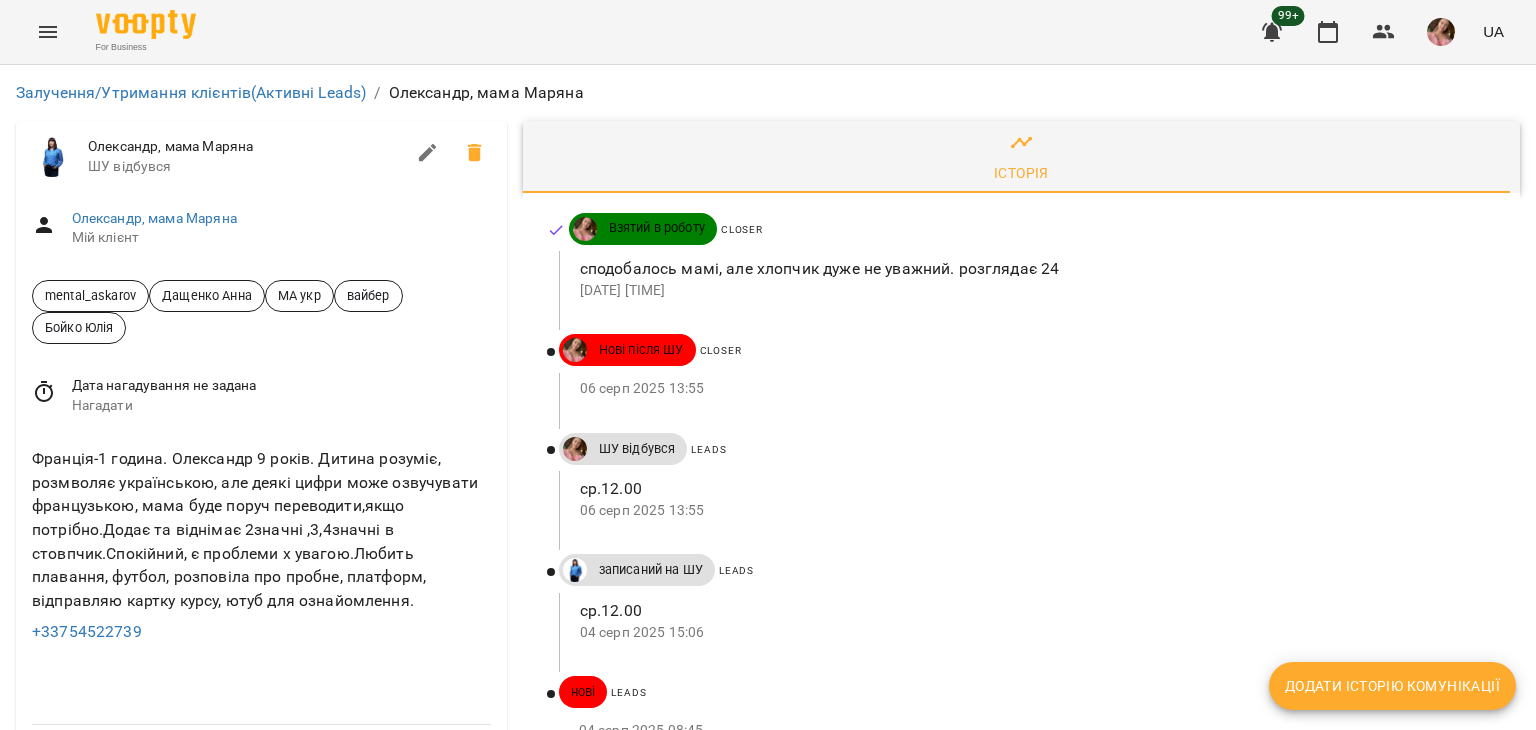 click 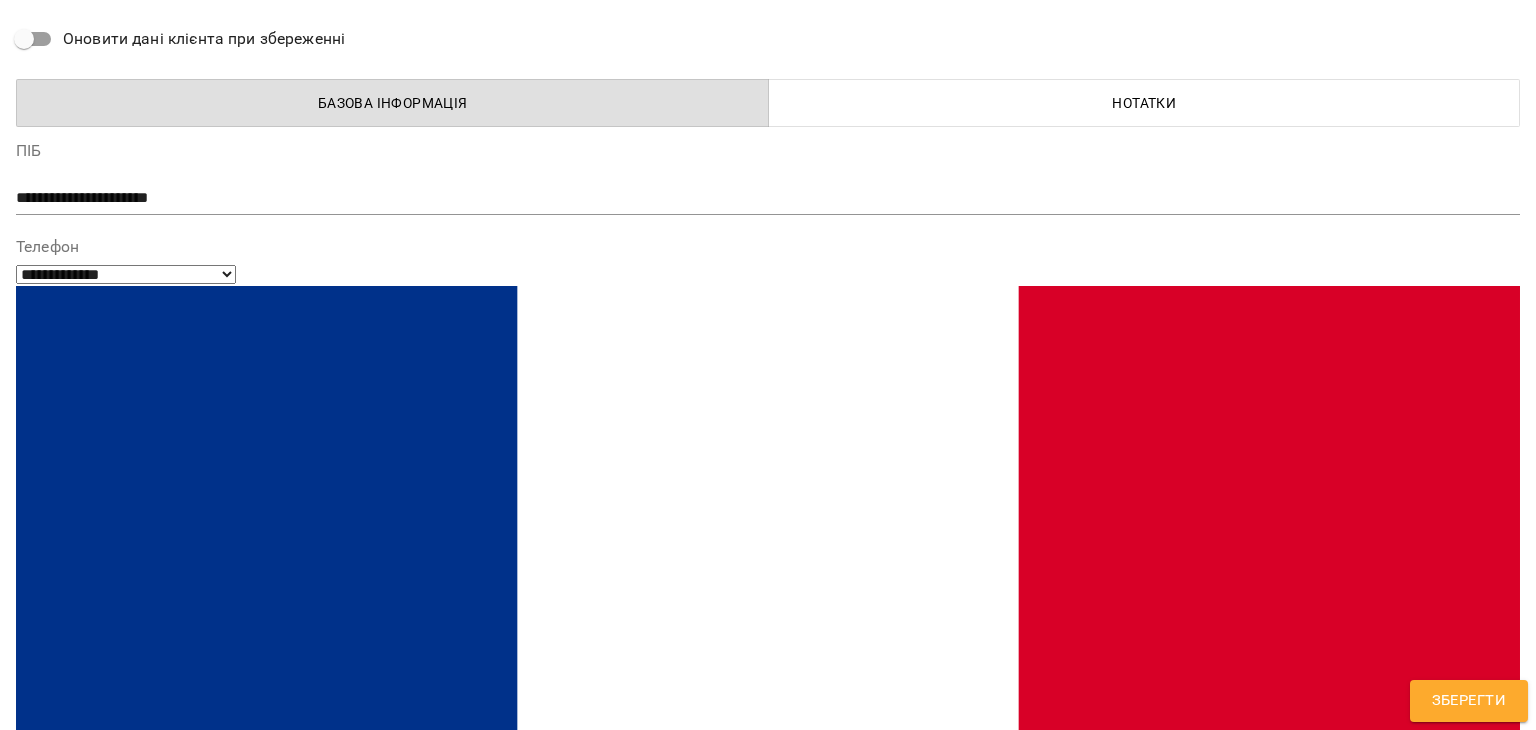 scroll, scrollTop: 200, scrollLeft: 0, axis: vertical 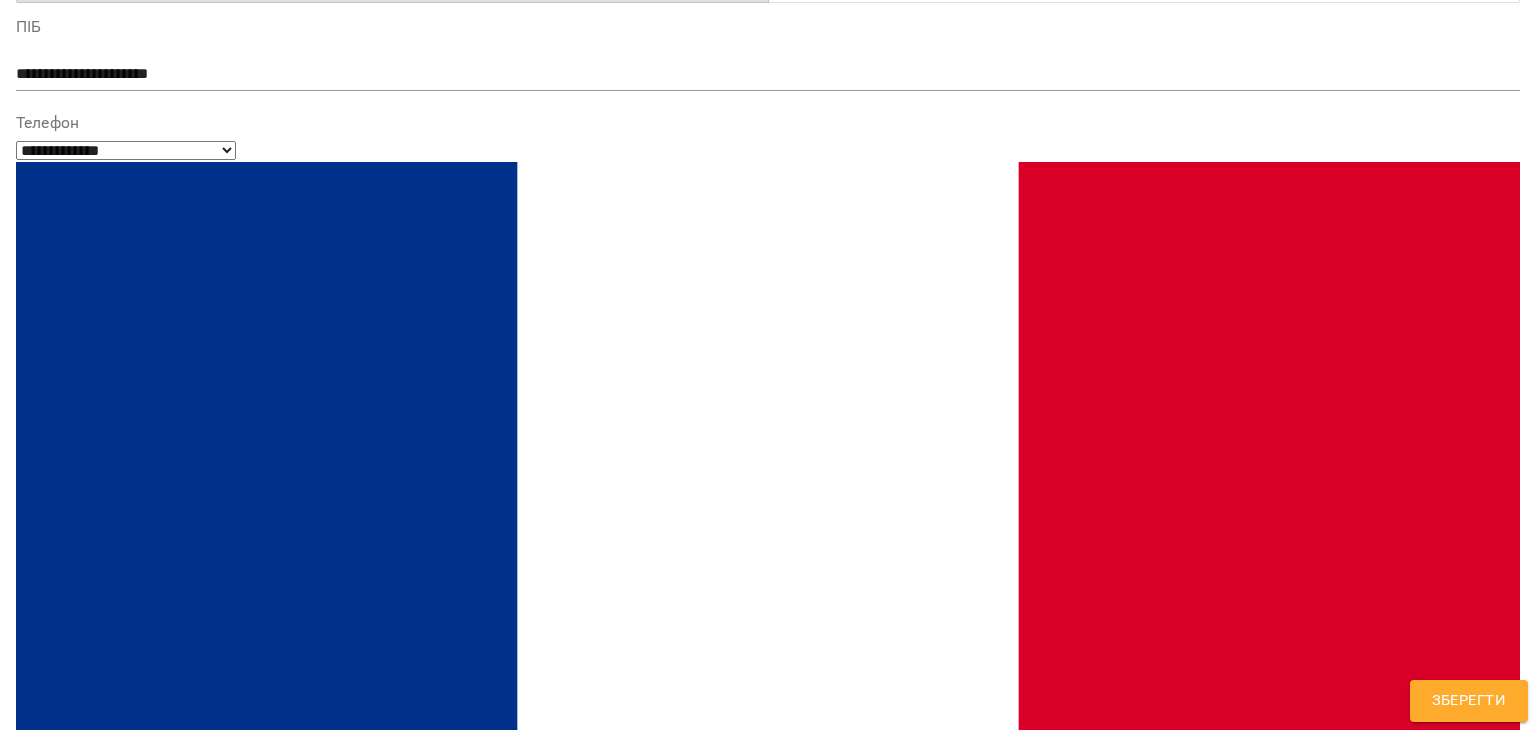 click on "mental_askarov Дащенко Анна МА укр вайбер Бойко Юлія" at bounding box center (731, 1403) 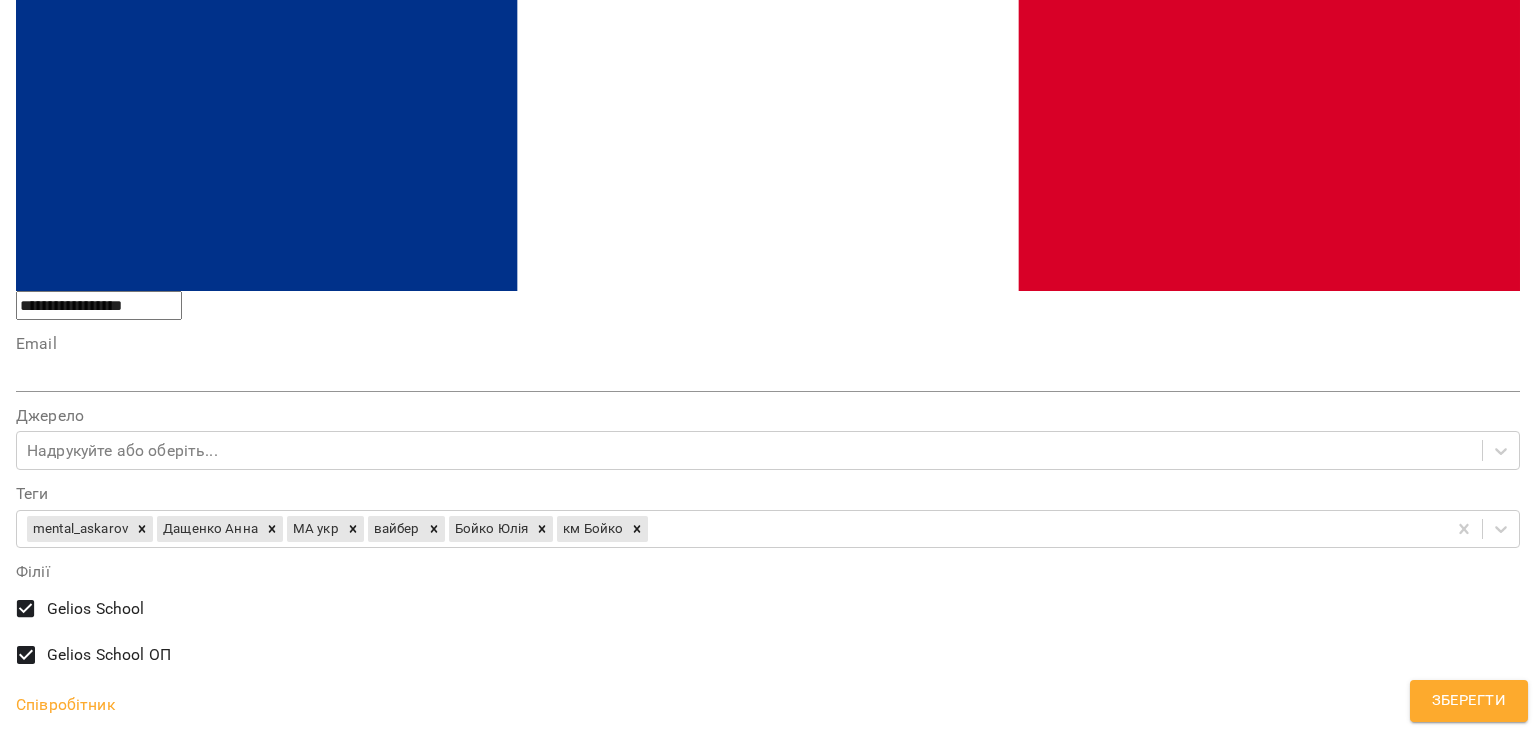 scroll, scrollTop: 1200, scrollLeft: 0, axis: vertical 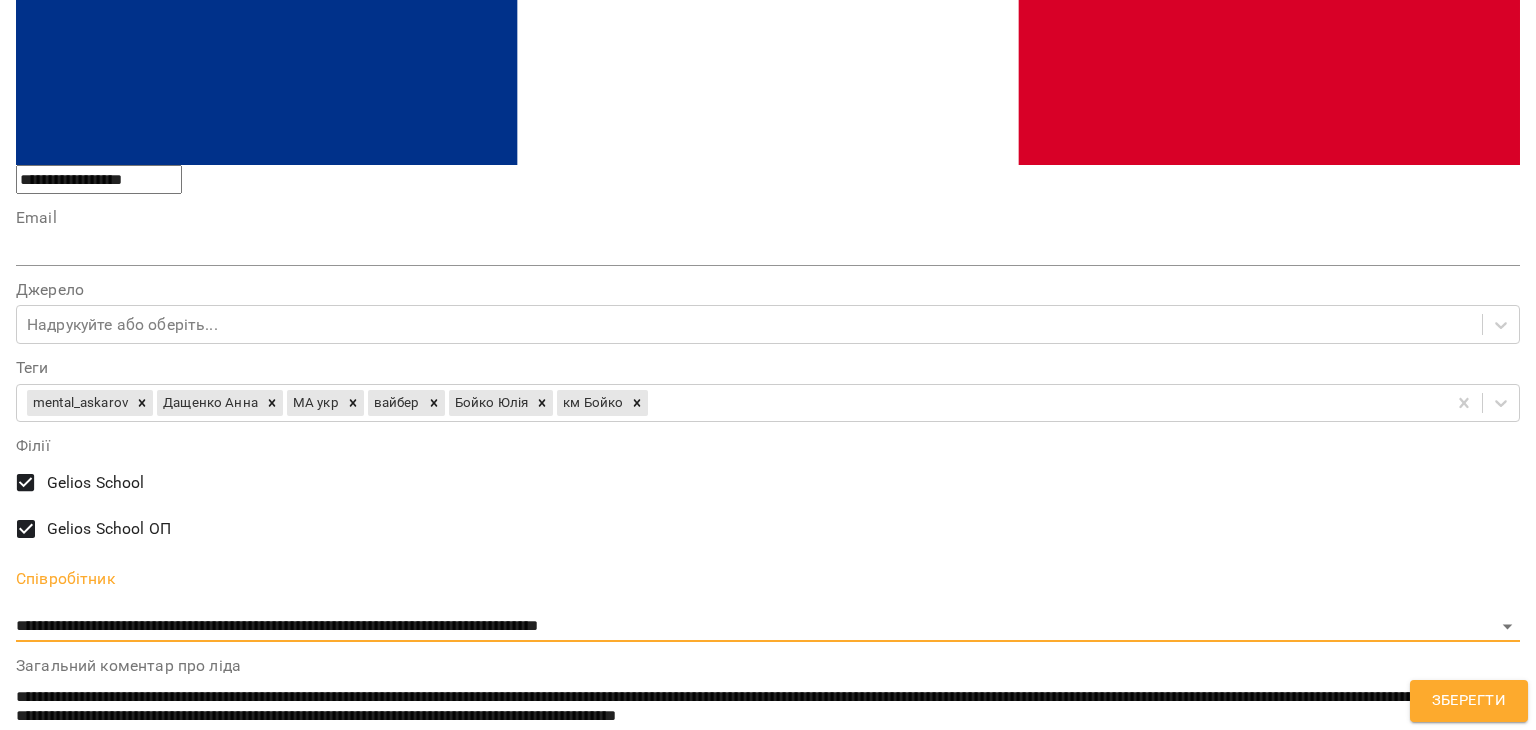 click at bounding box center (768, 1407) 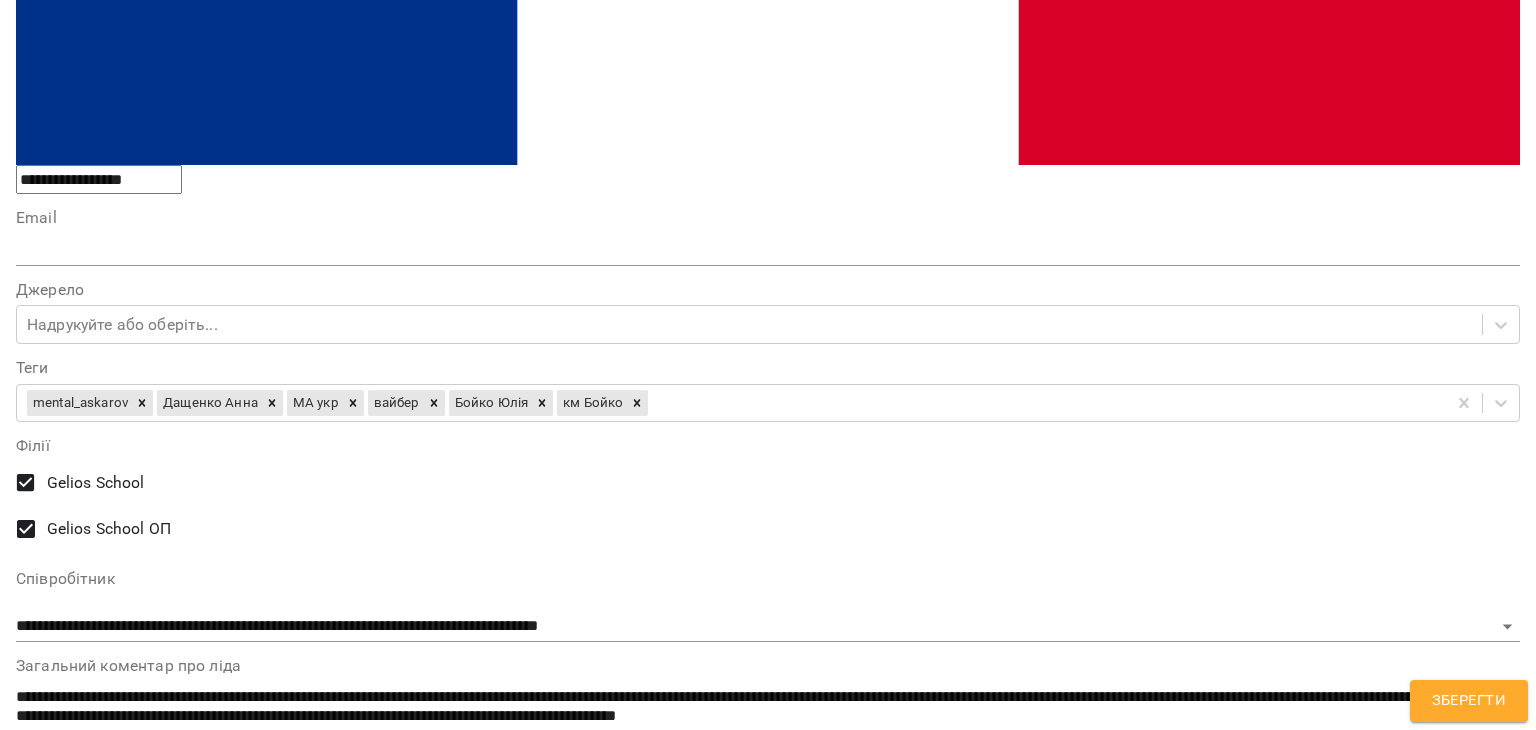 type on "*" 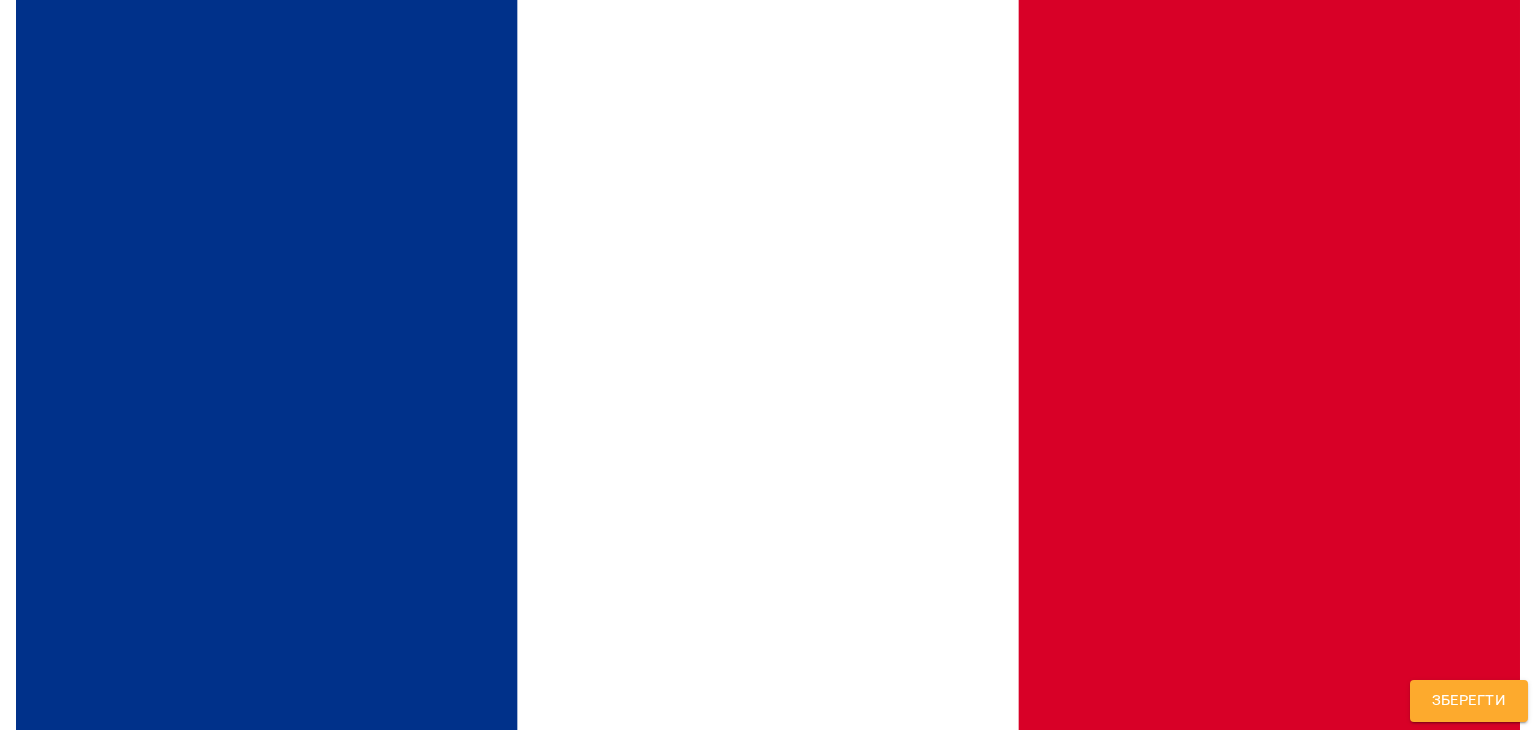scroll, scrollTop: 200, scrollLeft: 0, axis: vertical 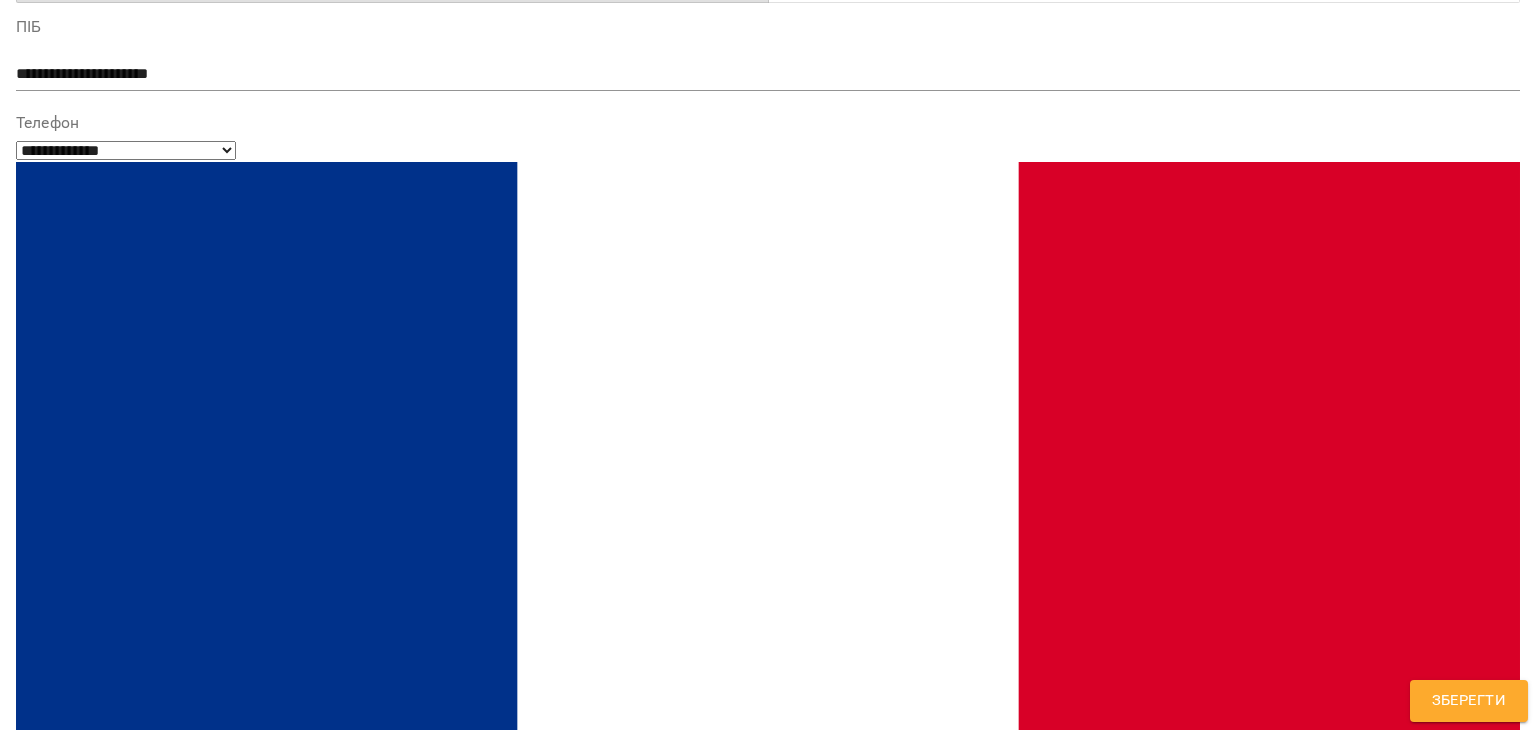 drag, startPoint x: 212, startPoint y: 161, endPoint x: 32, endPoint y: 156, distance: 180.06943 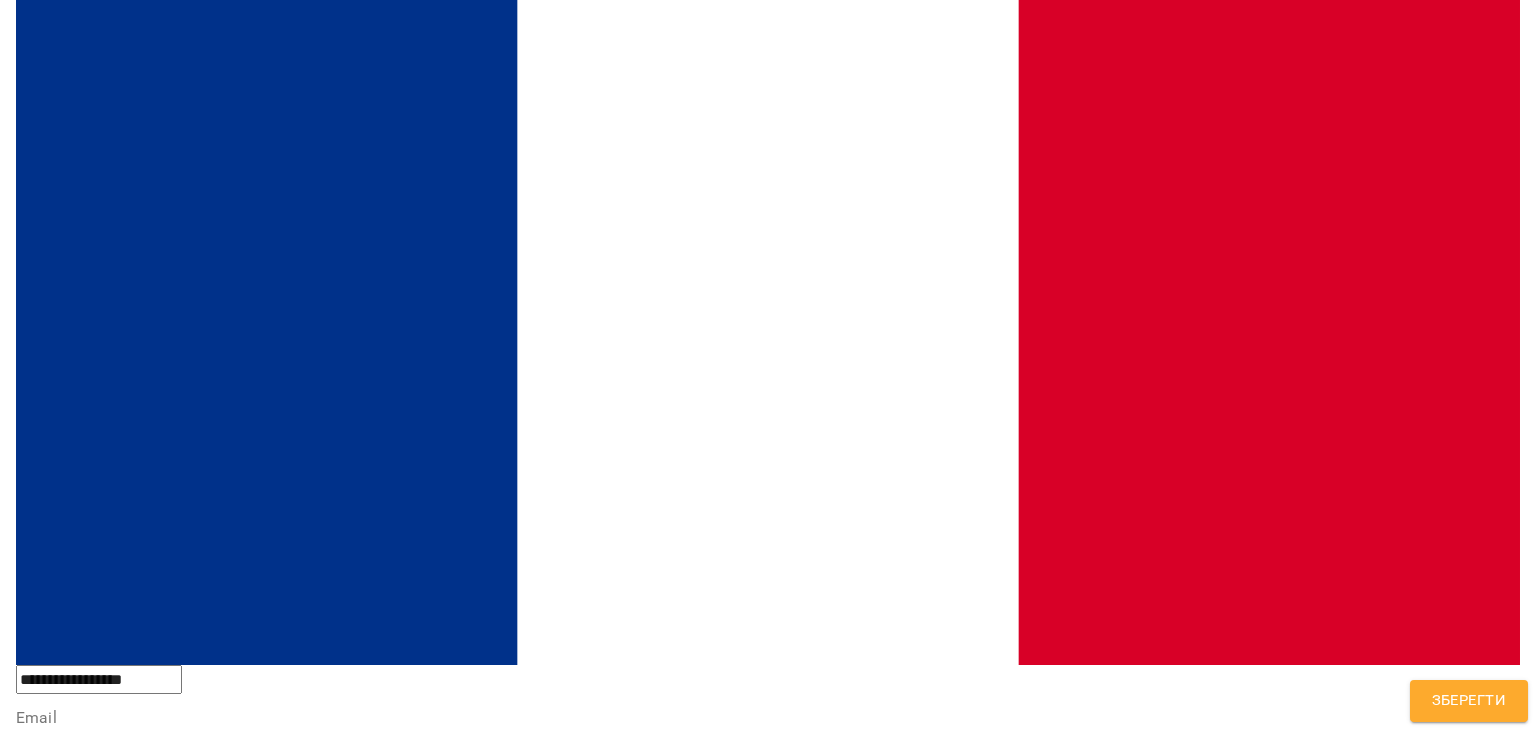 scroll, scrollTop: 1200, scrollLeft: 0, axis: vertical 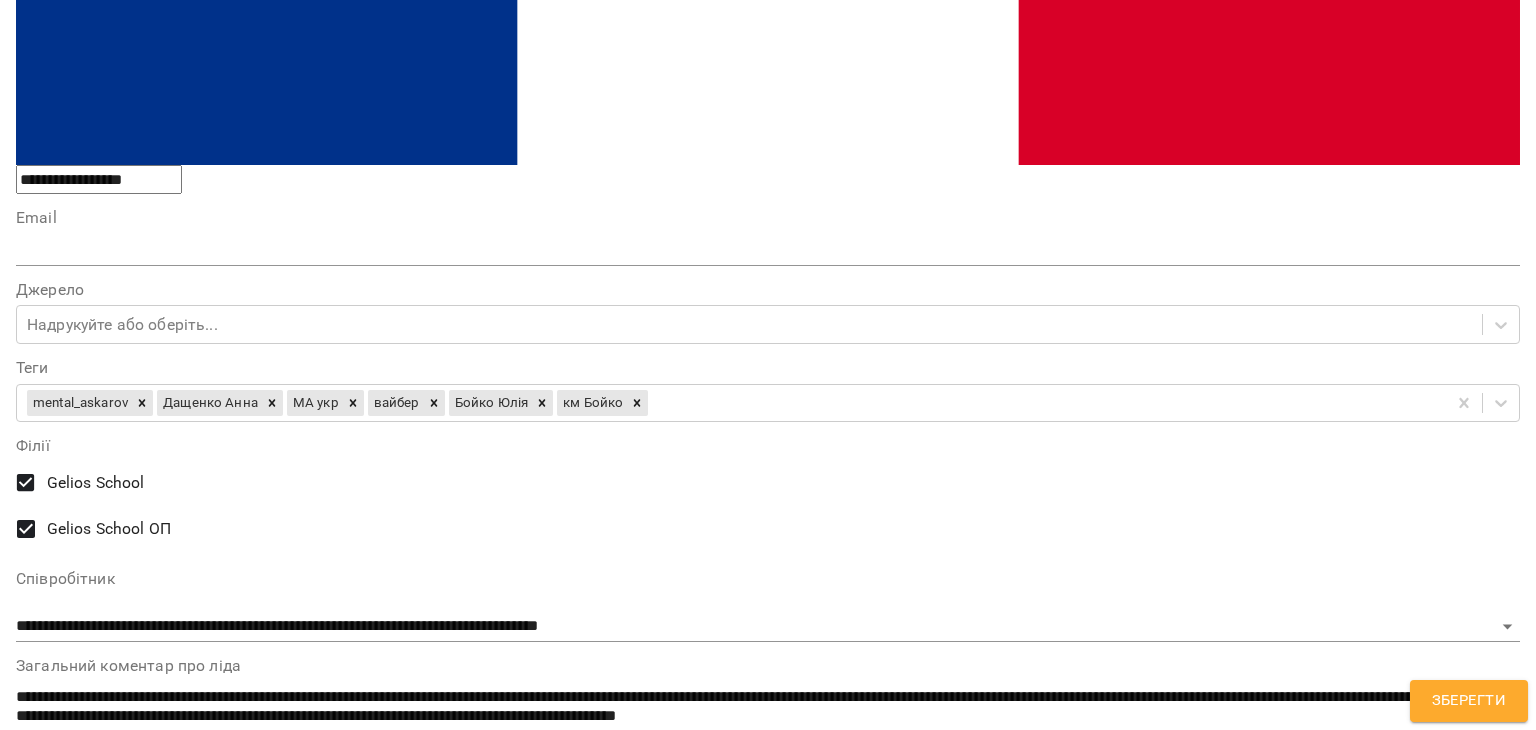 click on "**********" at bounding box center [768, 1407] 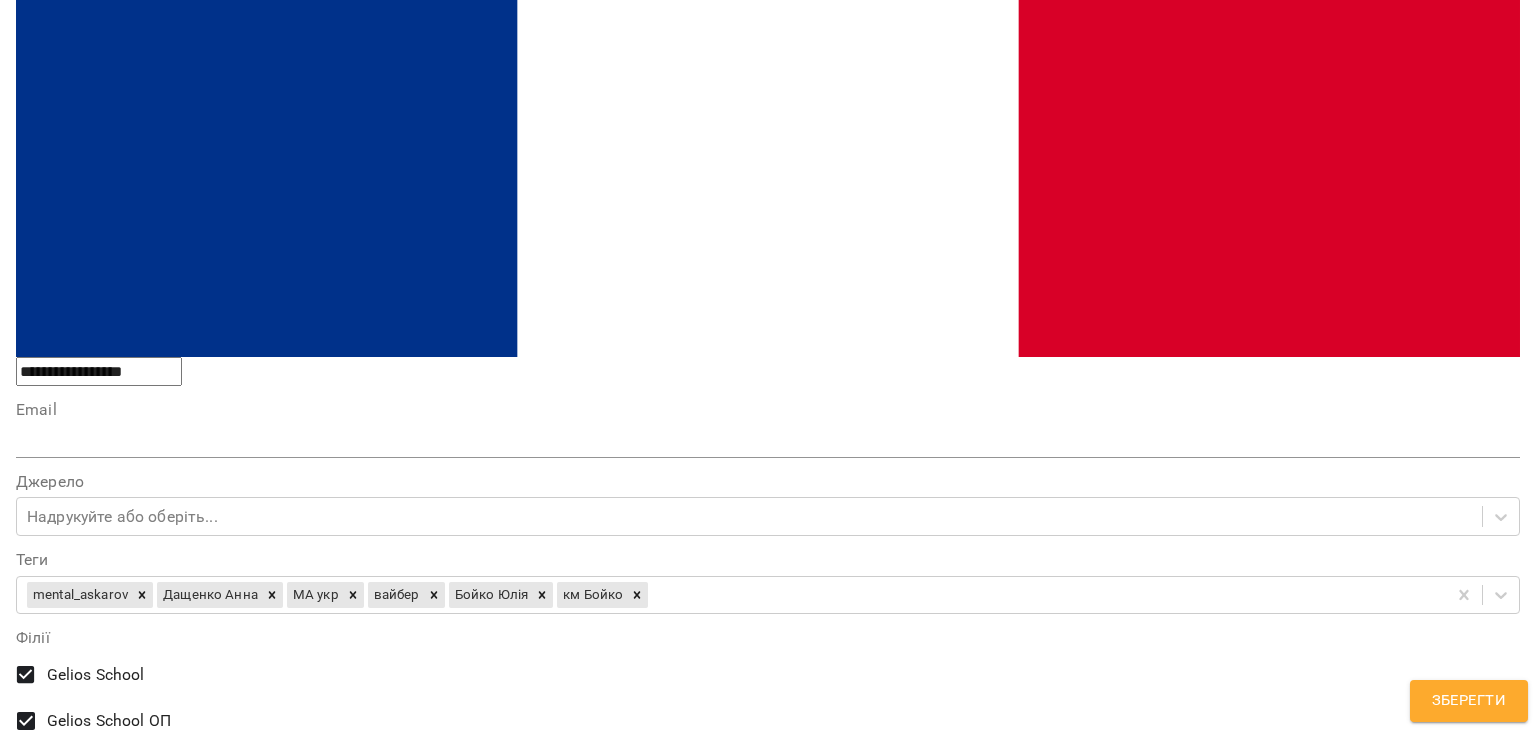 scroll, scrollTop: 600, scrollLeft: 0, axis: vertical 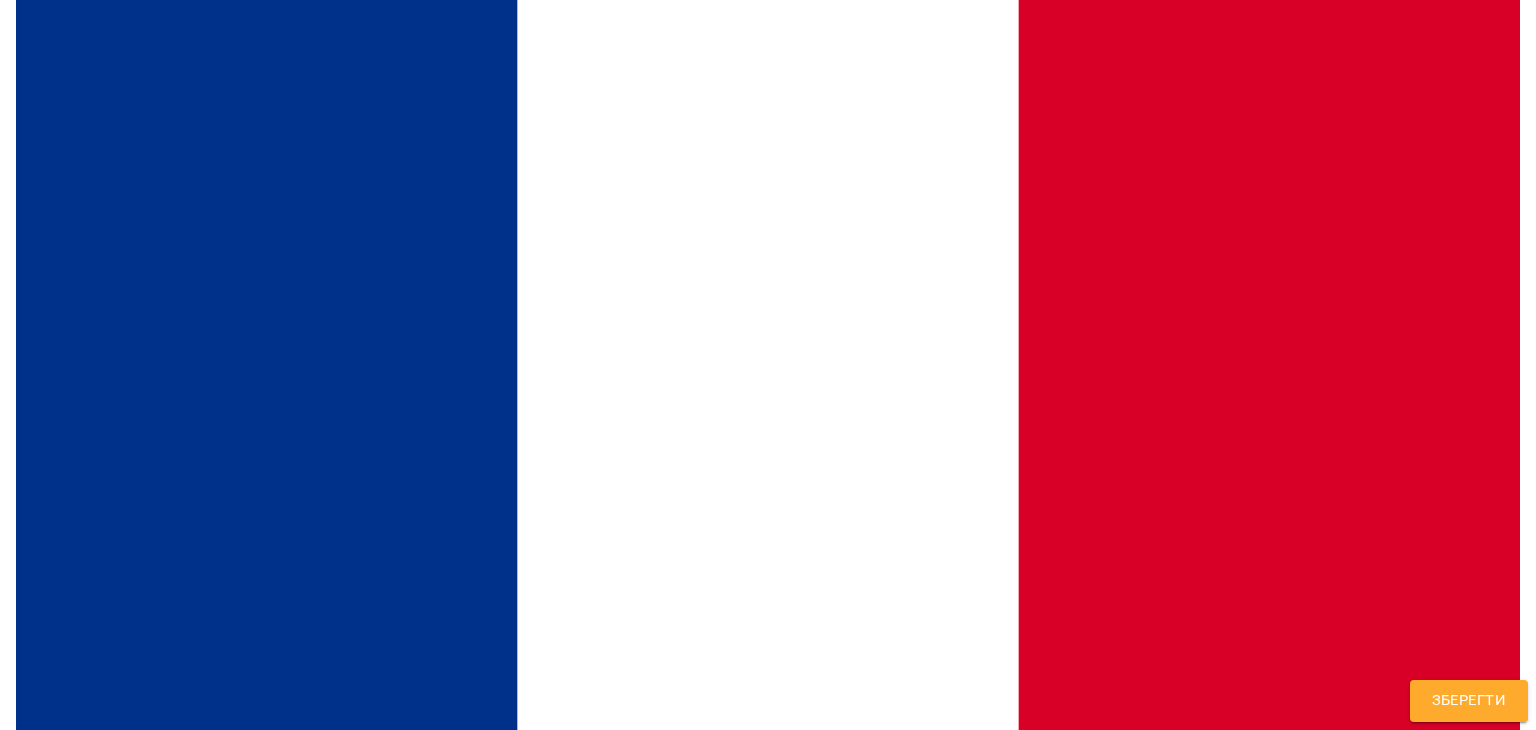 click on "**********" at bounding box center [768, 1268] 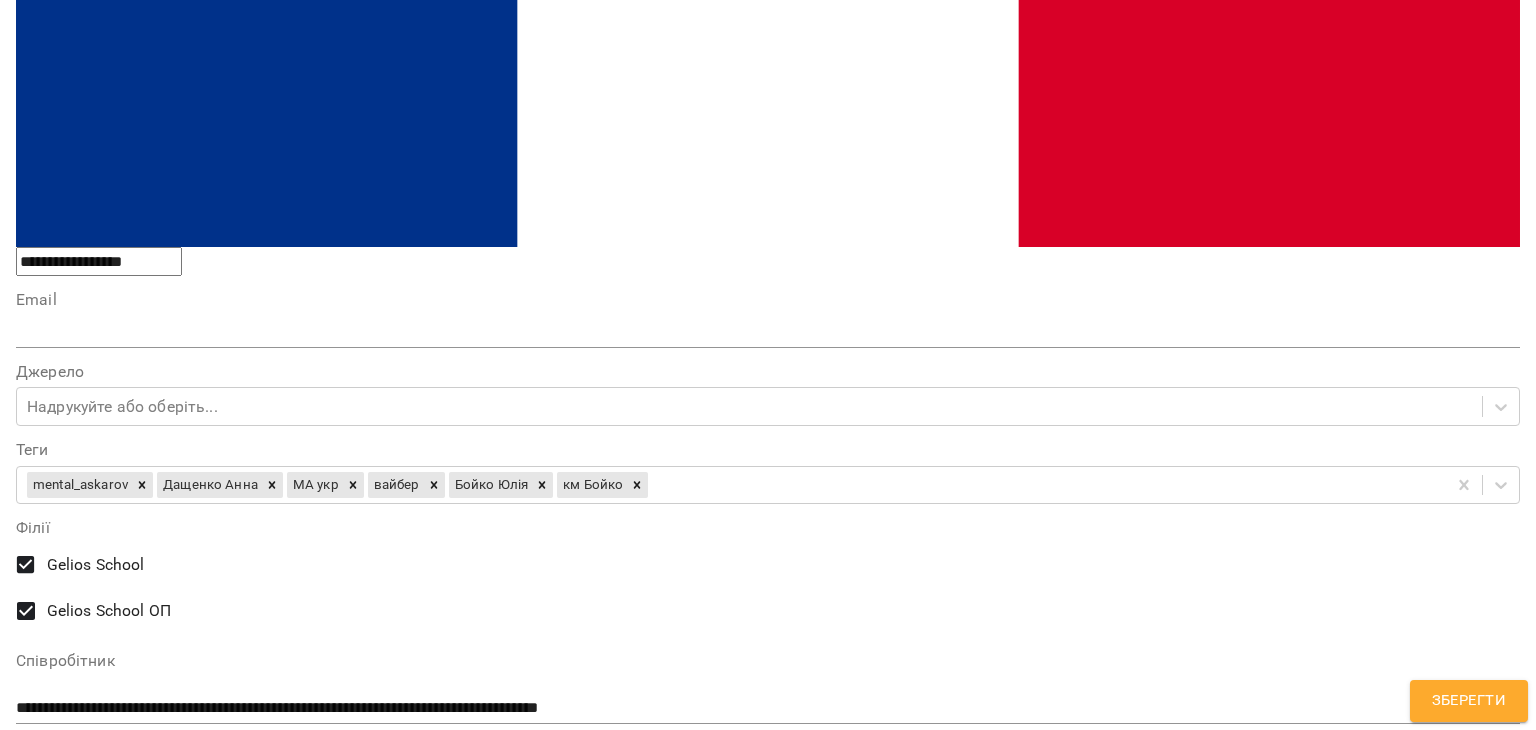 scroll, scrollTop: 1300, scrollLeft: 0, axis: vertical 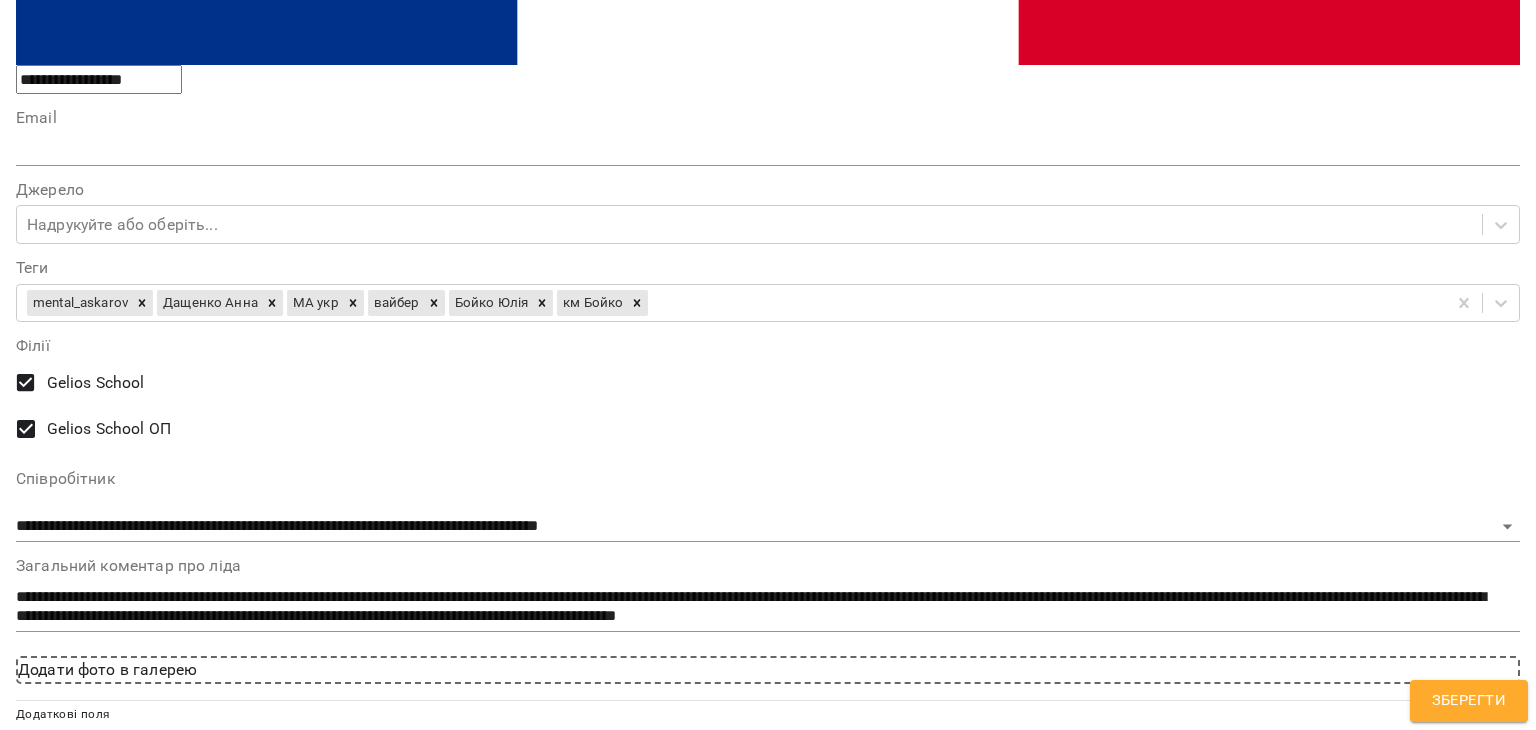 drag, startPoint x: 960, startPoint y: 312, endPoint x: 1535, endPoint y: 264, distance: 577 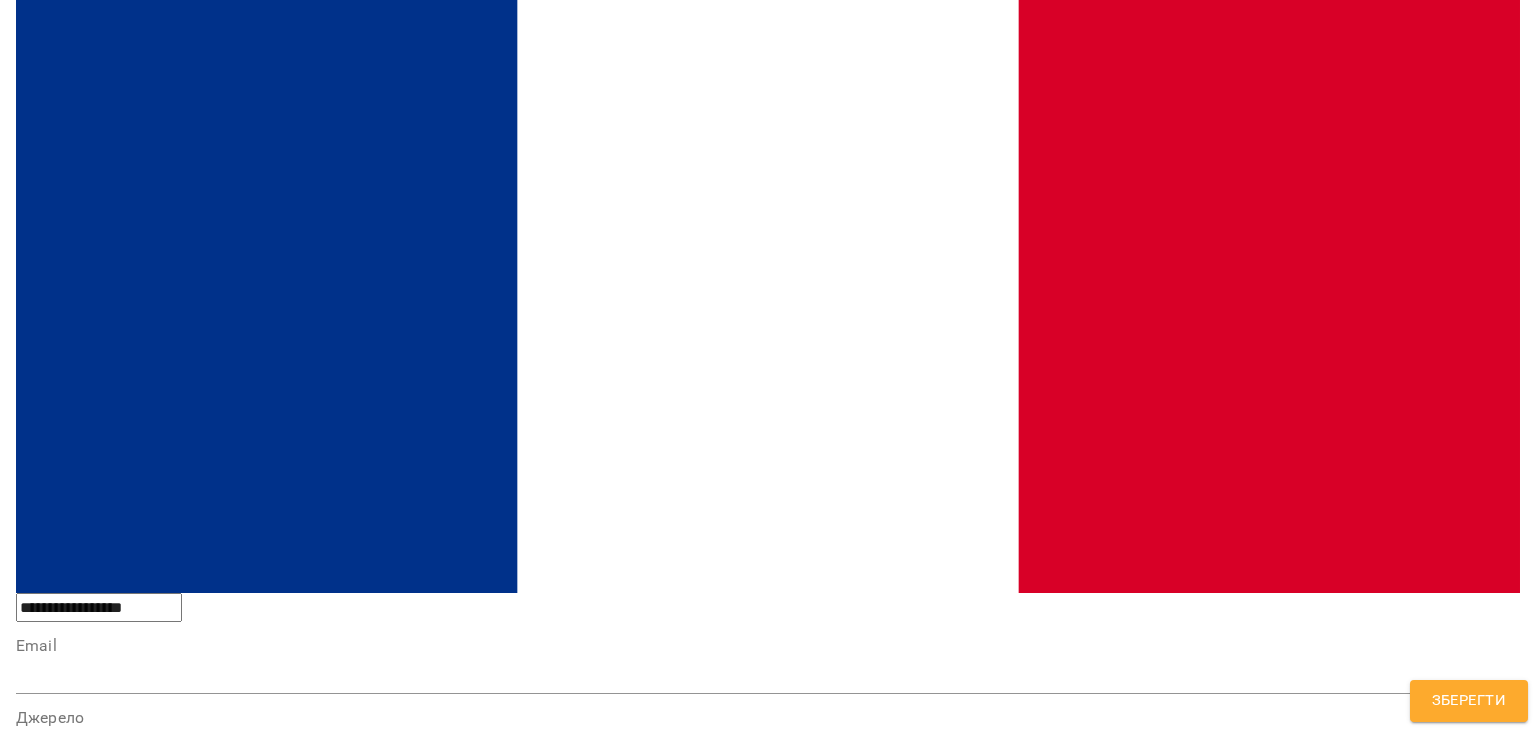 scroll, scrollTop: 700, scrollLeft: 0, axis: vertical 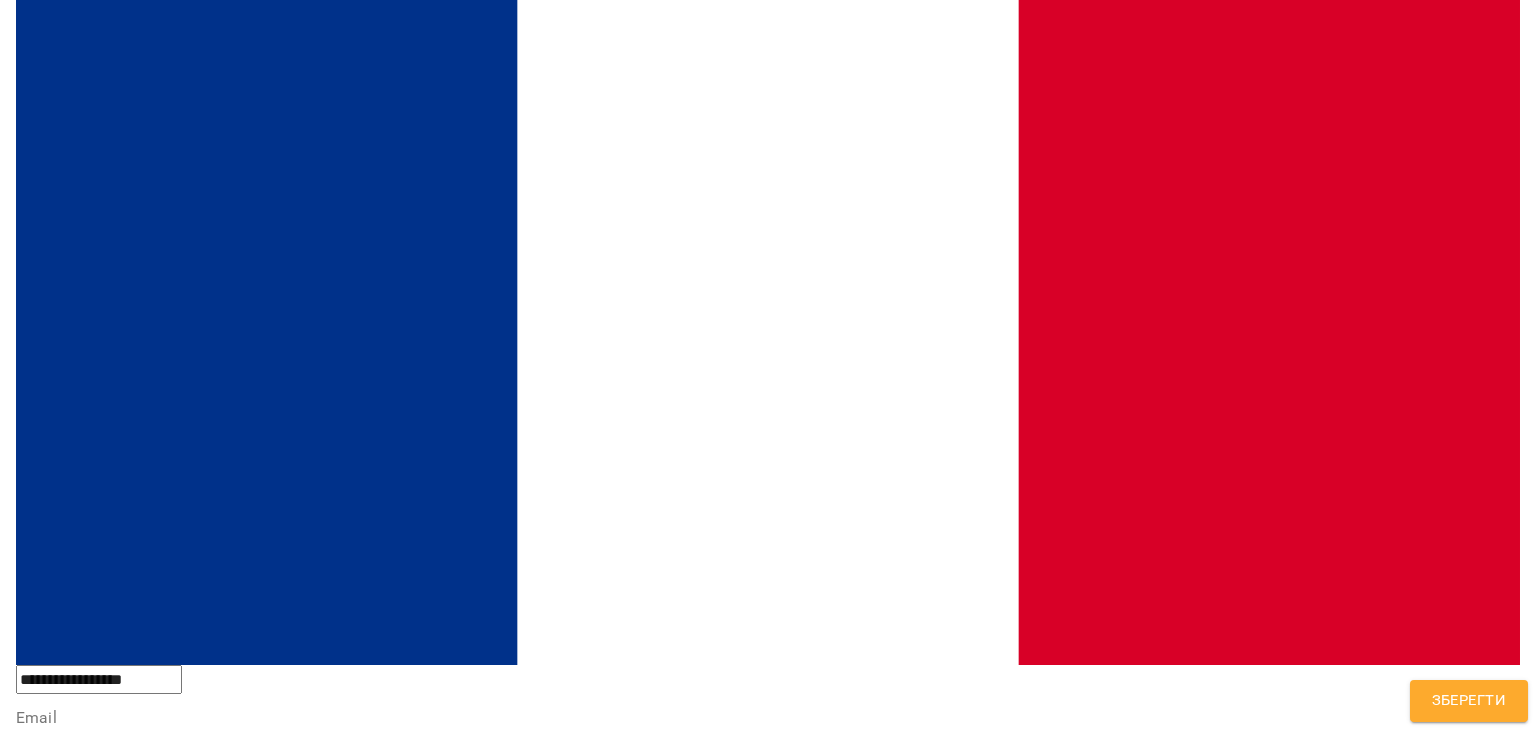 drag, startPoint x: 488, startPoint y: 209, endPoint x: 680, endPoint y: 210, distance: 192.00261 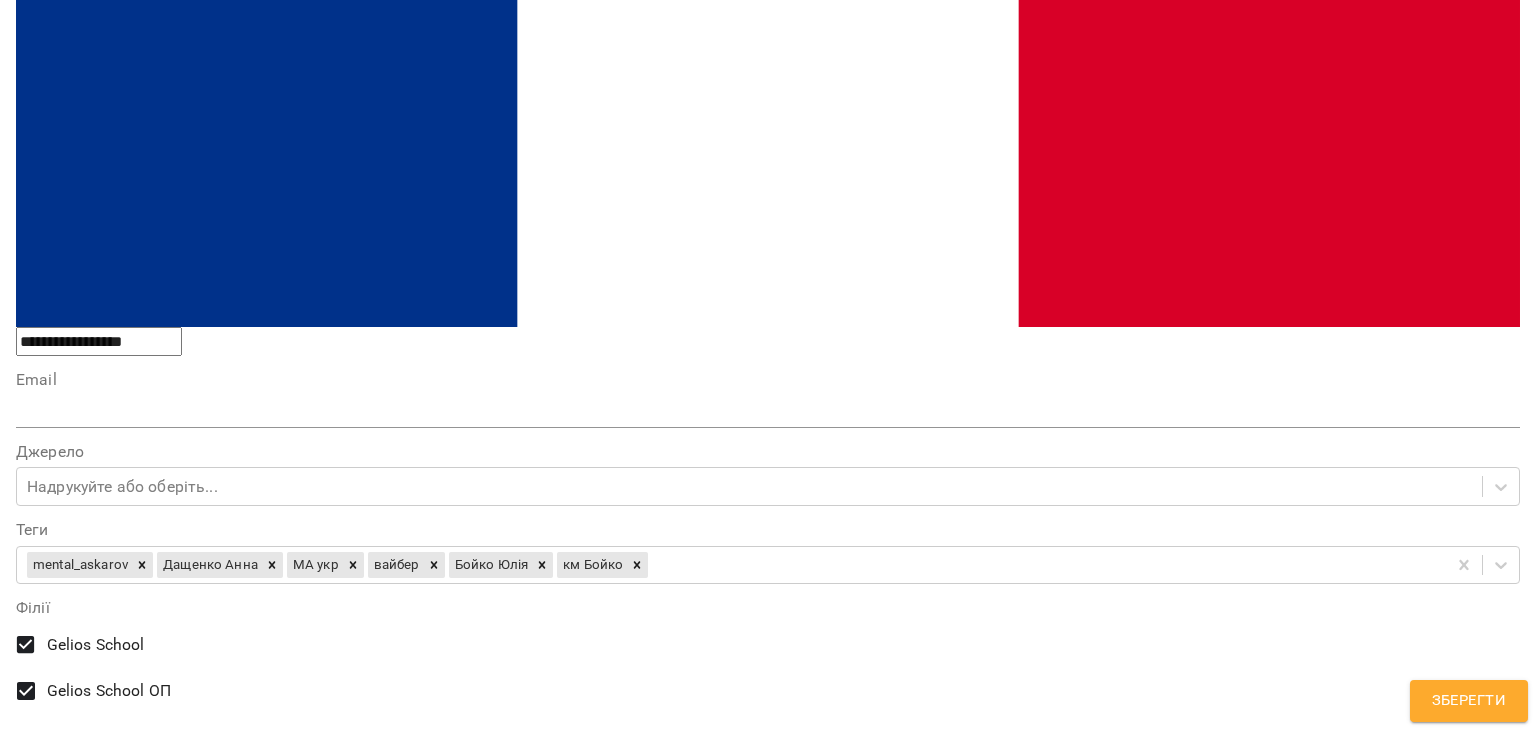 scroll, scrollTop: 1300, scrollLeft: 0, axis: vertical 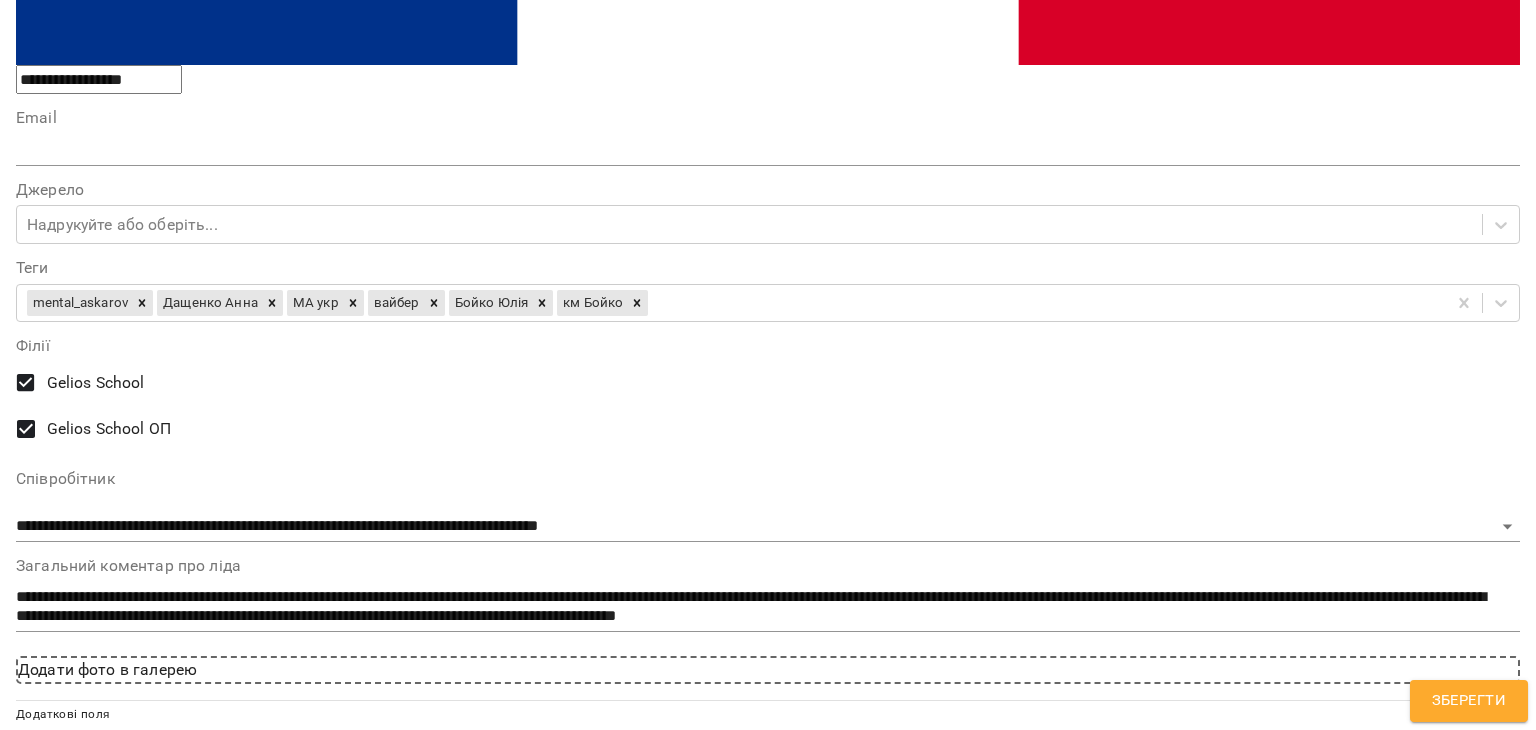 drag, startPoint x: 1032, startPoint y: 309, endPoint x: 1535, endPoint y: 281, distance: 503.77872 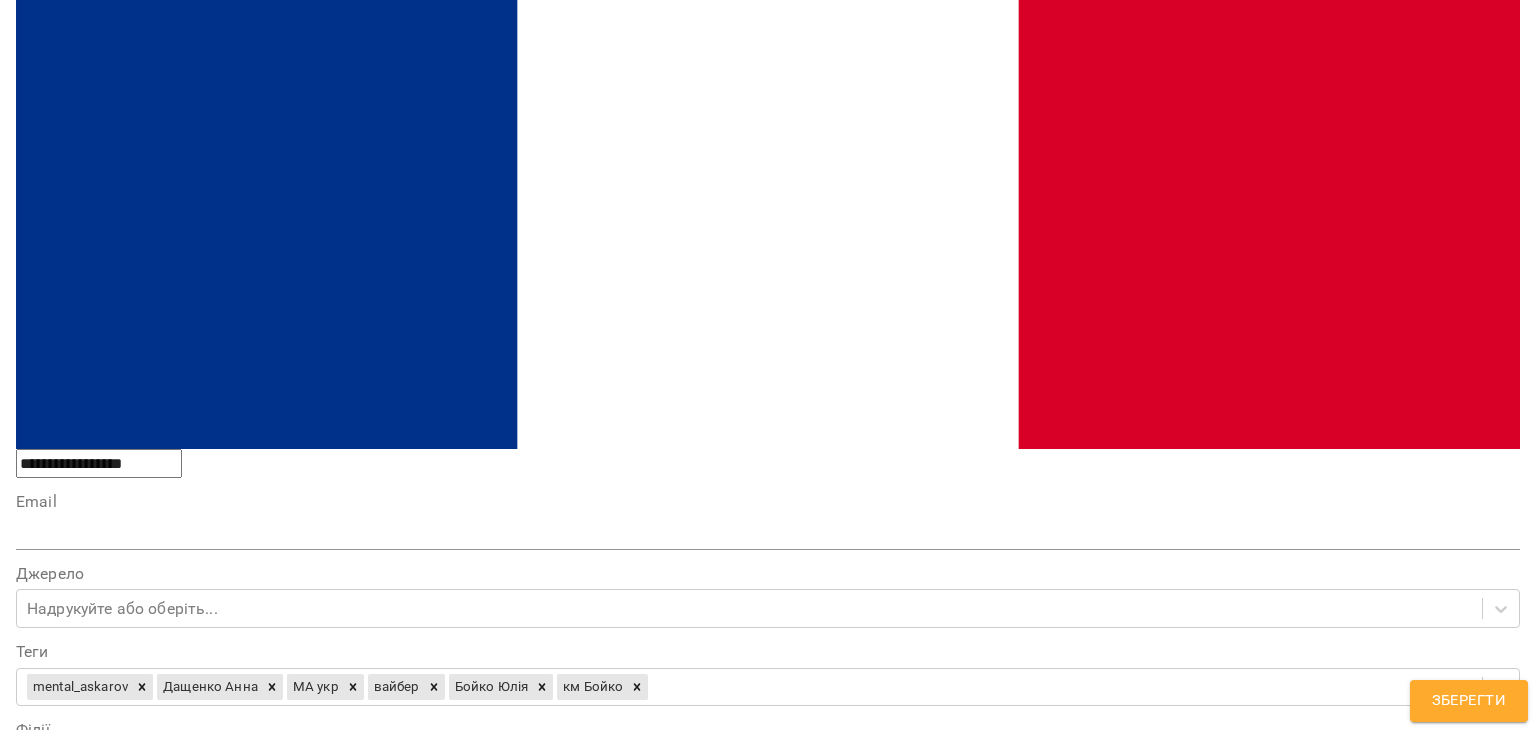 scroll, scrollTop: 1261, scrollLeft: 0, axis: vertical 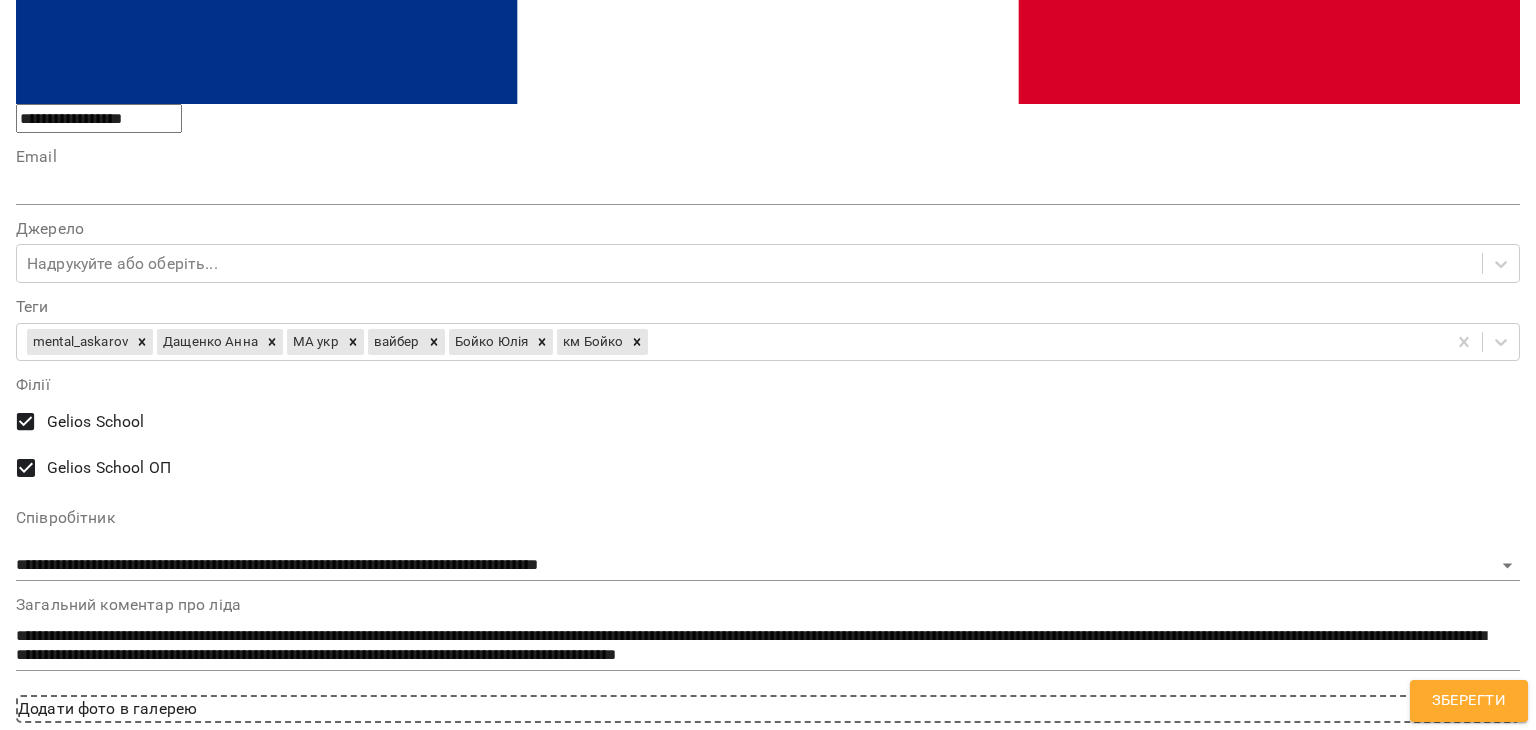 drag, startPoint x: 887, startPoint y: 331, endPoint x: 1189, endPoint y: 304, distance: 303.20456 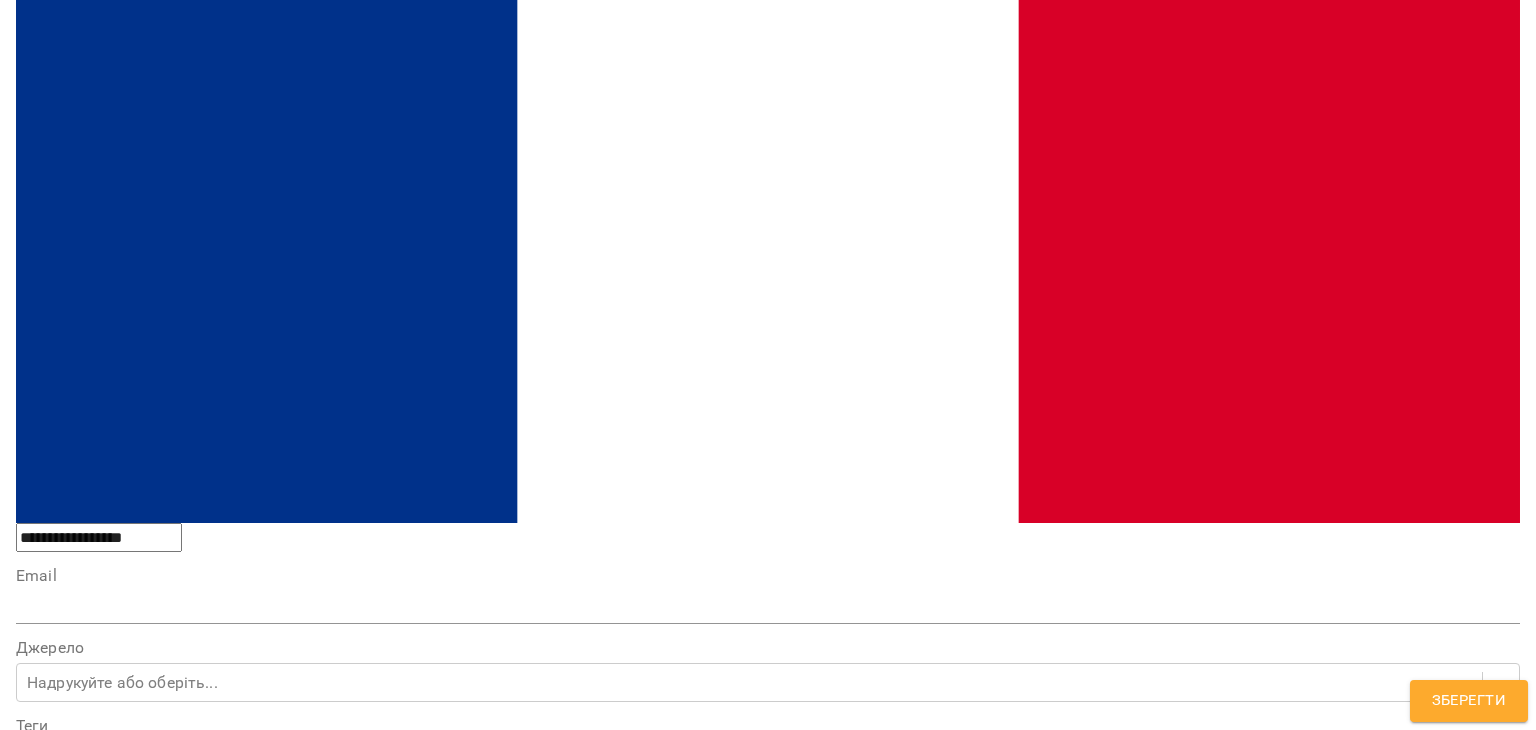 scroll, scrollTop: 1223, scrollLeft: 0, axis: vertical 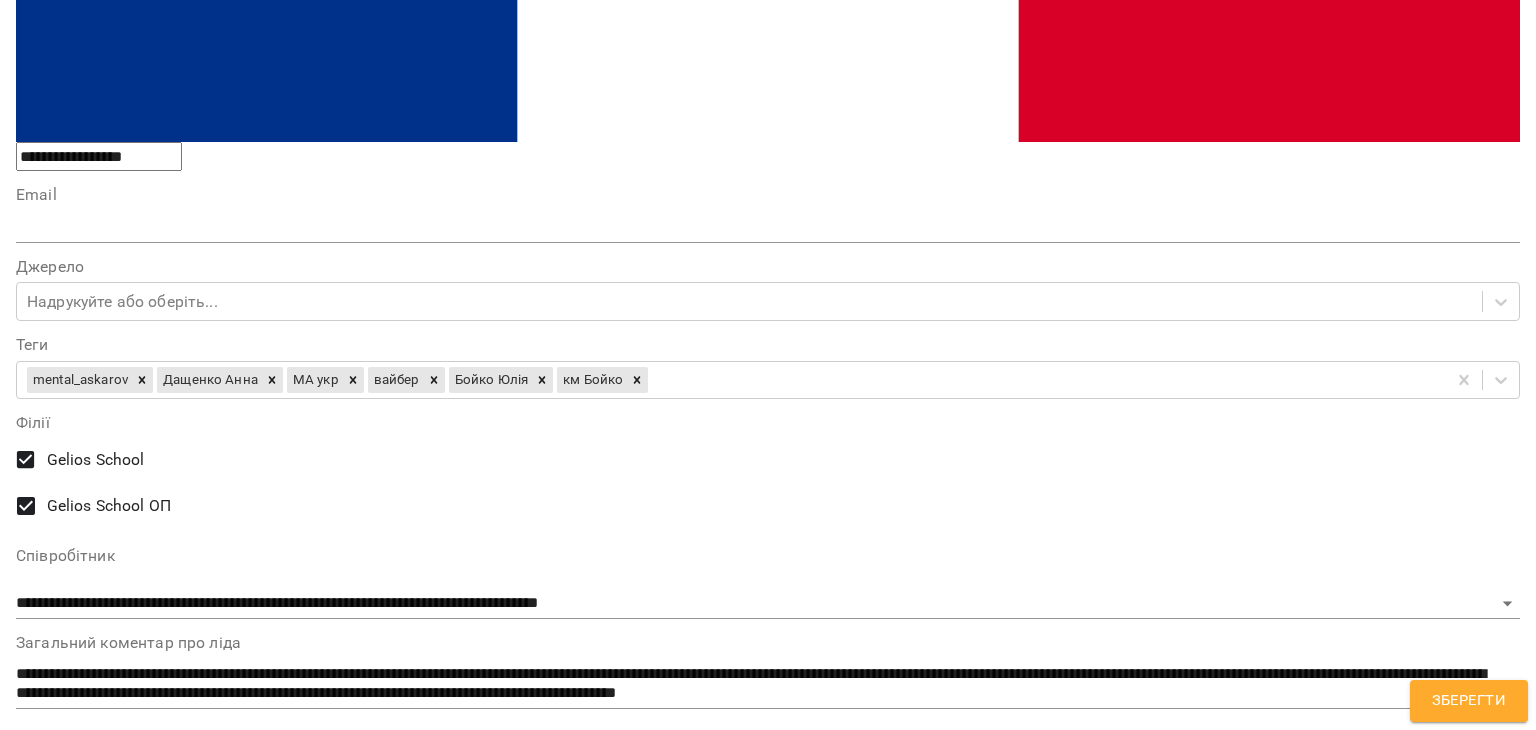 click on "**********" at bounding box center (760, 1384) 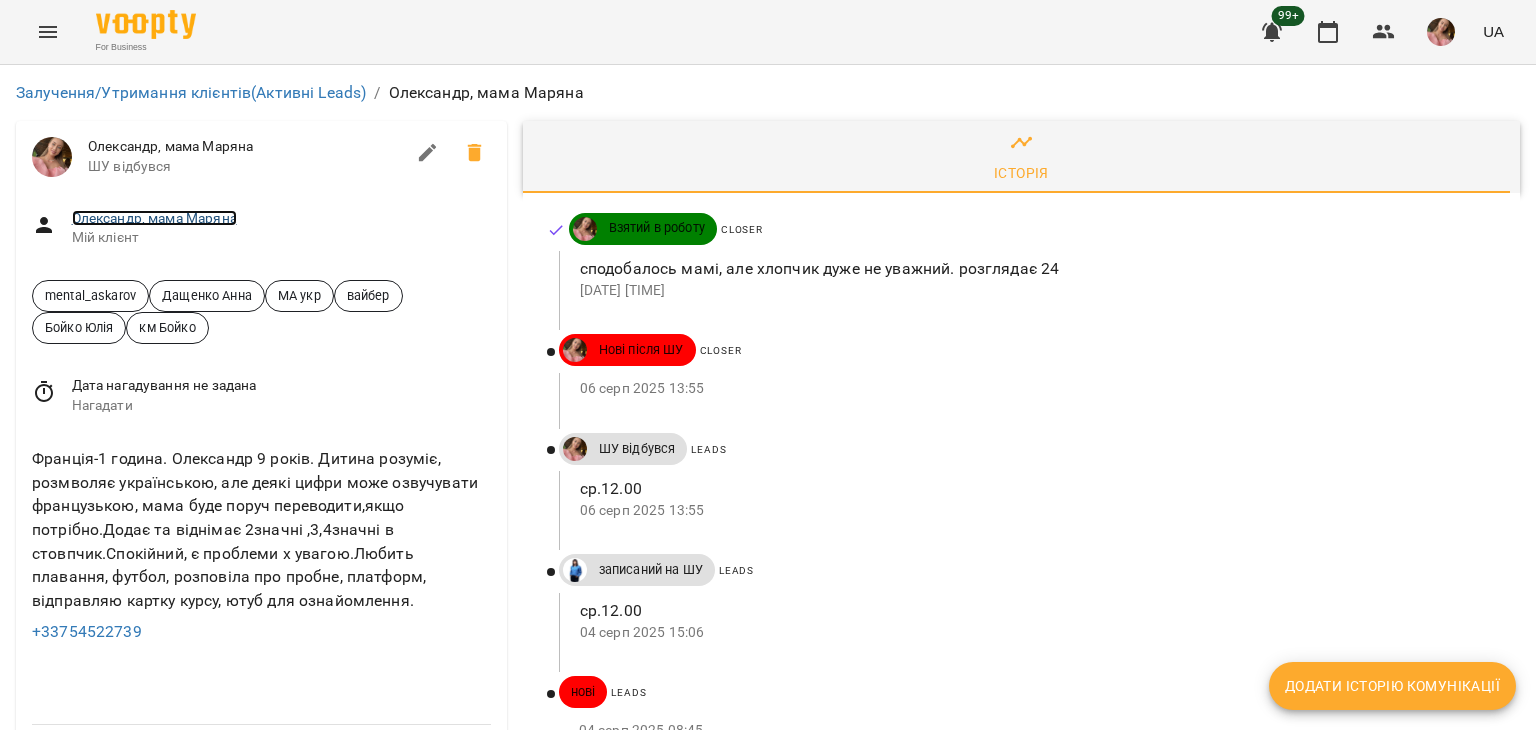 click on "Олександр, мама Маряна" at bounding box center (154, 218) 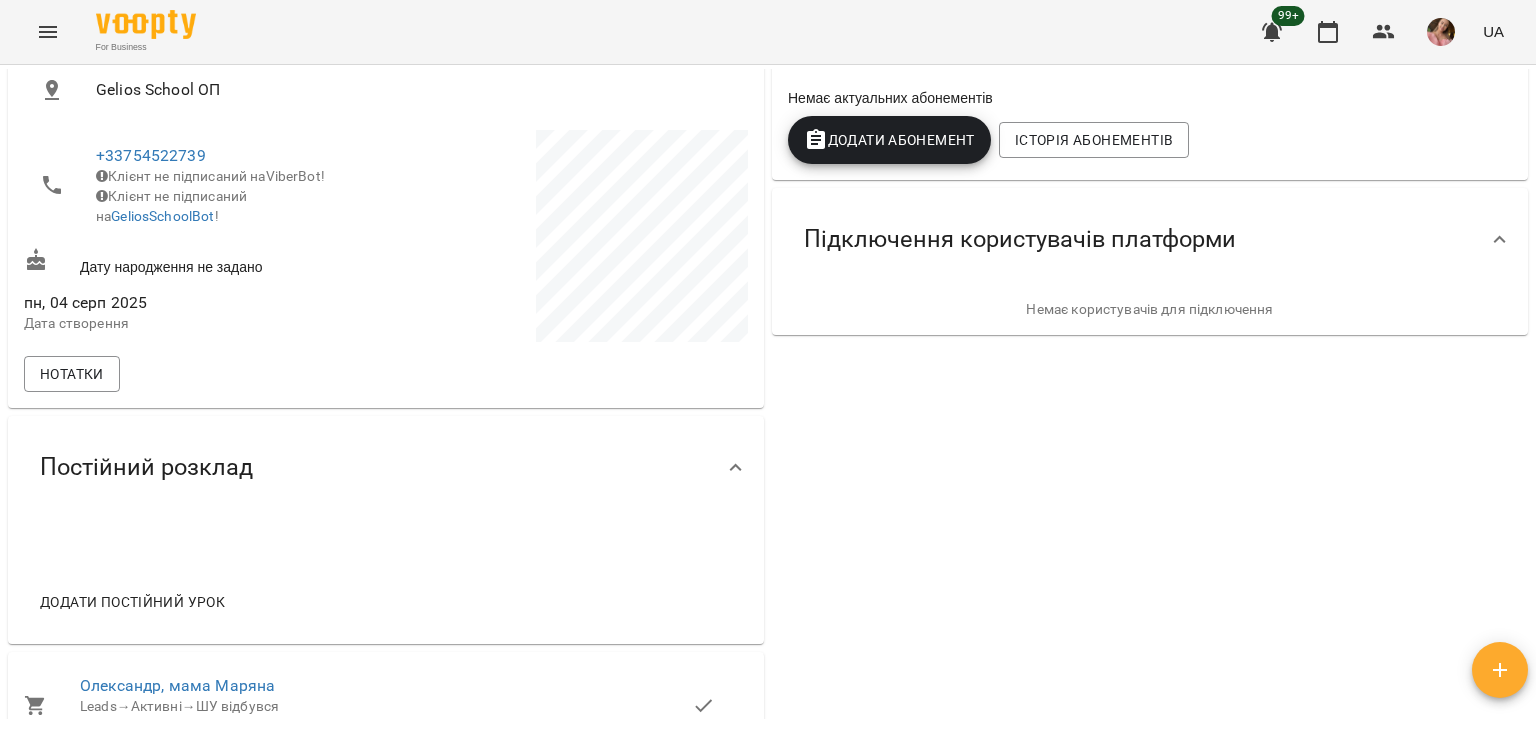 scroll, scrollTop: 500, scrollLeft: 0, axis: vertical 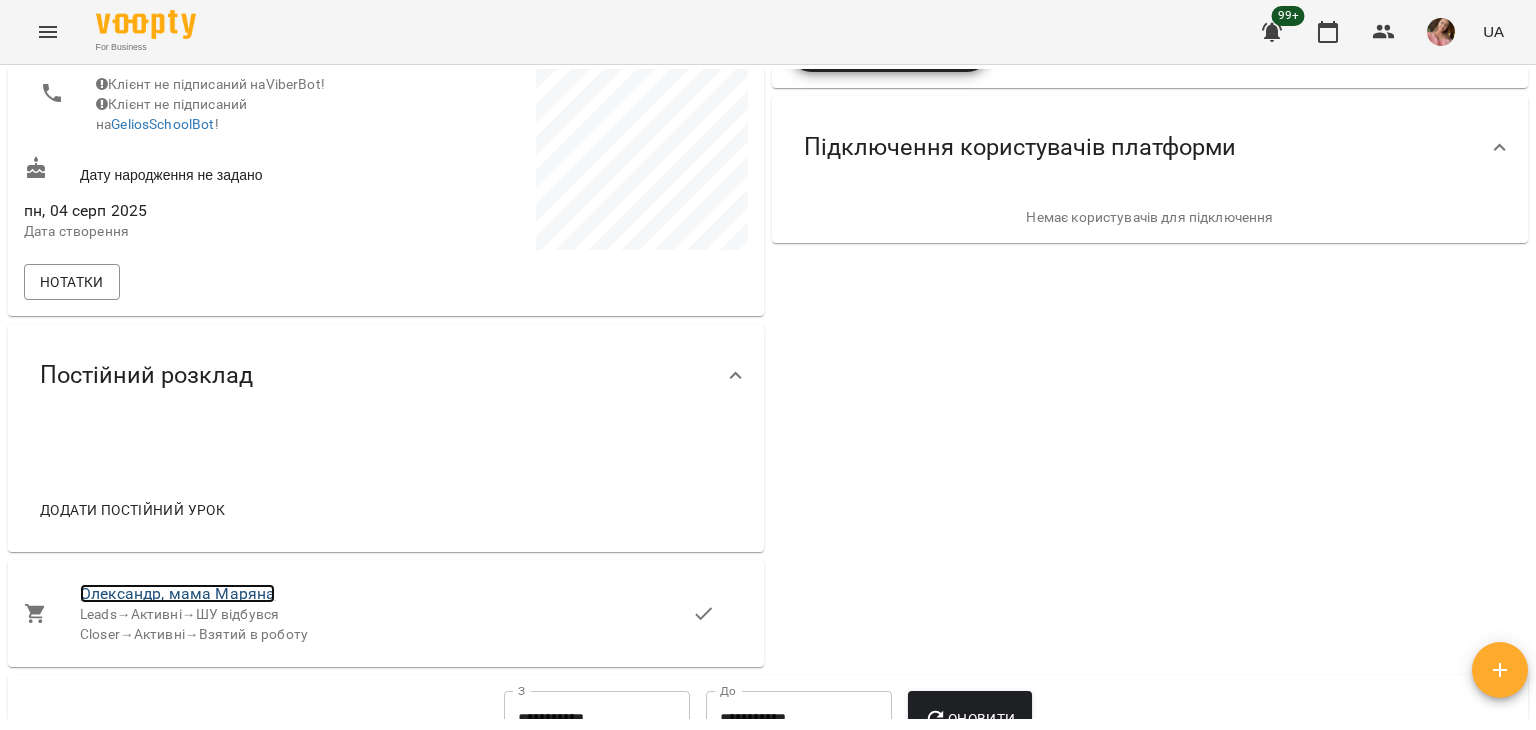 click on "Олександр, мама Маряна" at bounding box center [177, 593] 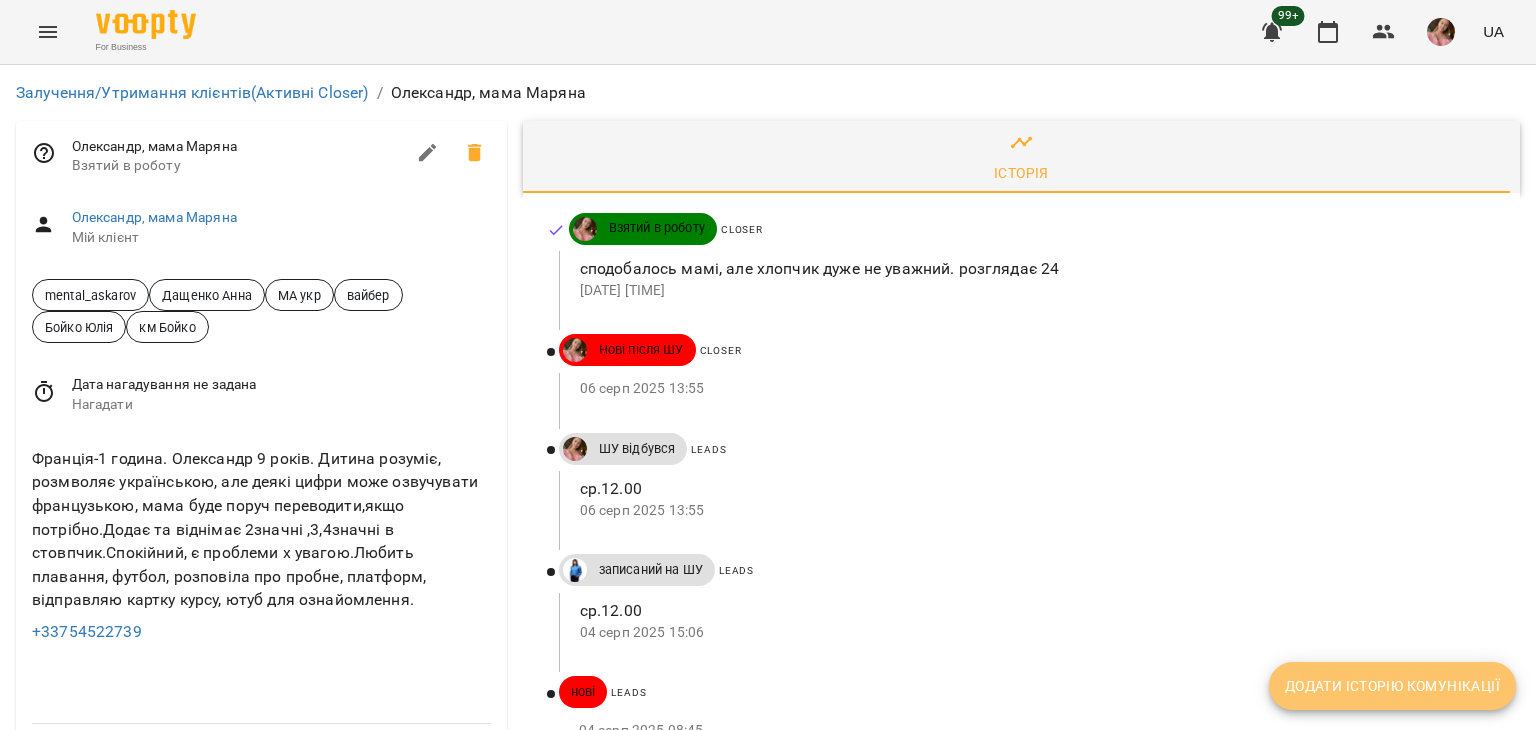 click on "Додати історію комунікації" at bounding box center [1392, 686] 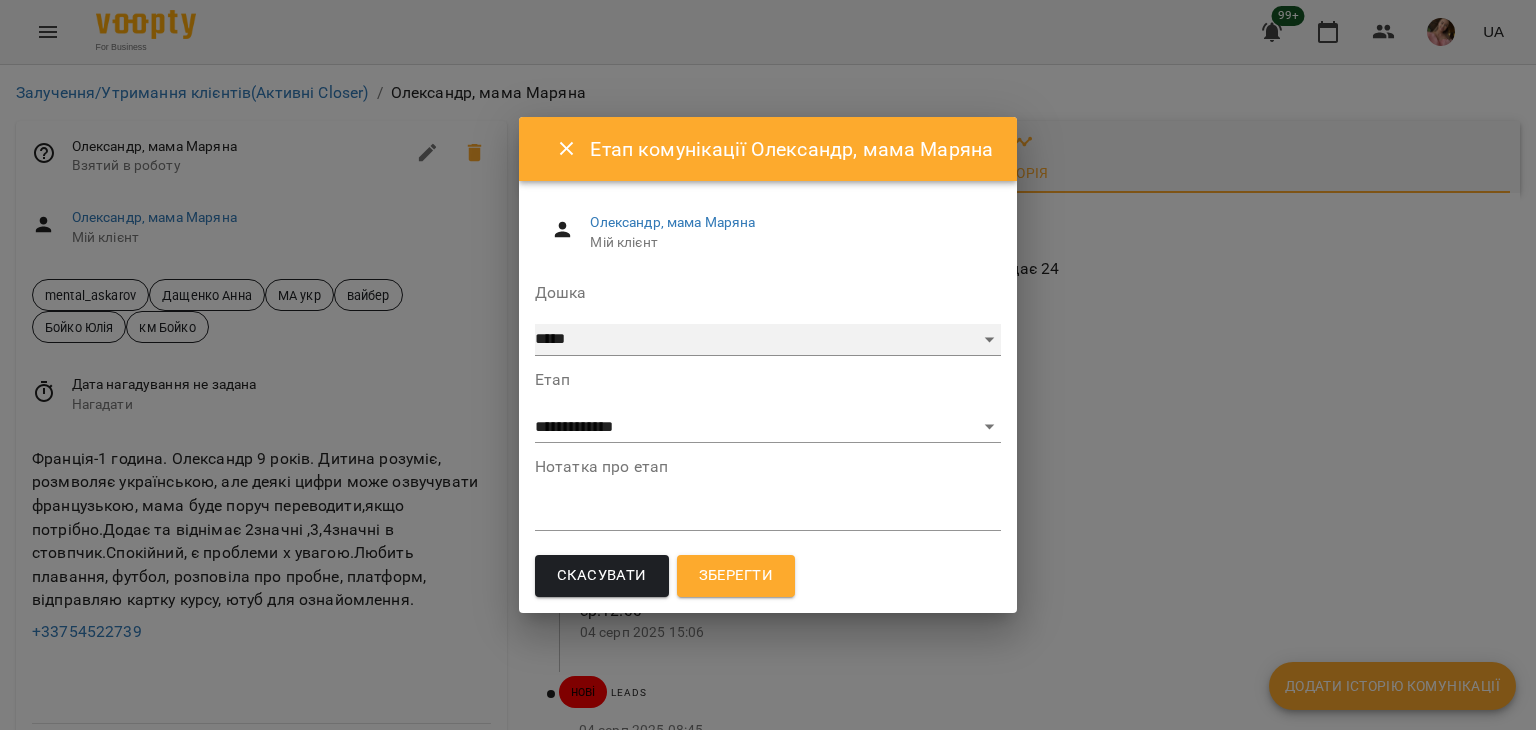 drag, startPoint x: 563, startPoint y: 332, endPoint x: 566, endPoint y: 349, distance: 17.262676 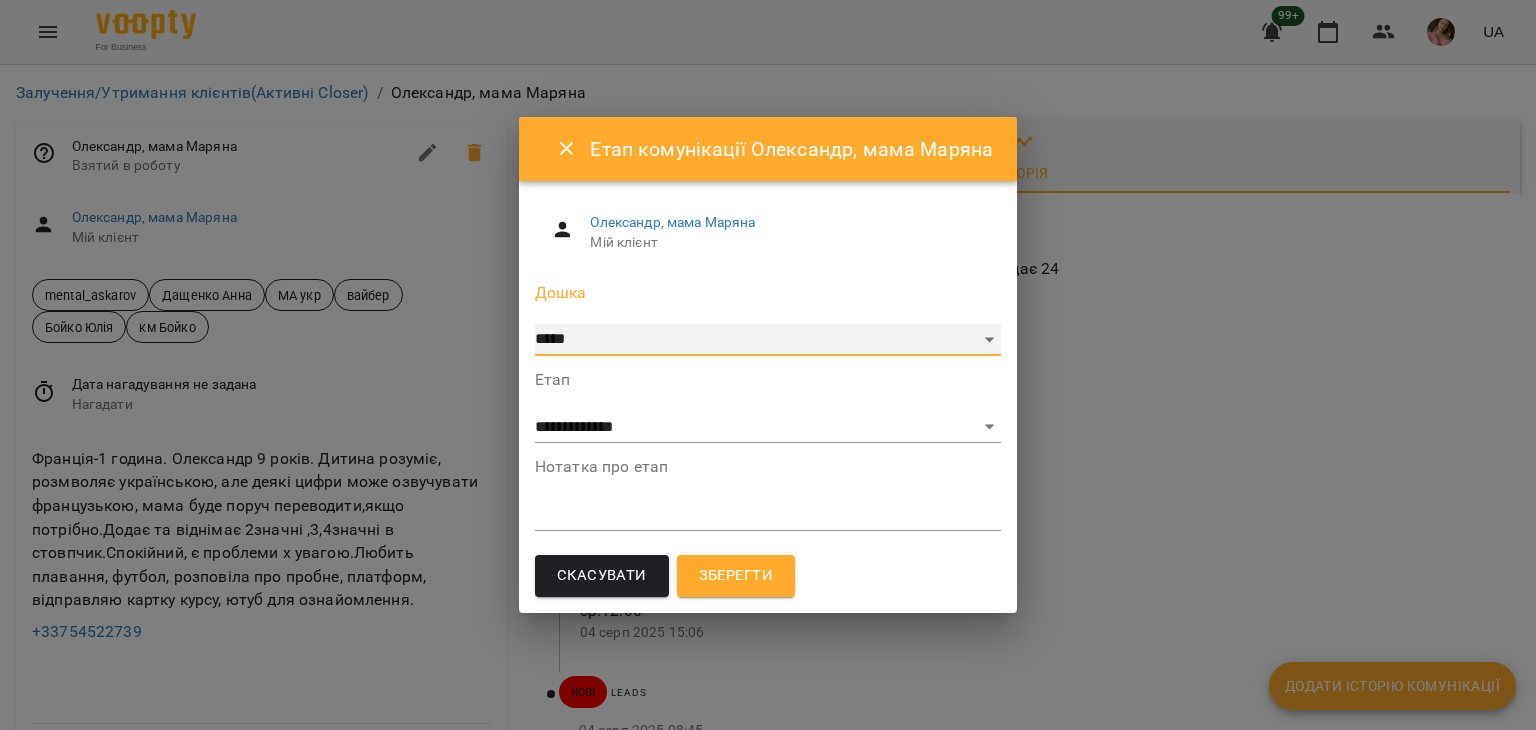 click on "***** ******** ****** ********" at bounding box center (768, 340) 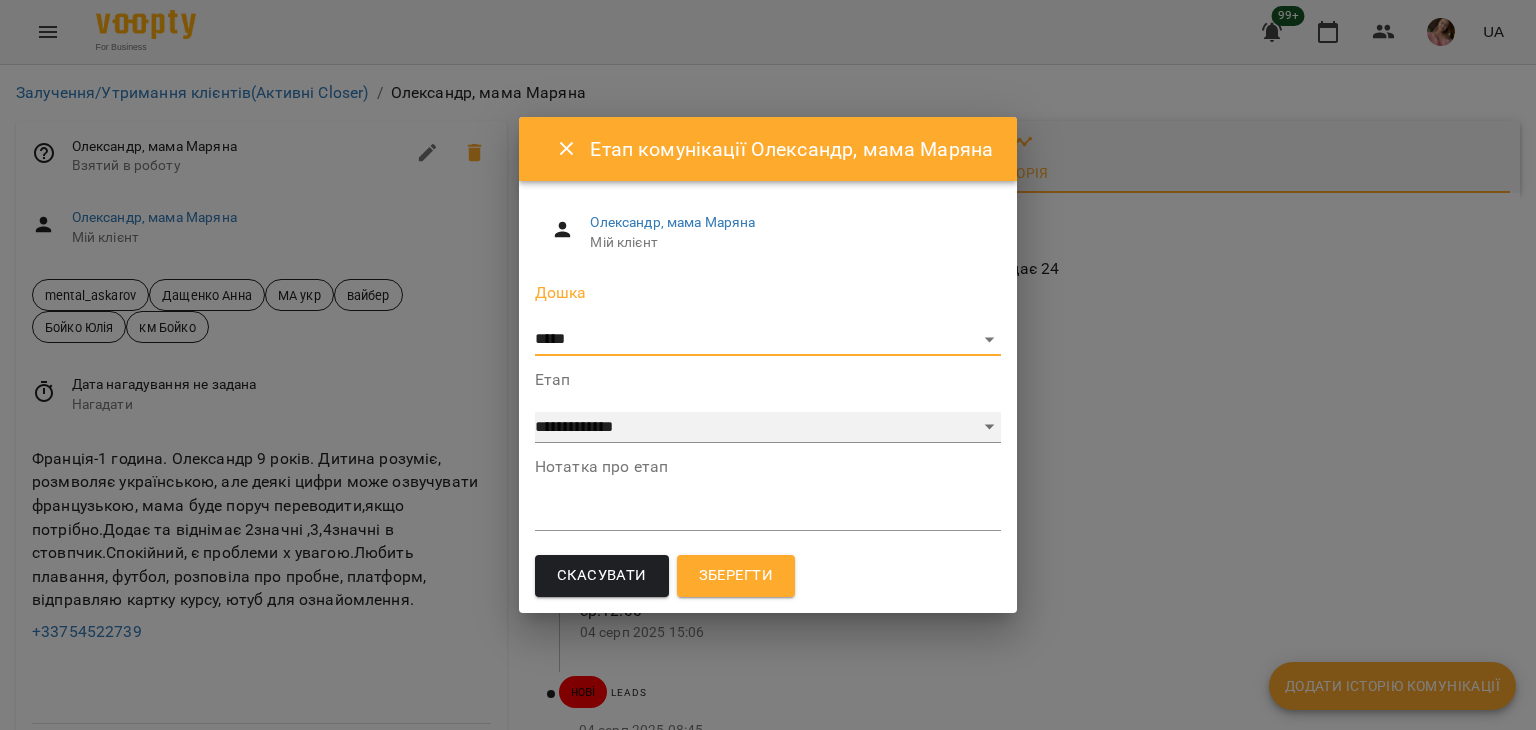 click on "**********" at bounding box center [768, 428] 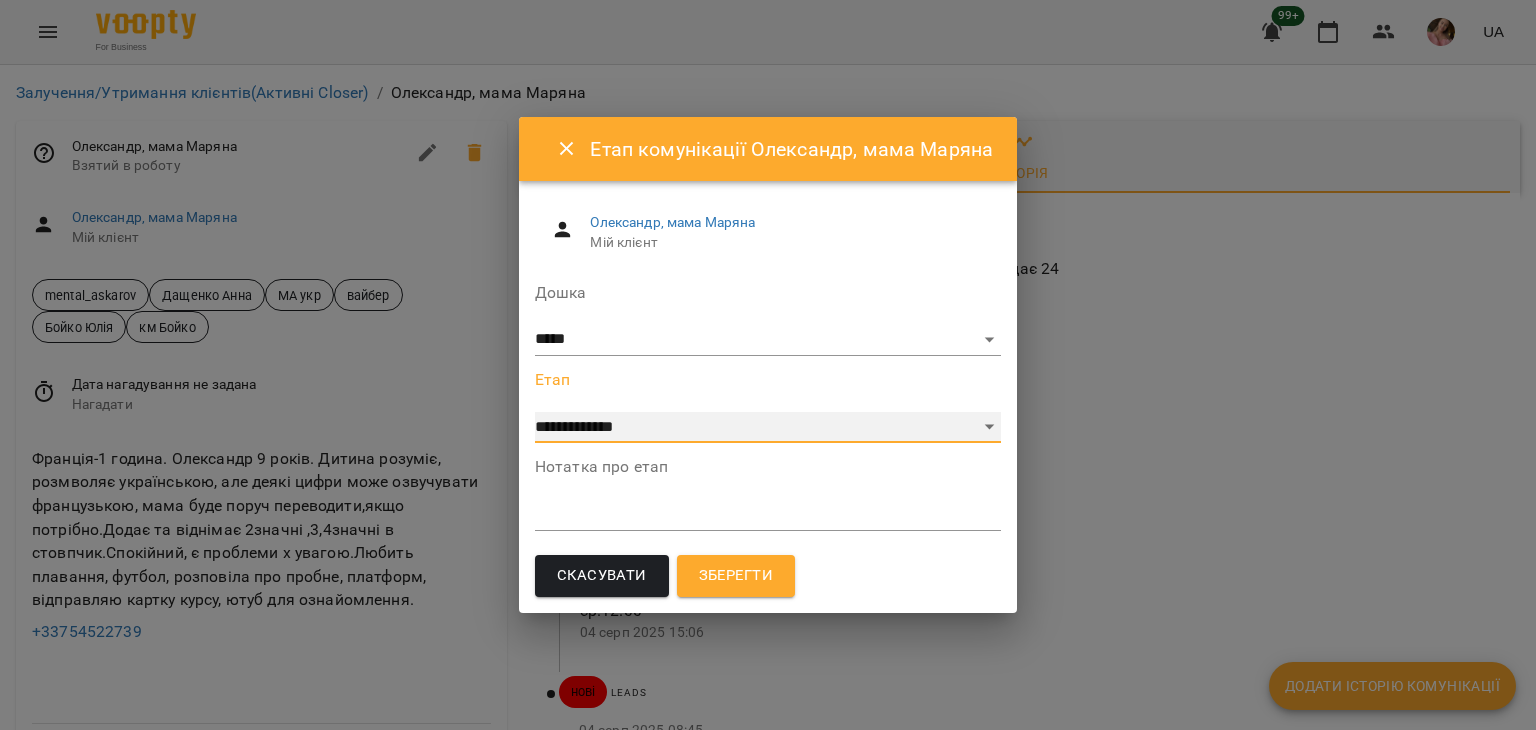 select on "*" 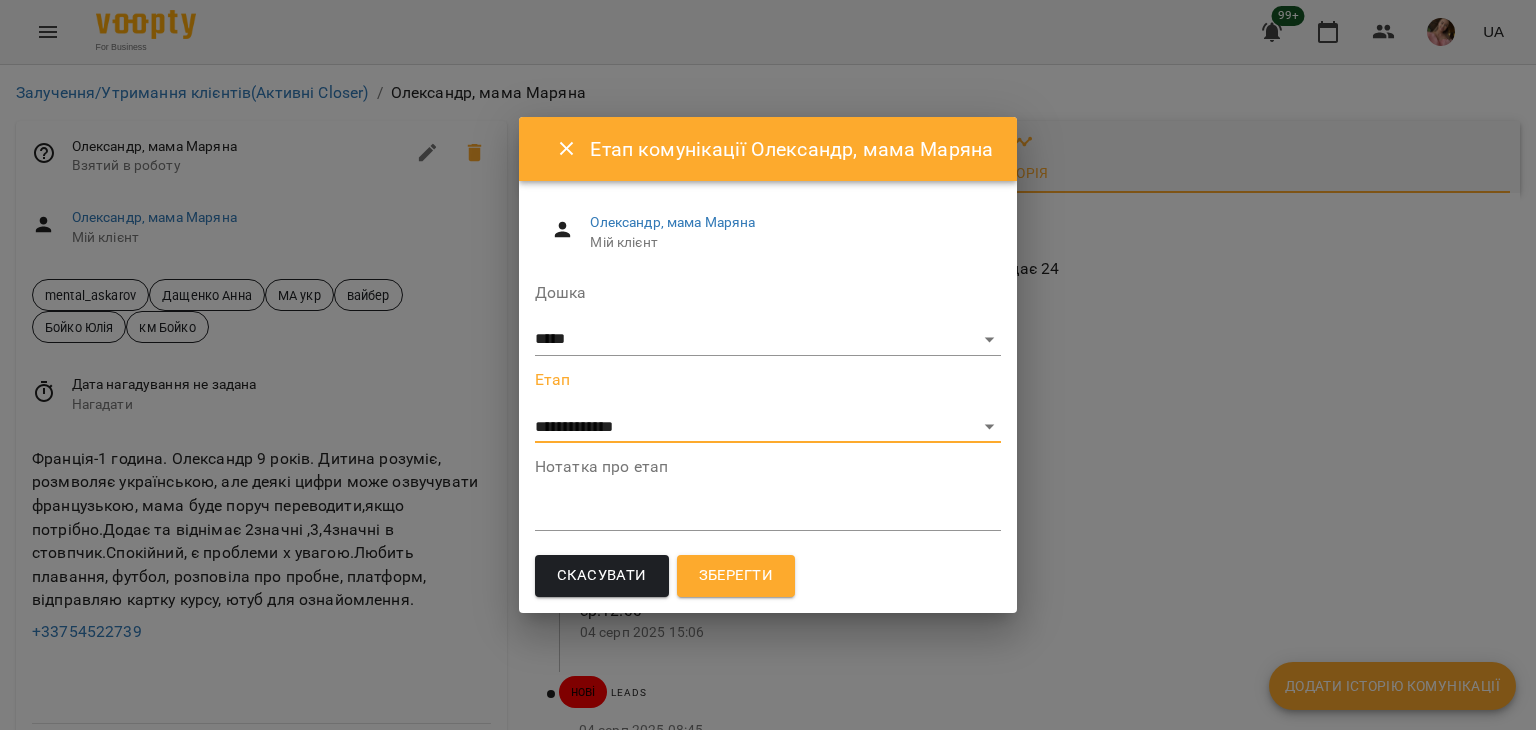 click at bounding box center [768, 514] 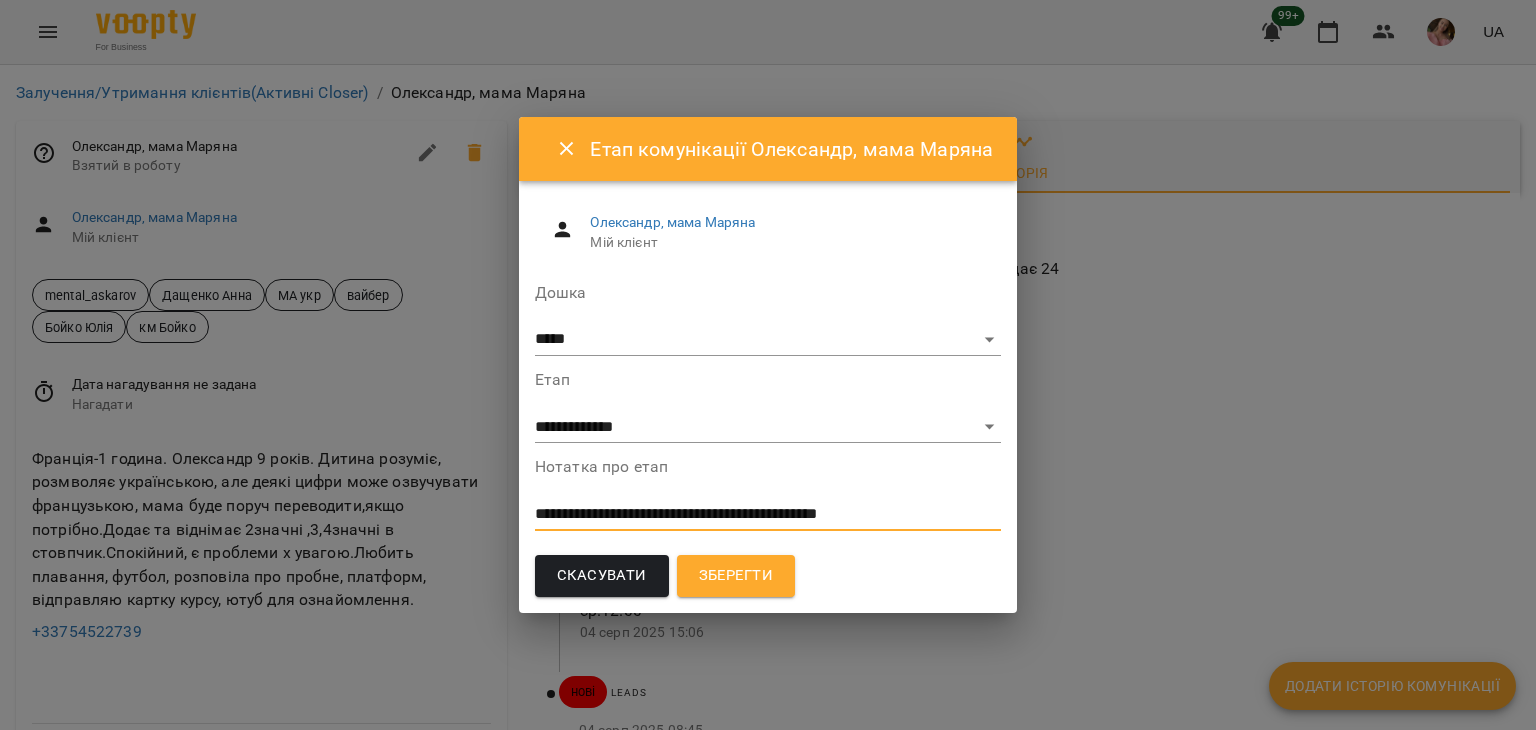 type on "**********" 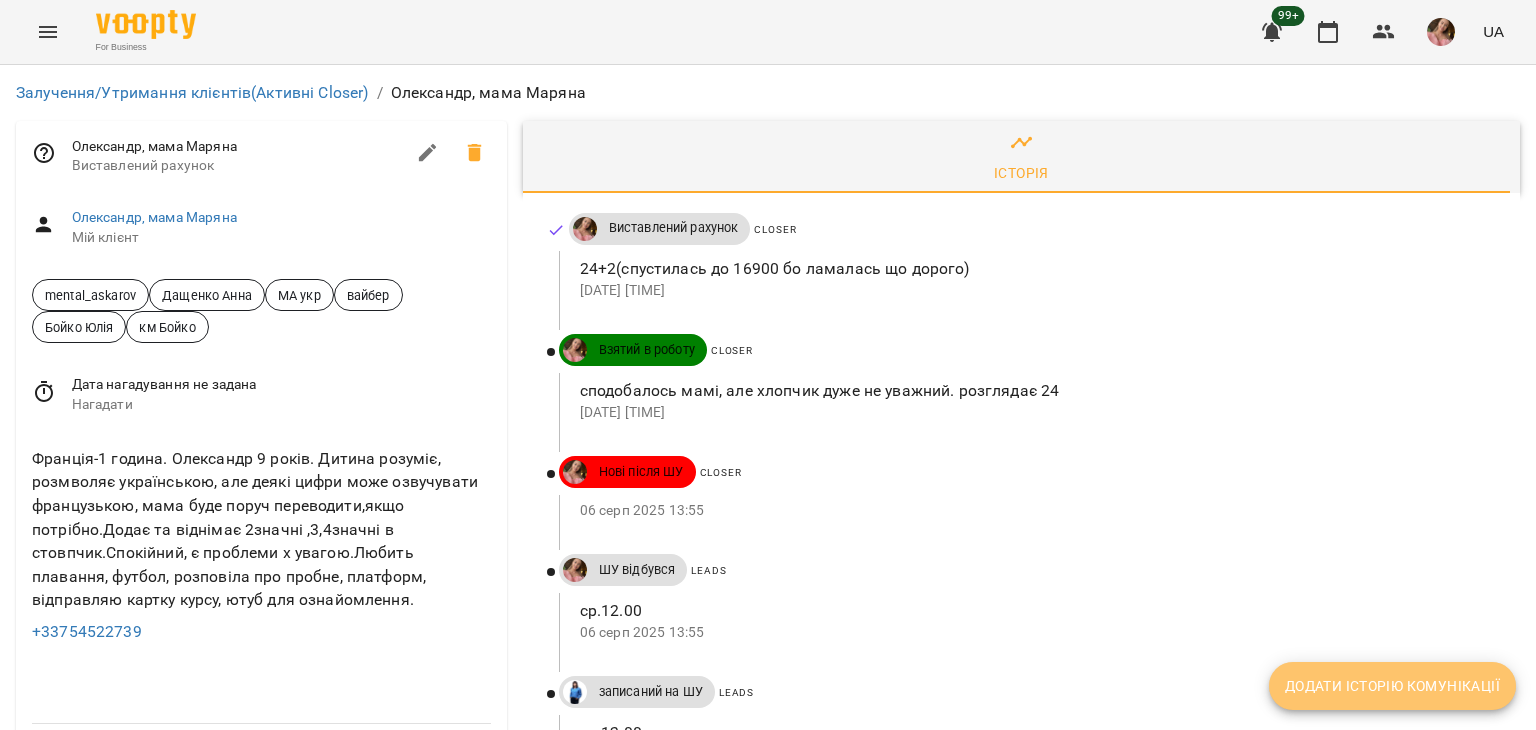 click on "Додати історію комунікації" at bounding box center [1392, 686] 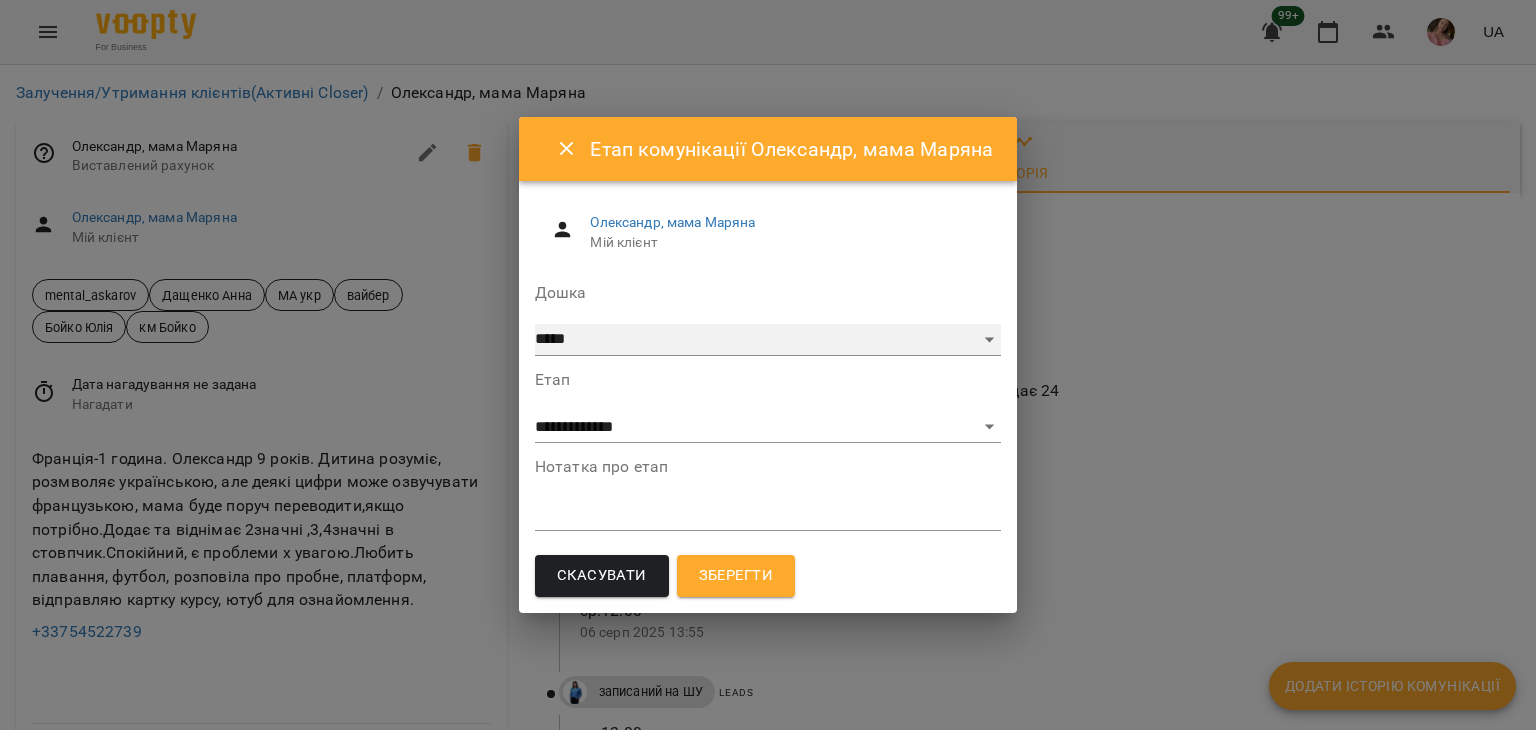 click on "***** ******** ****** ********" at bounding box center [768, 340] 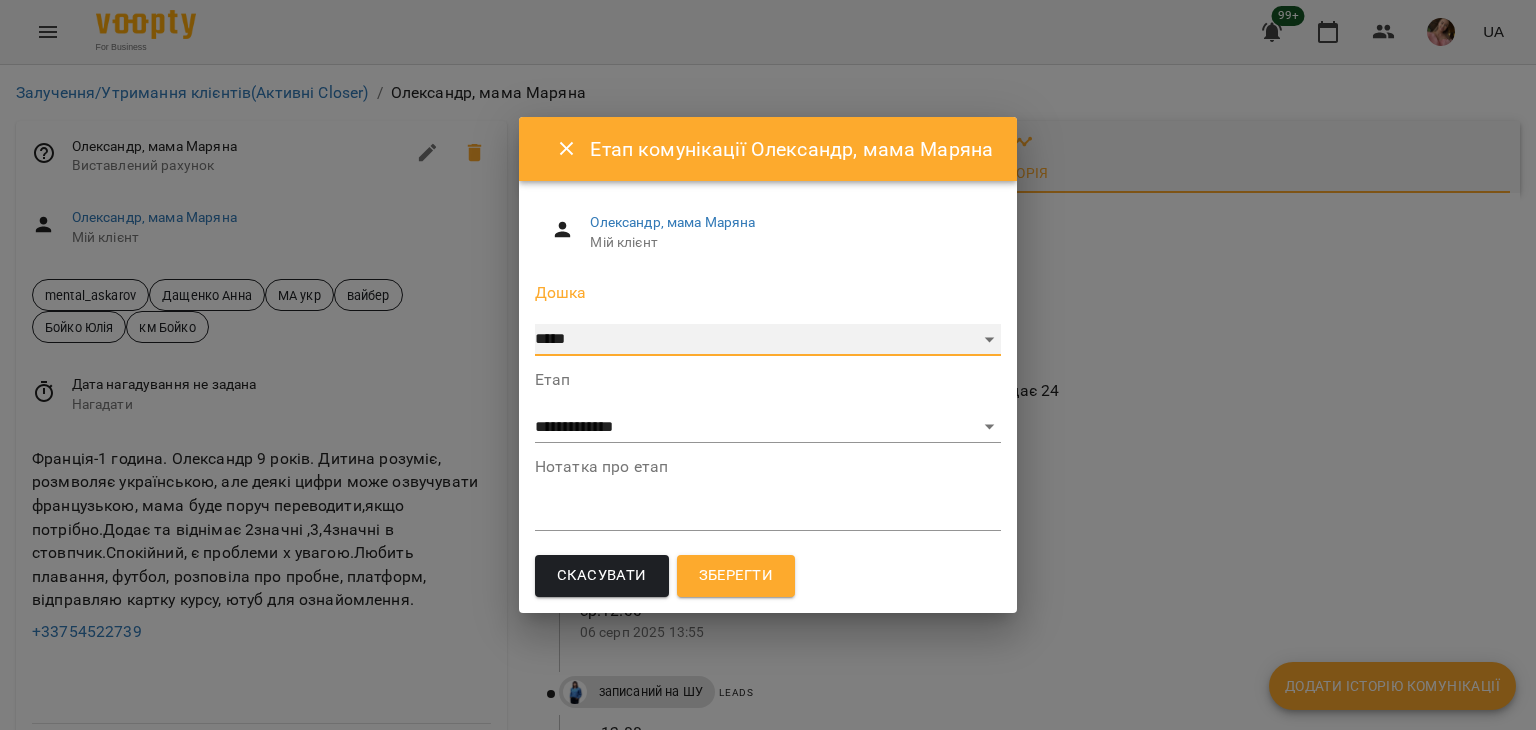 click on "***** ******** ****** ********" at bounding box center (768, 340) 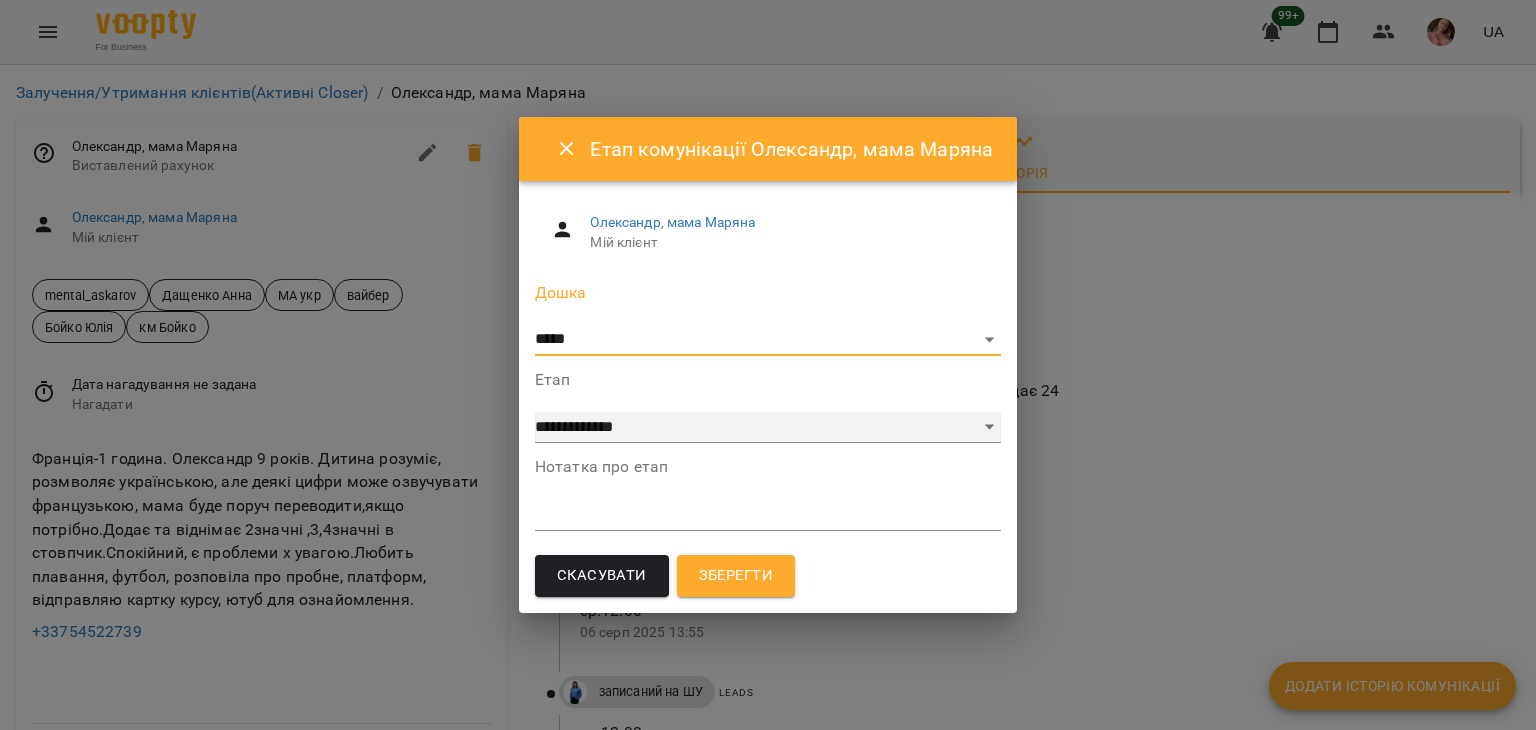 click on "**********" at bounding box center (768, 428) 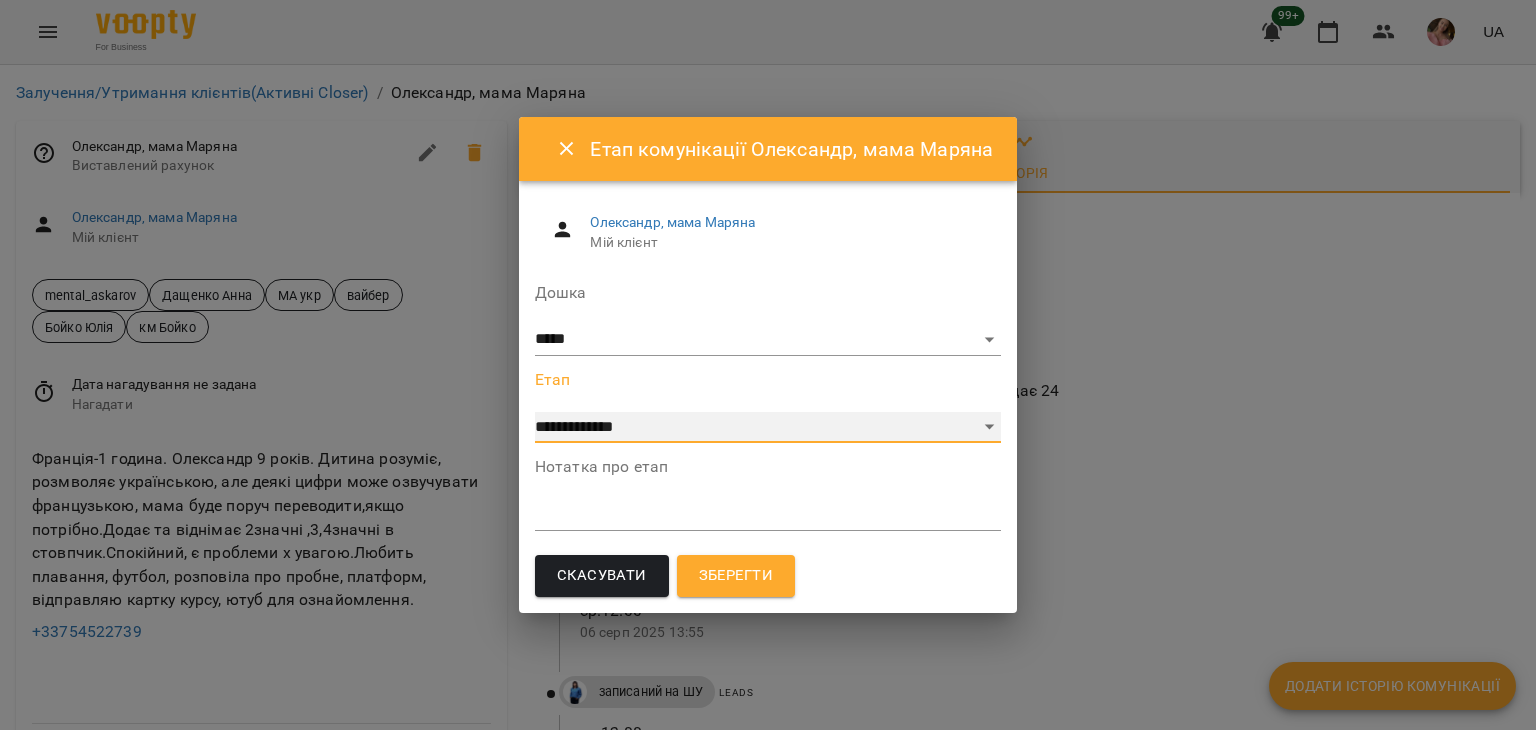 select on "*" 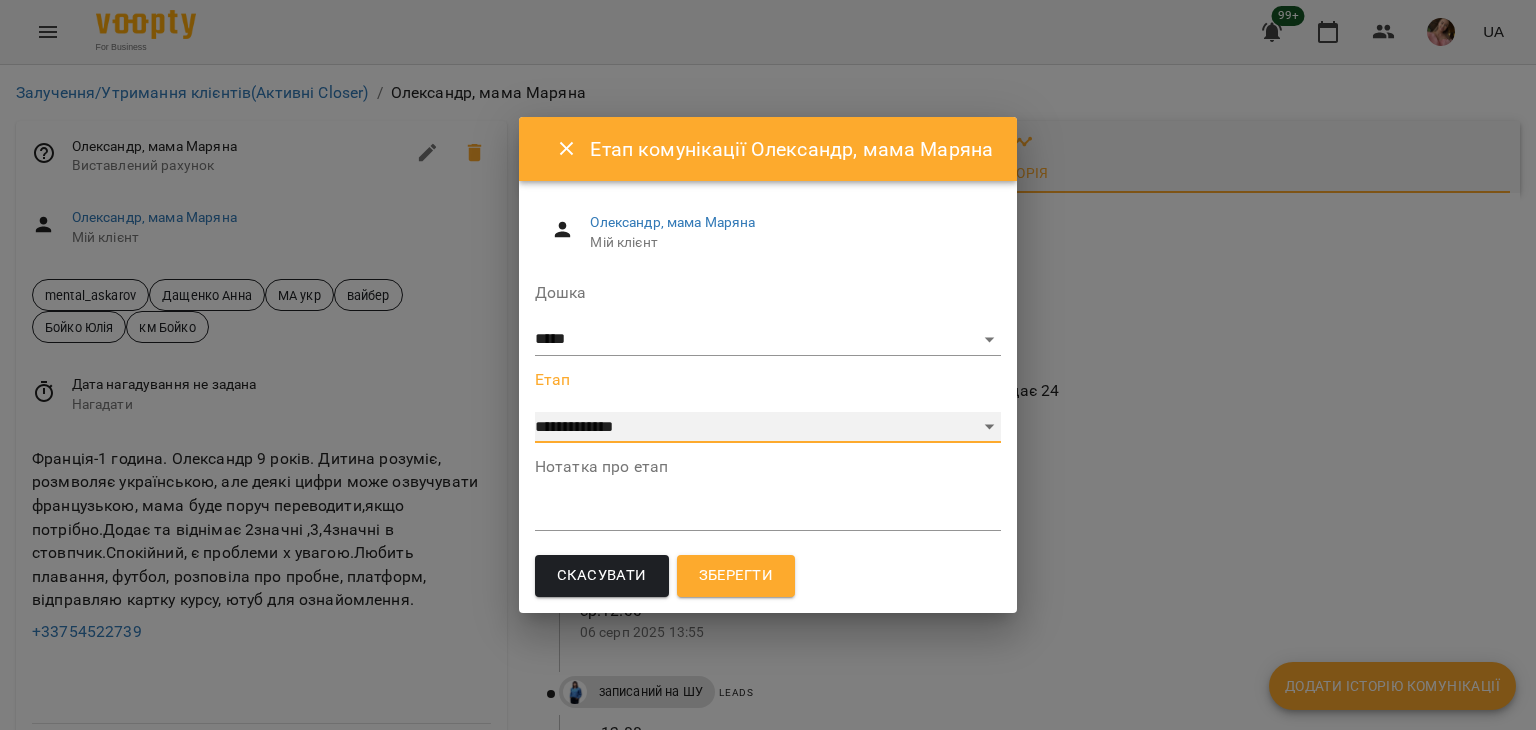 click on "**********" at bounding box center [768, 428] 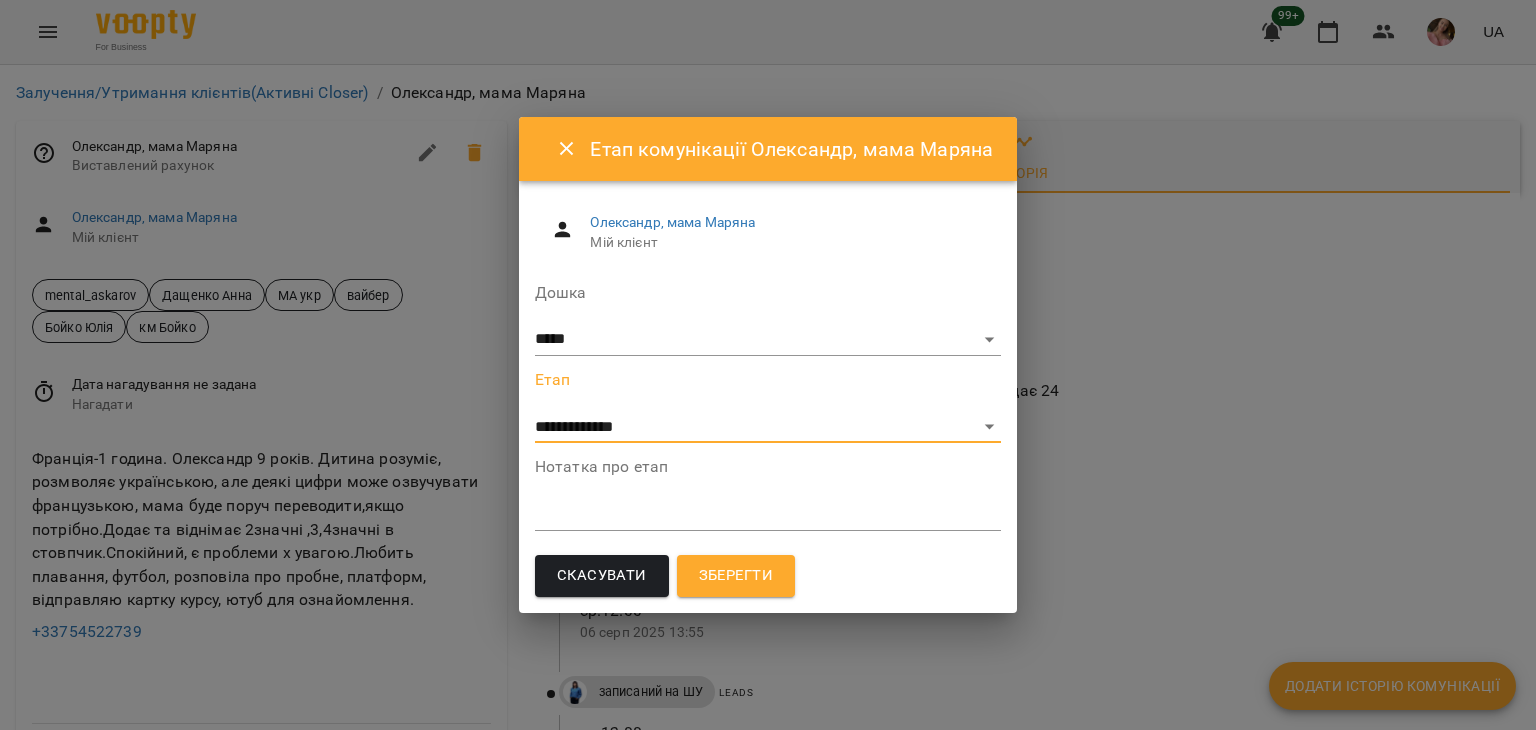 click on "Зберегти" at bounding box center (736, 576) 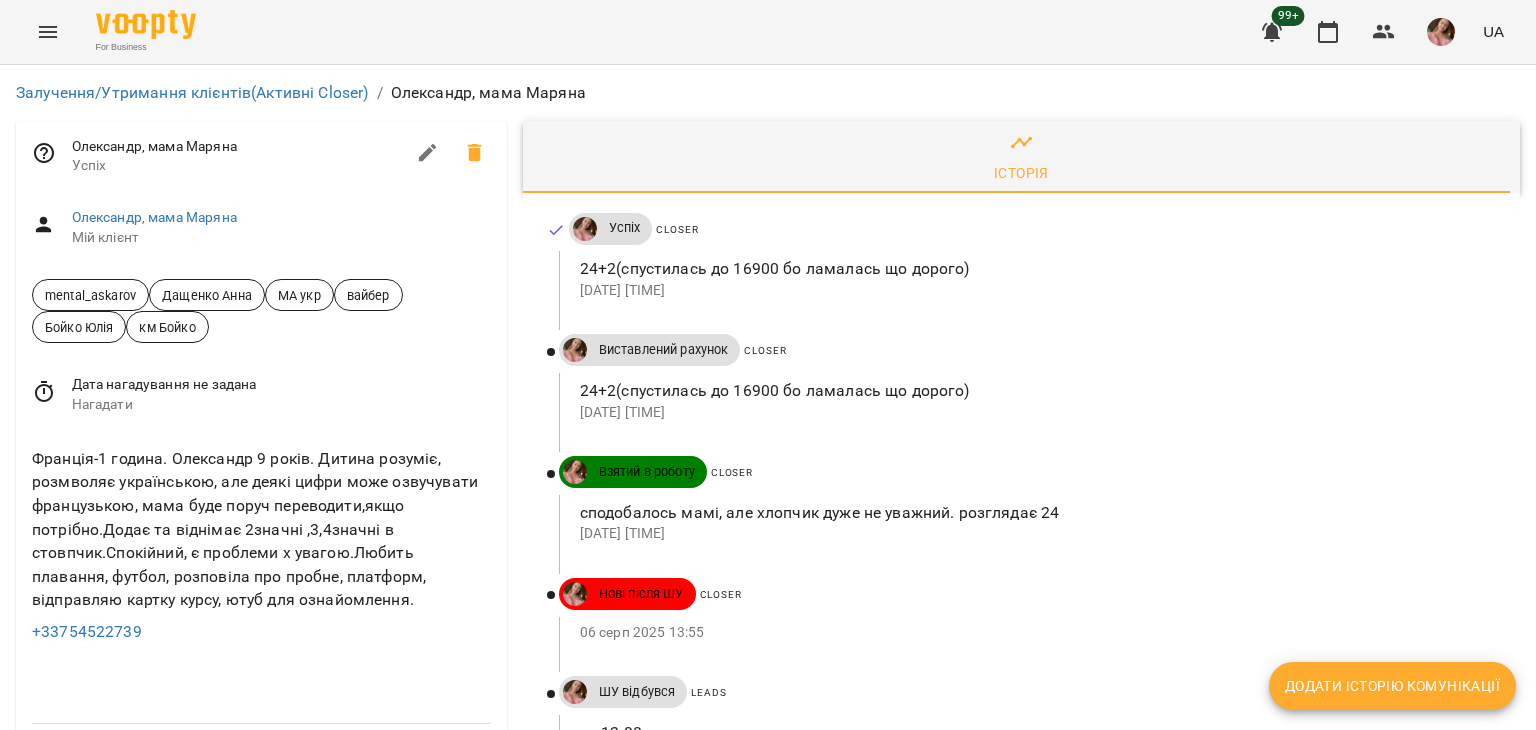 click on "Мій клієнт" at bounding box center (281, 238) 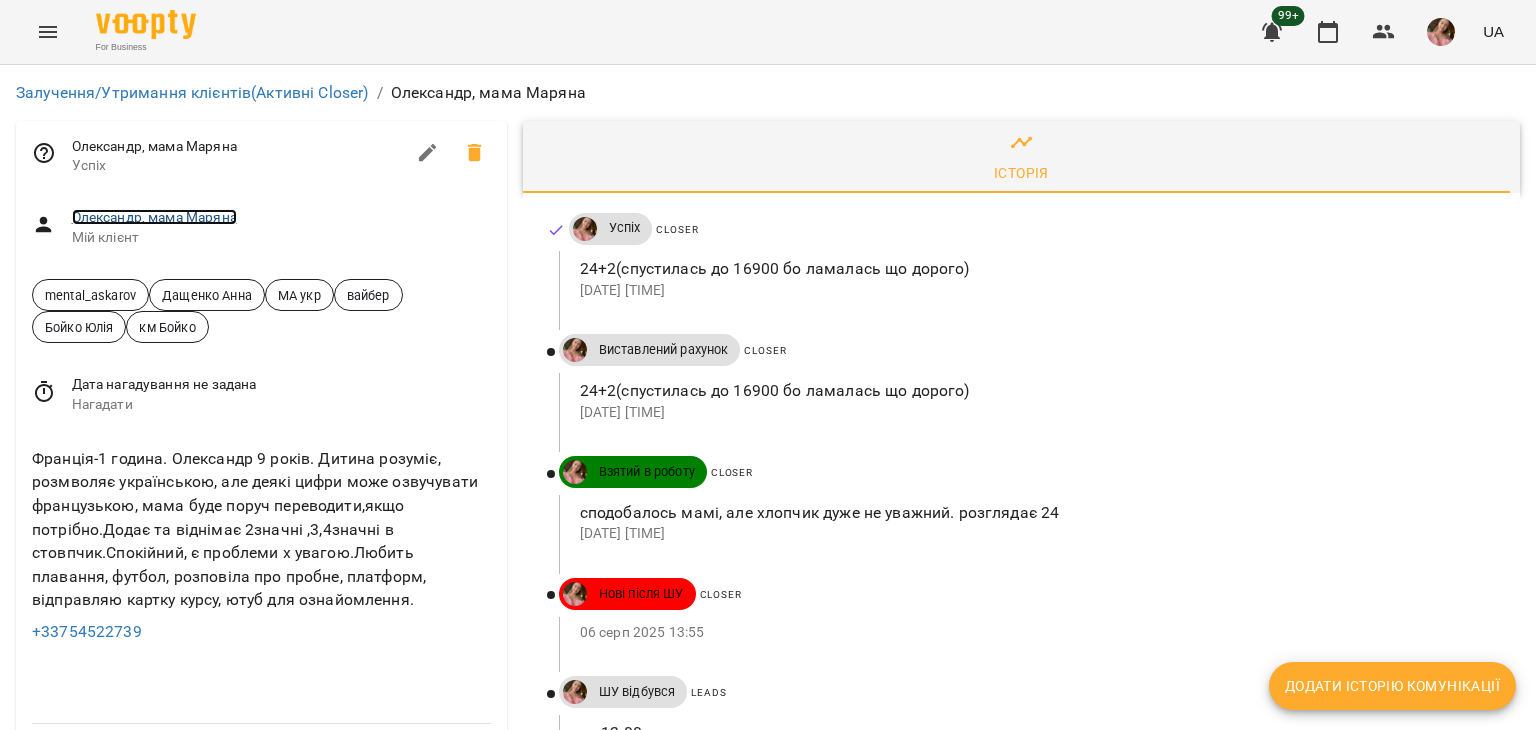click on "Олександр, мама Маряна" at bounding box center [154, 217] 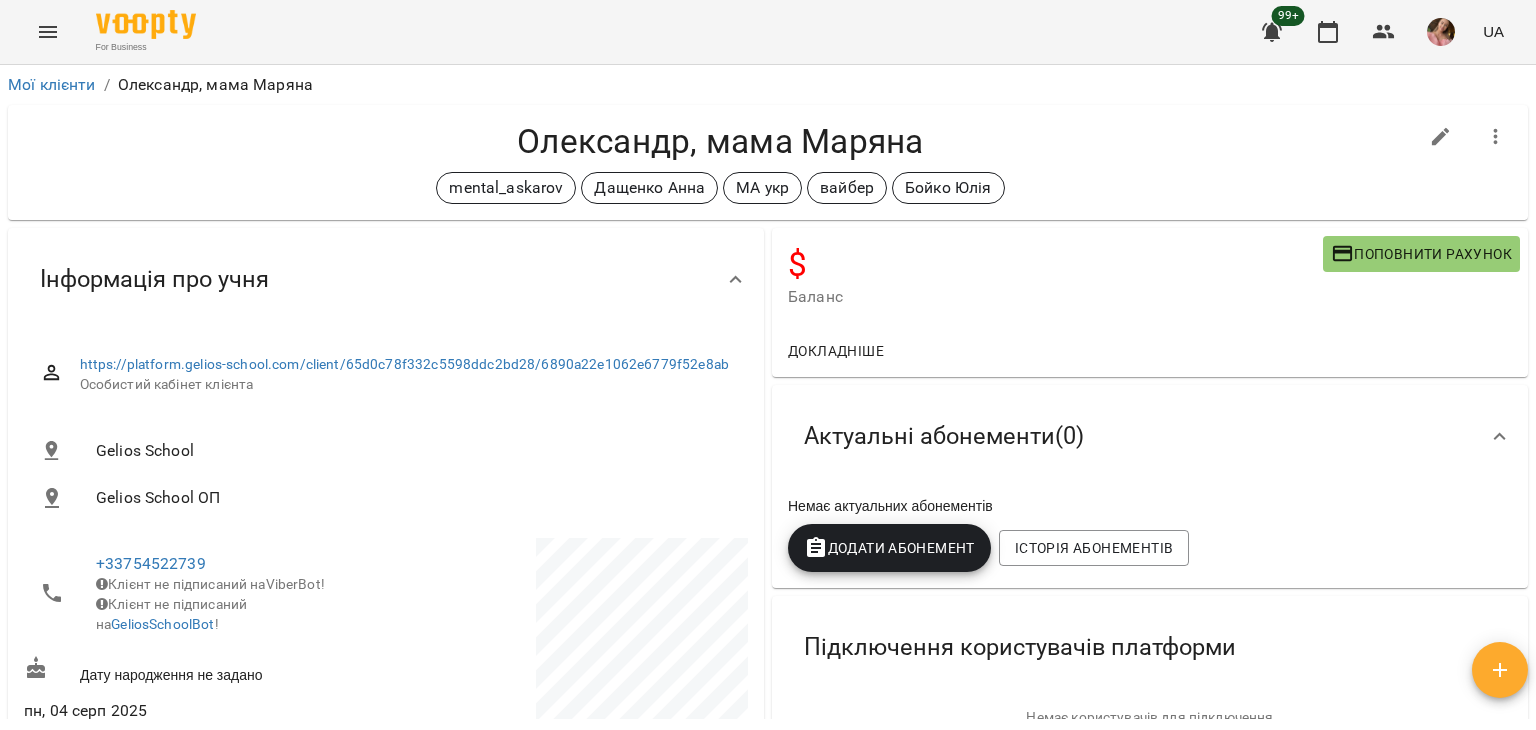 click 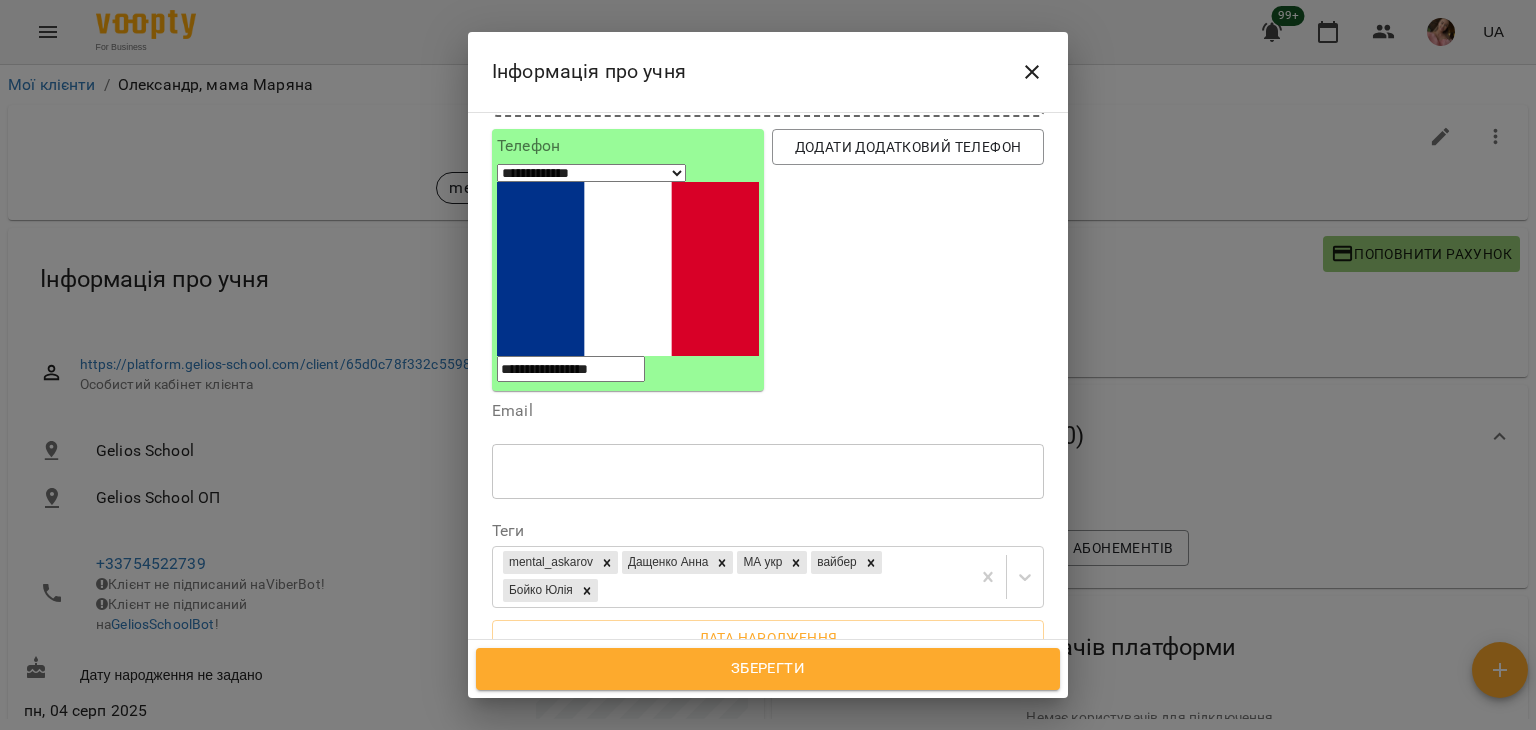scroll, scrollTop: 300, scrollLeft: 0, axis: vertical 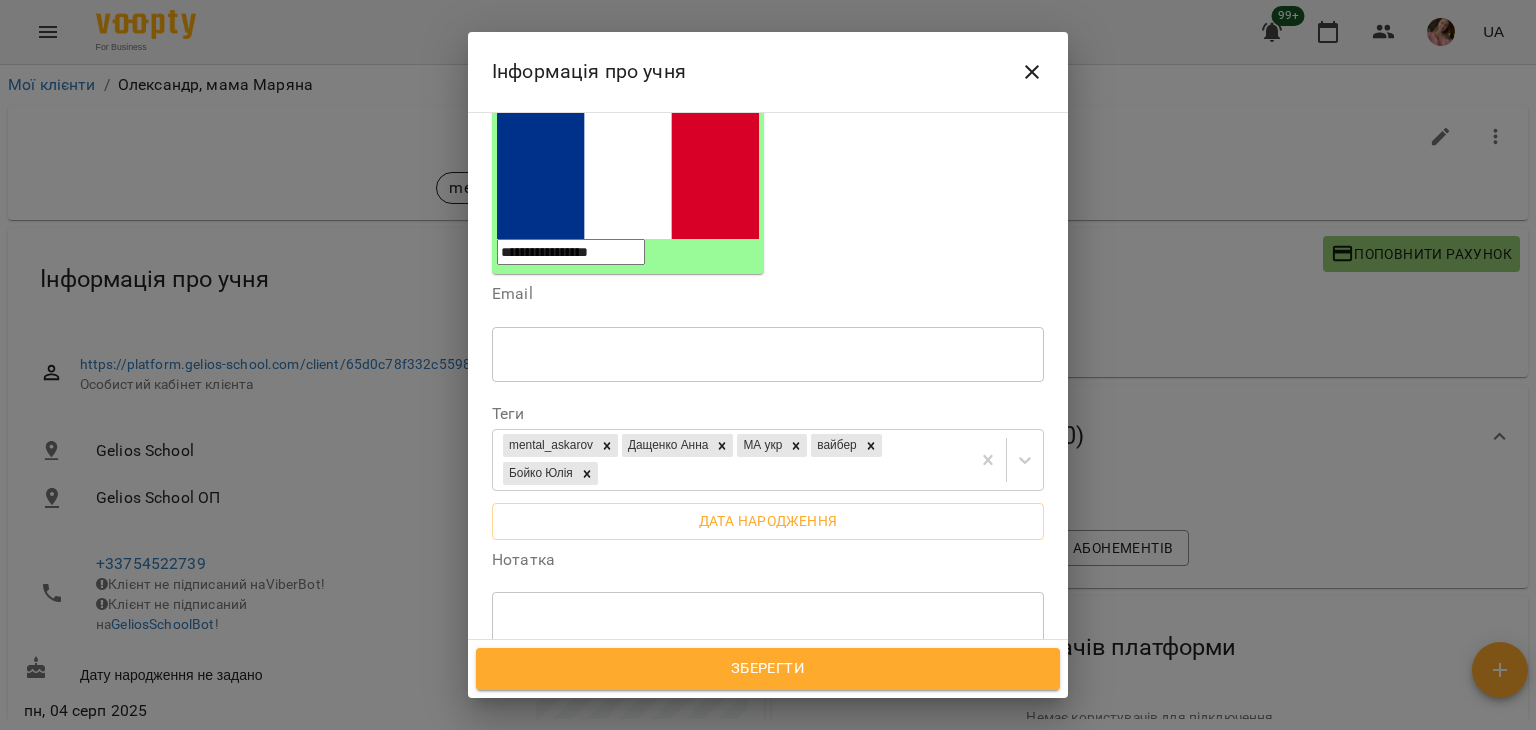 click on "* ​" at bounding box center [768, 619] 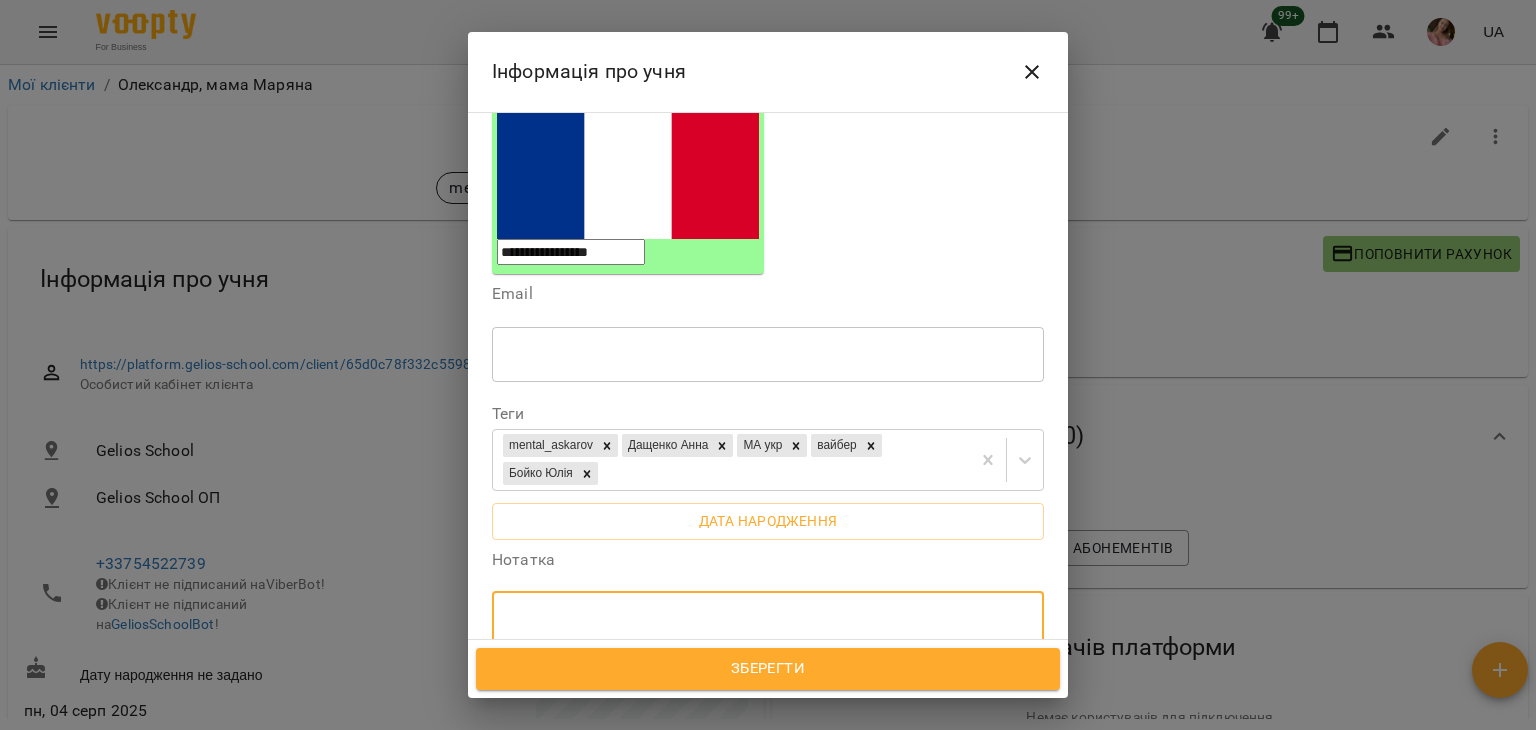 paste on "**********" 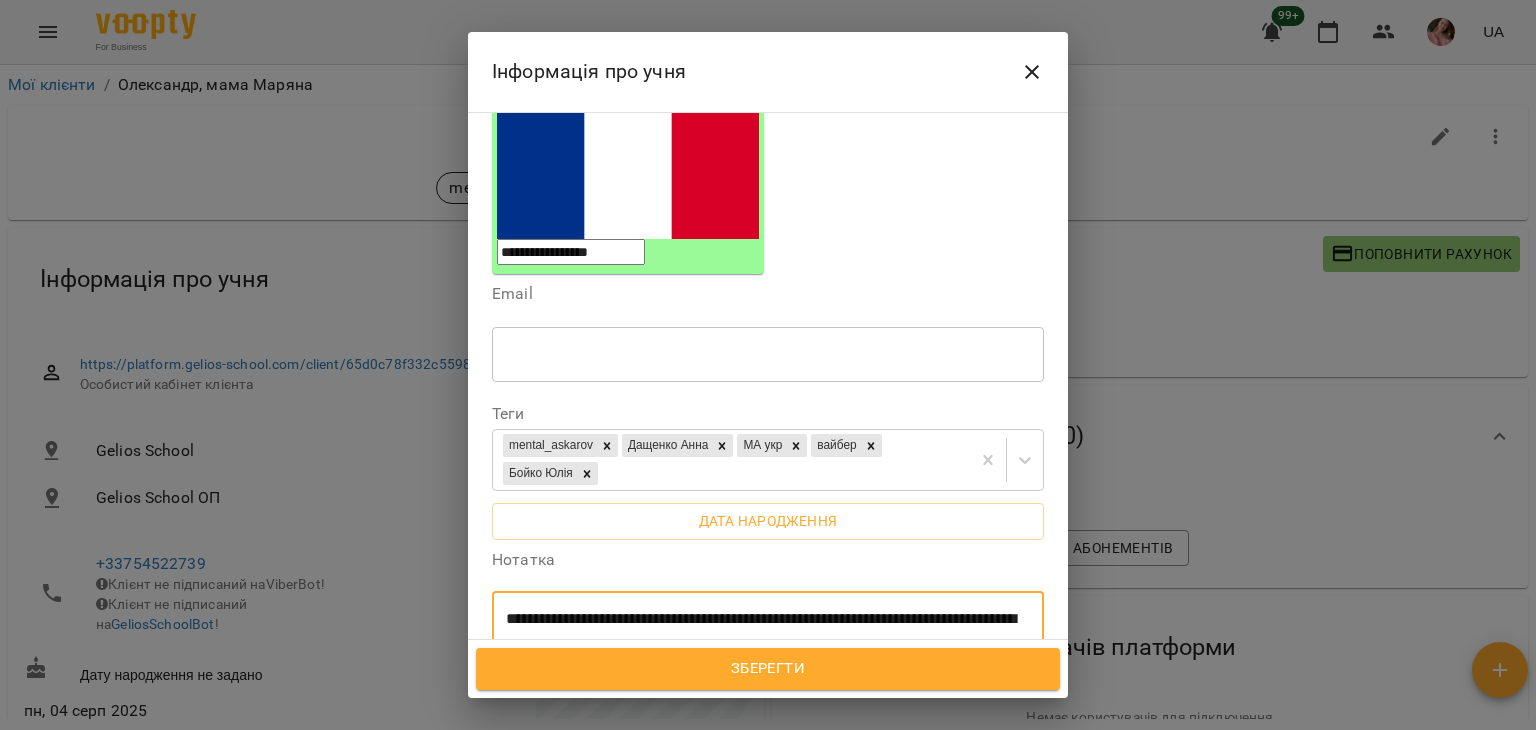 scroll, scrollTop: 328, scrollLeft: 0, axis: vertical 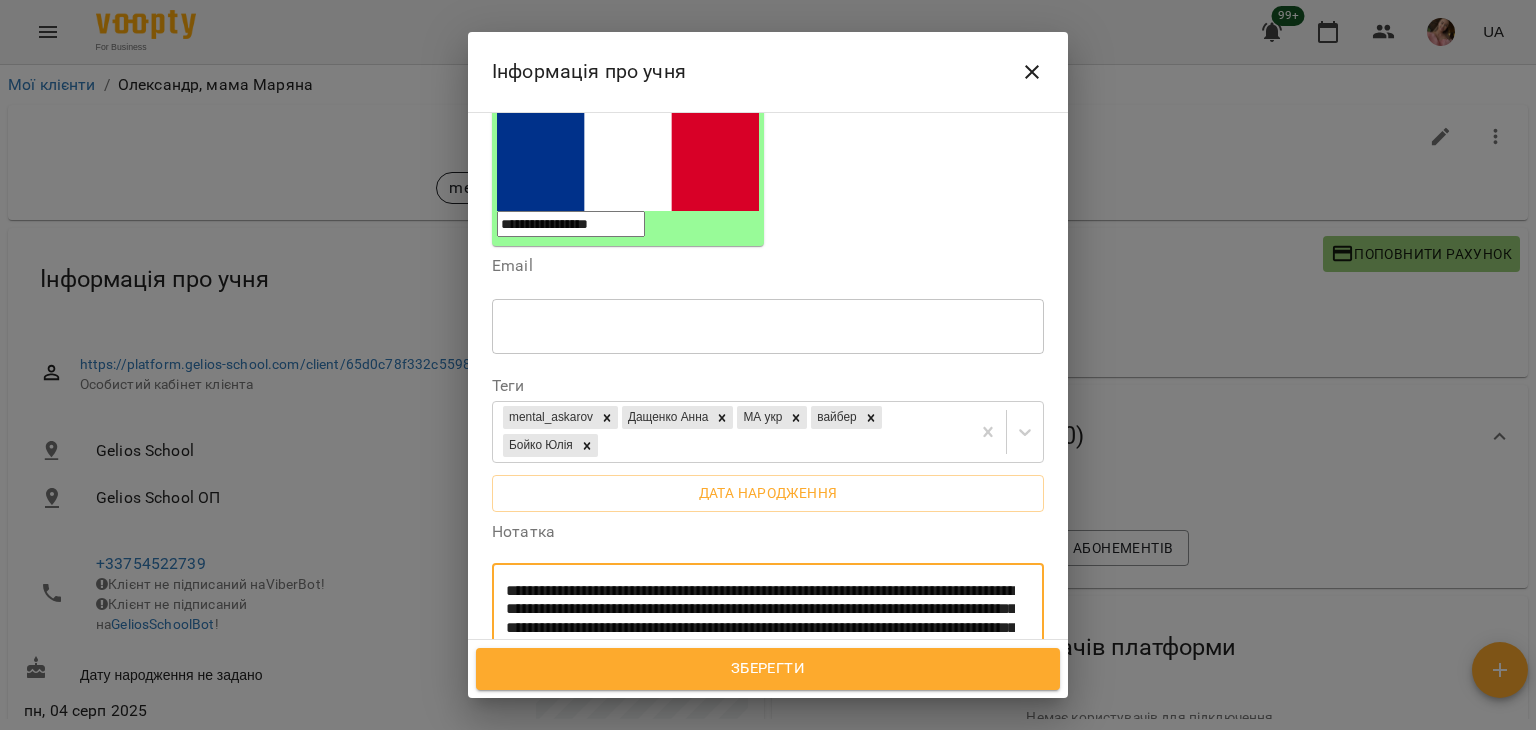 drag, startPoint x: 815, startPoint y: 445, endPoint x: 1006, endPoint y: 440, distance: 191.06543 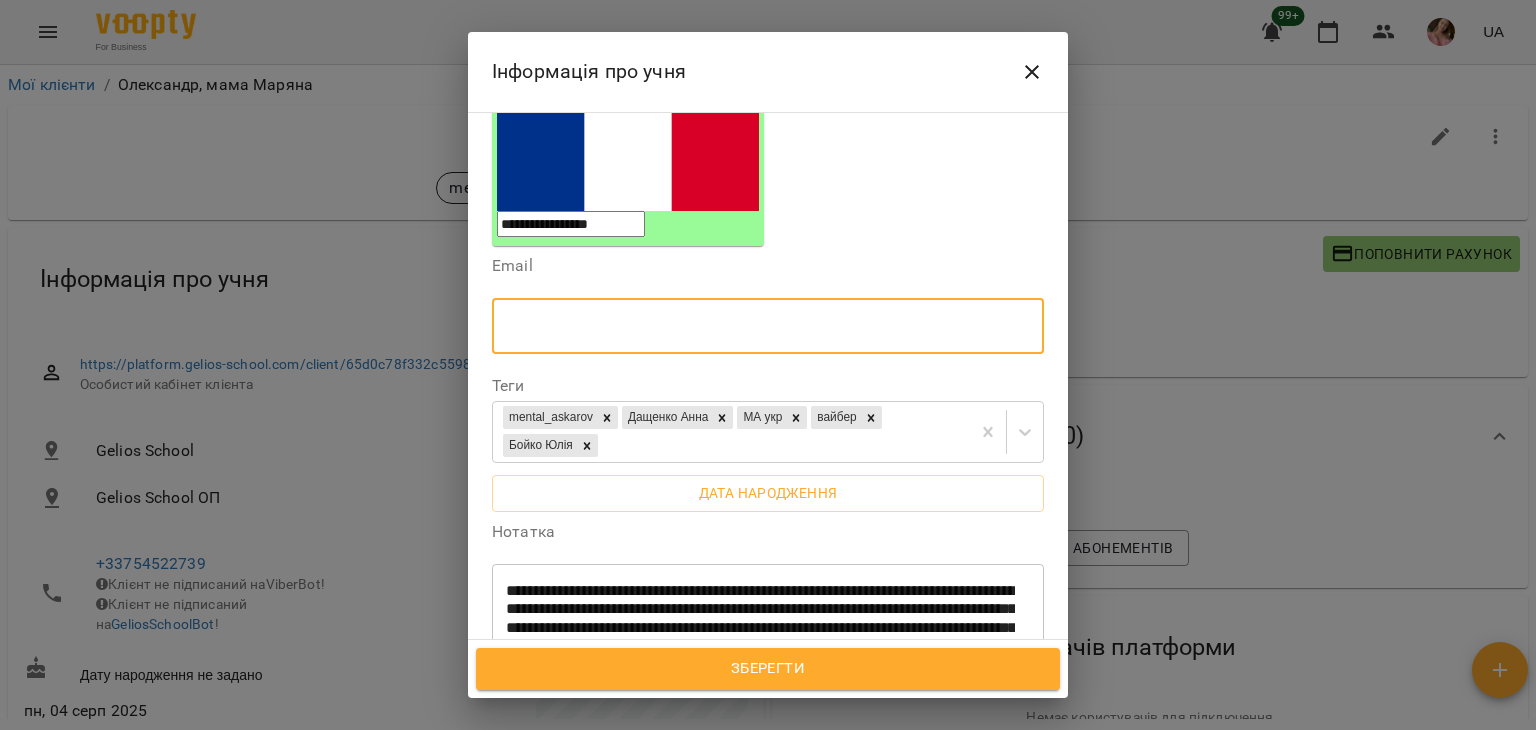 paste on "**********" 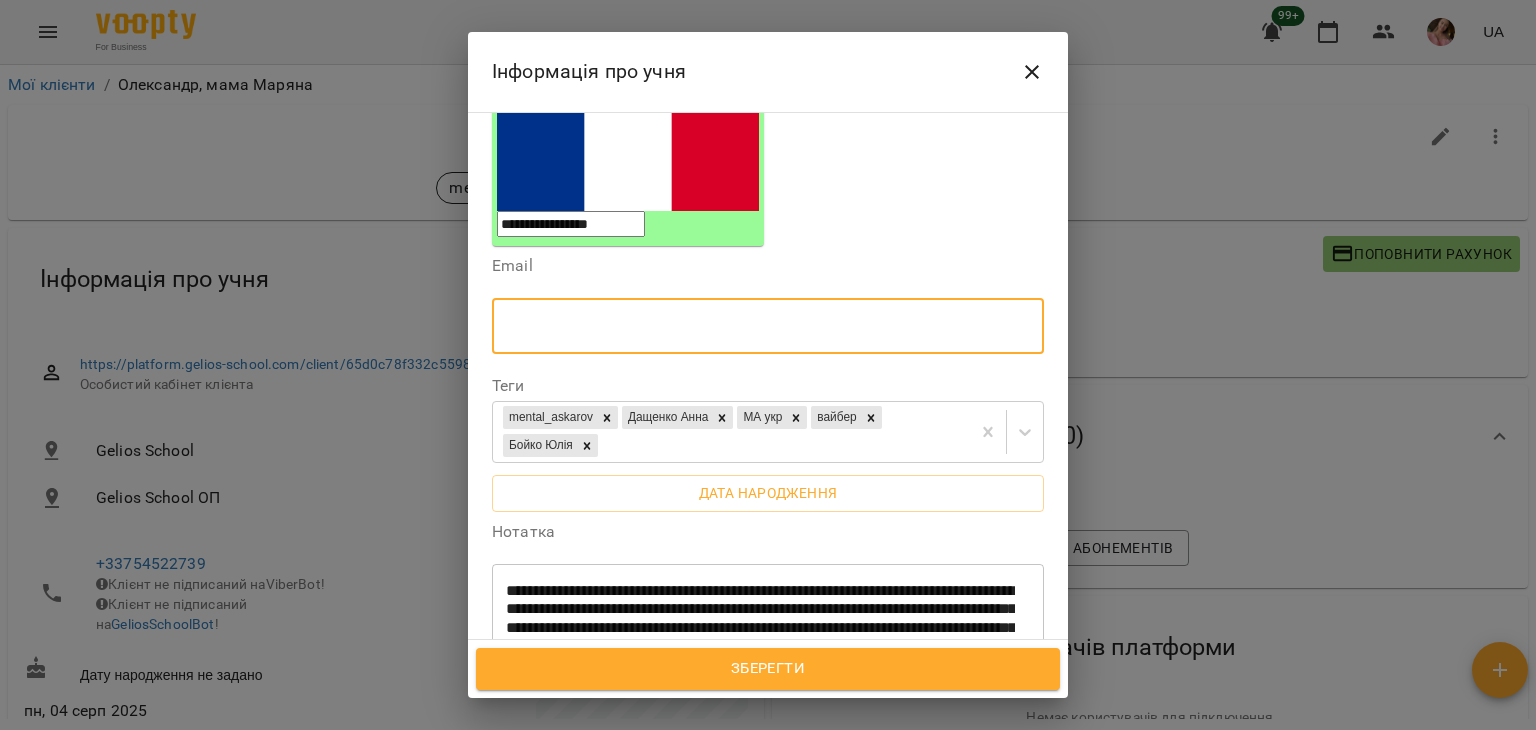 type on "**********" 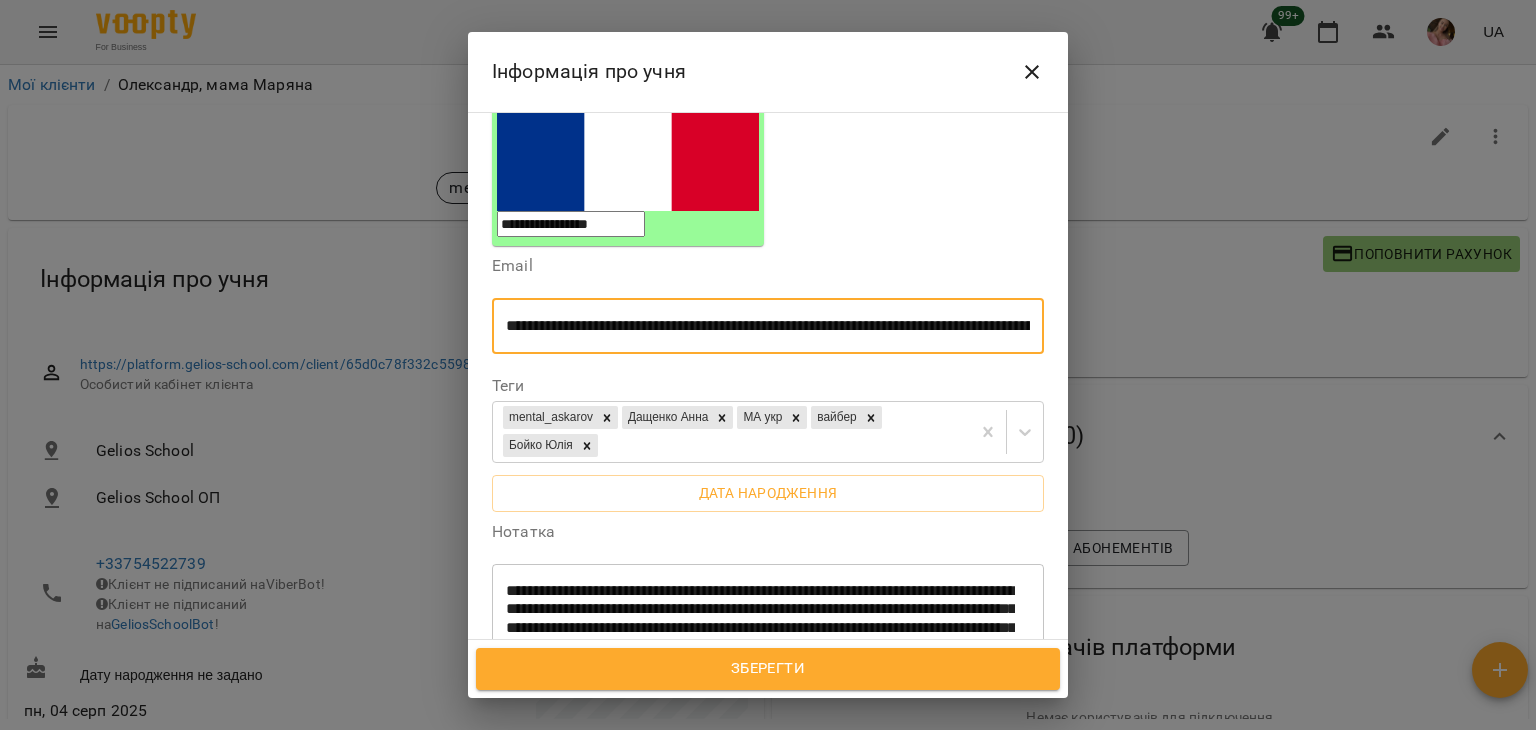 scroll, scrollTop: 0, scrollLeft: 5035, axis: horizontal 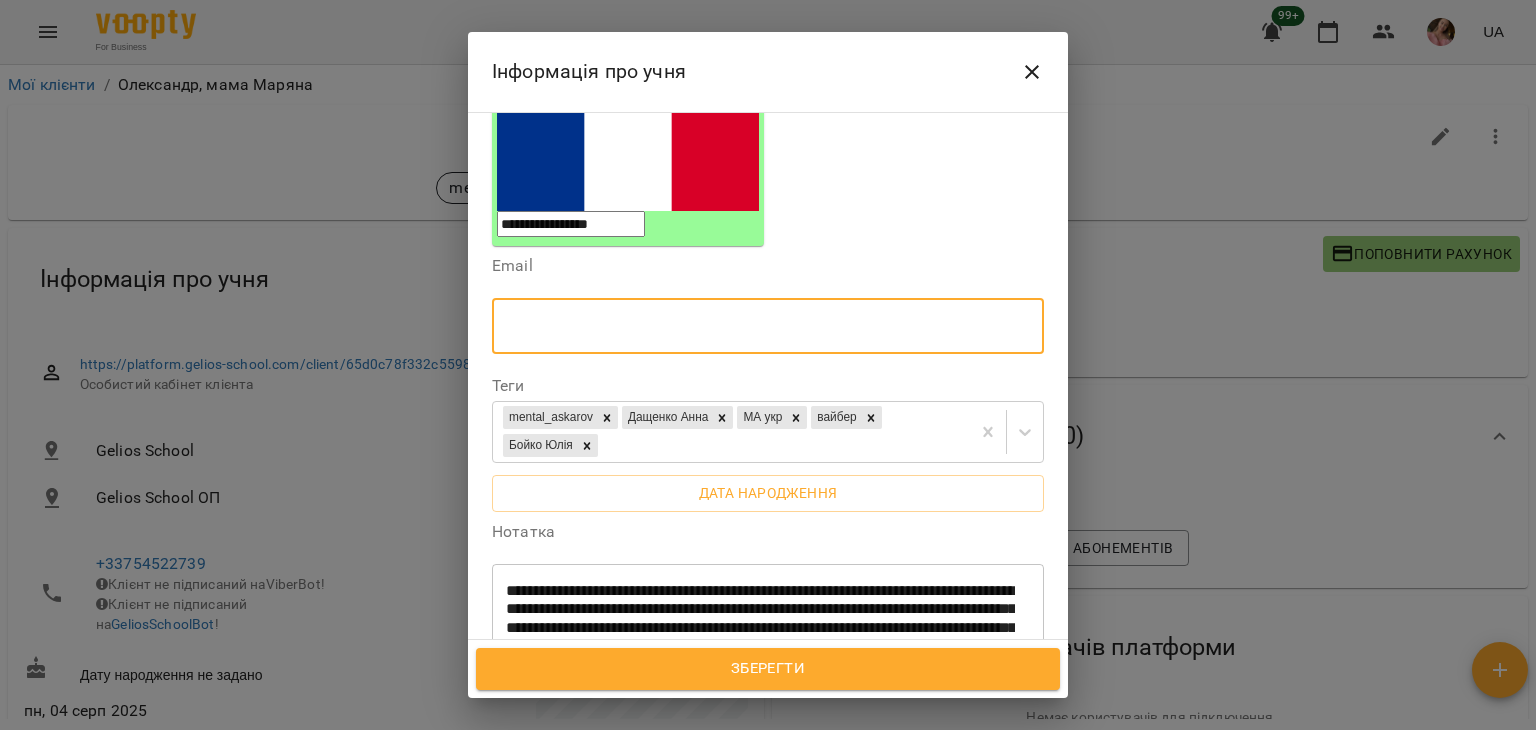 click on "**********" at bounding box center [760, 694] 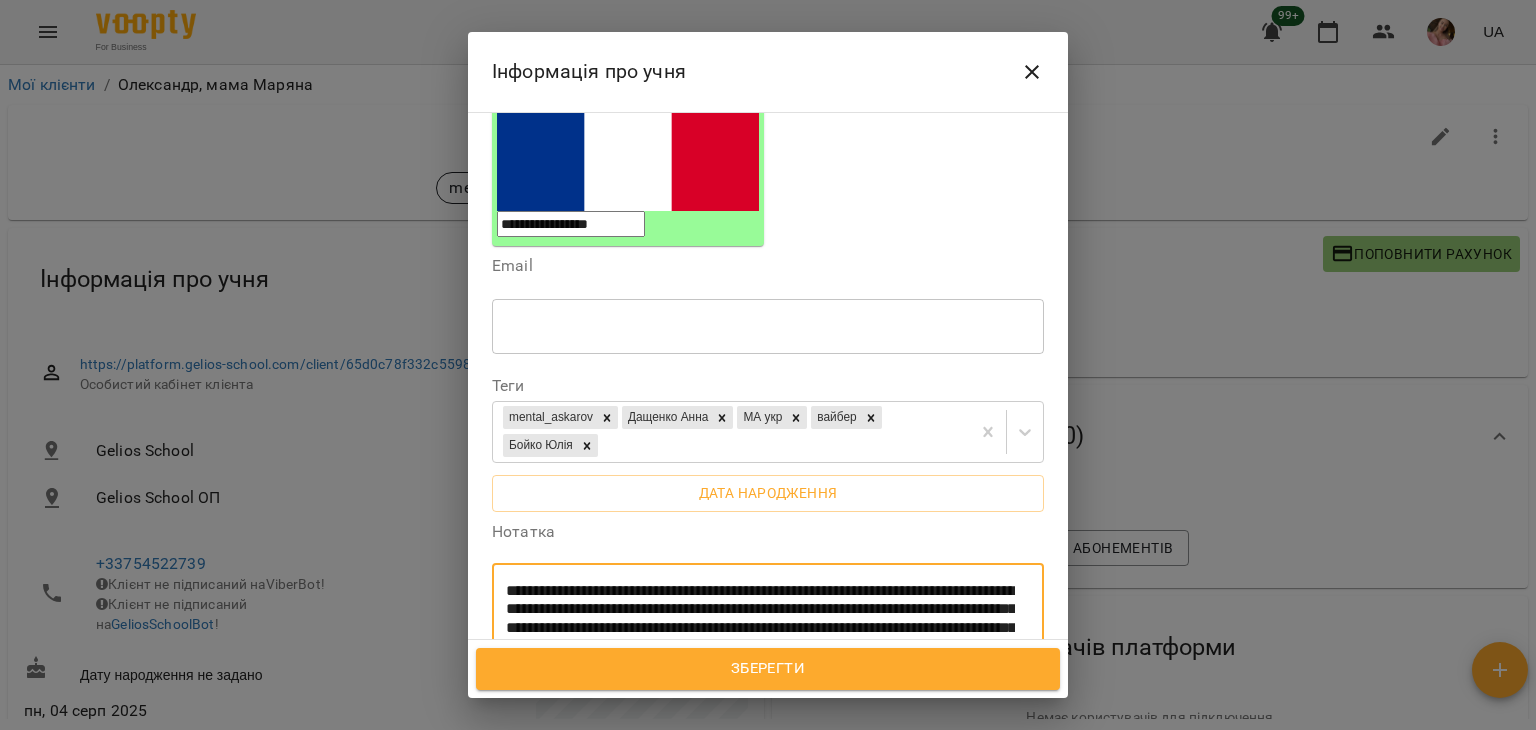 click on "**********" at bounding box center [760, 694] 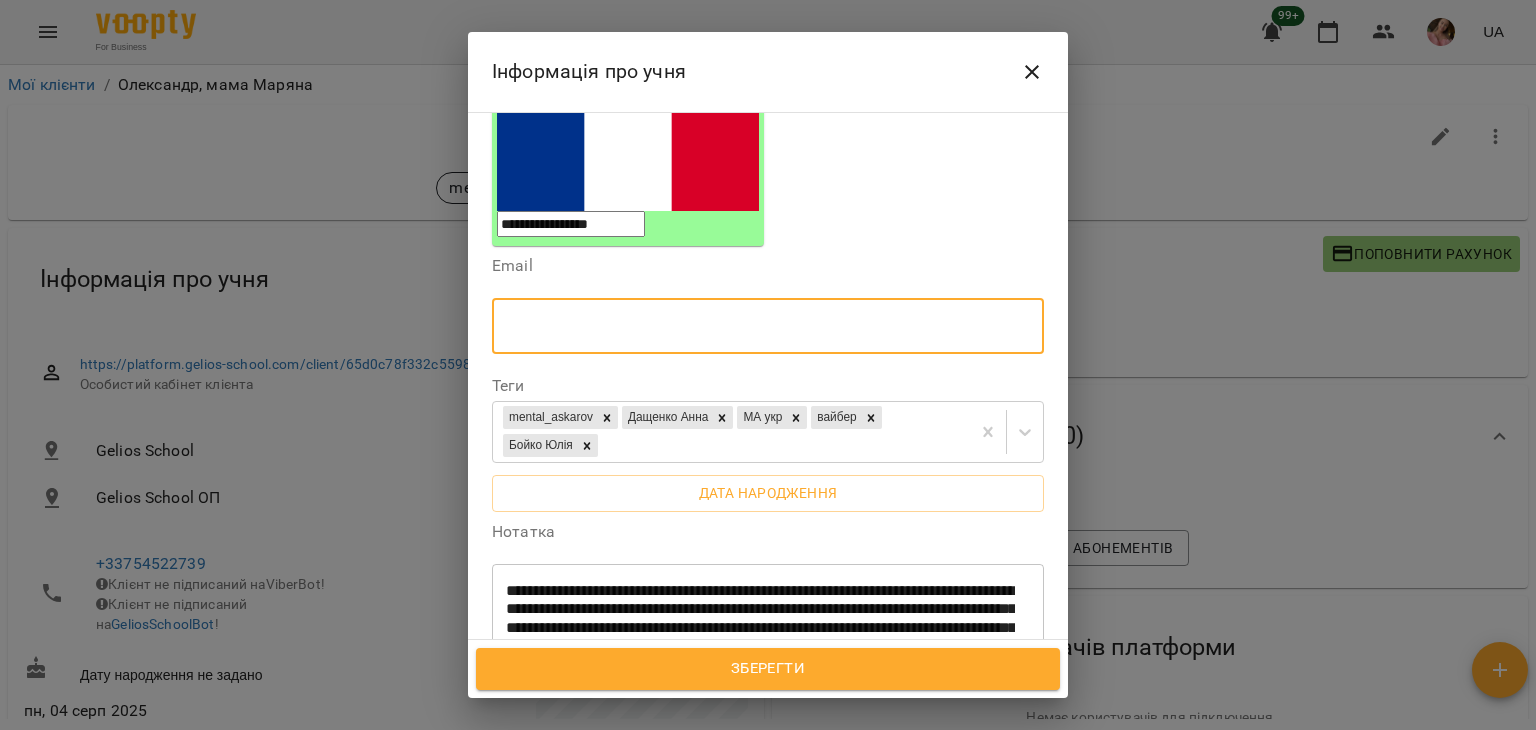 paste on "**********" 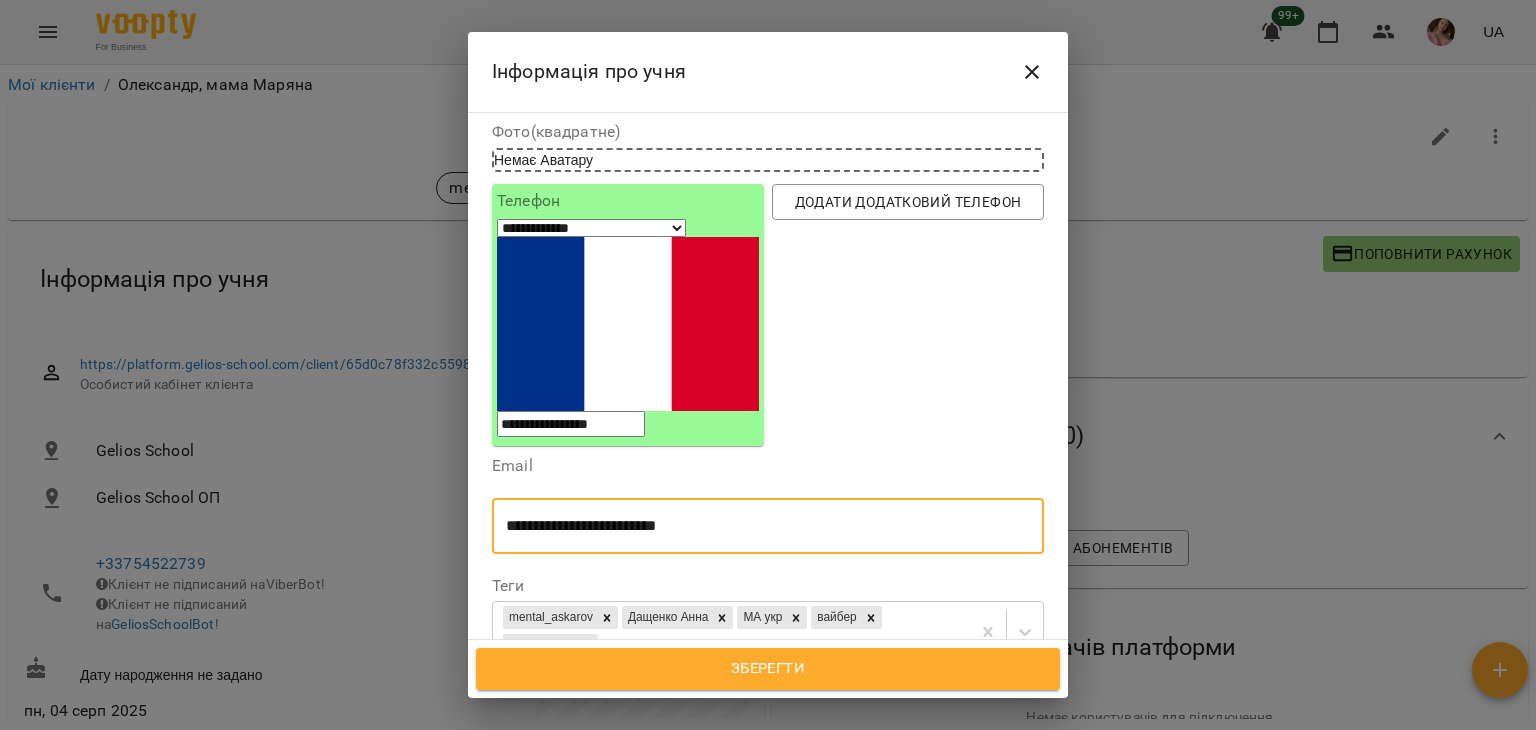 scroll, scrollTop: 328, scrollLeft: 0, axis: vertical 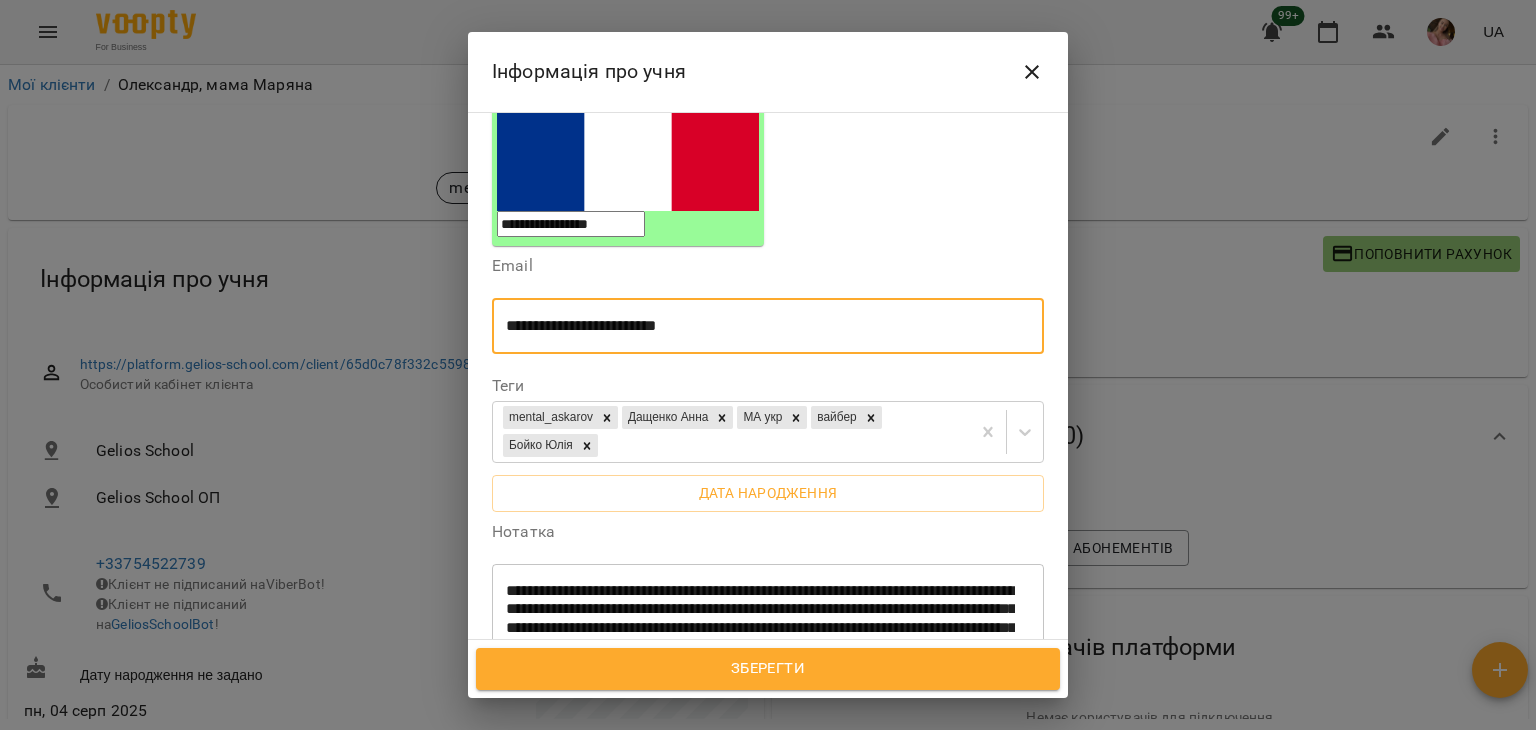 type on "**********" 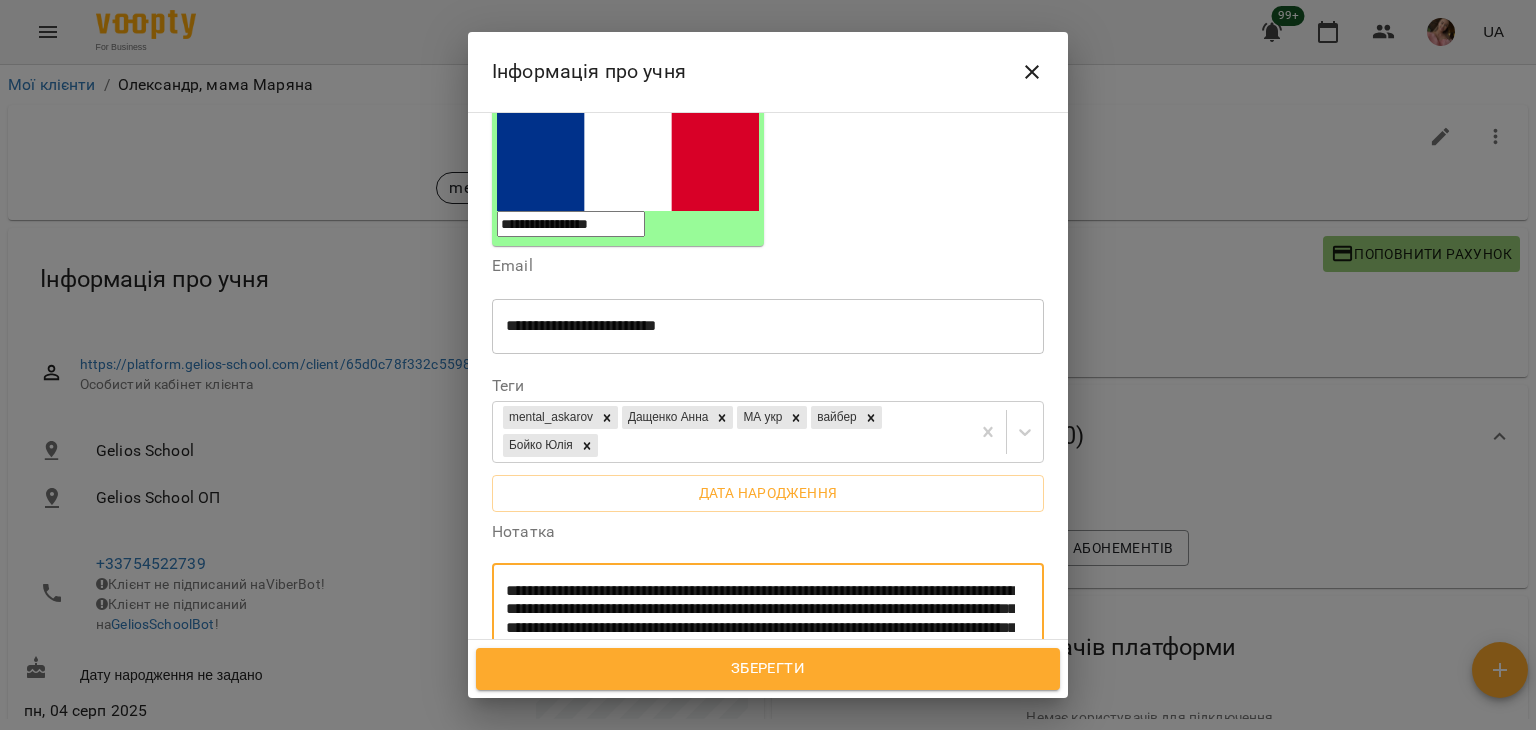 drag, startPoint x: 910, startPoint y: 420, endPoint x: 652, endPoint y: 437, distance: 258.55948 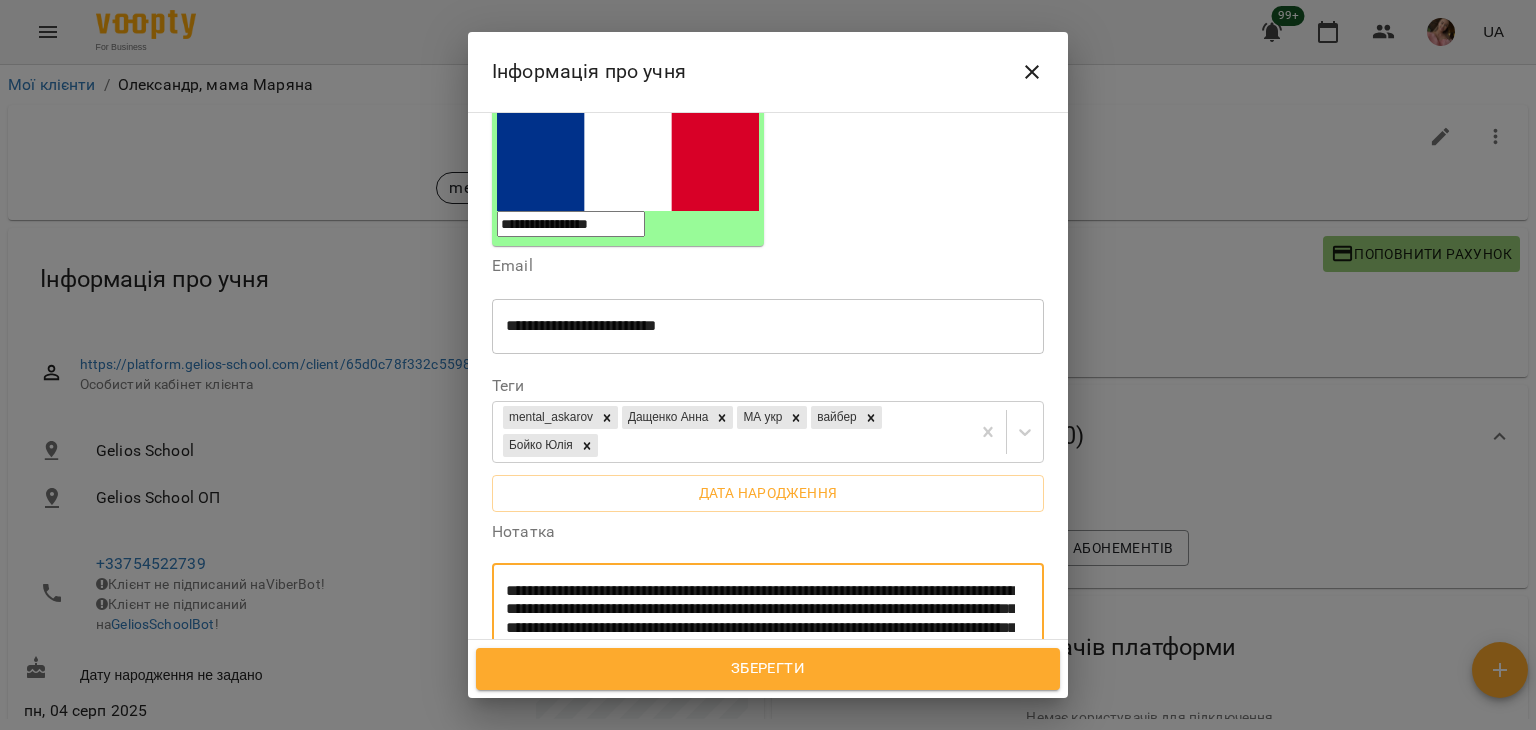 click on "**********" at bounding box center [760, 694] 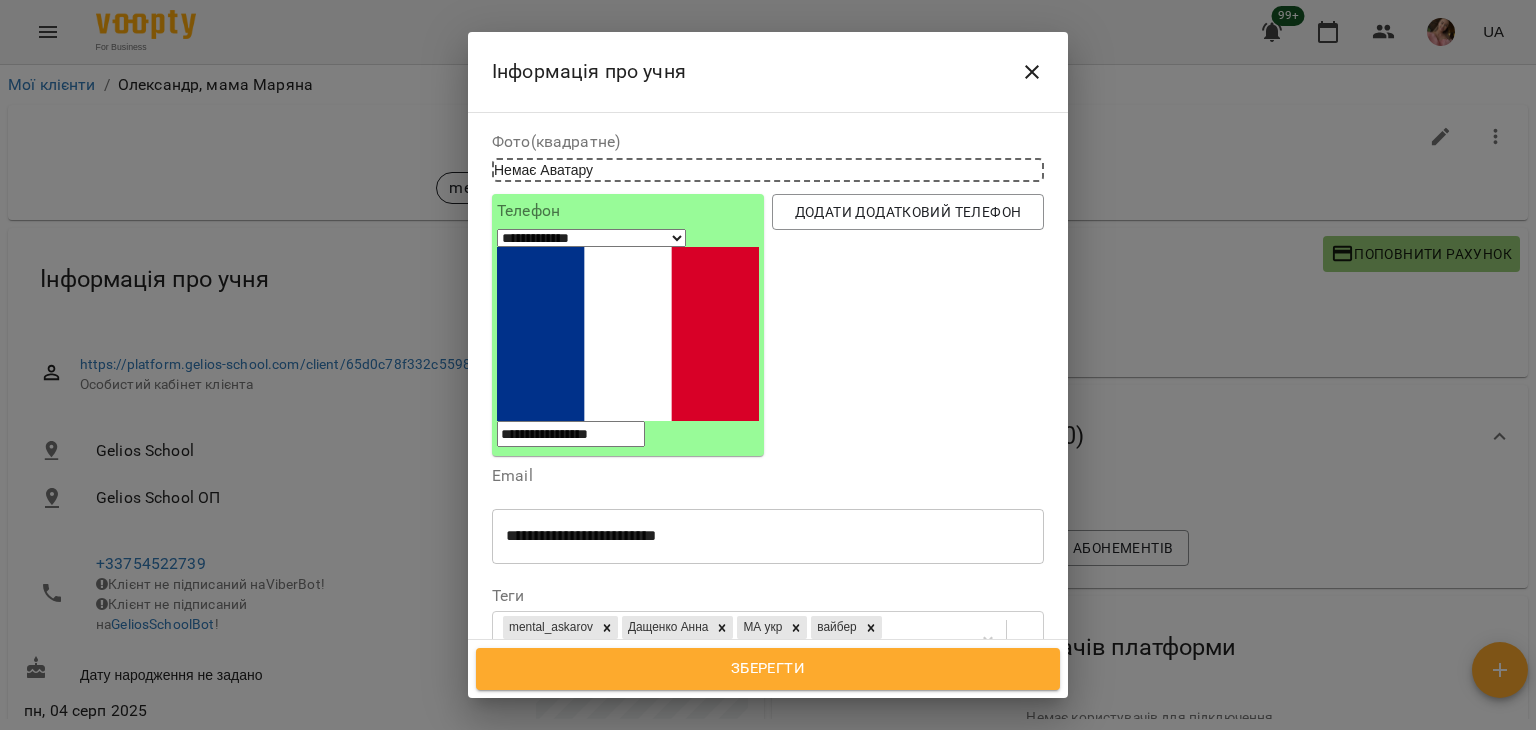 scroll, scrollTop: 0, scrollLeft: 0, axis: both 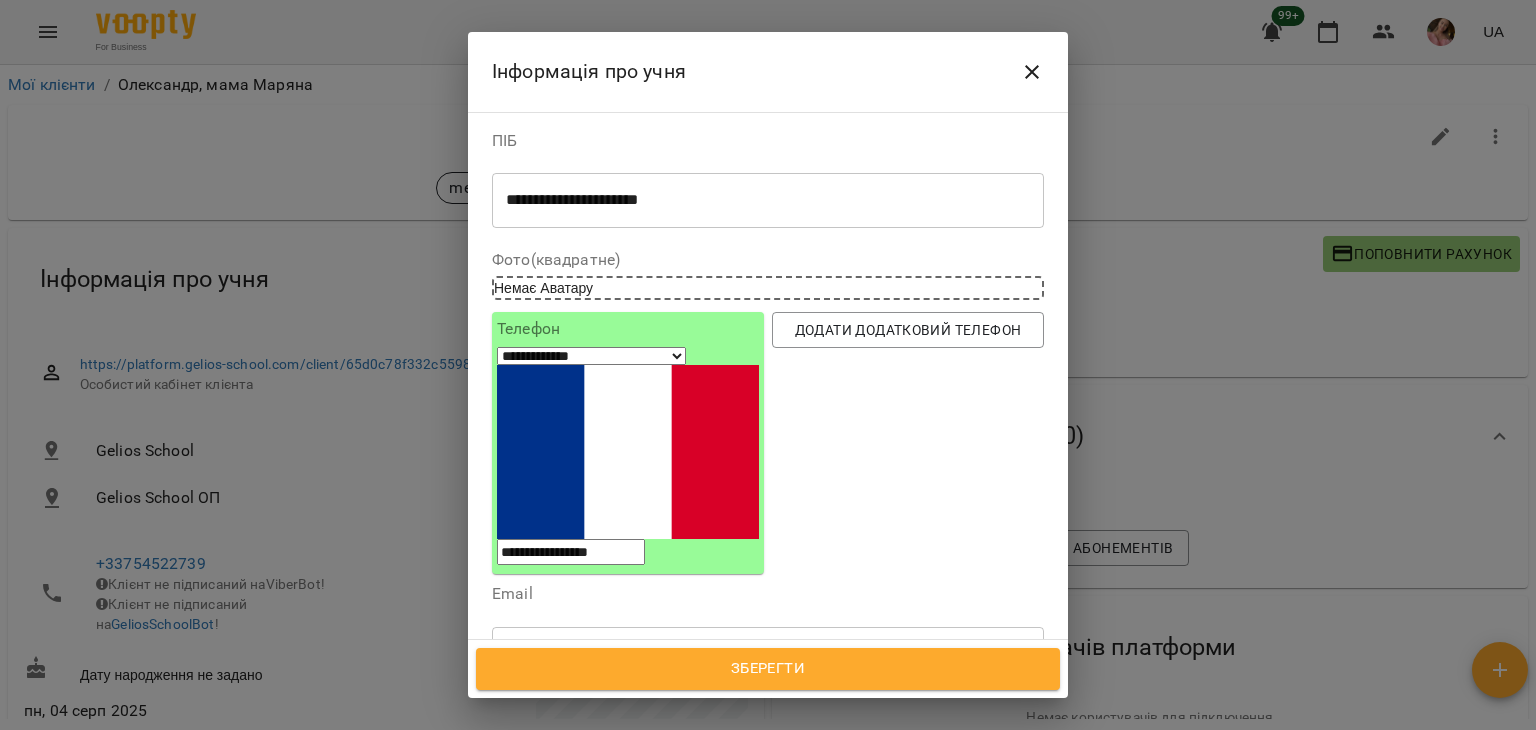 drag, startPoint x: 707, startPoint y: 209, endPoint x: 360, endPoint y: 237, distance: 348.12784 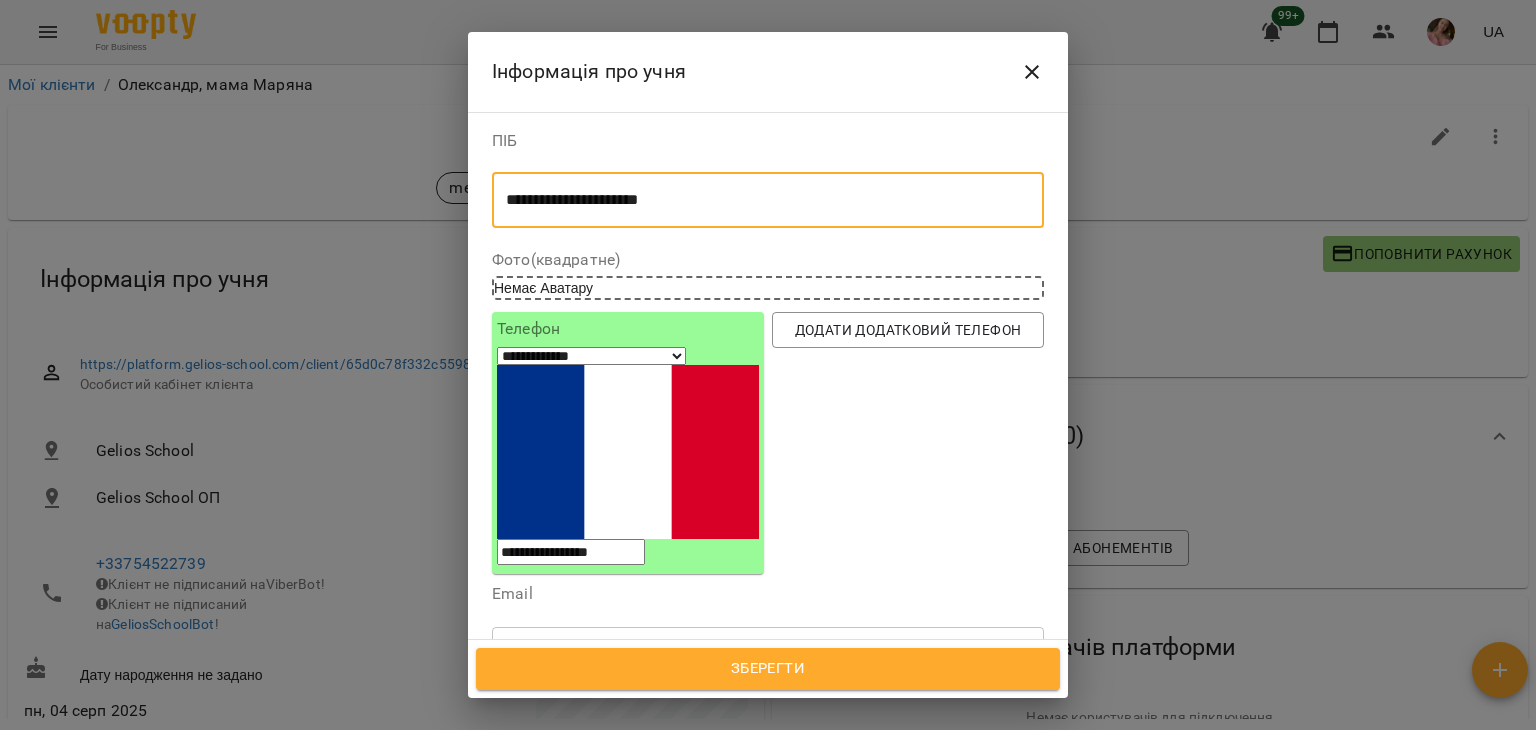 click on "**********" at bounding box center [760, 200] 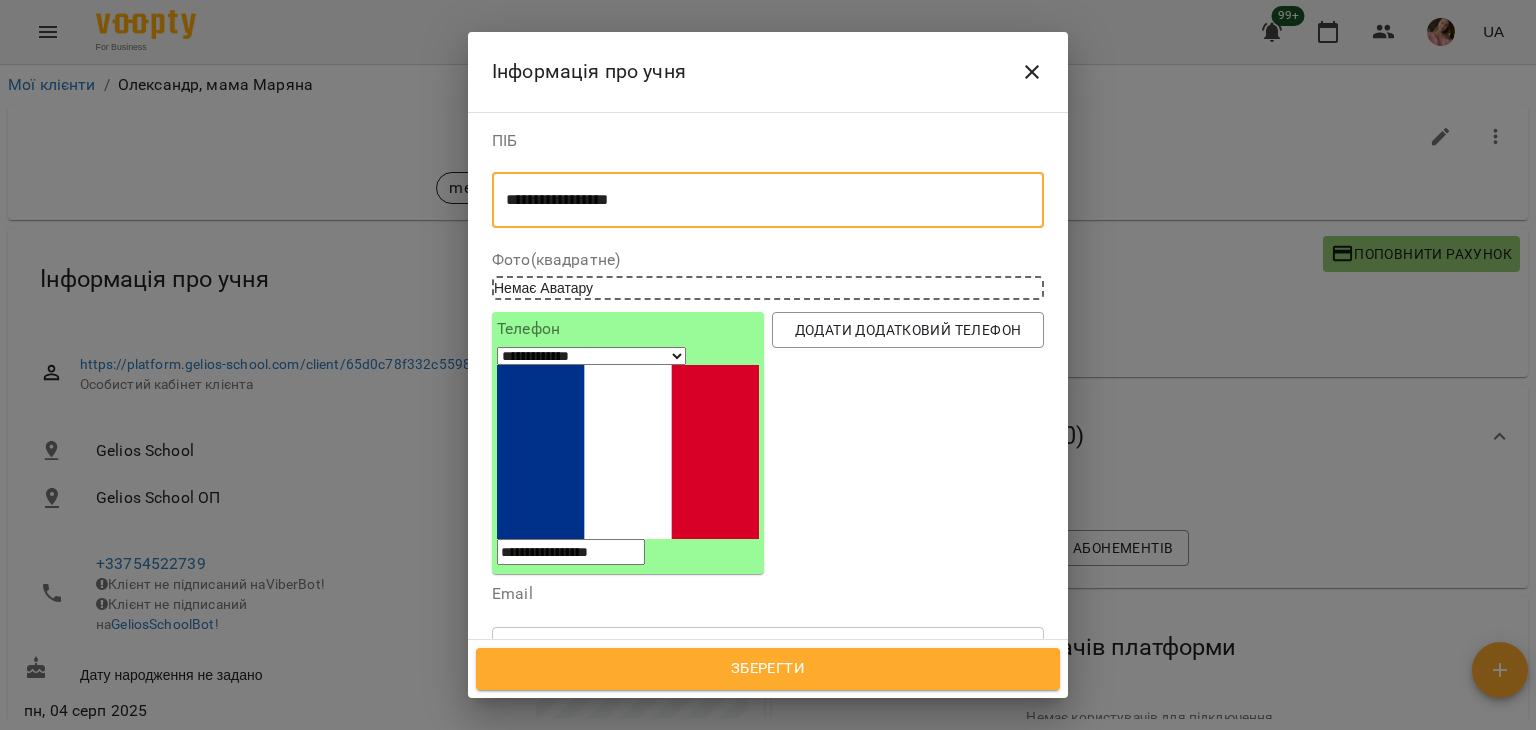 type on "**********" 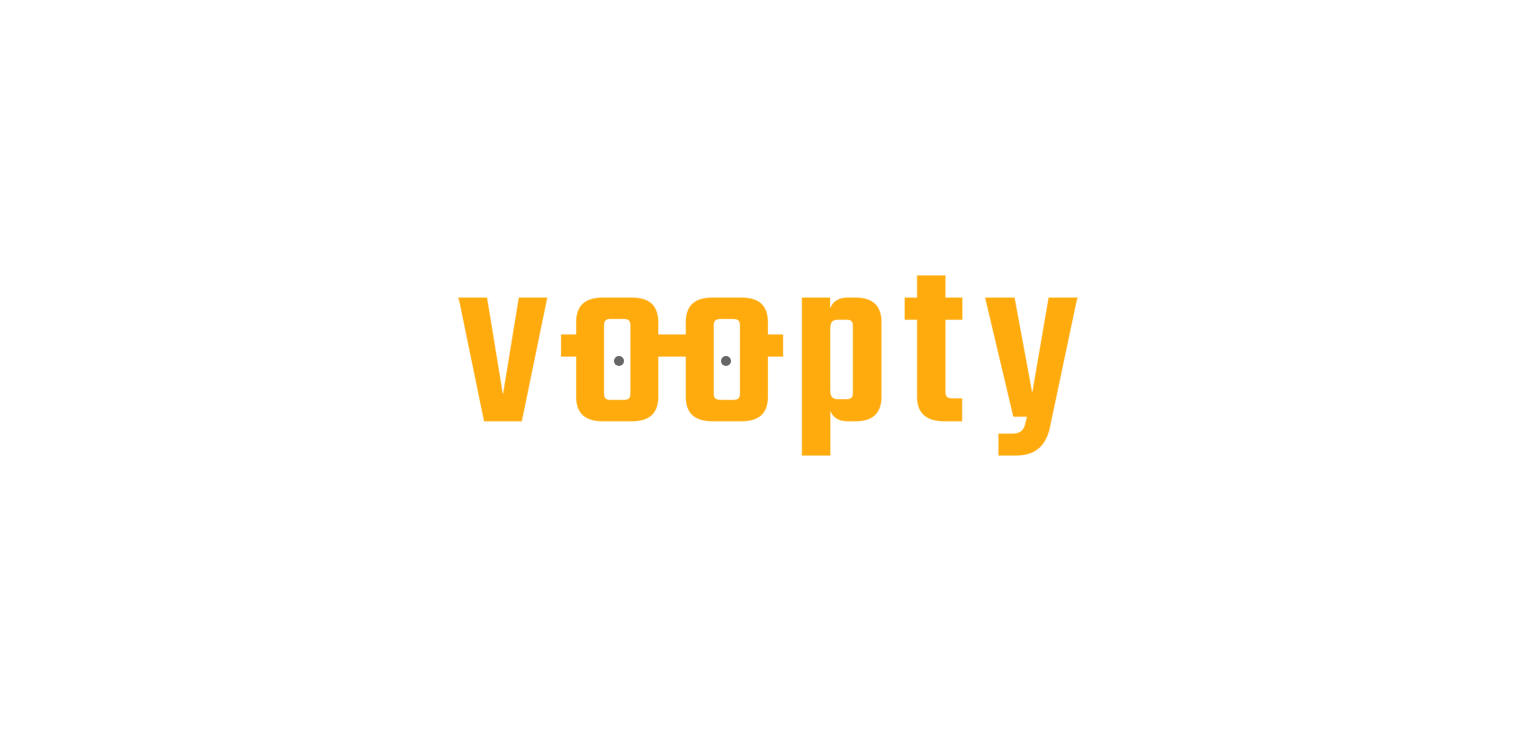 scroll, scrollTop: 0, scrollLeft: 0, axis: both 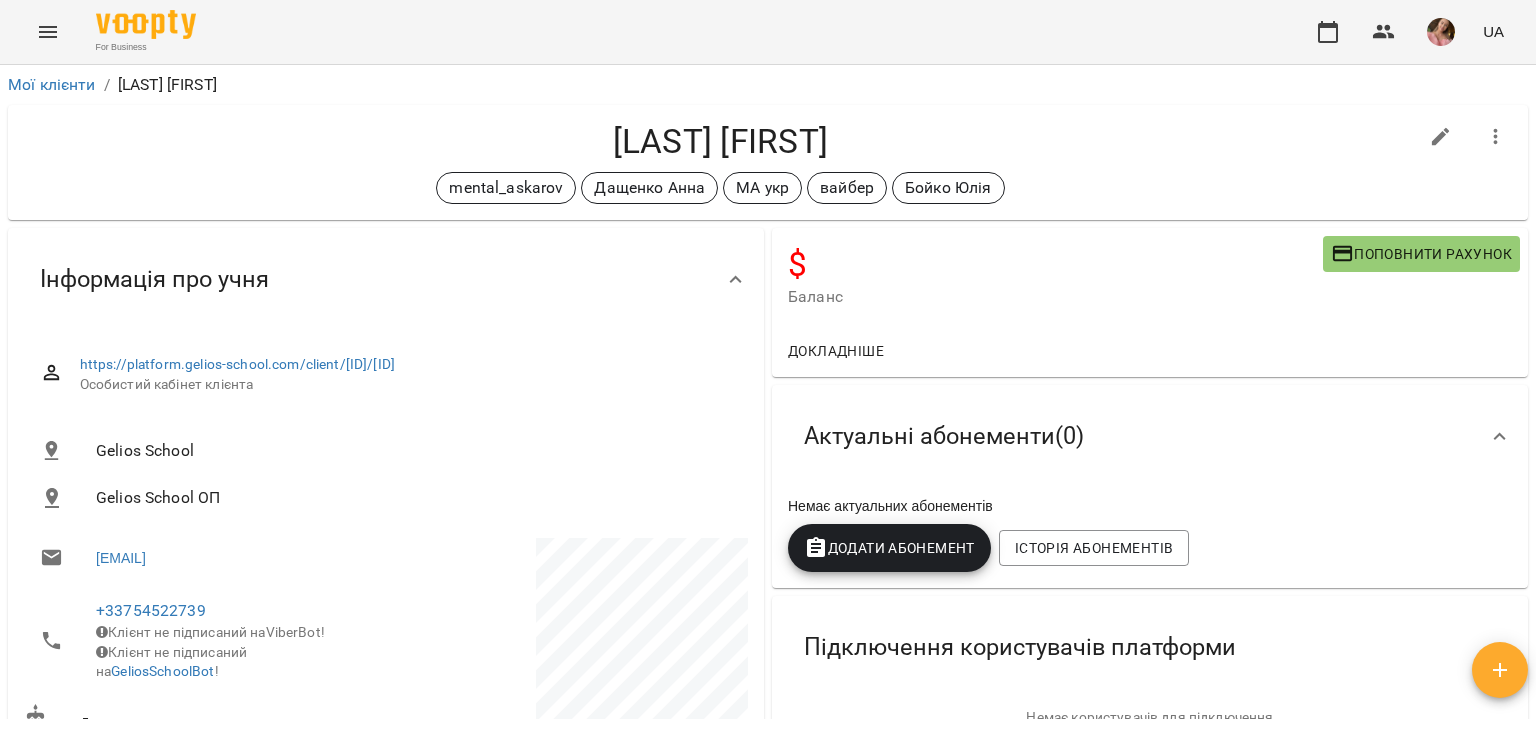 click on "Поповнити рахунок" at bounding box center (1421, 254) 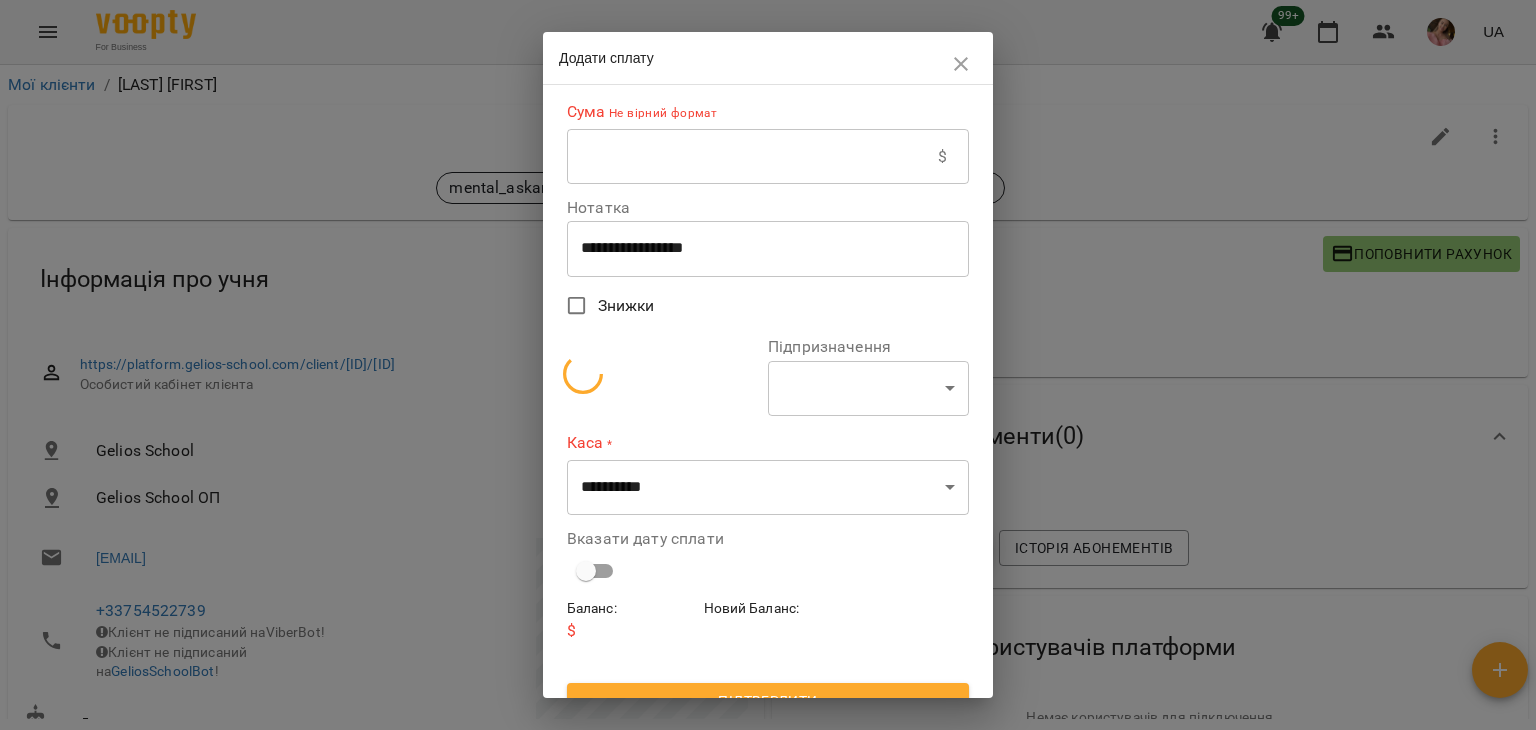 click at bounding box center (752, 157) 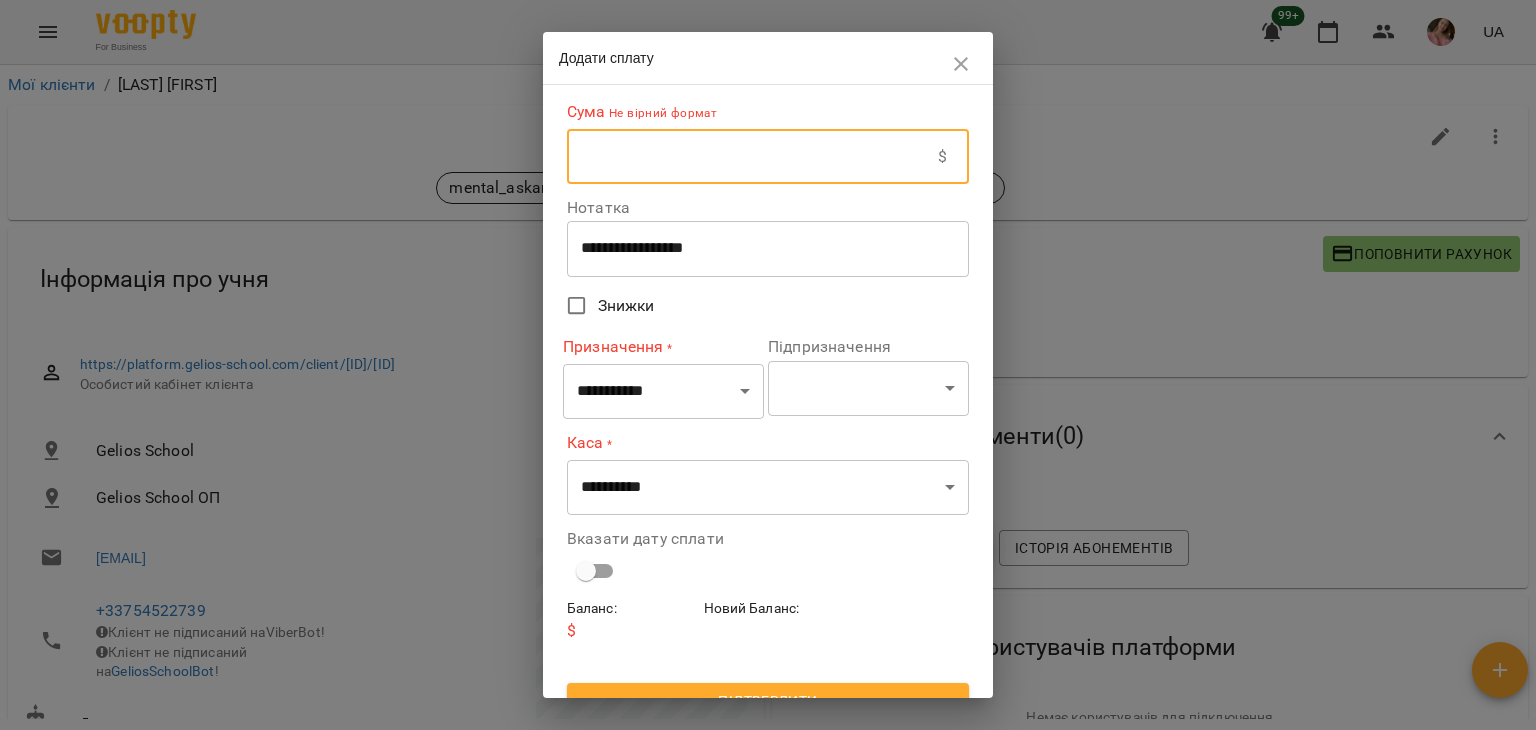 type on "*****" 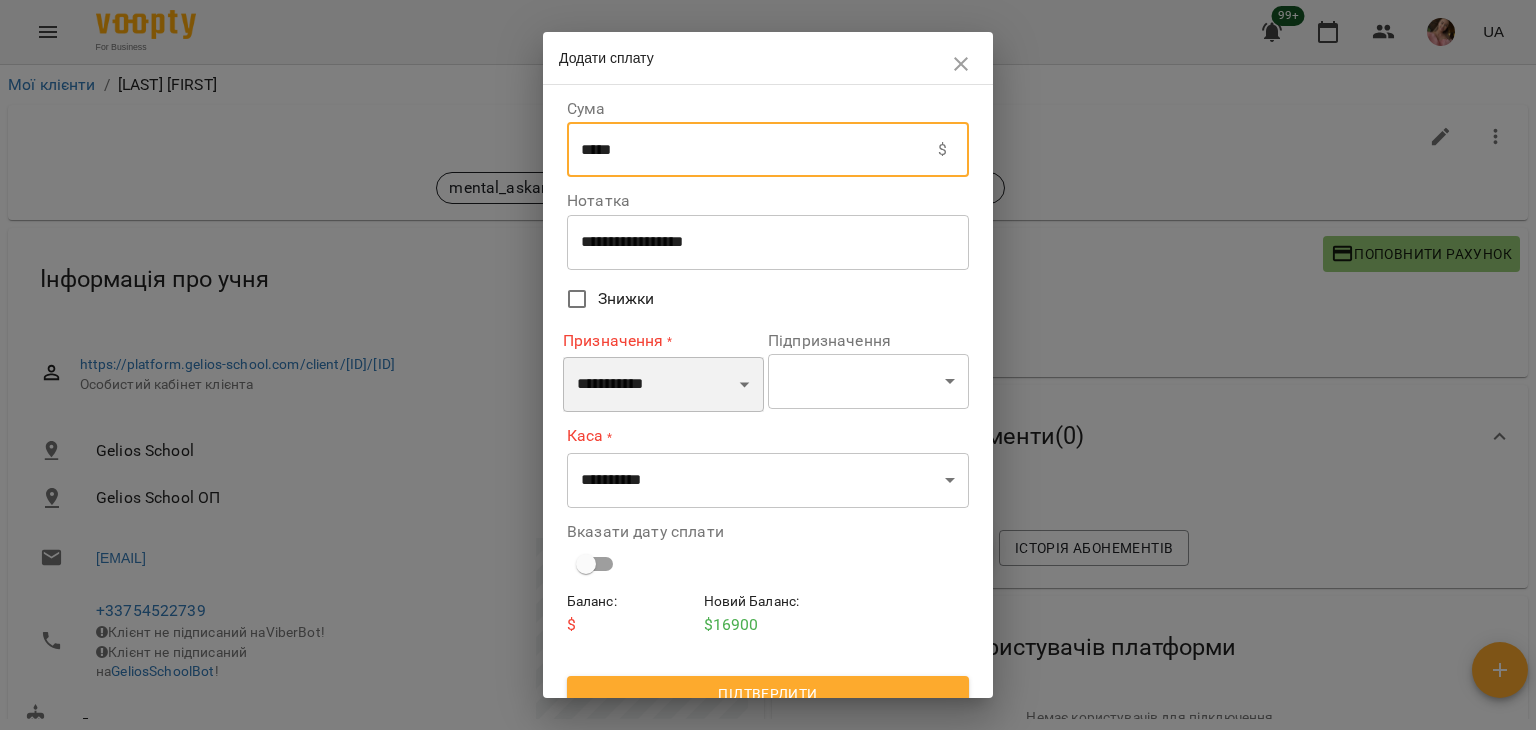 drag, startPoint x: 640, startPoint y: 360, endPoint x: 643, endPoint y: 381, distance: 21.213203 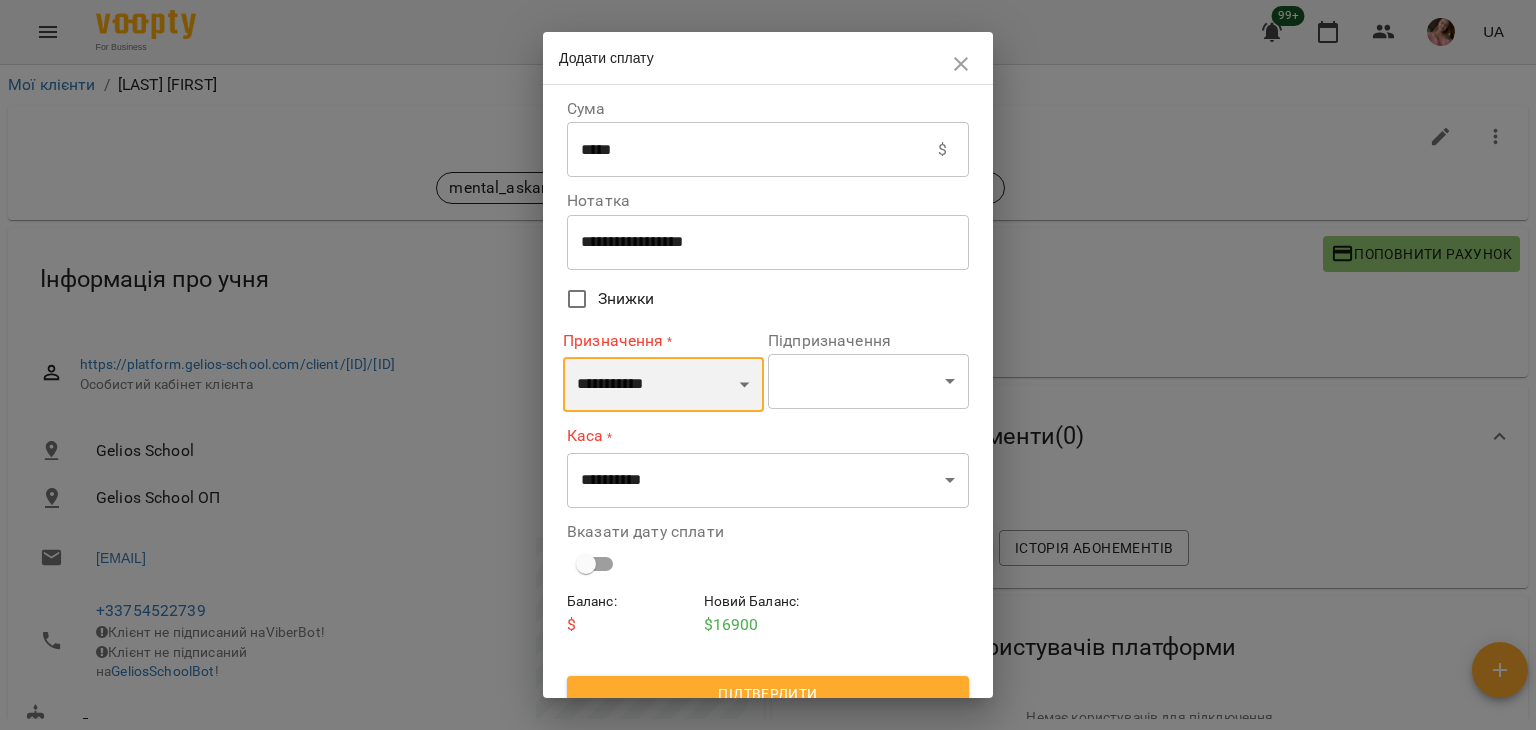 select on "*********" 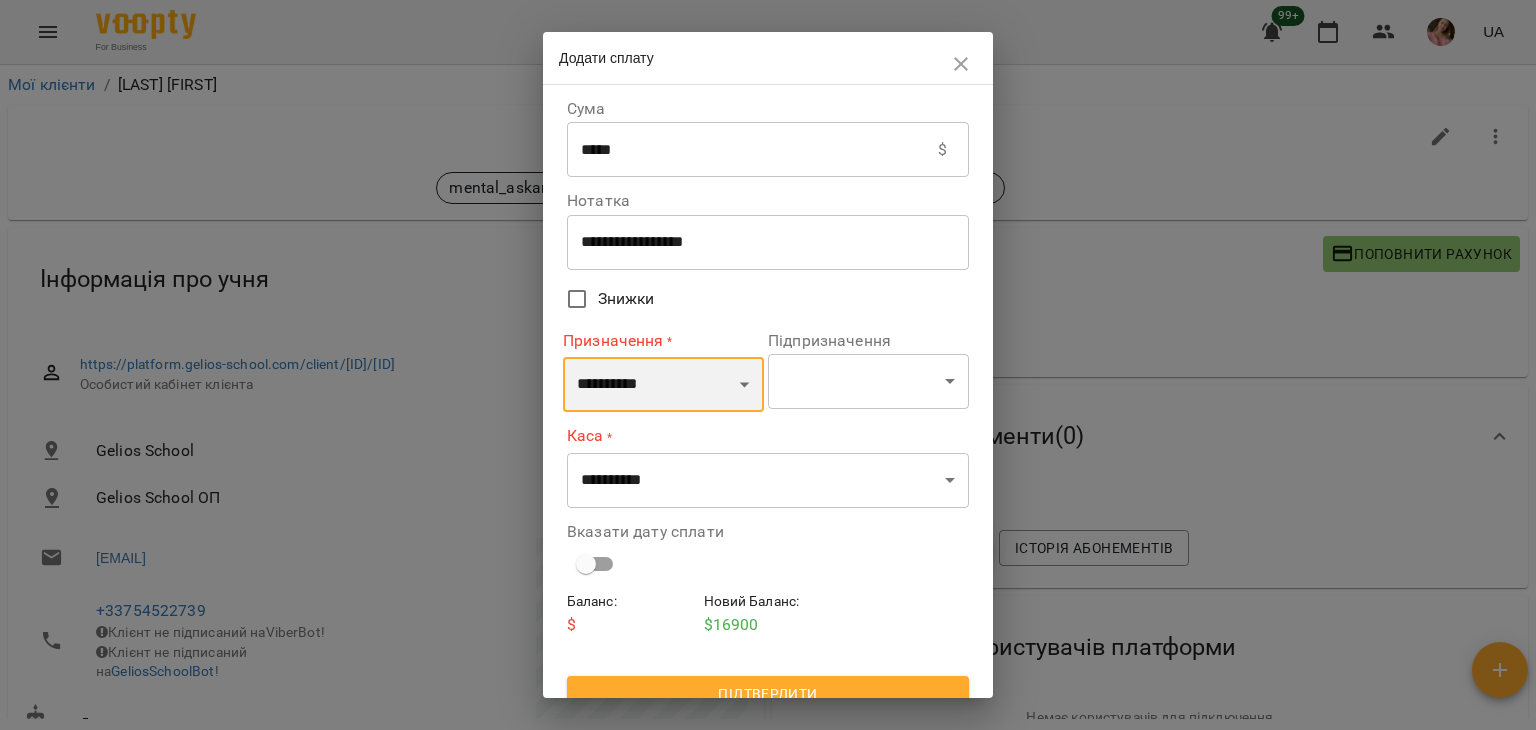 click on "**********" at bounding box center [663, 385] 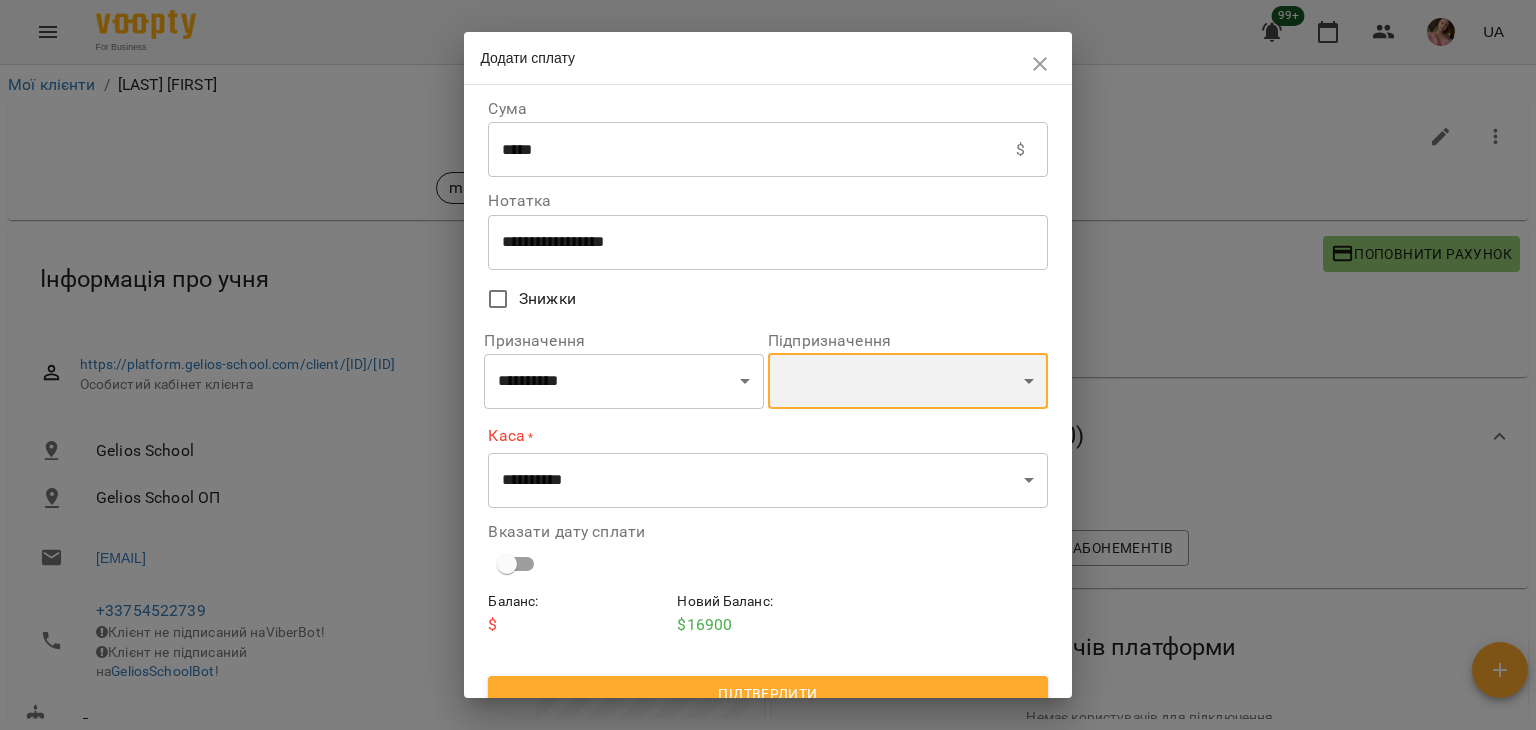 click on "**********" at bounding box center (908, 381) 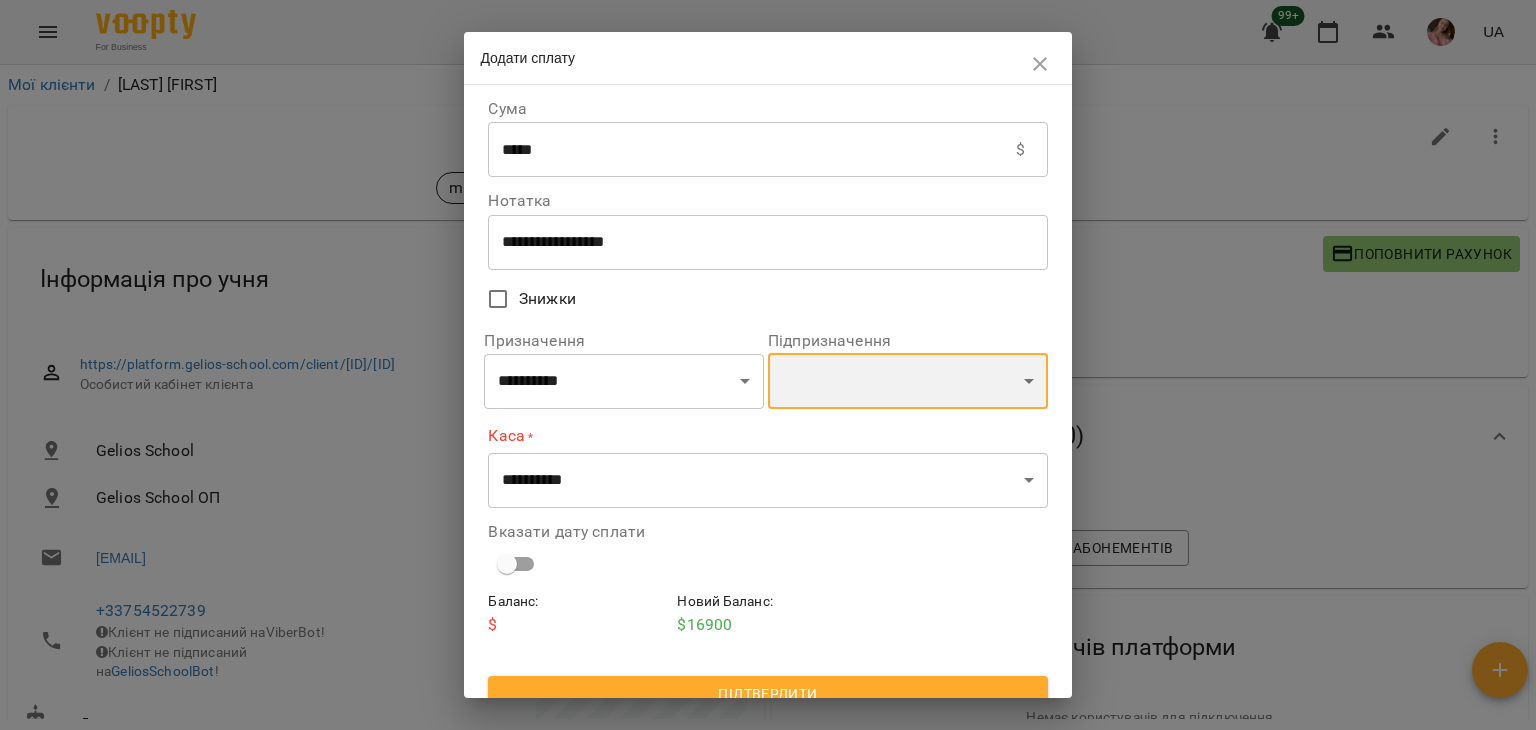 select on "**********" 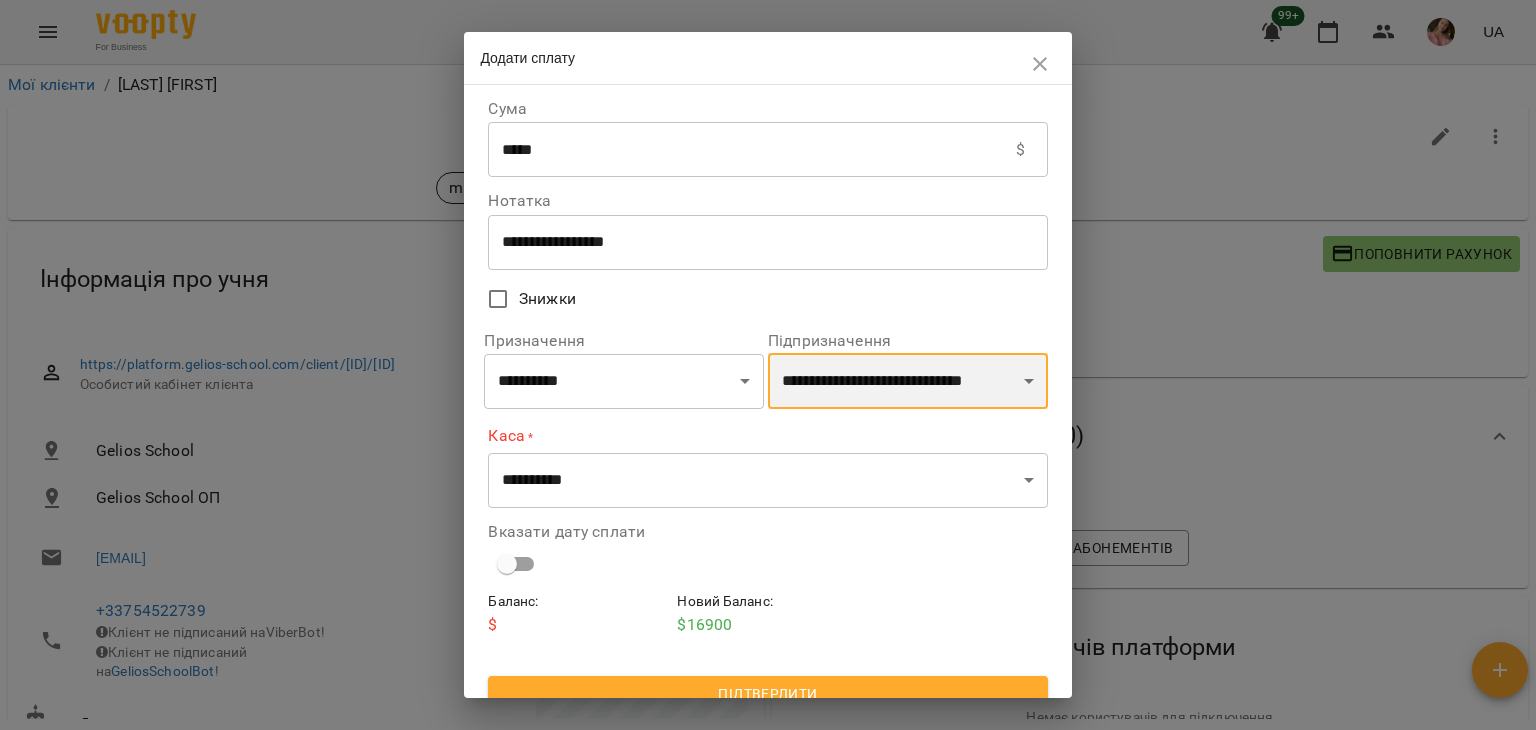 click on "**********" at bounding box center (908, 381) 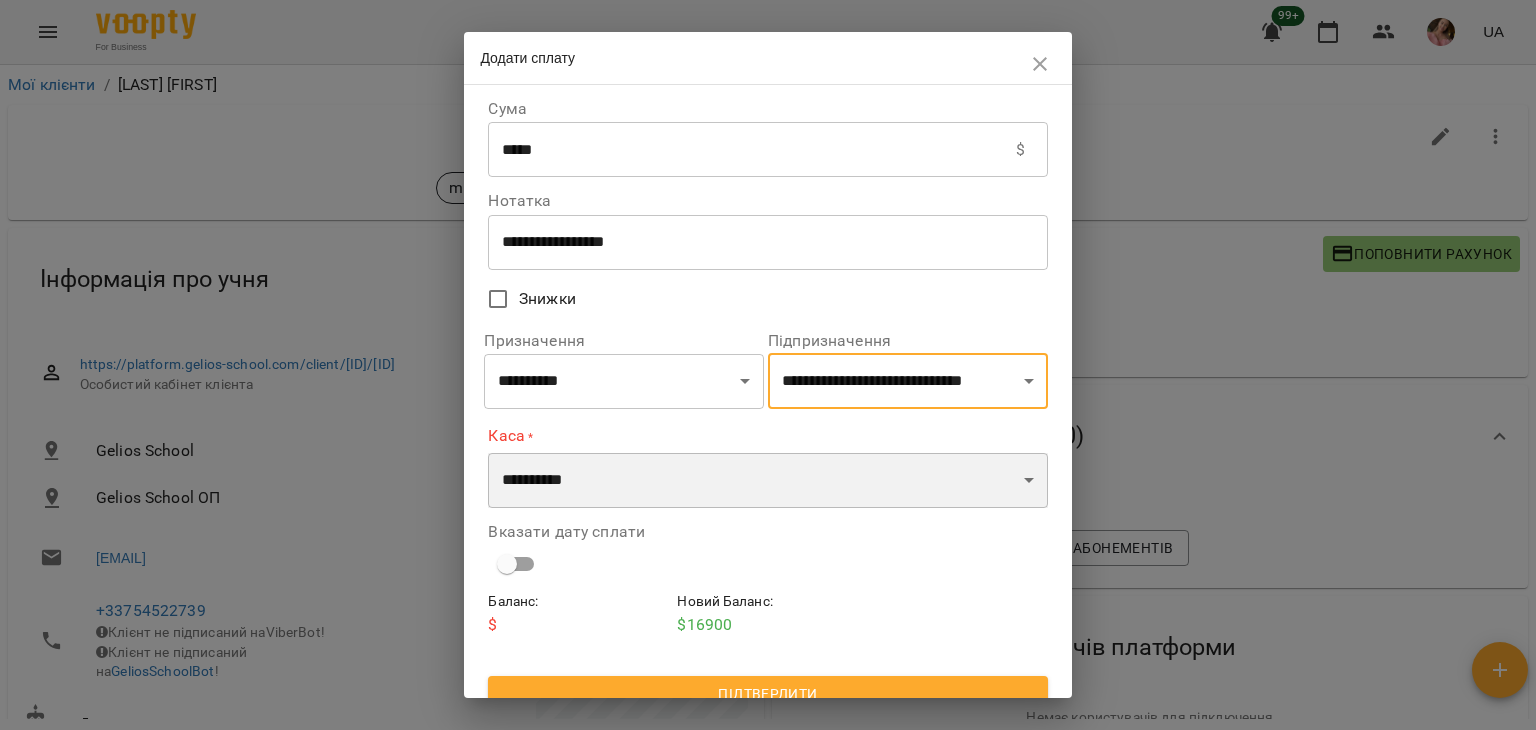 click on "**********" at bounding box center (767, 481) 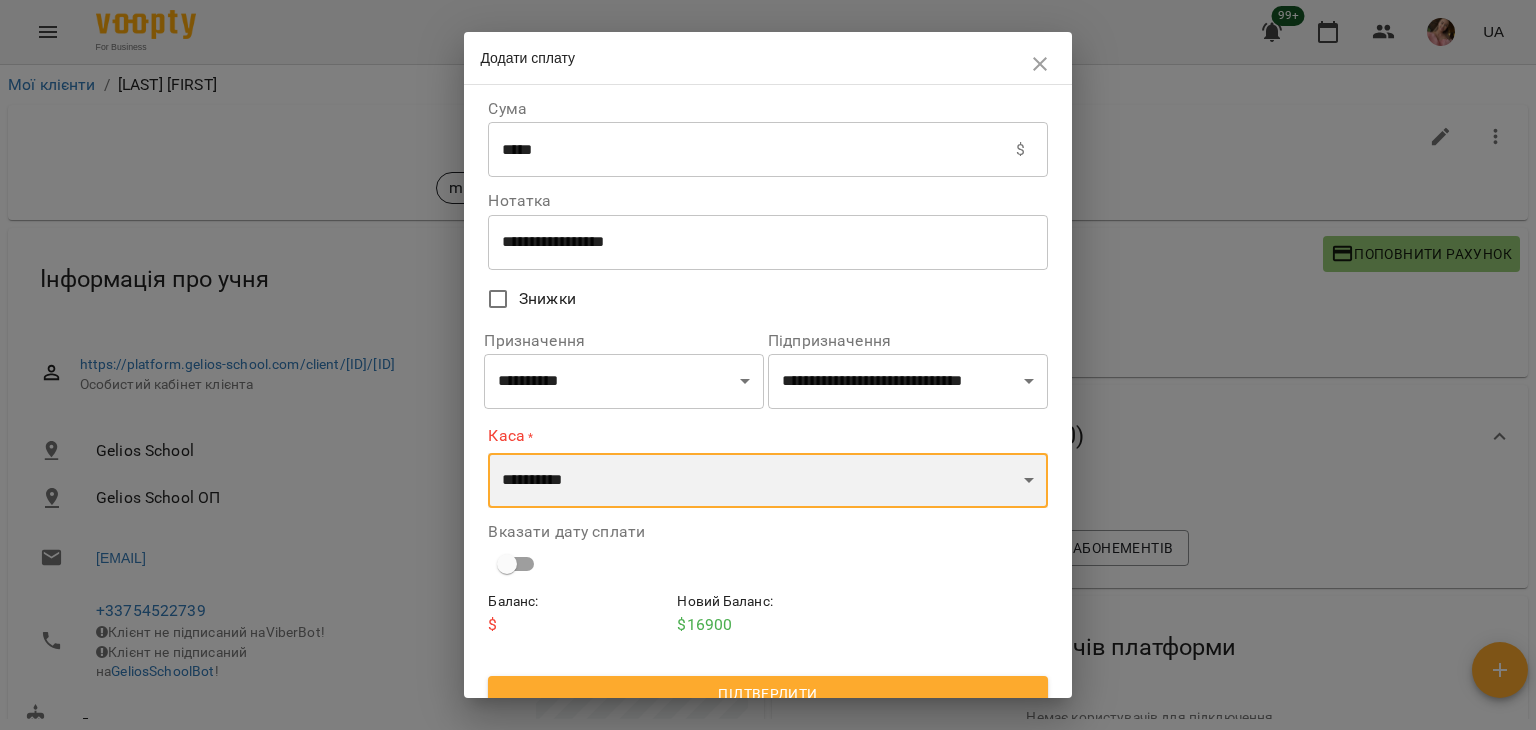 select on "****" 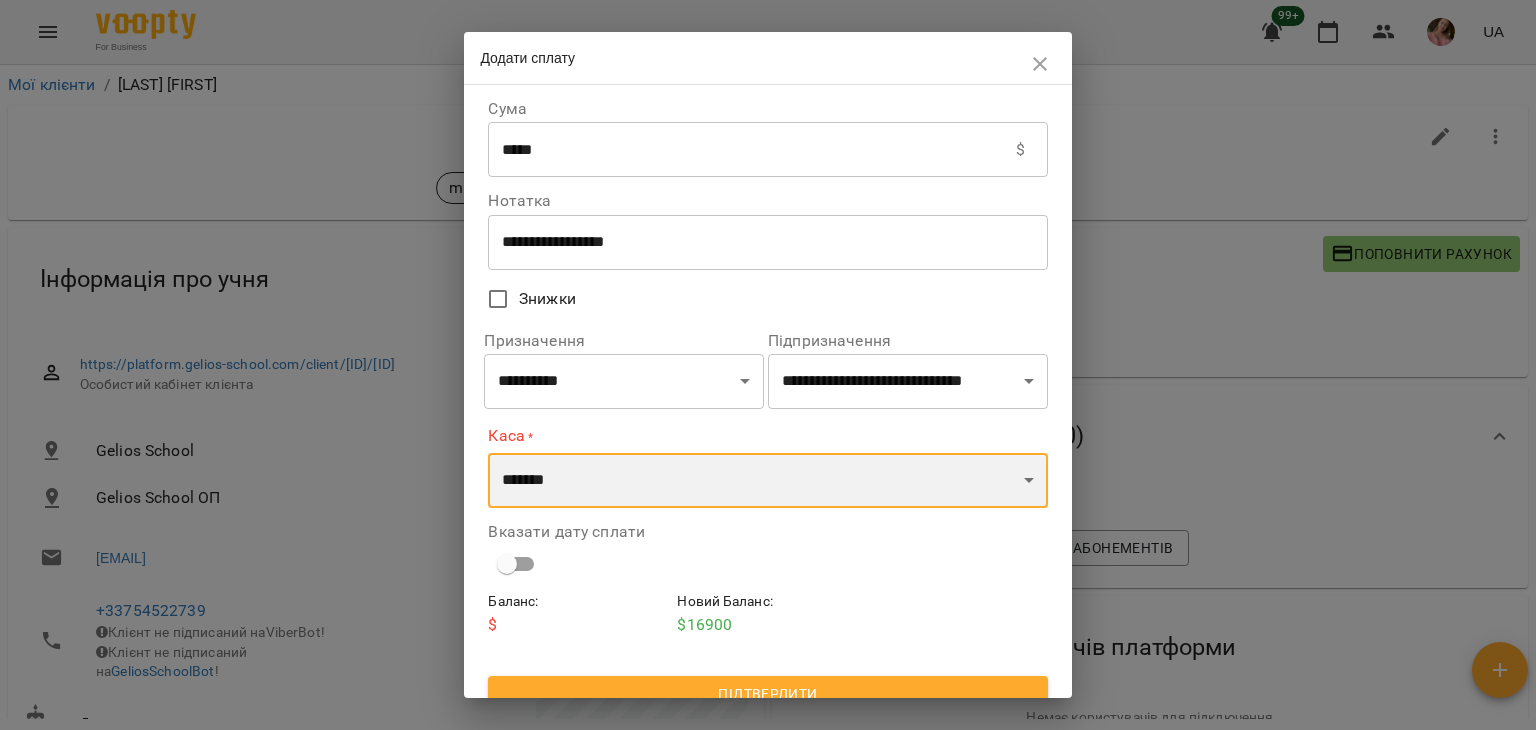 click on "**********" at bounding box center [767, 481] 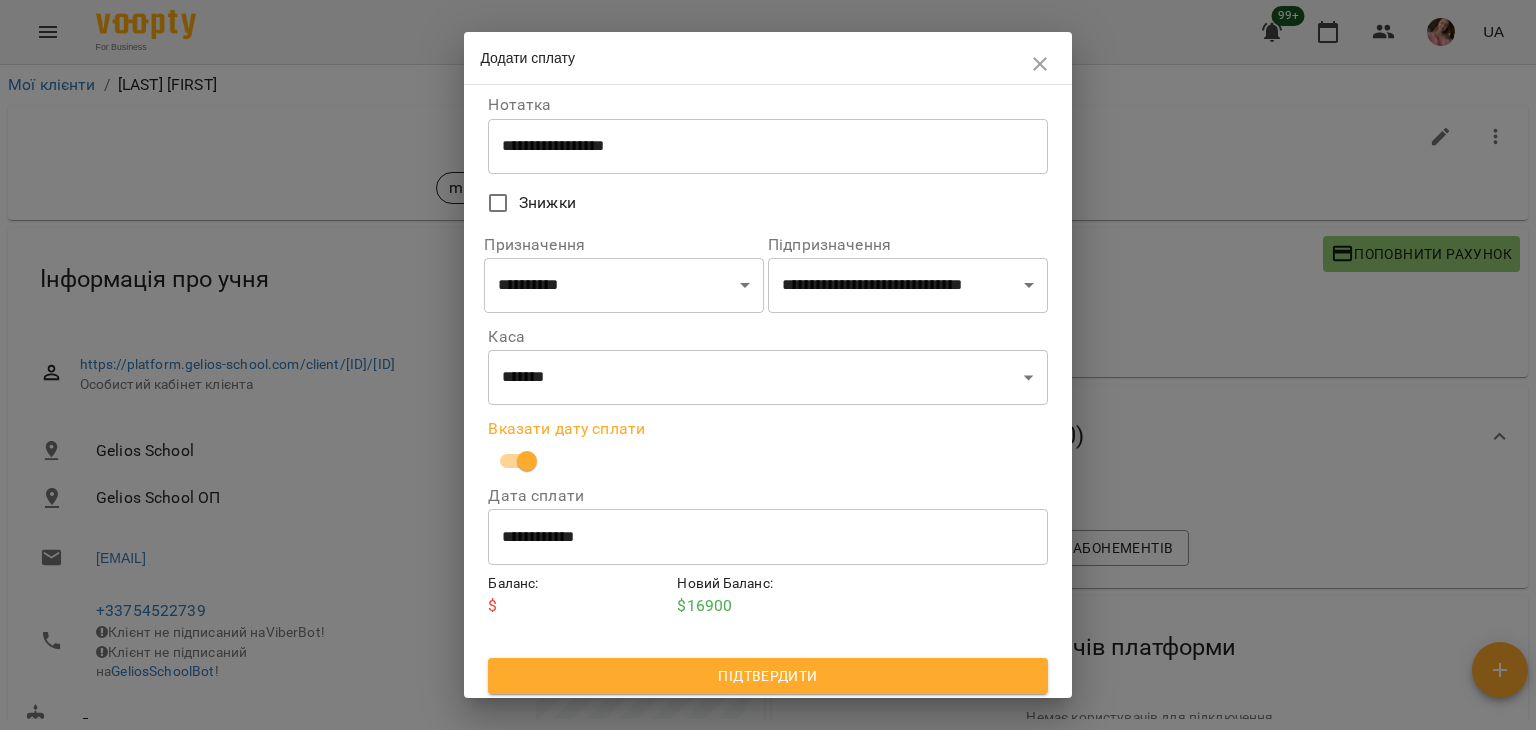 scroll, scrollTop: 102, scrollLeft: 0, axis: vertical 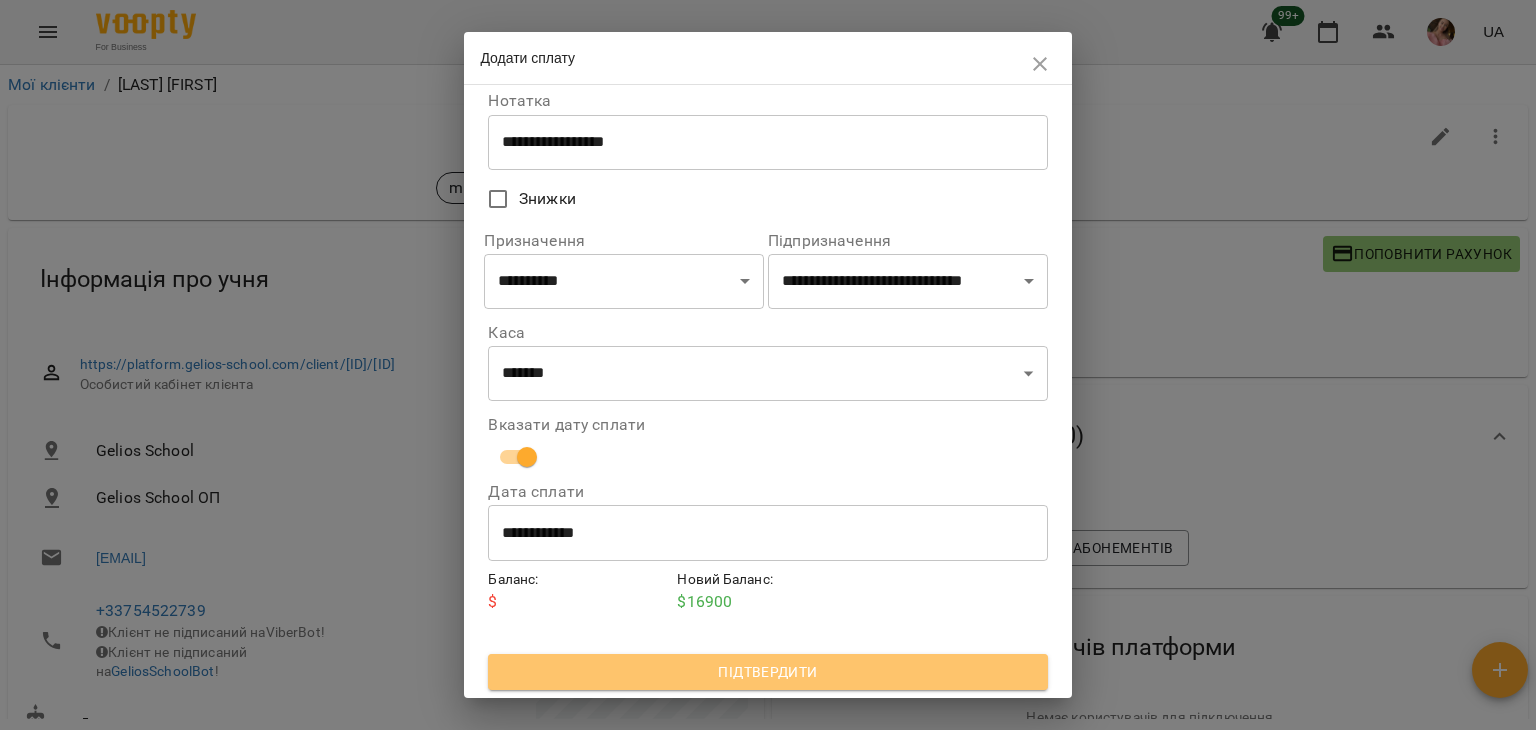 click on "Підтвердити" at bounding box center (767, 672) 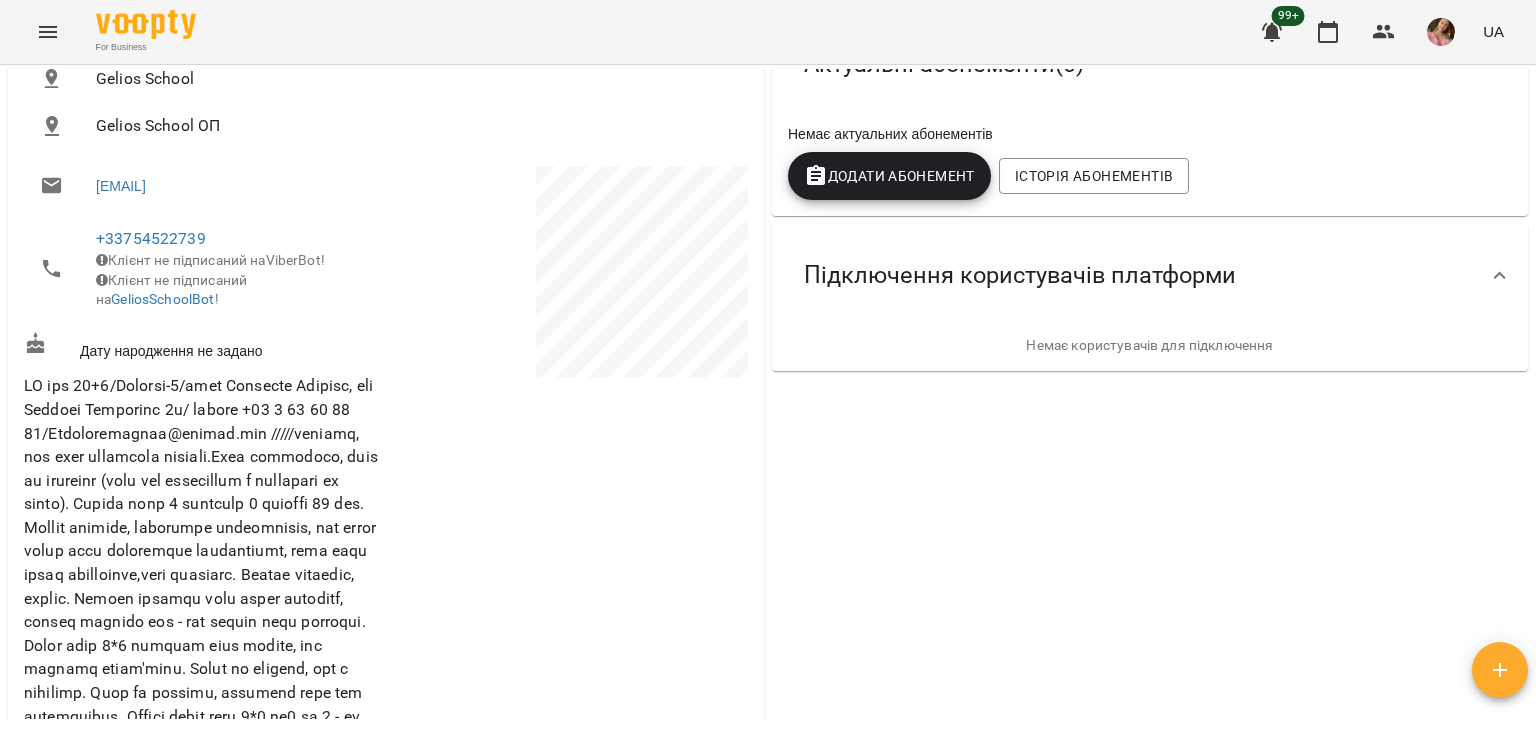 scroll, scrollTop: 500, scrollLeft: 0, axis: vertical 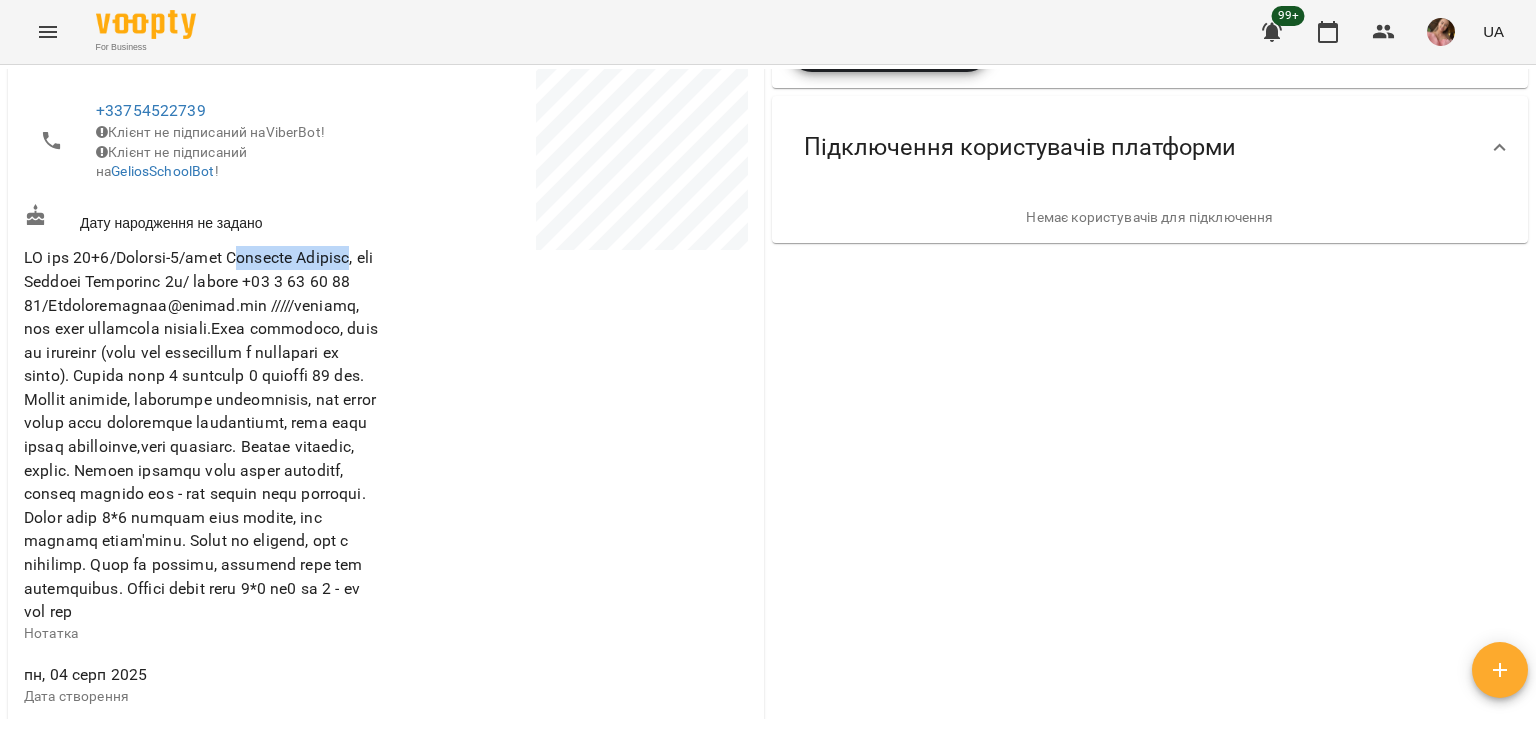 copy on "анілова Марʼяна" 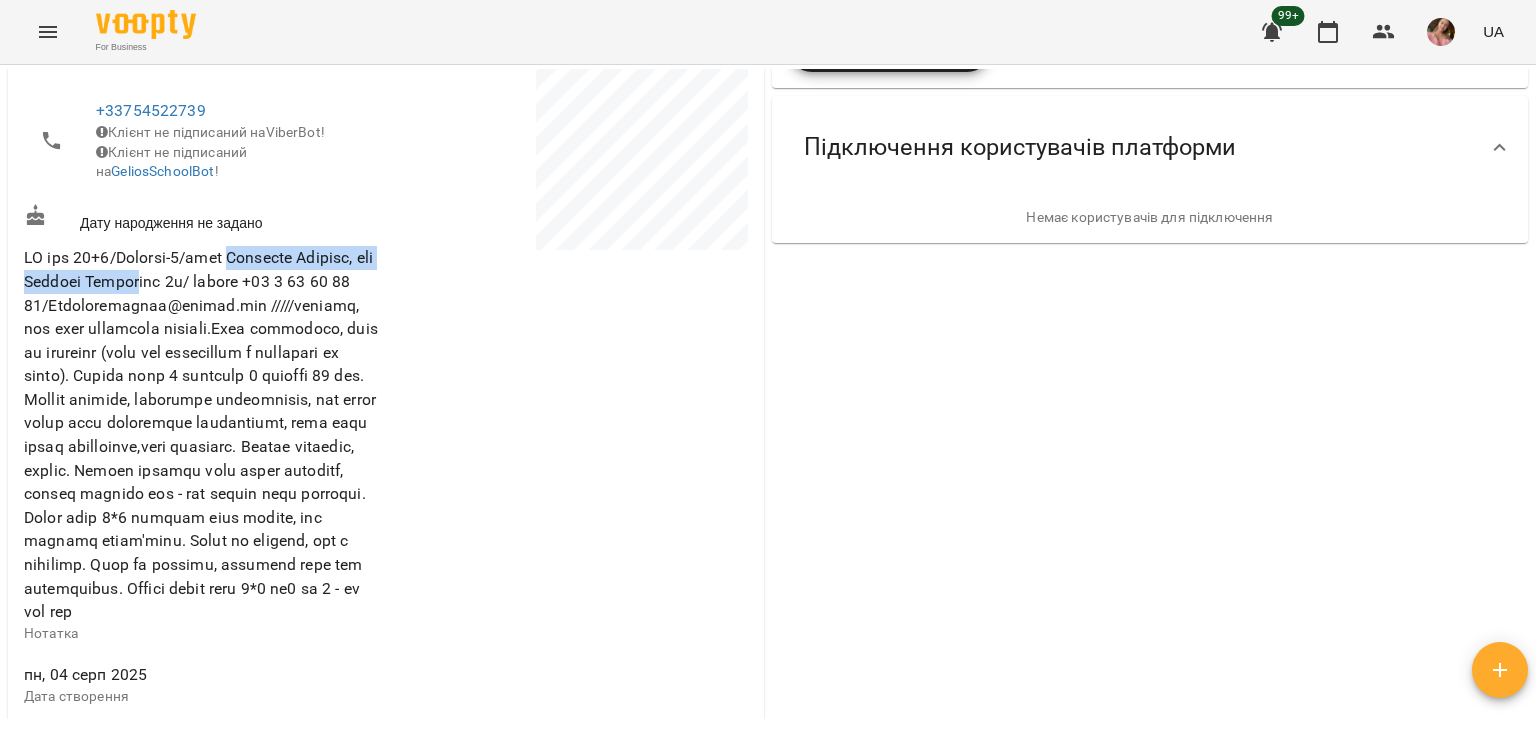 drag, startPoint x: 249, startPoint y: 268, endPoint x: 240, endPoint y: 285, distance: 19.235384 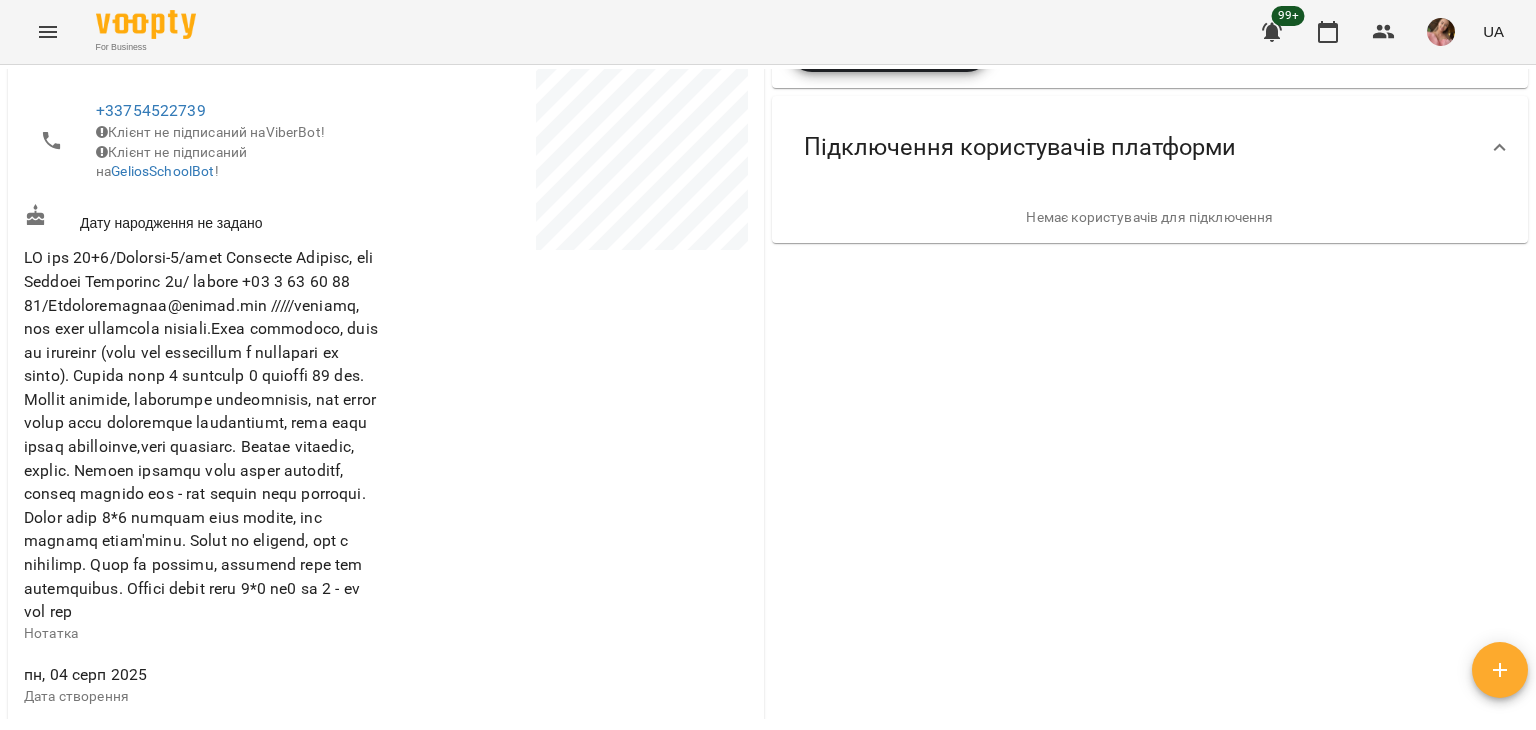 click at bounding box center (201, 434) 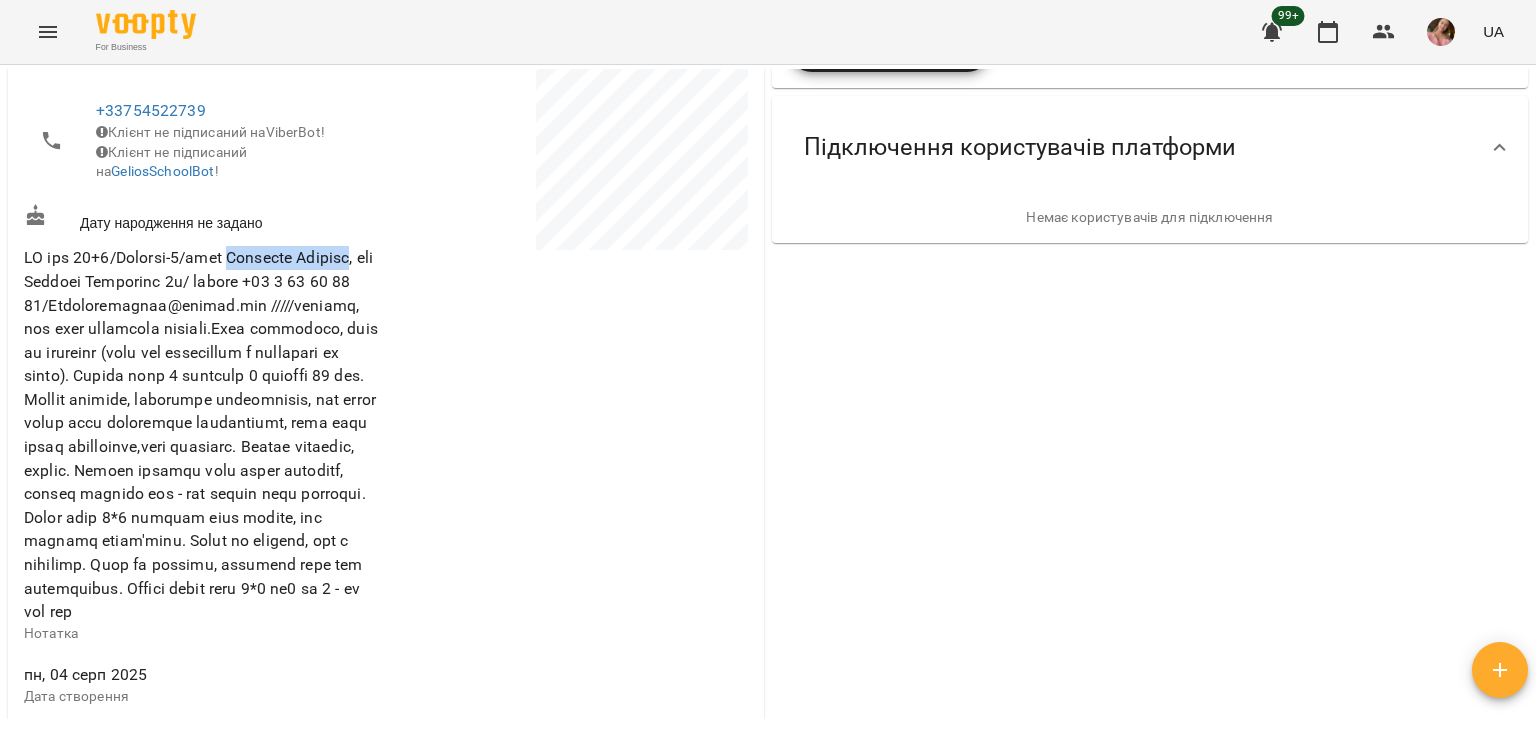 drag, startPoint x: 252, startPoint y: 273, endPoint x: 86, endPoint y: 300, distance: 168.18144 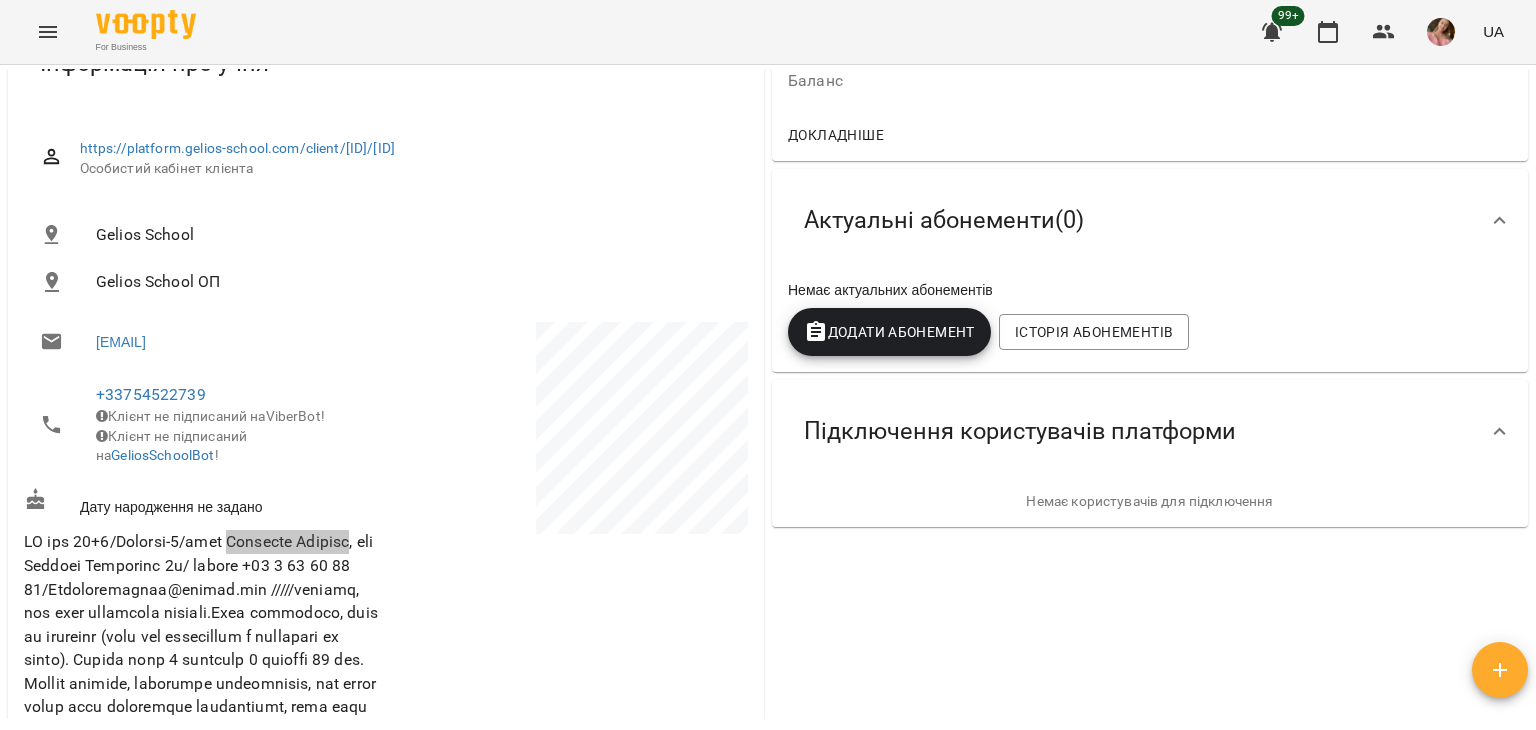scroll, scrollTop: 0, scrollLeft: 0, axis: both 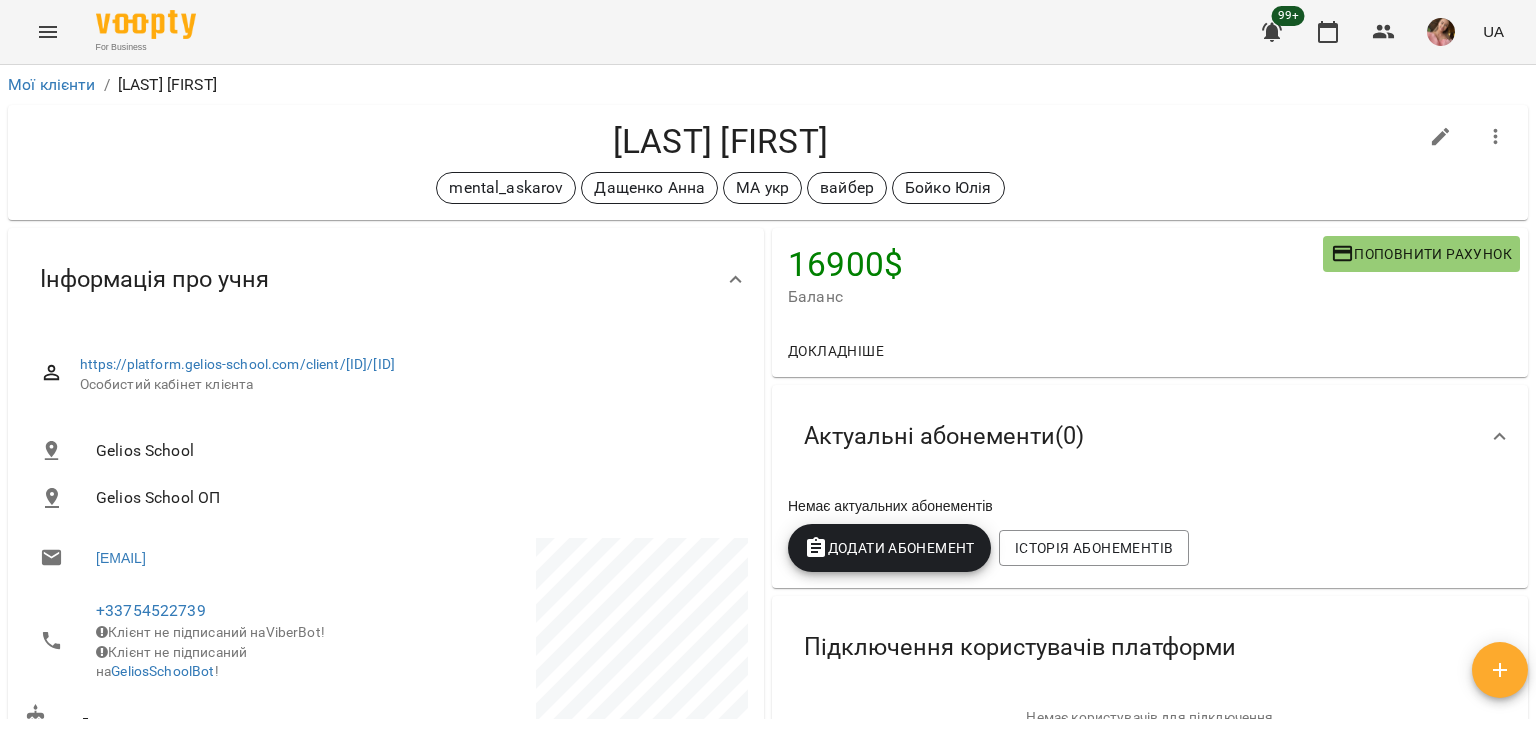 drag, startPoint x: 565, startPoint y: 144, endPoint x: 909, endPoint y: 126, distance: 344.4706 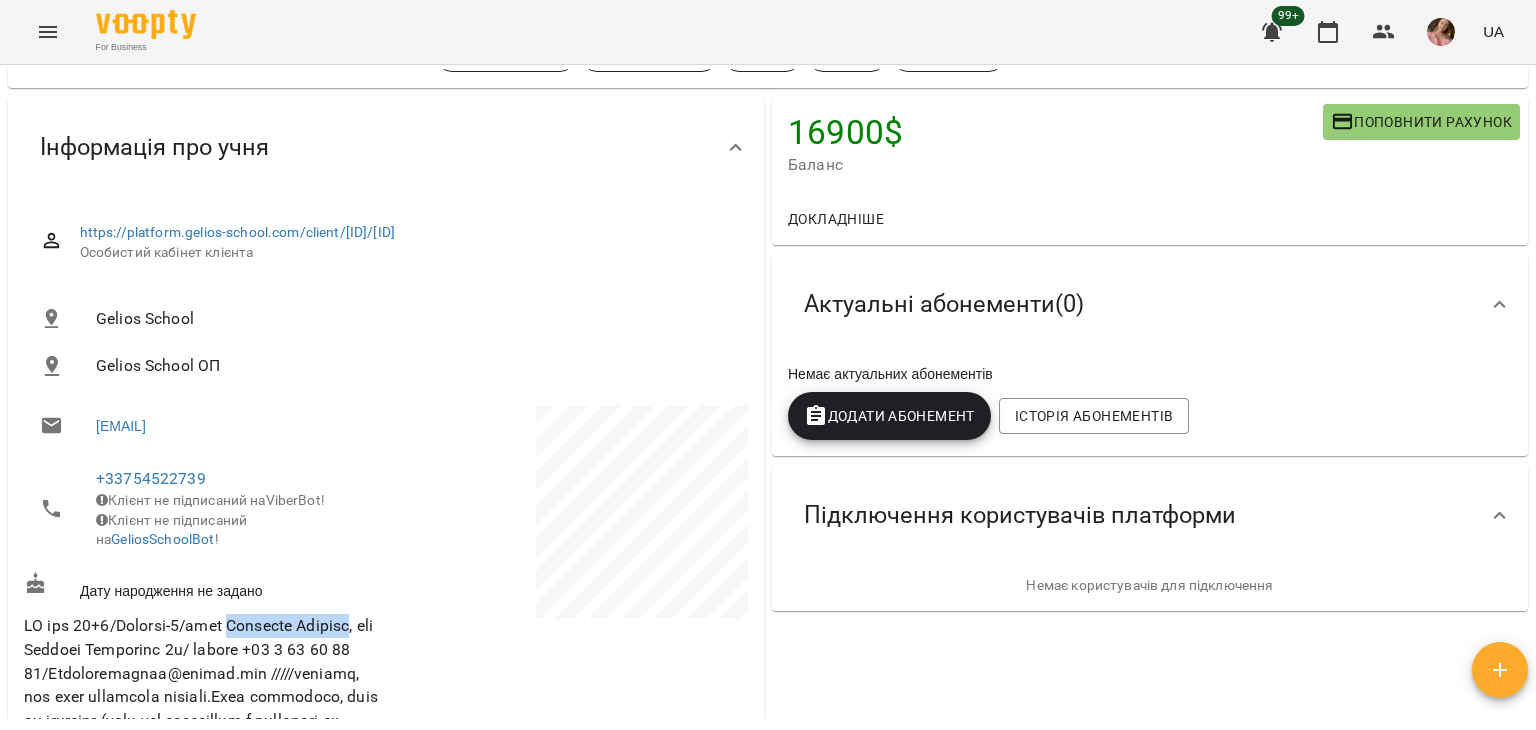 scroll, scrollTop: 400, scrollLeft: 0, axis: vertical 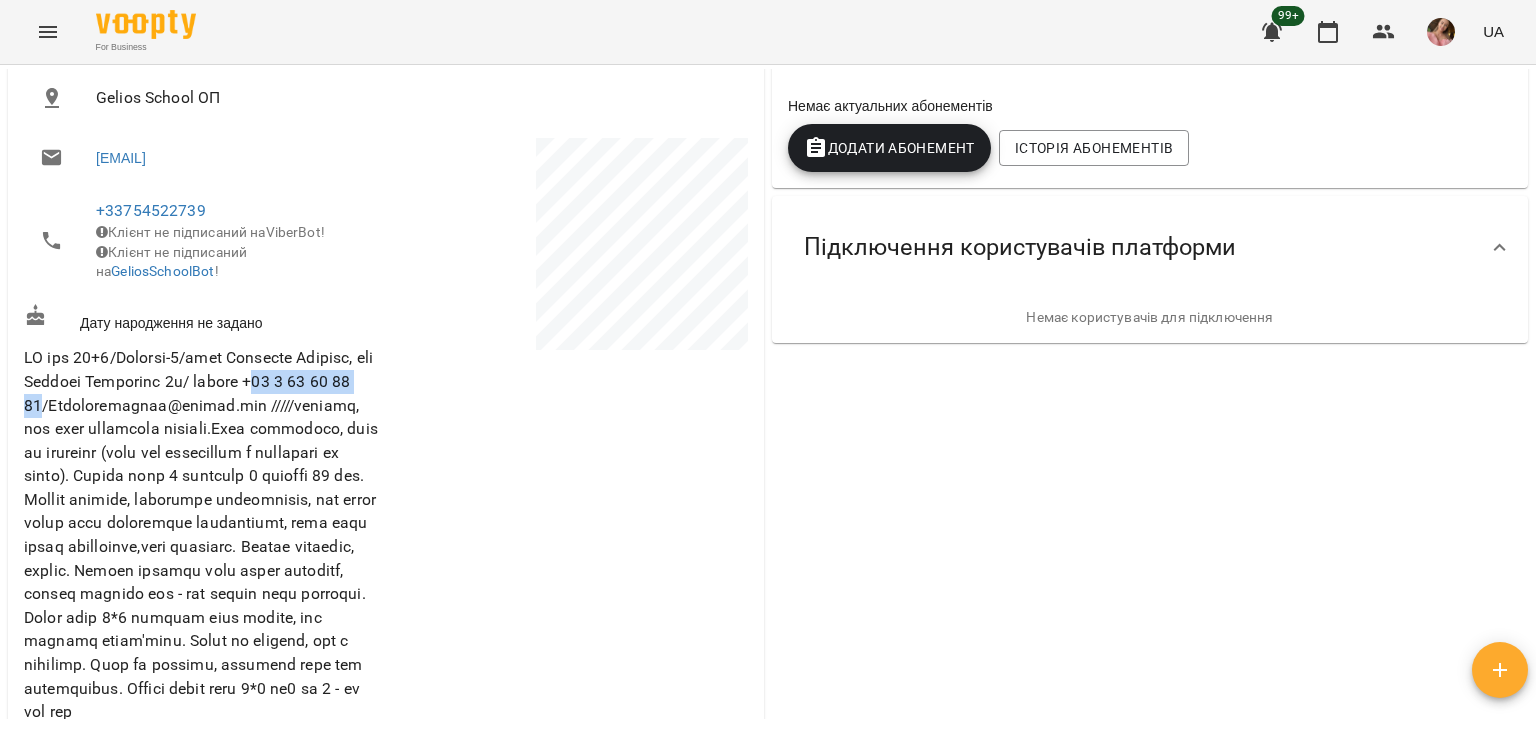 drag, startPoint x: 152, startPoint y: 421, endPoint x: 34, endPoint y: 419, distance: 118.016945 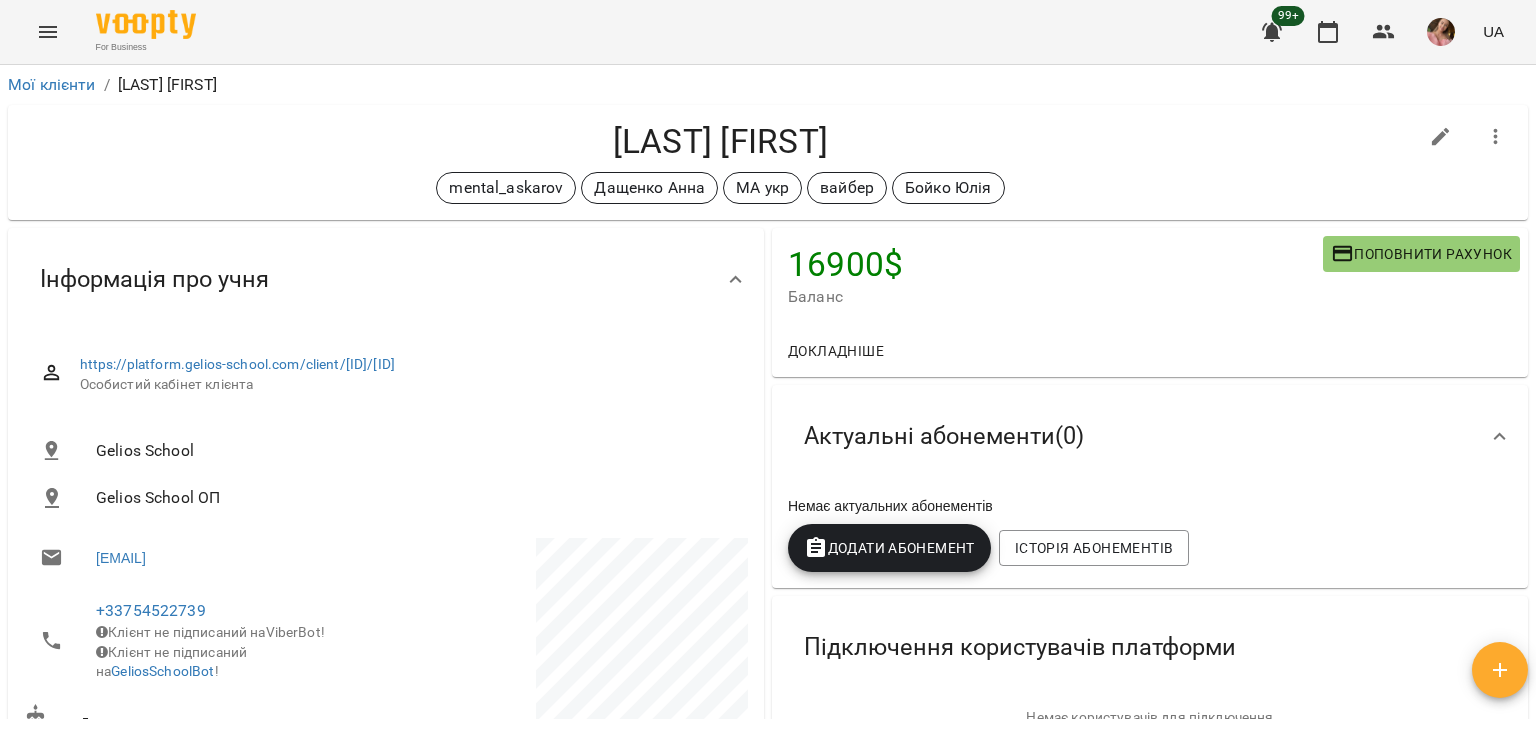 click on "Данілов Олександр" at bounding box center [720, 141] 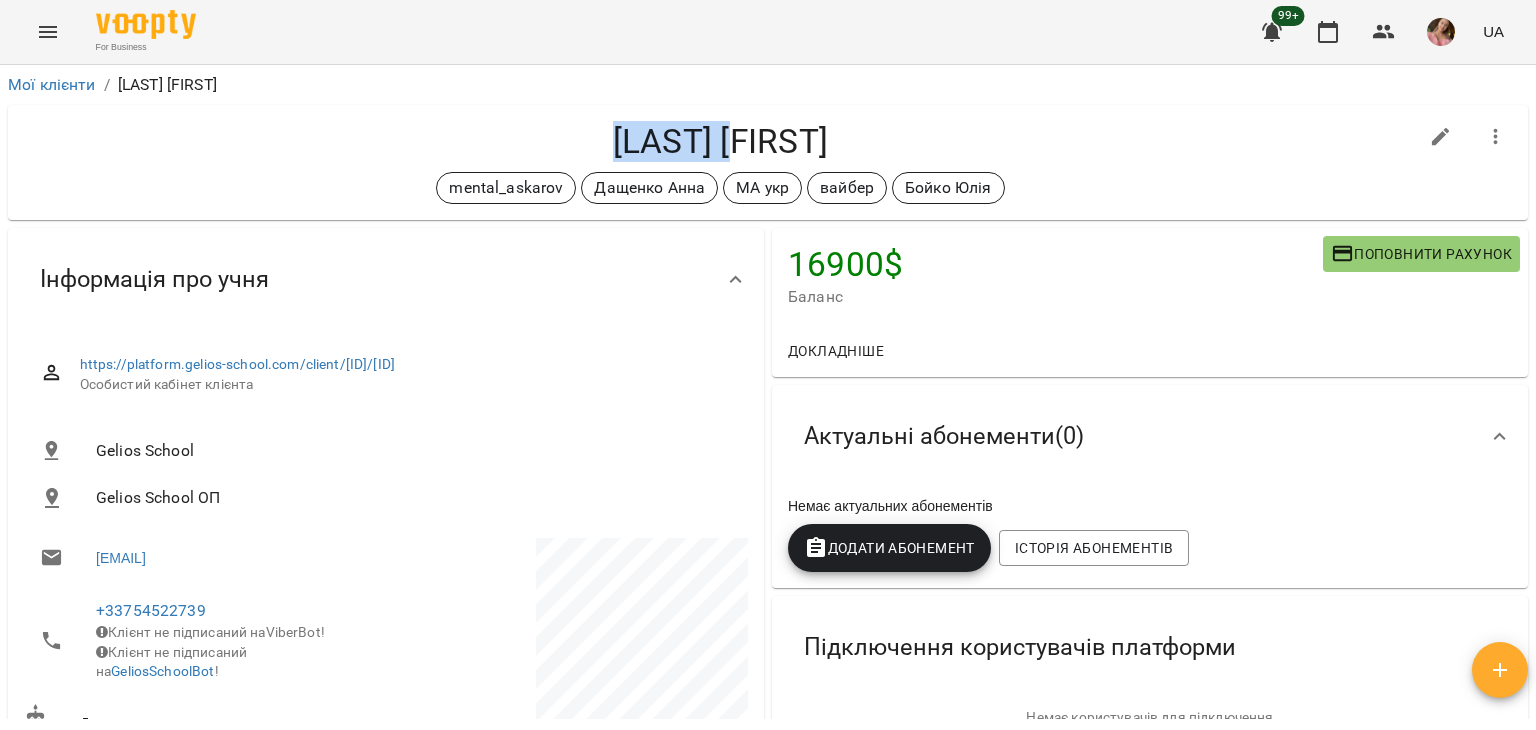 click on "Данілов Олександр" at bounding box center [720, 141] 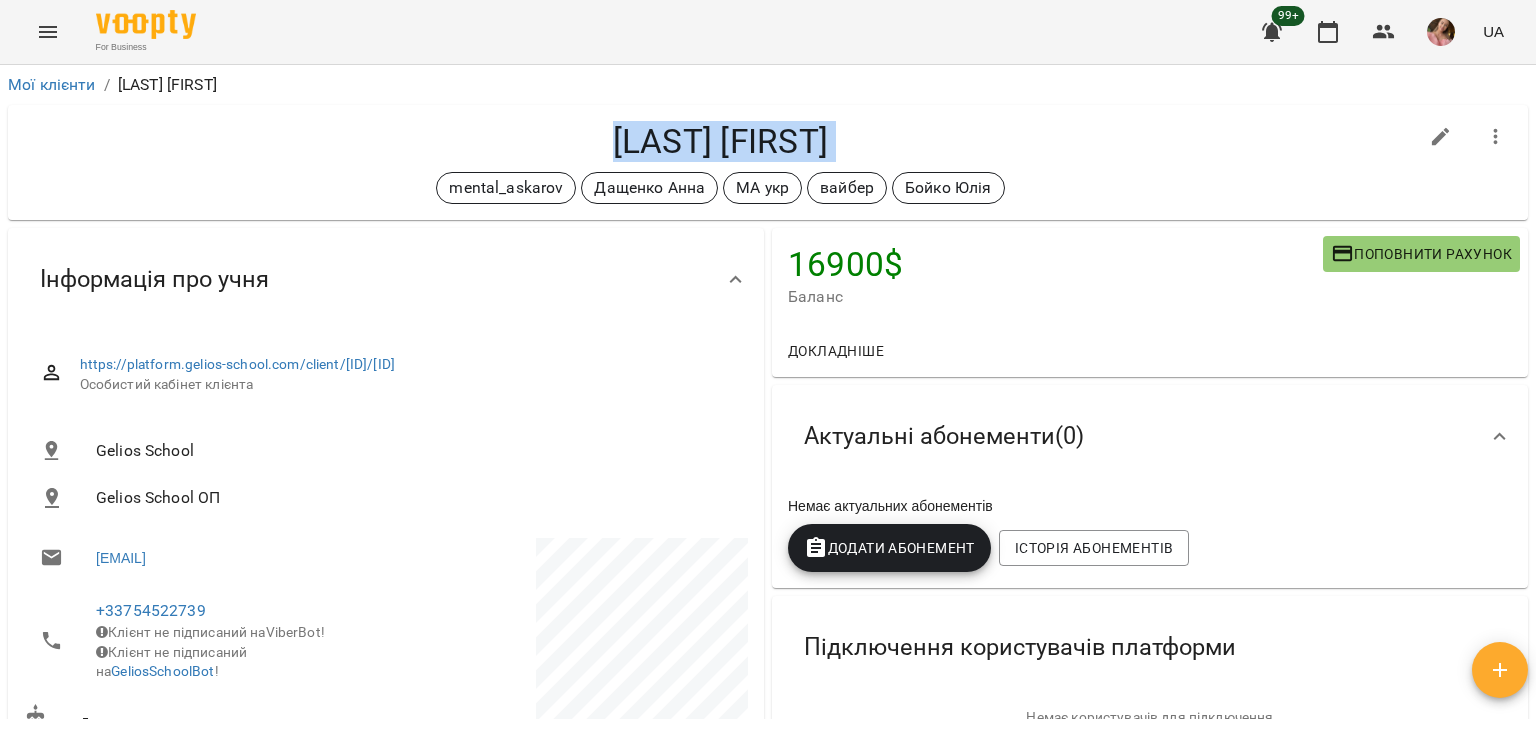 click on "Данілов Олександр" at bounding box center [720, 141] 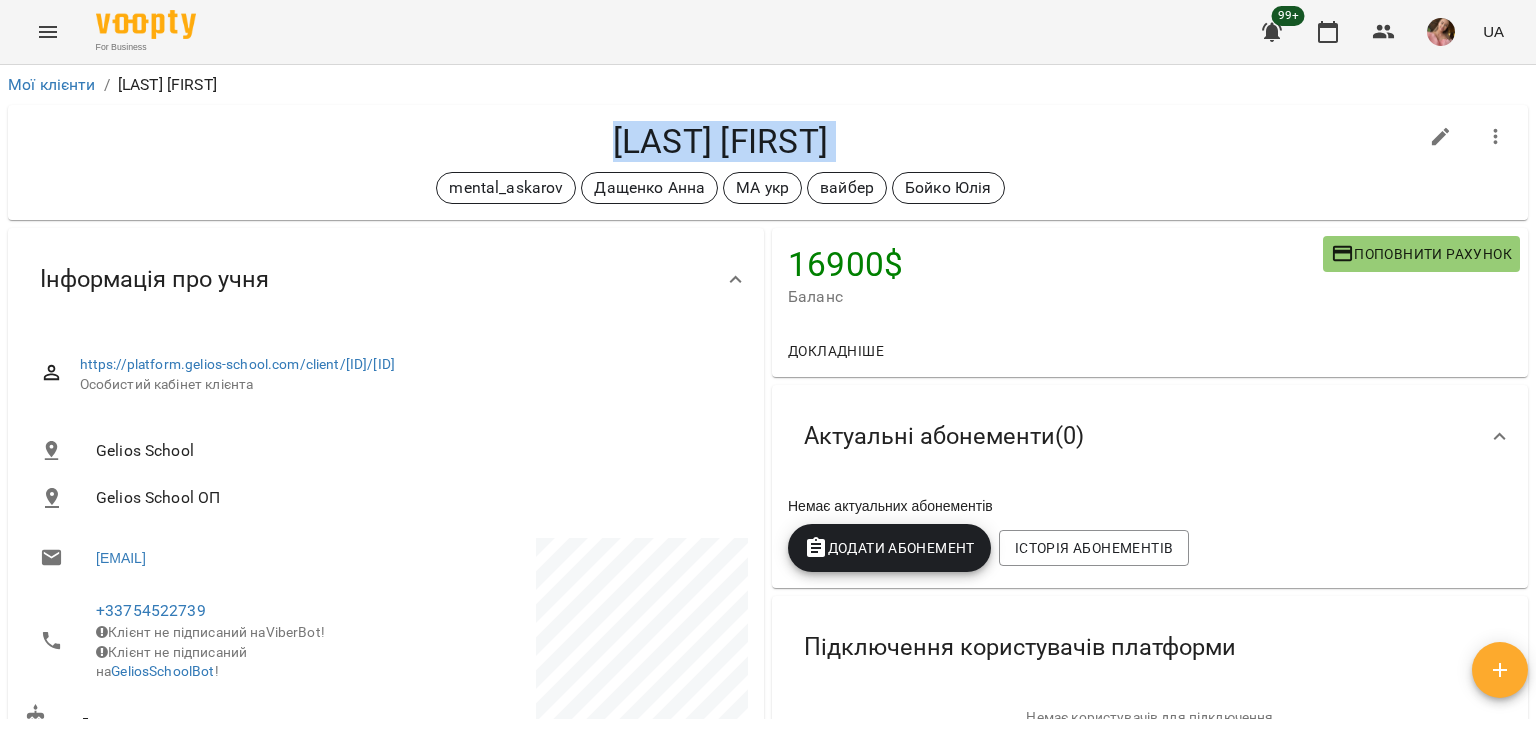 scroll, scrollTop: 400, scrollLeft: 0, axis: vertical 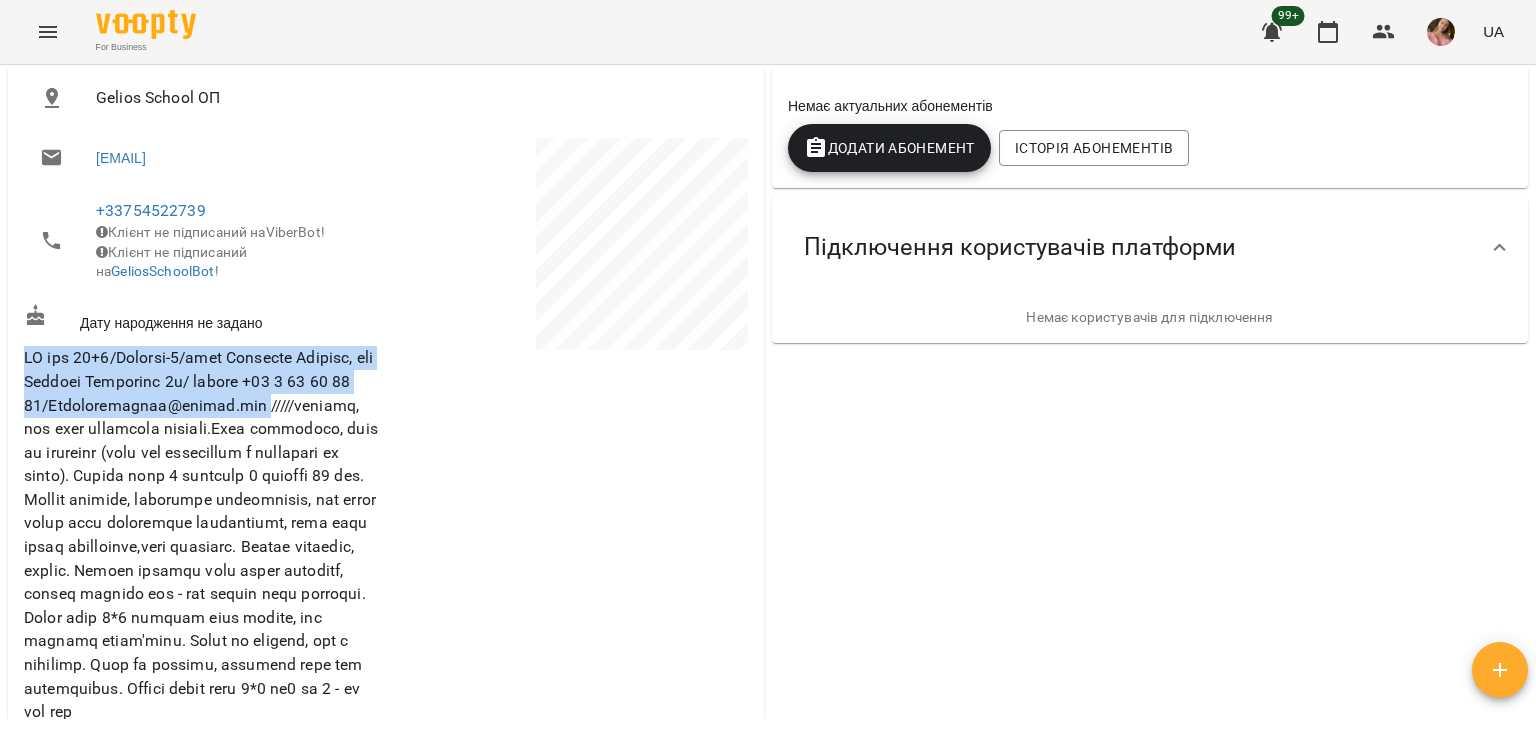 drag, startPoint x: 22, startPoint y: 433, endPoint x: 6, endPoint y: 377, distance: 58.24088 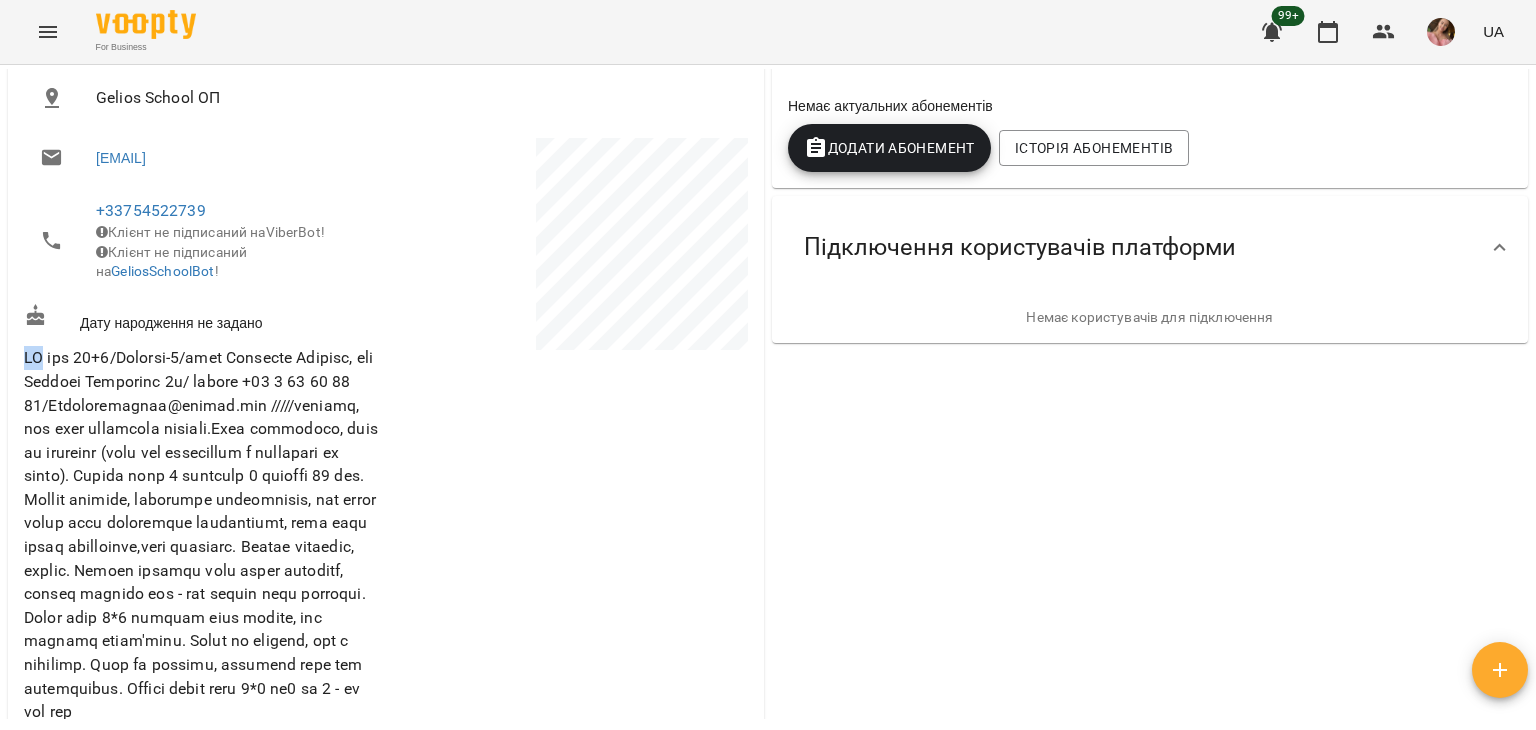 click on "Інформація про учня https://platform.gelios-school.com/client/65d0c78f332c5598ddc2bd28/6890a22e1062e6779f52e8ab Особистий кабінет клієнта Gelios School Gelios School ОП Danilovfamille@icloud.com +33754522739 Клієнт не підписаний на  ViberBot! Клієнт не підписаний на  GeliosSchoolBot ! Дату народження не задано Нотатка пн, 04 серп 2025 Дата створення Нотатки" at bounding box center [386, 350] 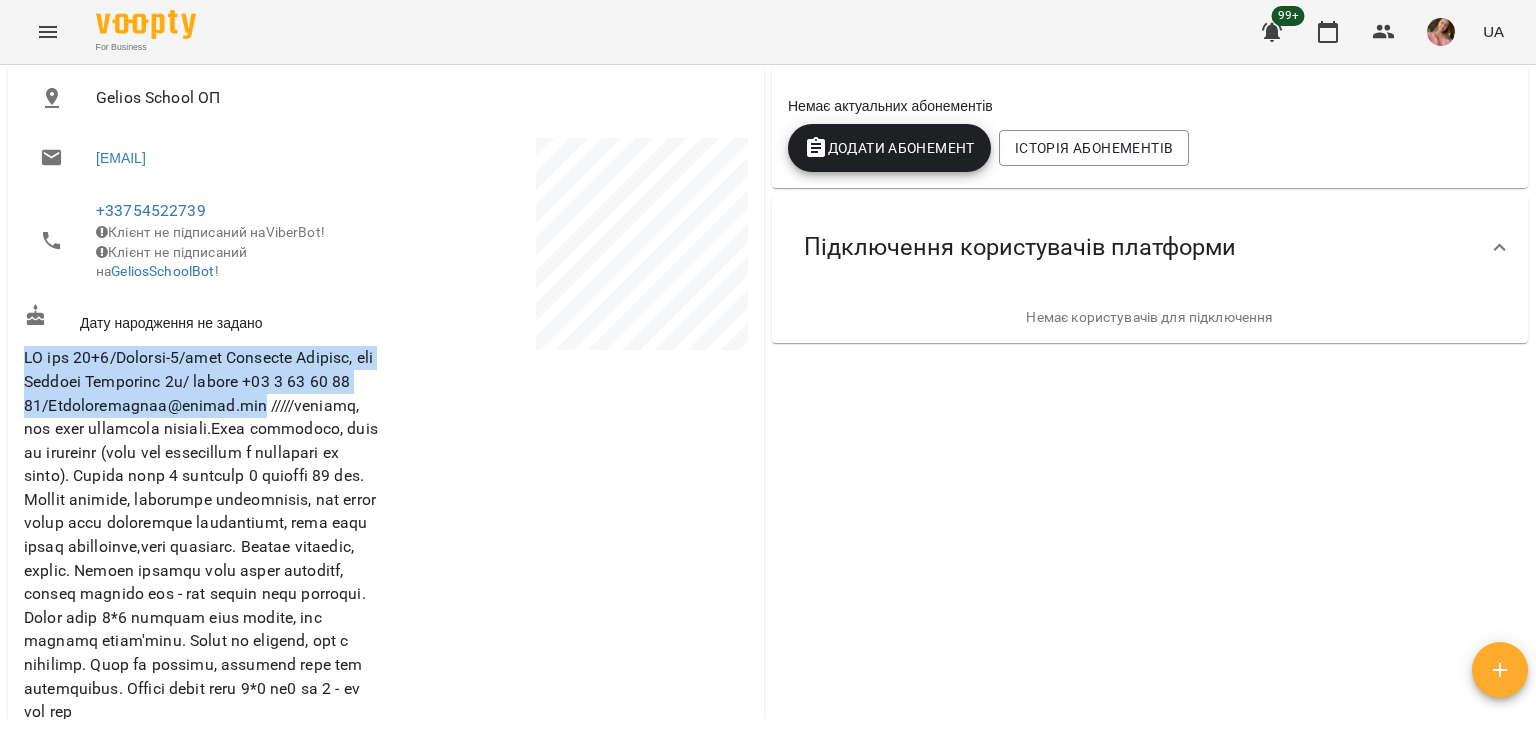 drag, startPoint x: 364, startPoint y: 415, endPoint x: 0, endPoint y: 358, distance: 368.43588 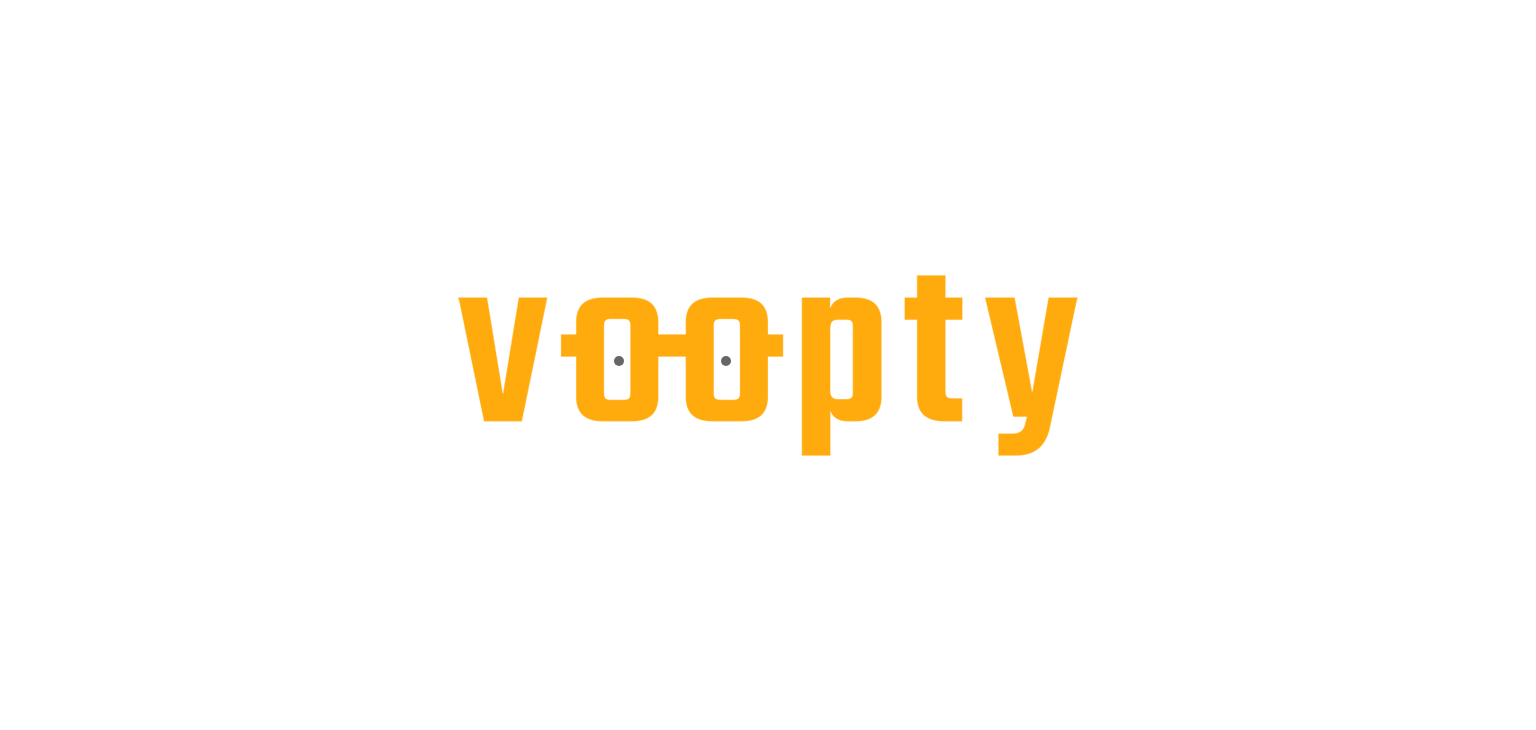 scroll, scrollTop: 0, scrollLeft: 0, axis: both 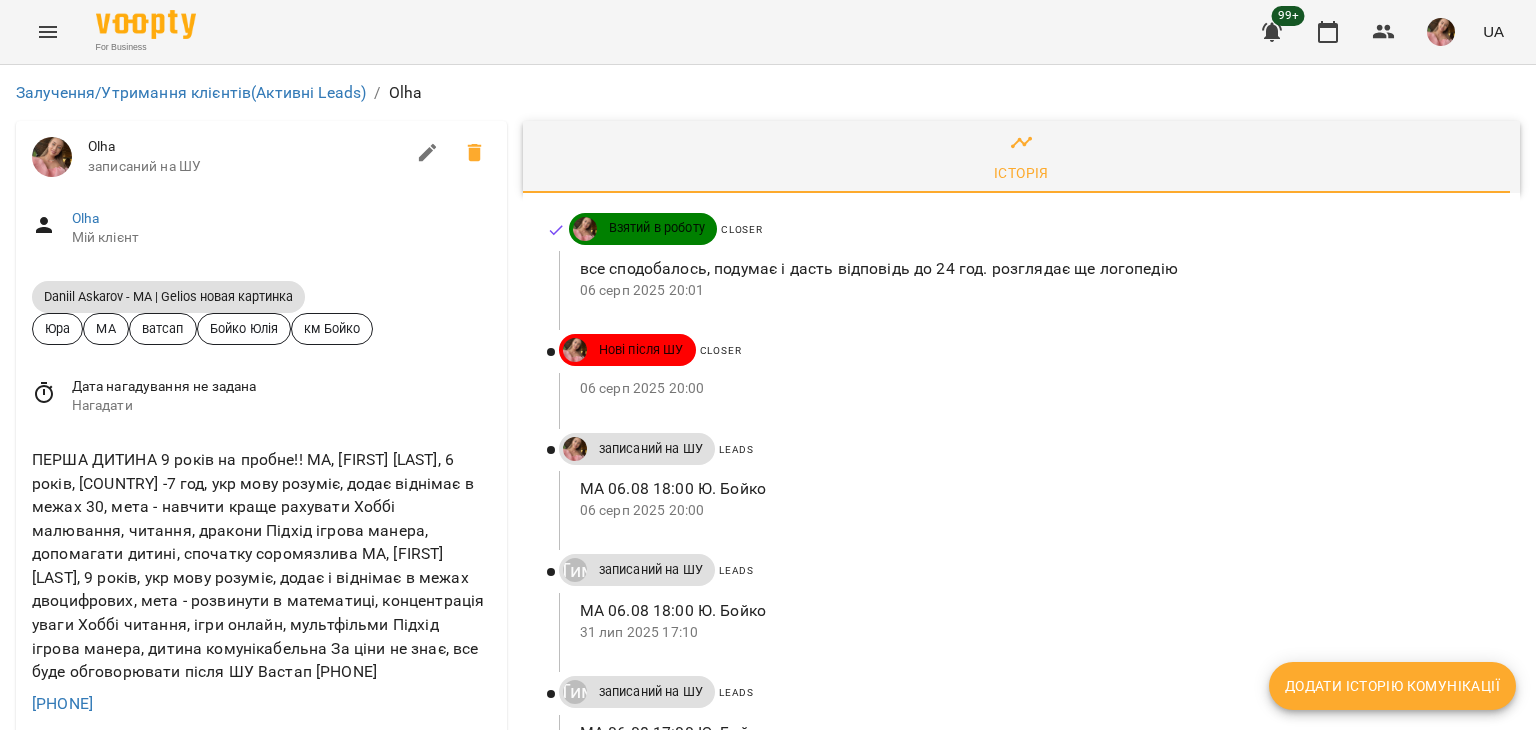 click on "Додати історію комунікації" at bounding box center (1392, 686) 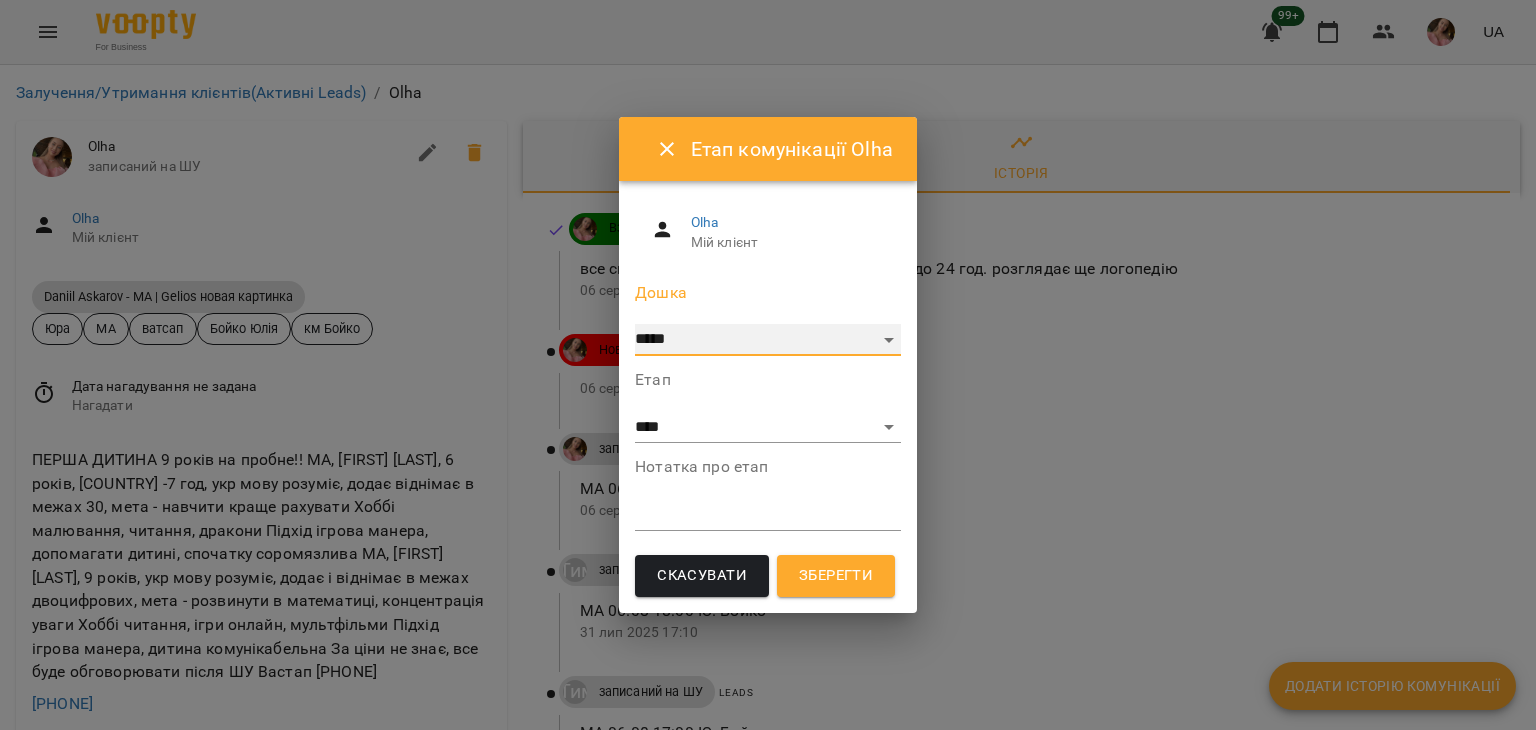 click on "***** ******** ****** ********" at bounding box center (768, 340) 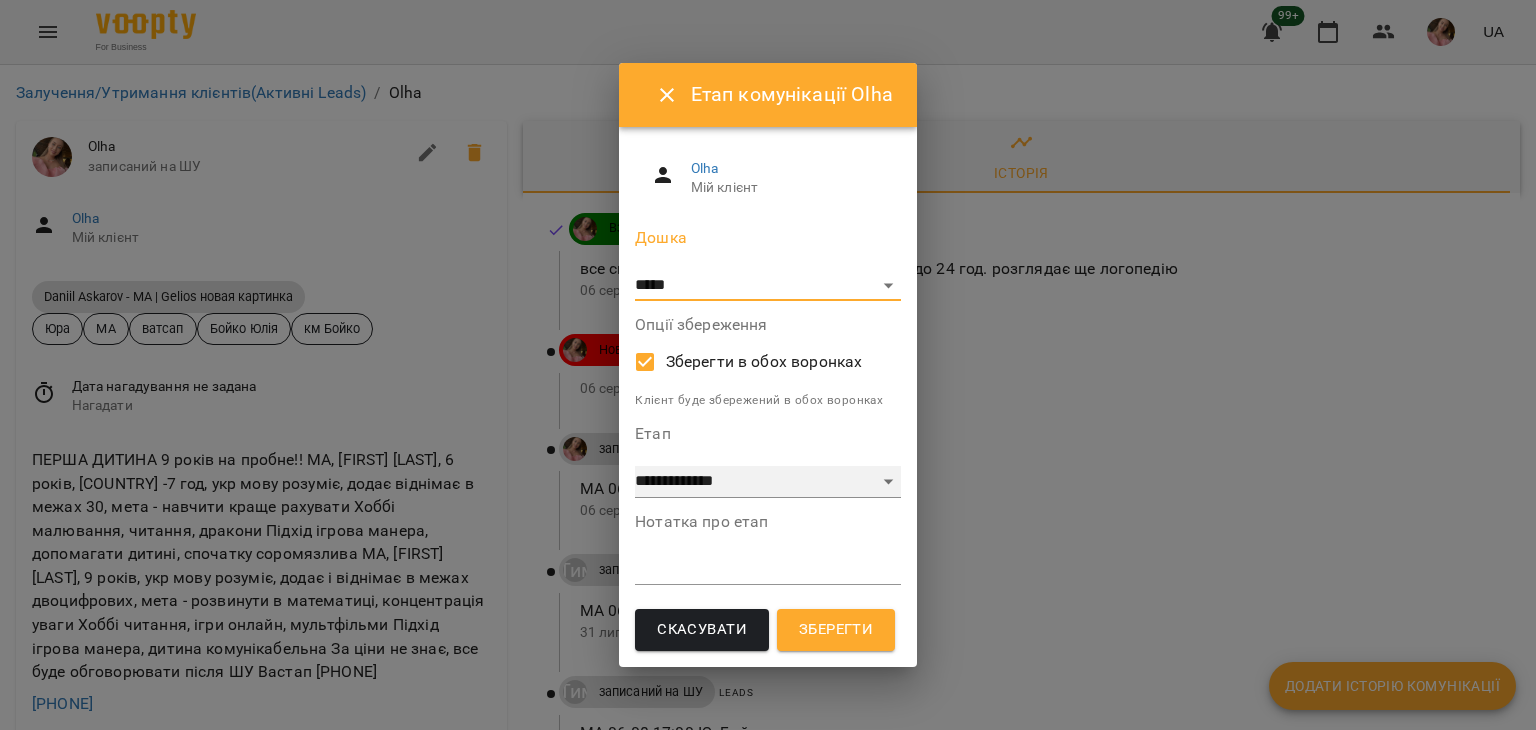 click on "**********" at bounding box center [768, 482] 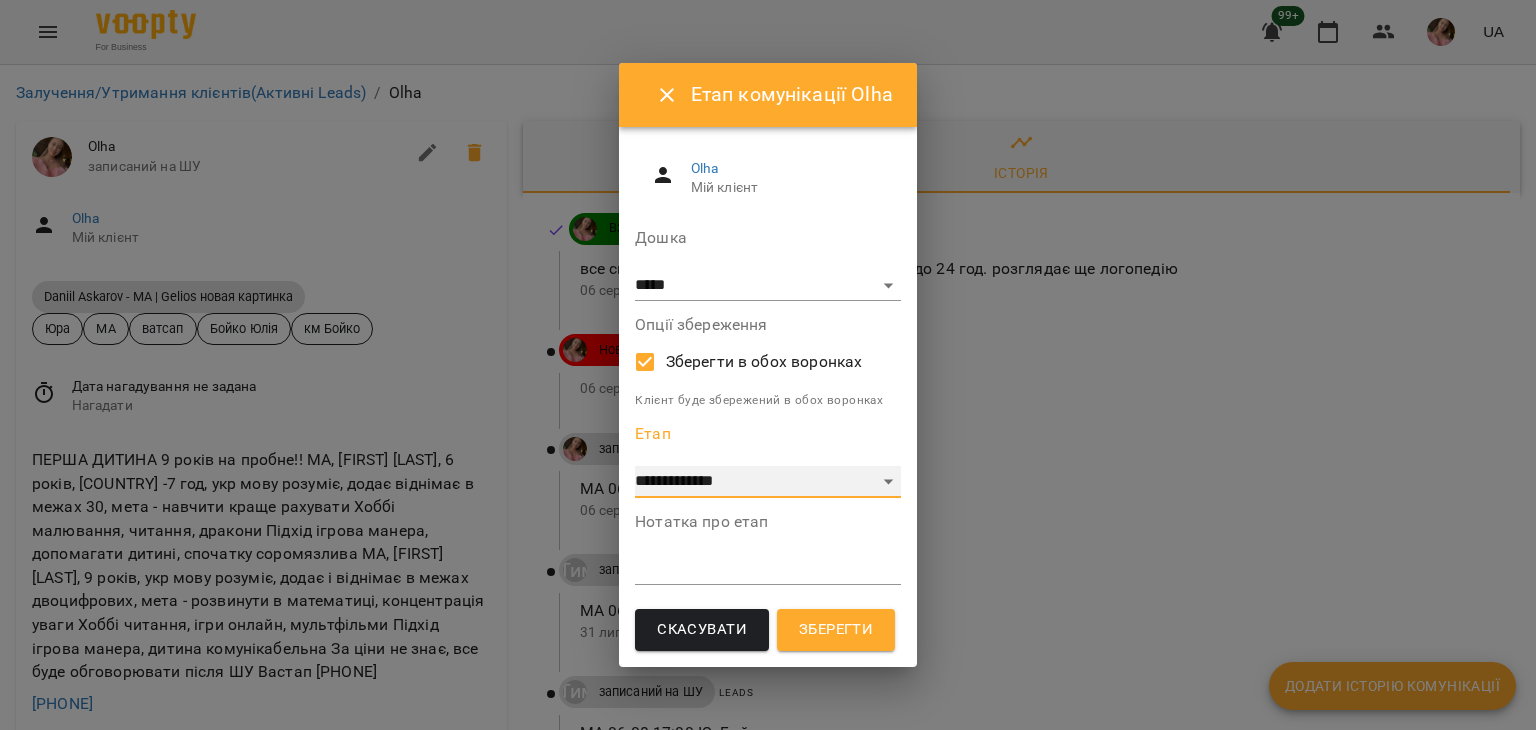 select on "*" 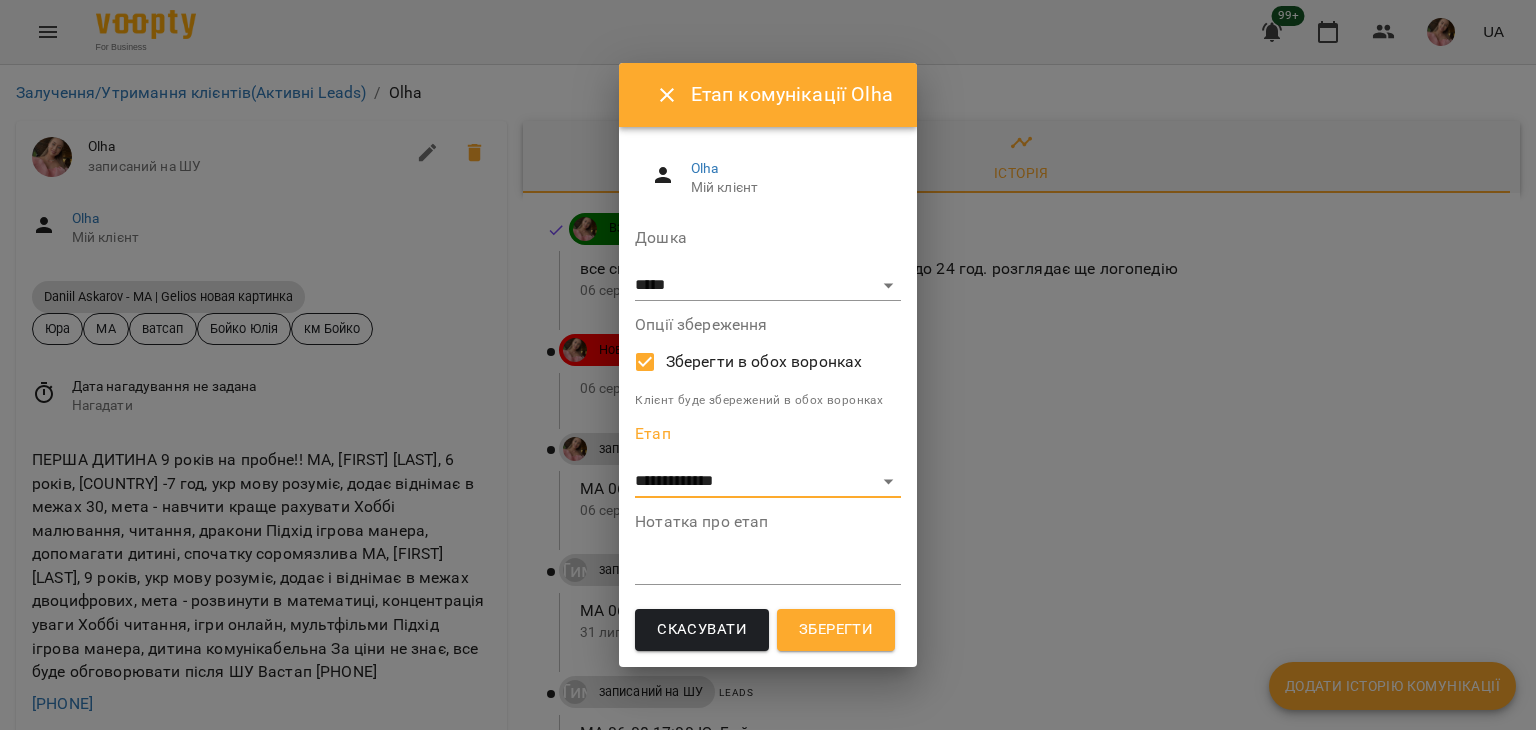 click at bounding box center [768, 568] 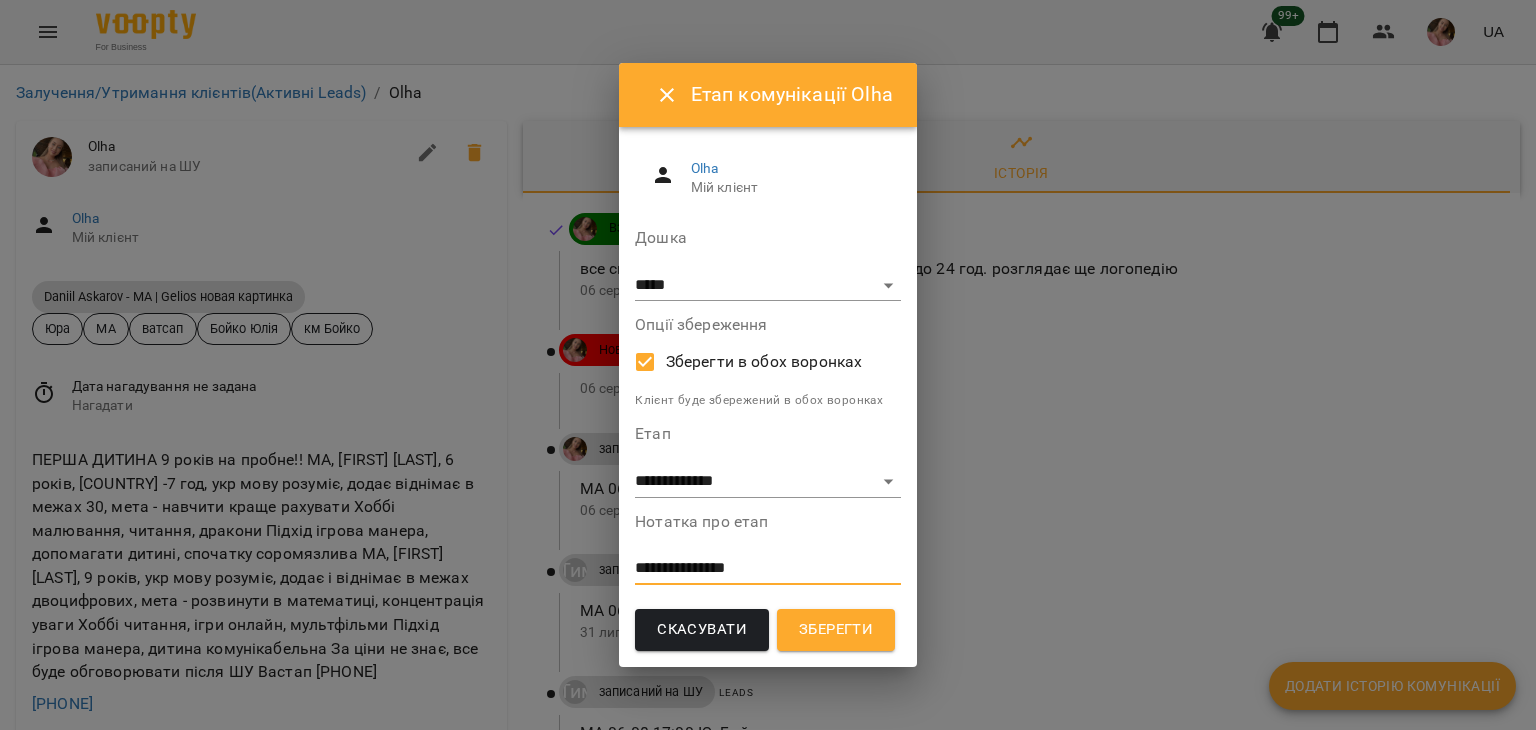 type on "**********" 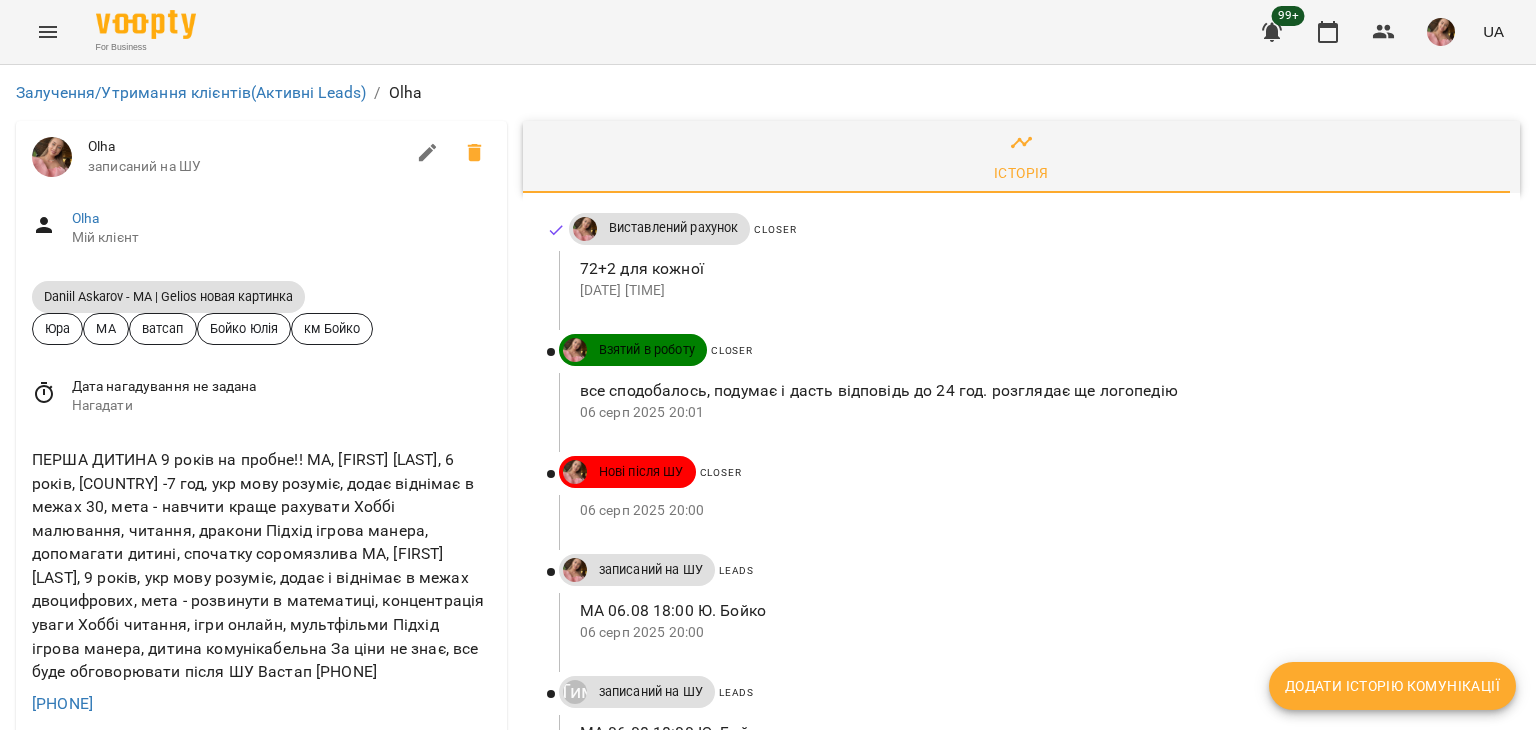 click on "Додати історію комунікації" at bounding box center [1392, 686] 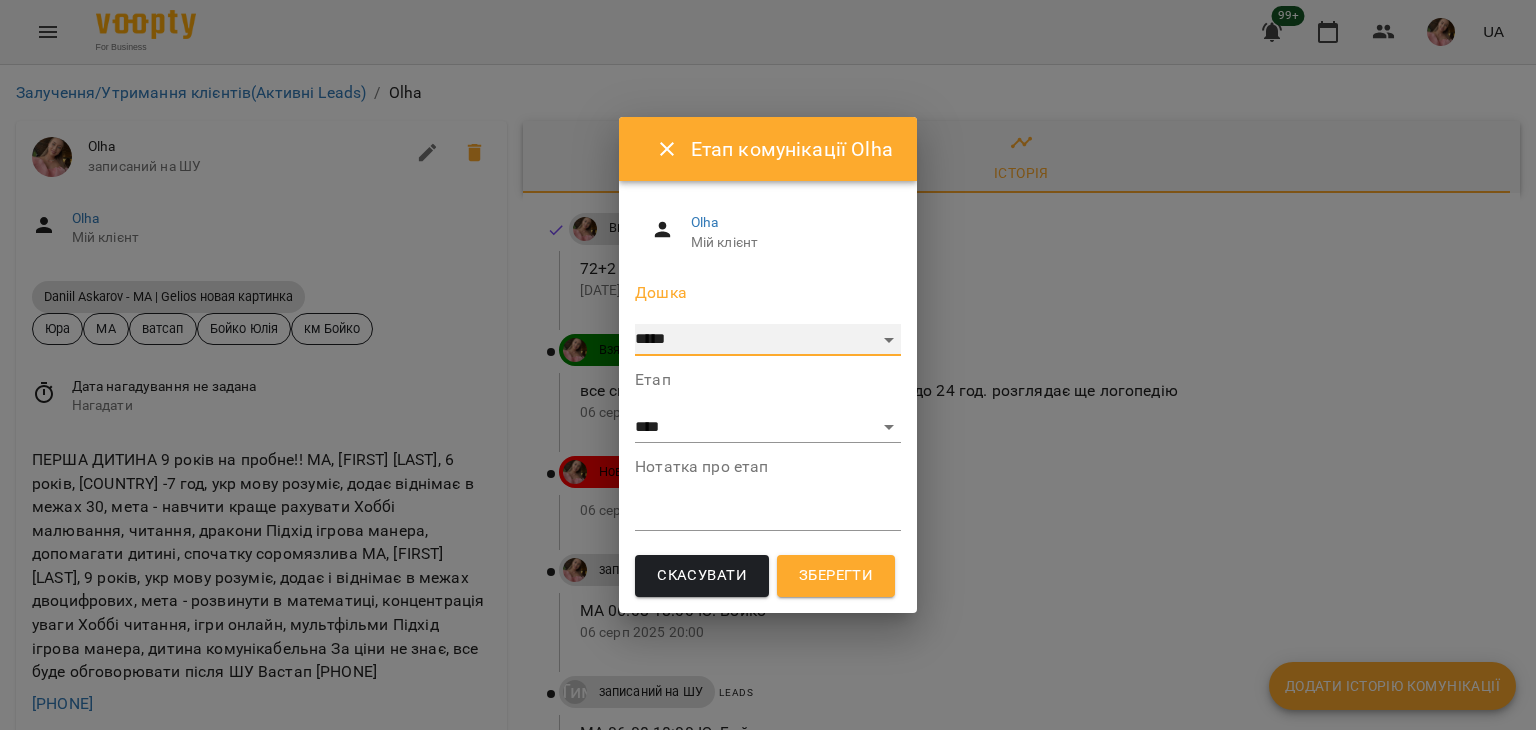 click on "***** ******** ****** ********" at bounding box center [768, 340] 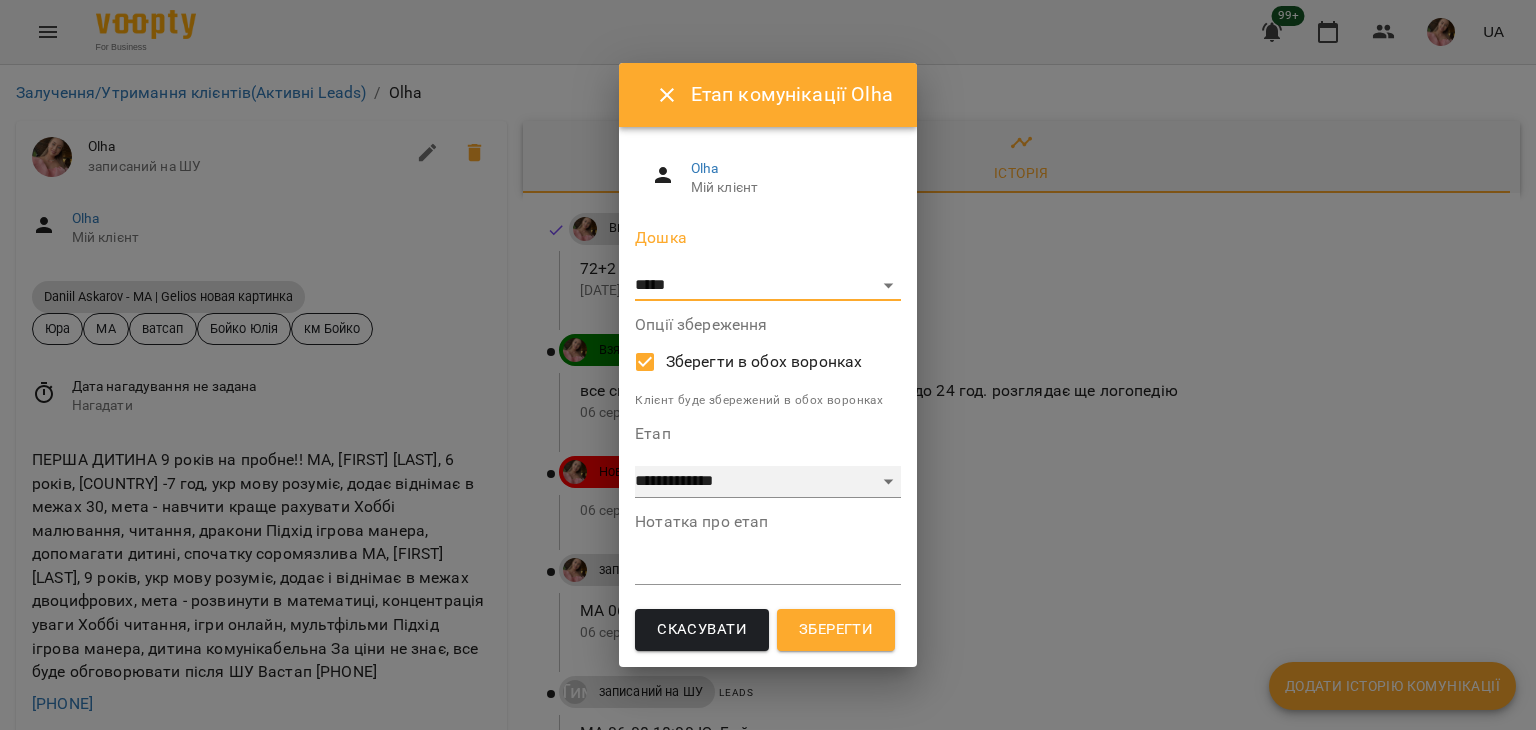 click on "**********" at bounding box center (768, 482) 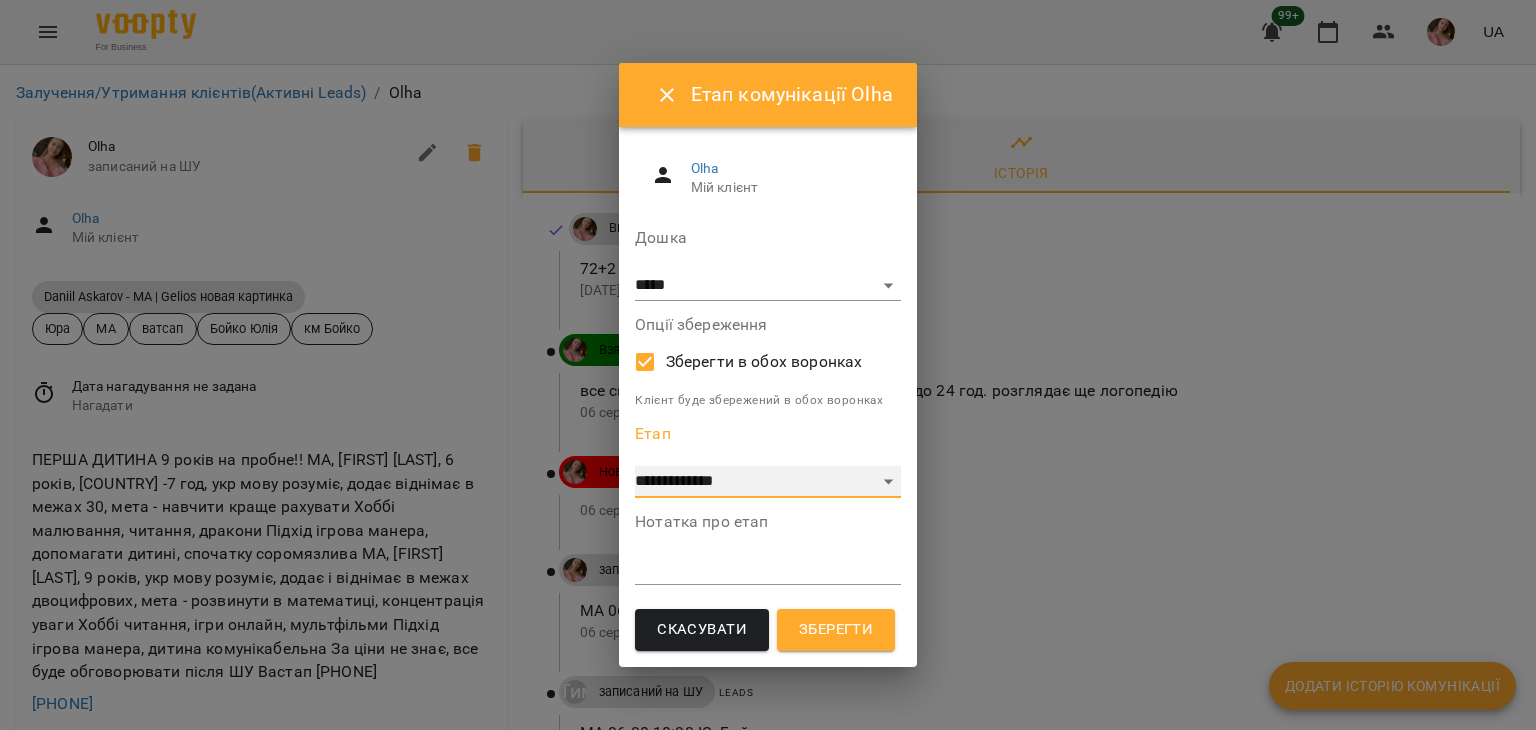 select on "*" 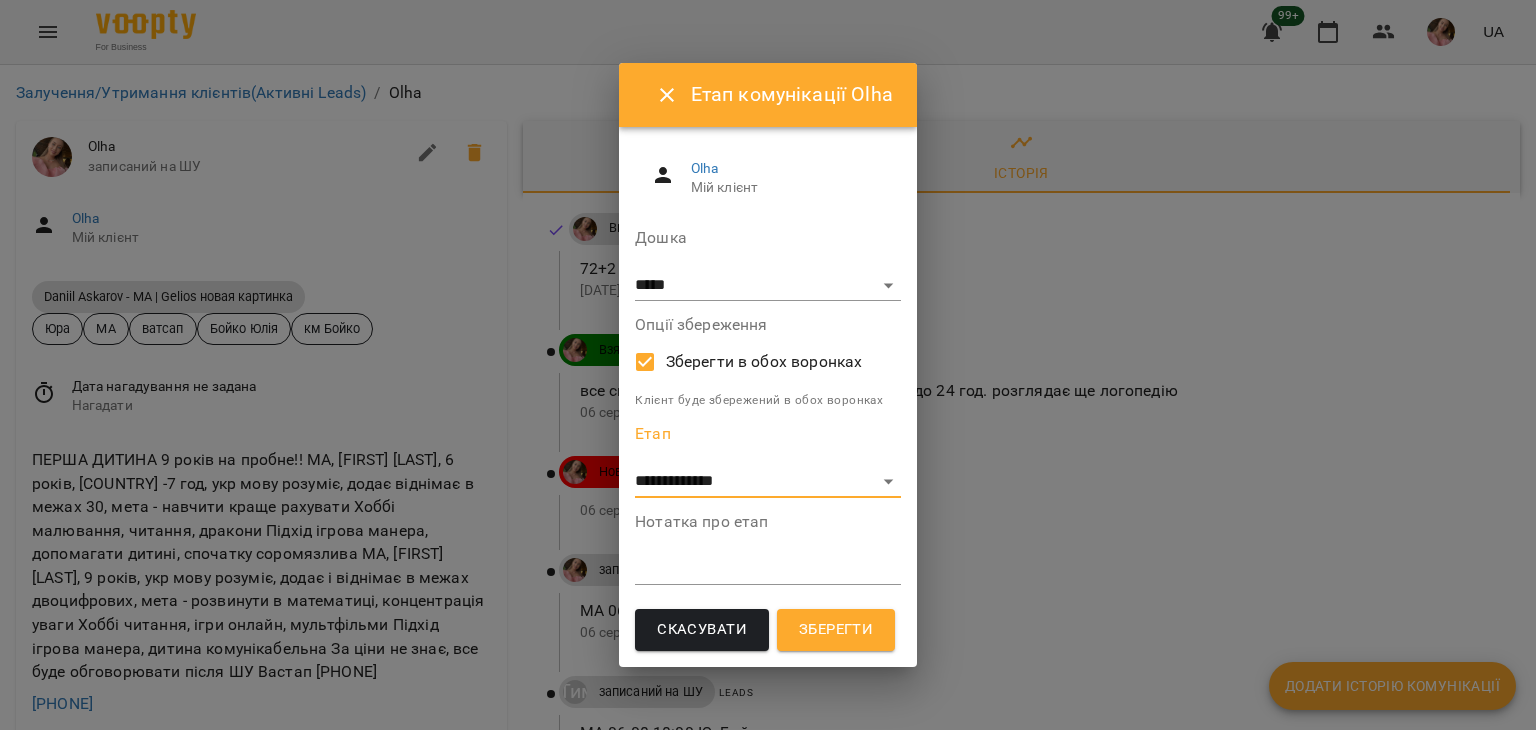 click on "Зберегти" at bounding box center (836, 630) 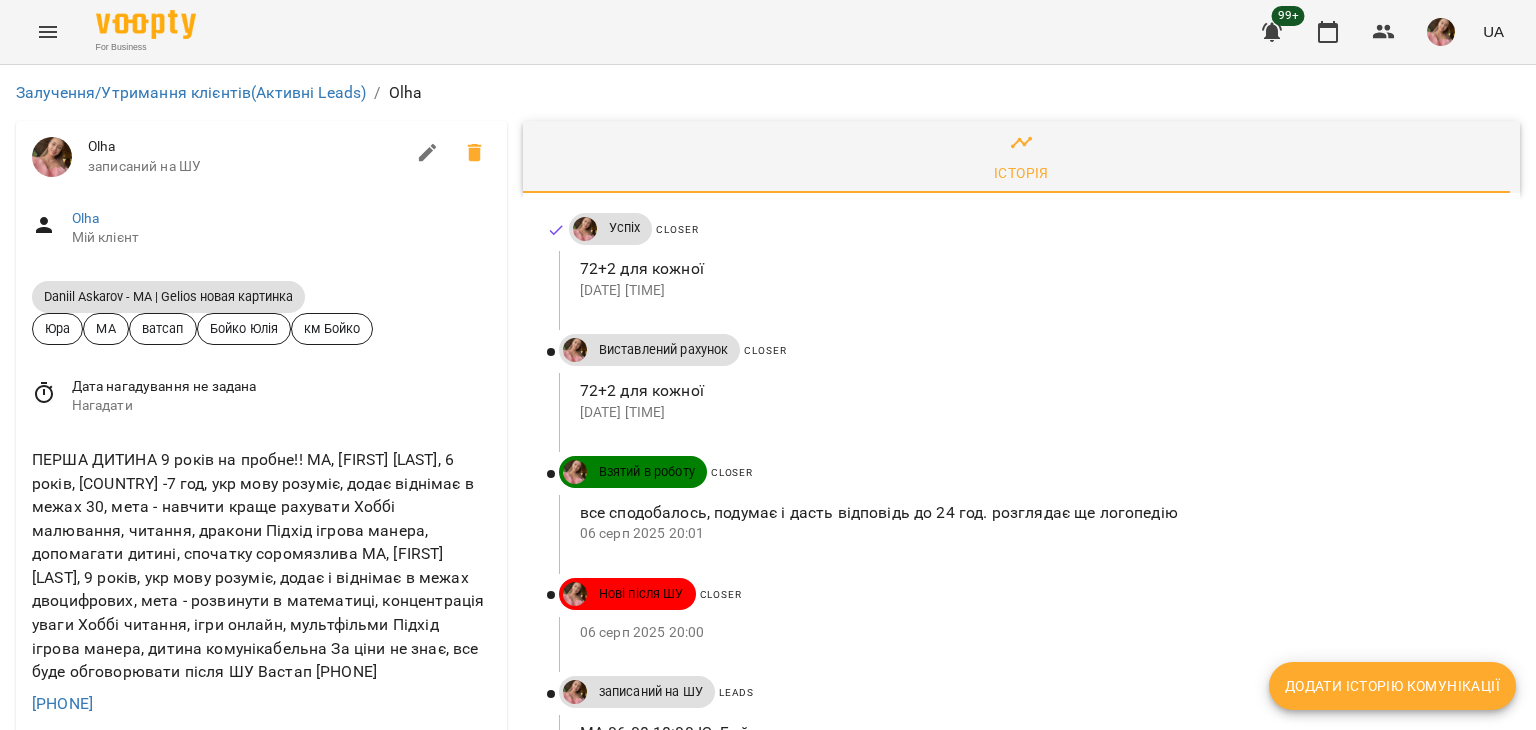 scroll, scrollTop: 0, scrollLeft: 0, axis: both 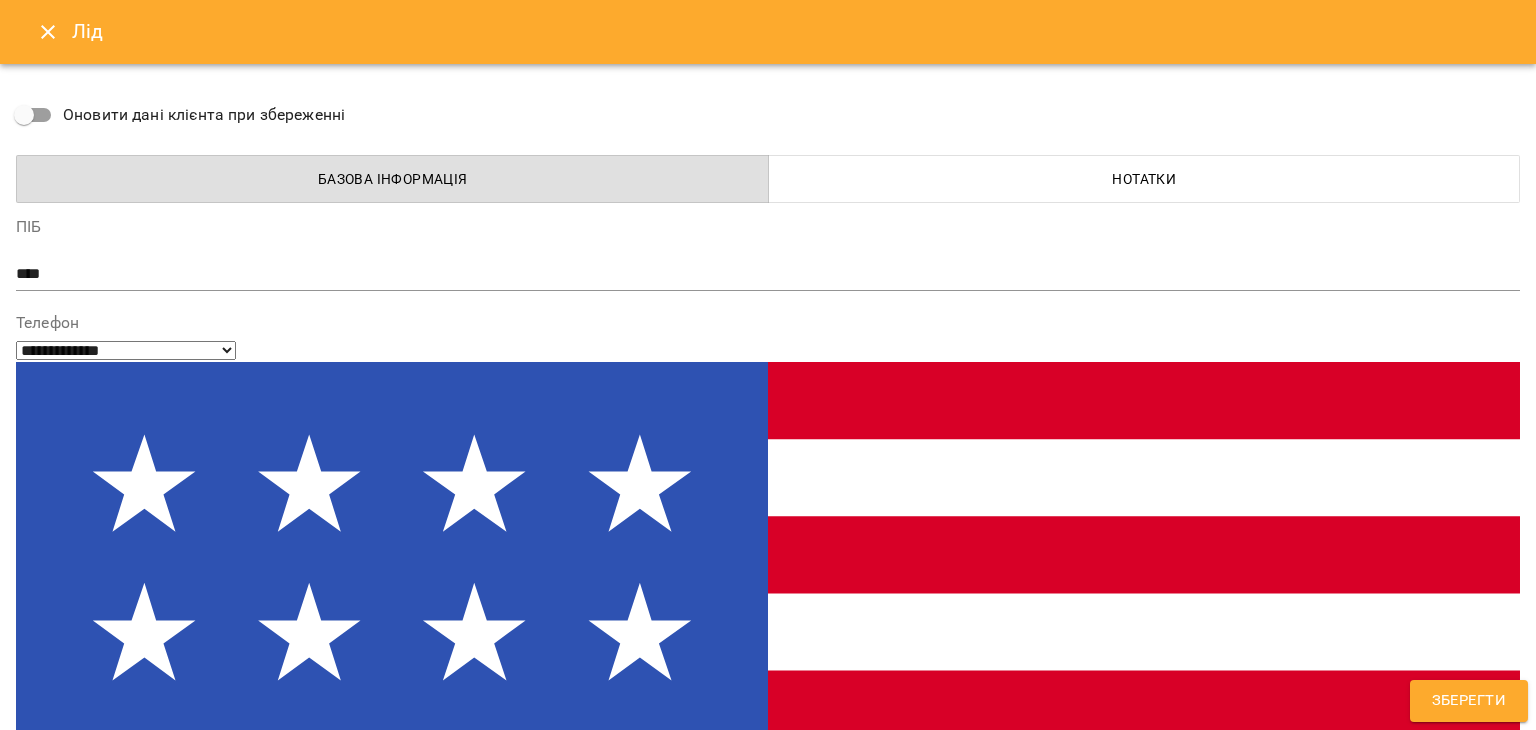 type on "**********" 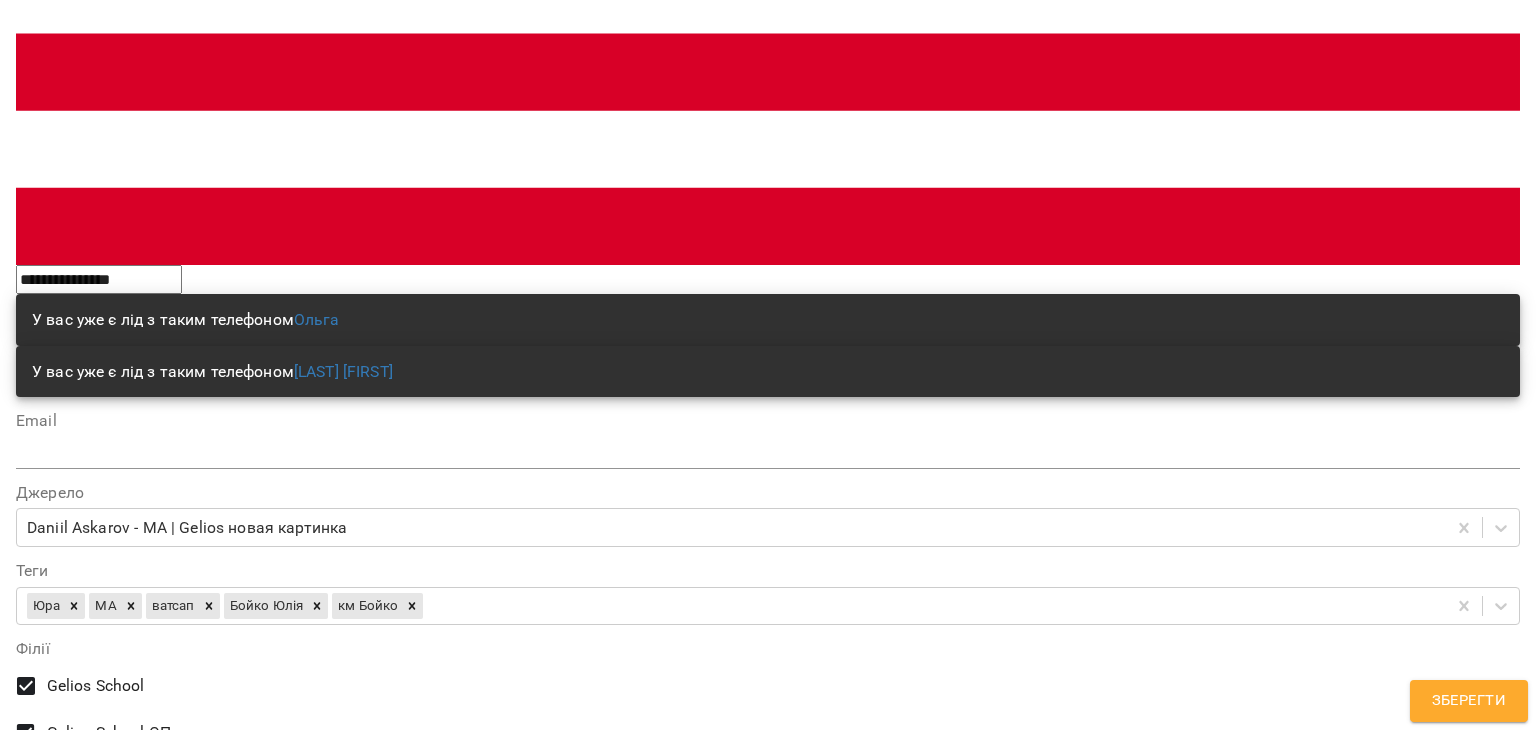 scroll, scrollTop: 1500, scrollLeft: 0, axis: vertical 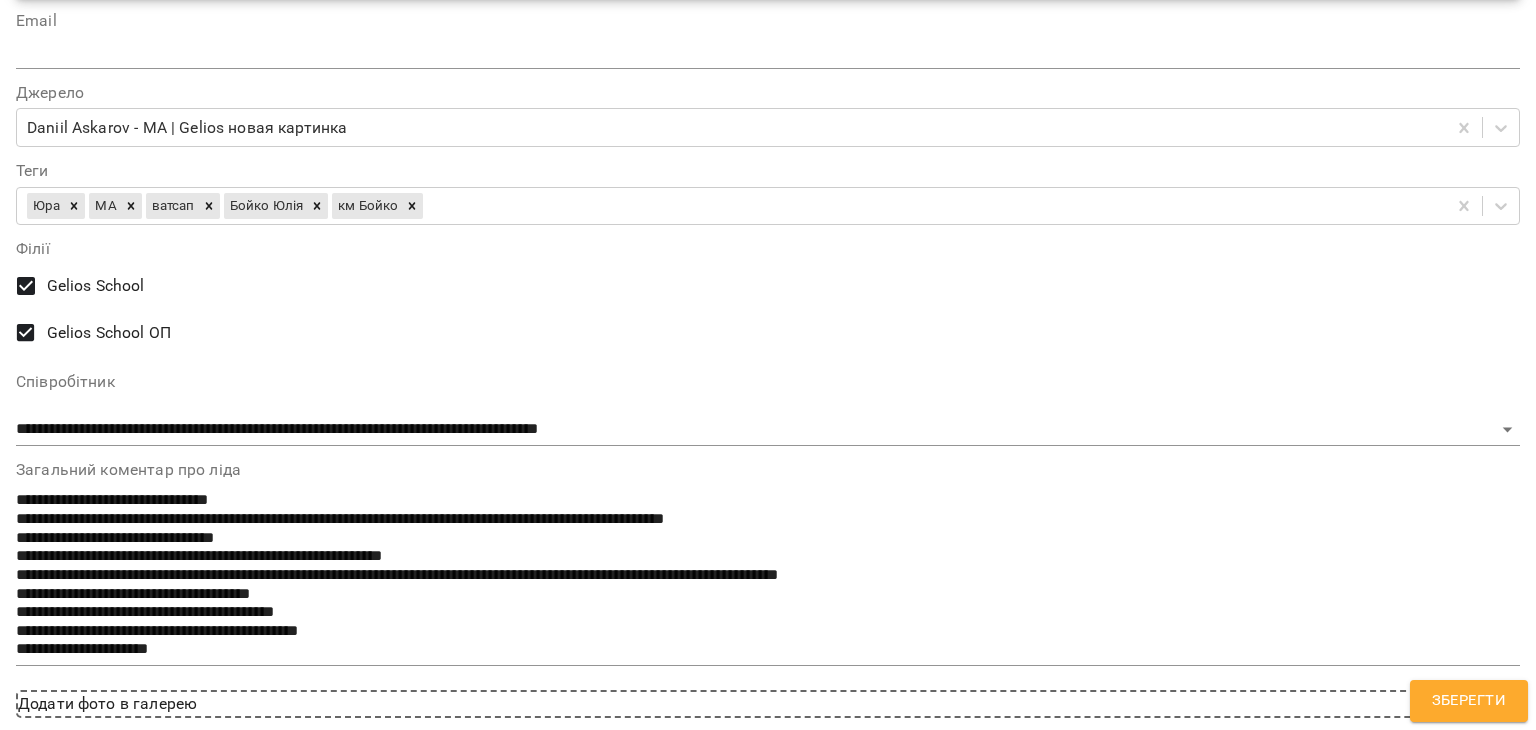 click on "**********" at bounding box center (768, 1341) 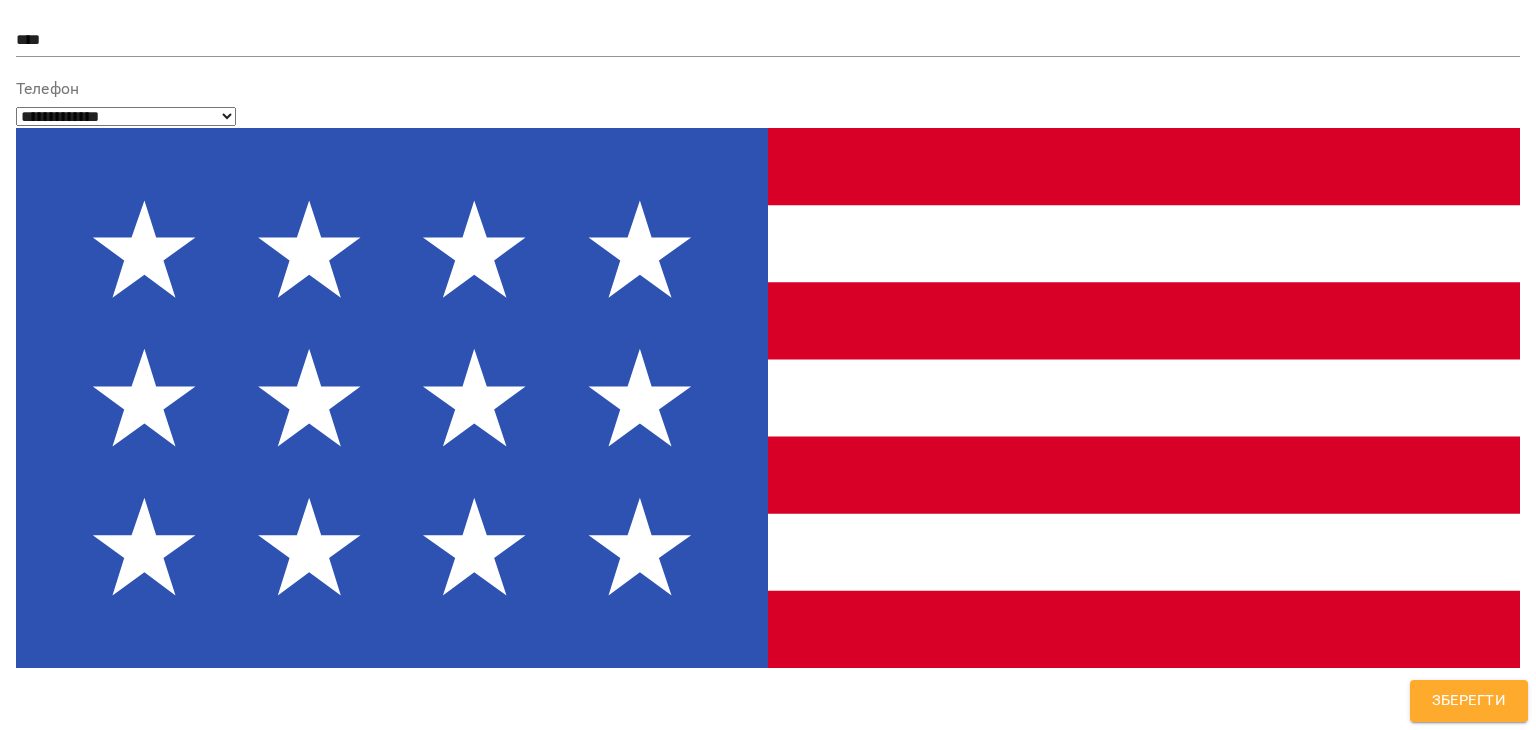 scroll, scrollTop: 200, scrollLeft: 0, axis: vertical 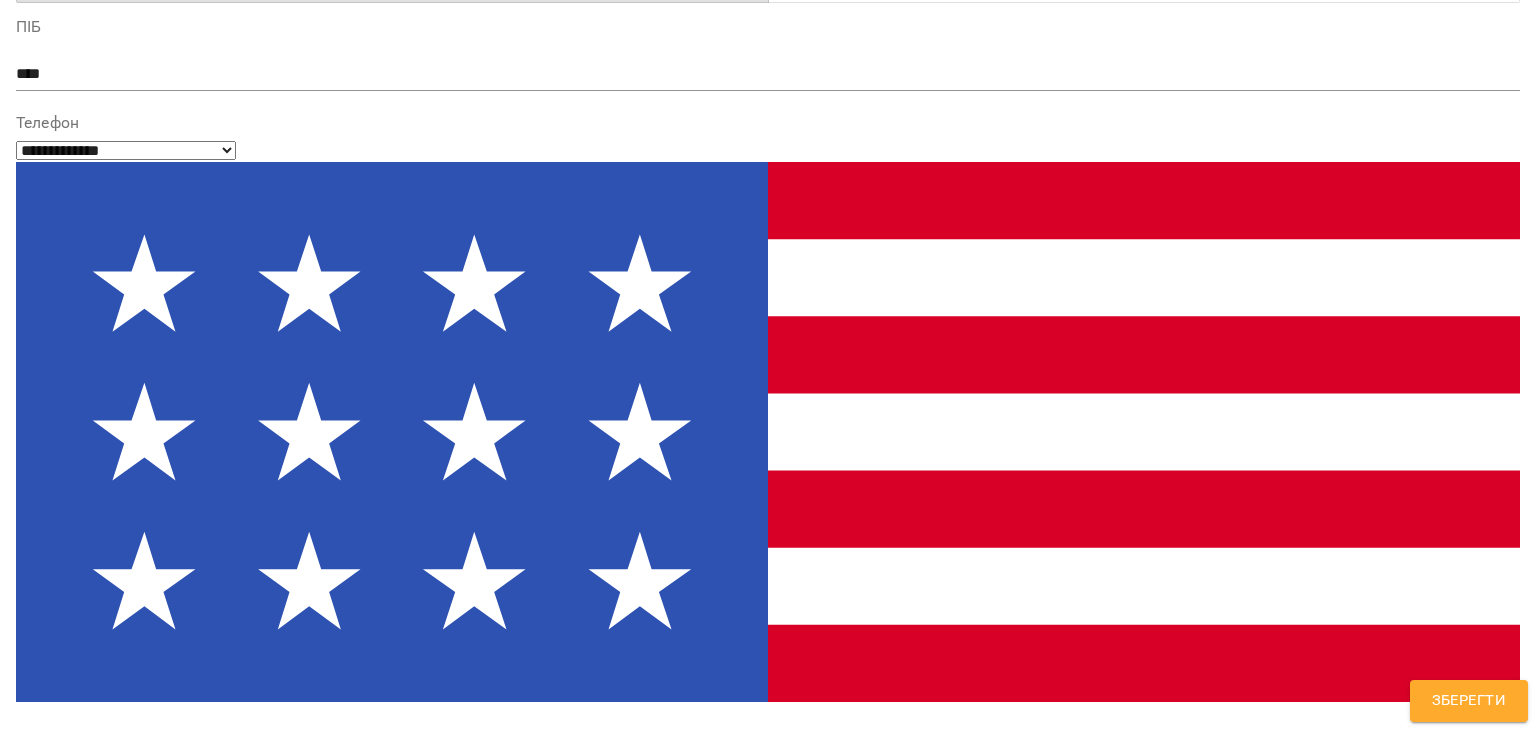 drag, startPoint x: 217, startPoint y: 148, endPoint x: 48, endPoint y: 145, distance: 169.02663 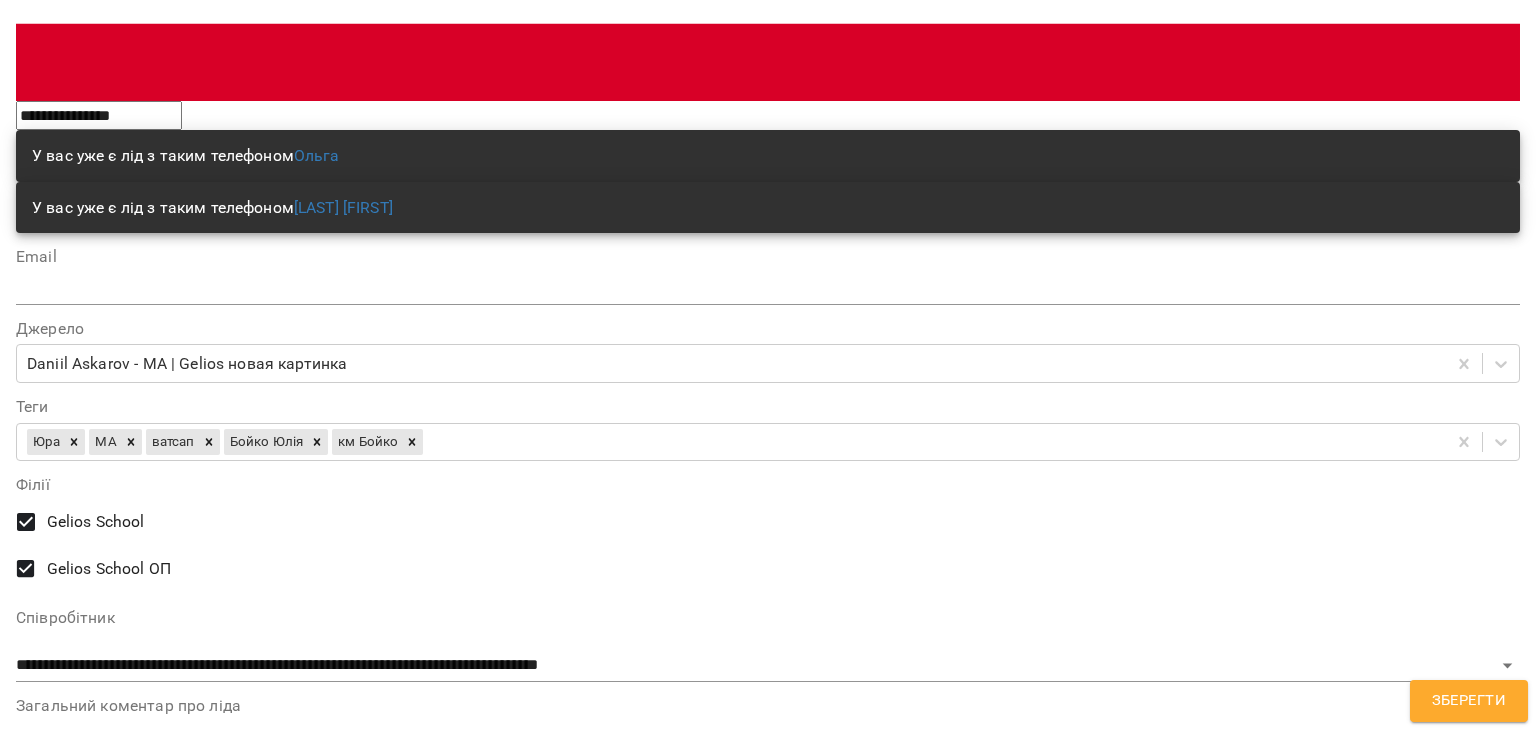 scroll, scrollTop: 1300, scrollLeft: 0, axis: vertical 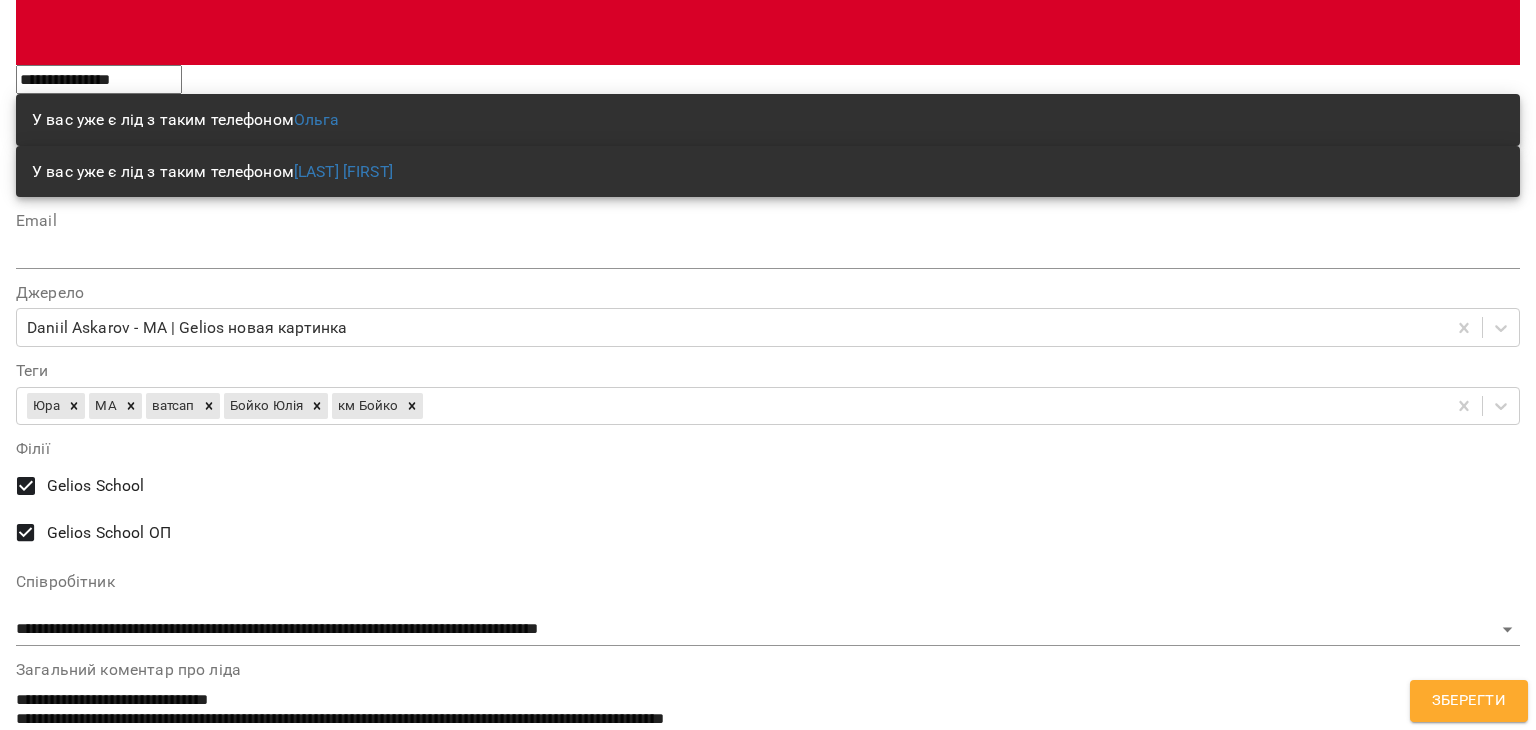click on "**********" at bounding box center [768, 1541] 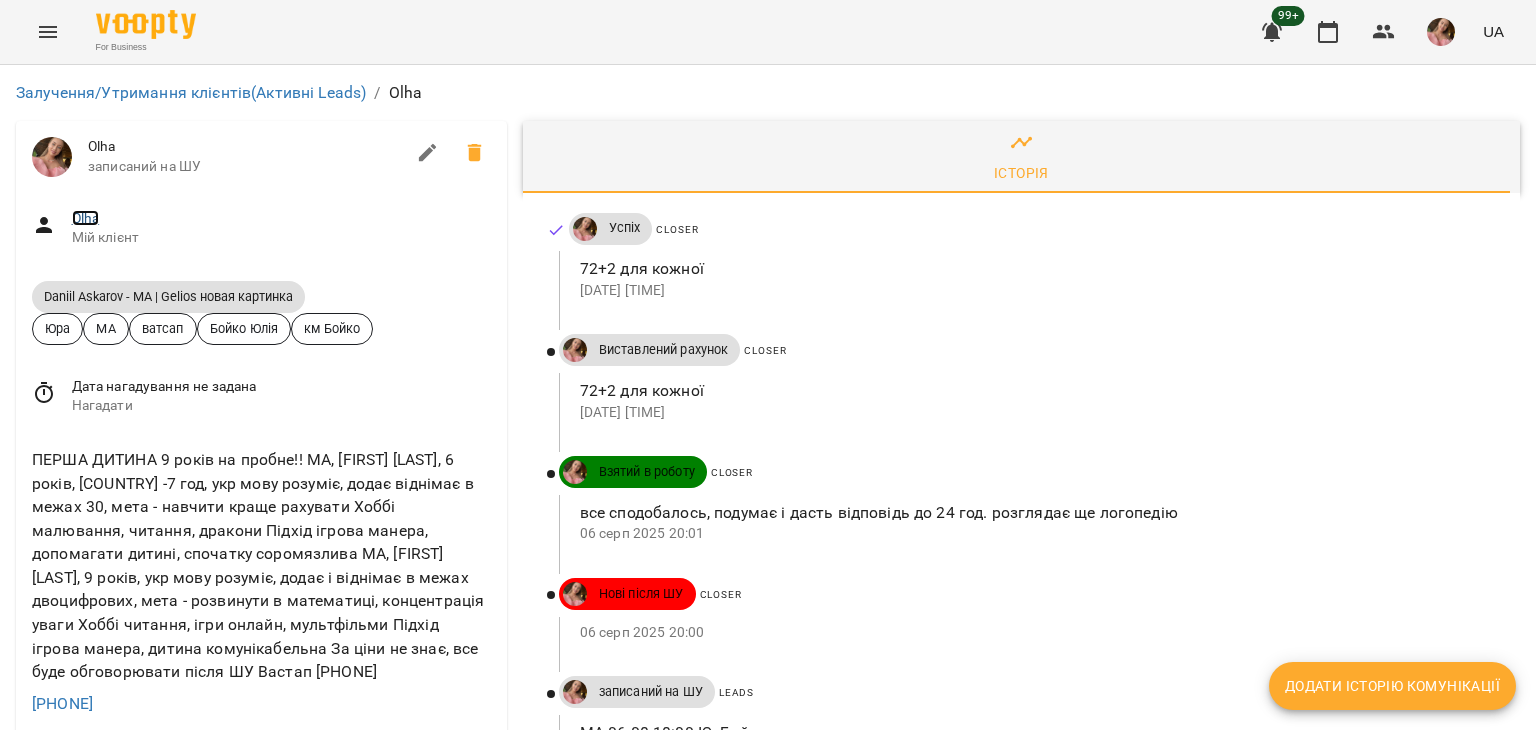 click on "Olha" at bounding box center (86, 218) 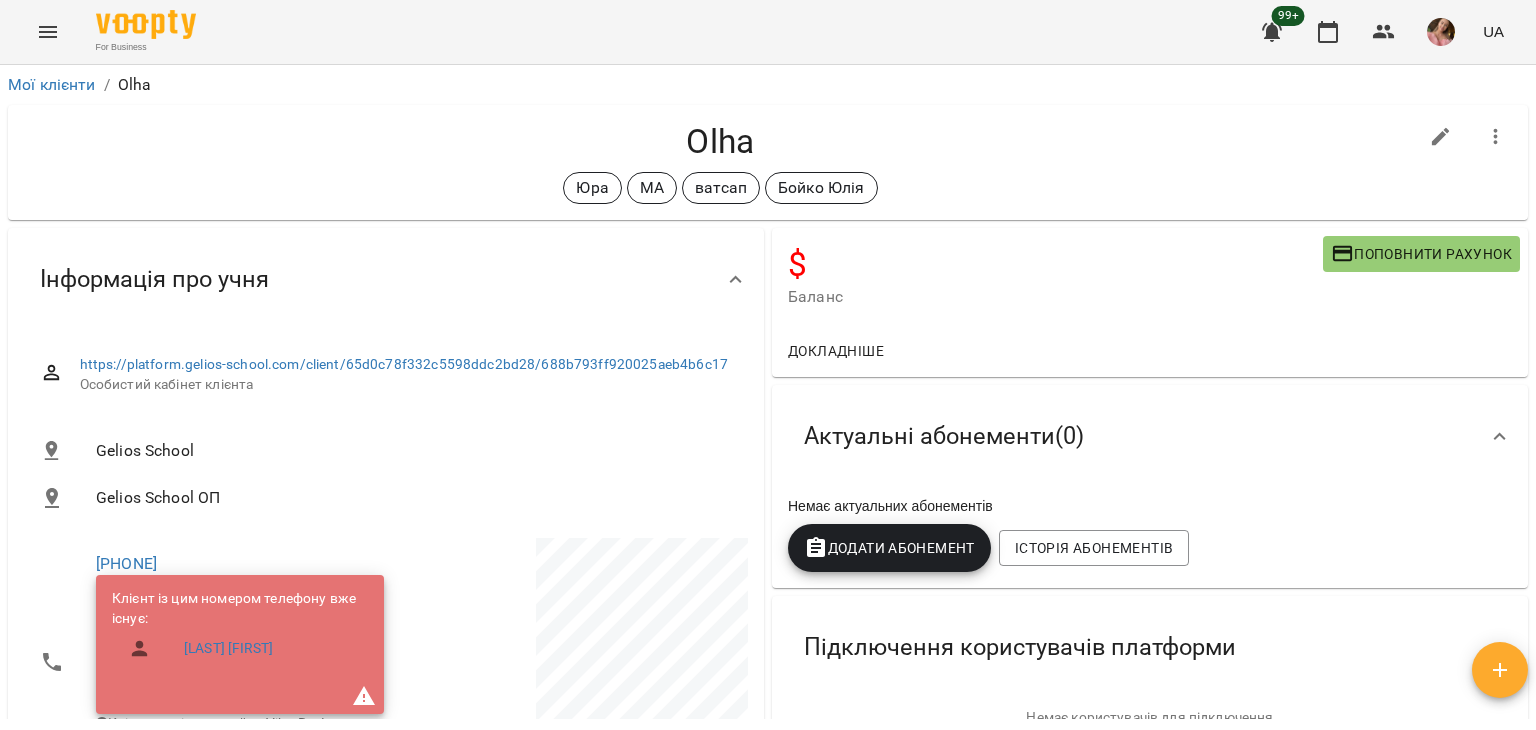 click 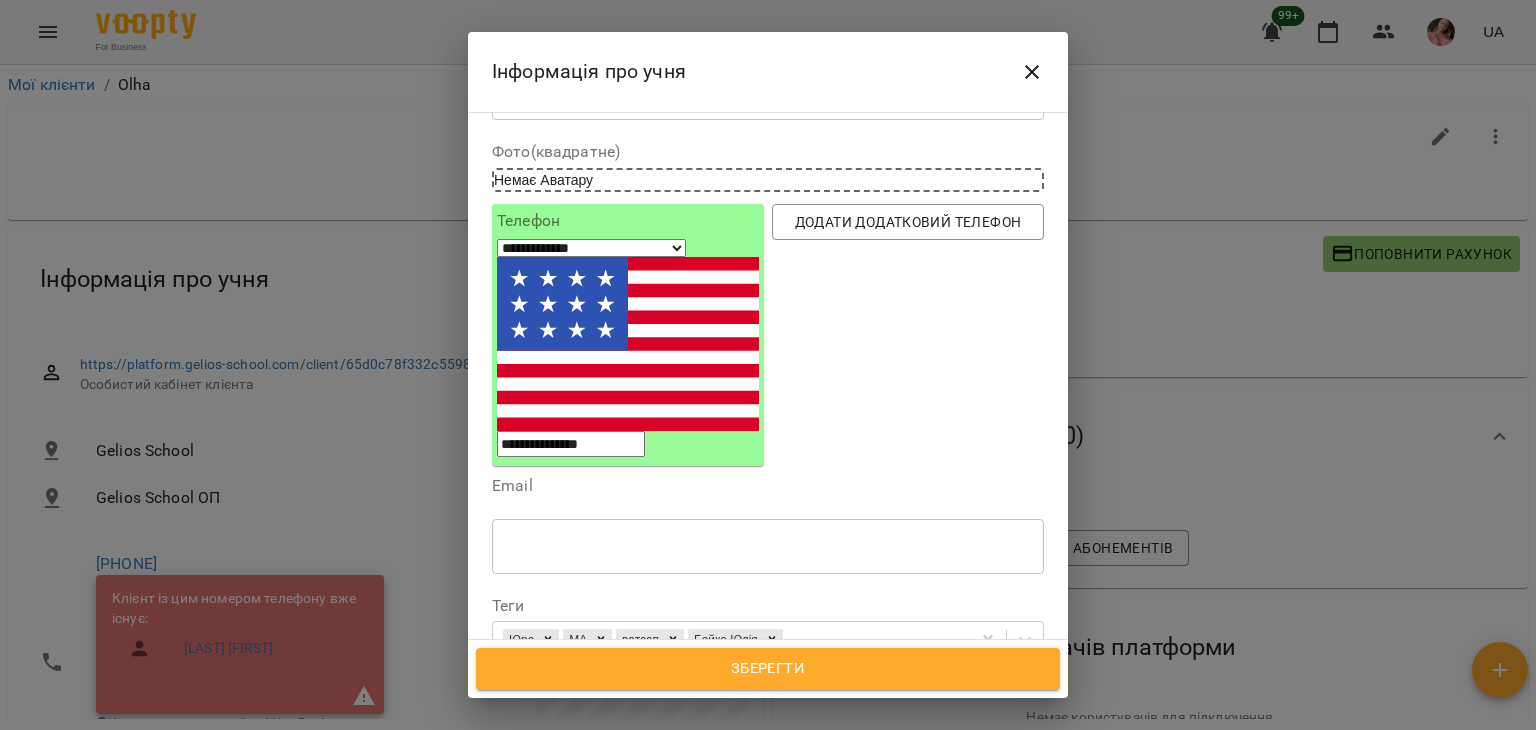 scroll, scrollTop: 300, scrollLeft: 0, axis: vertical 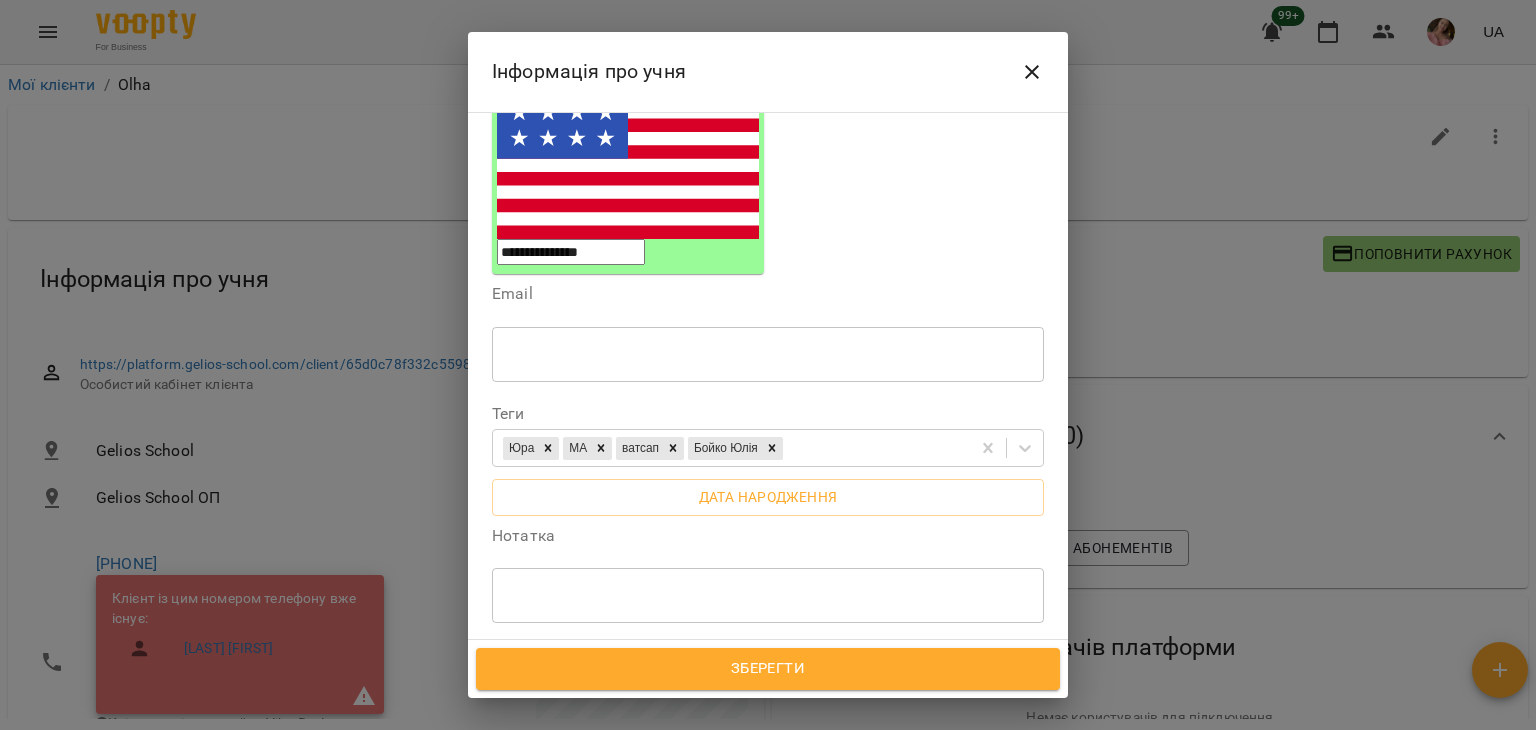 click at bounding box center (768, 595) 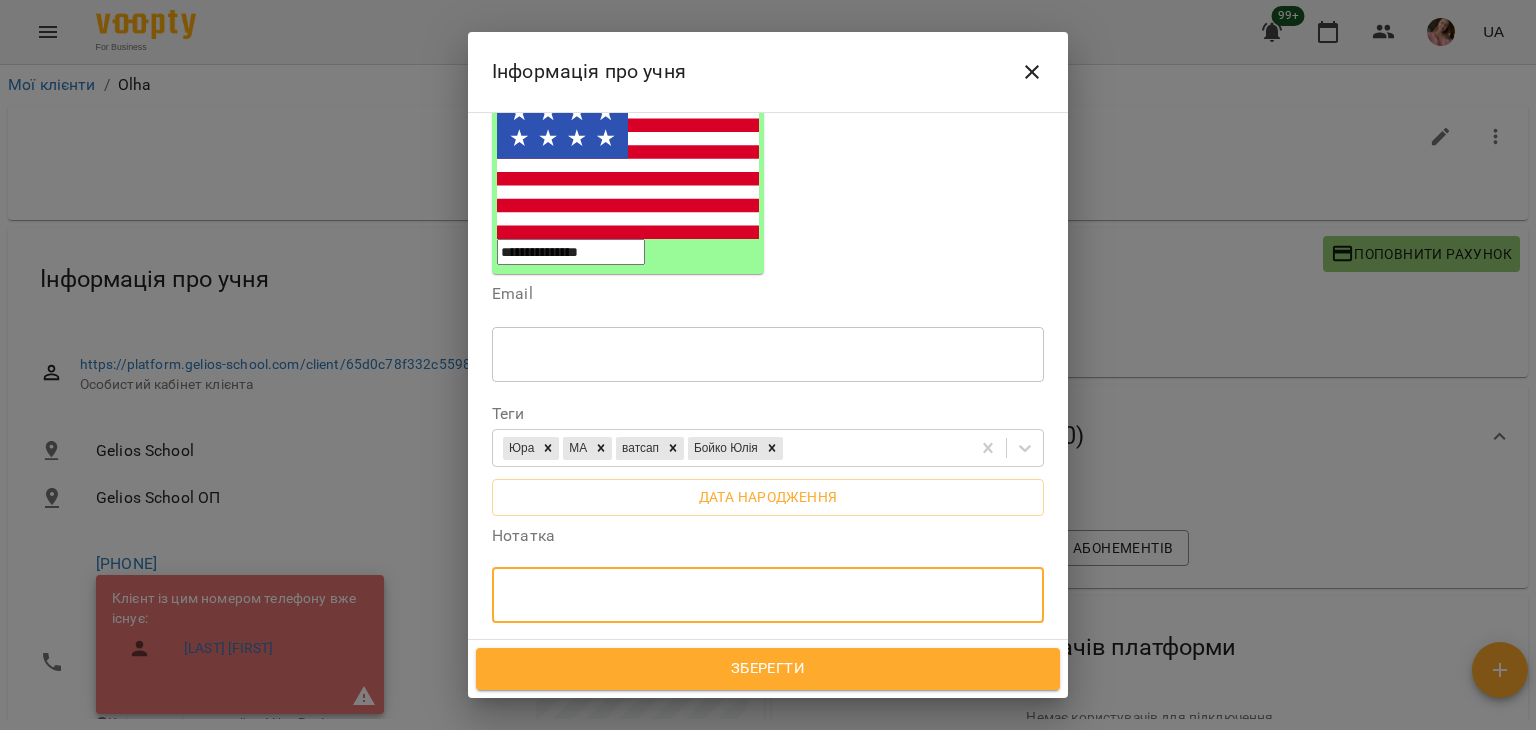 paste on "**********" 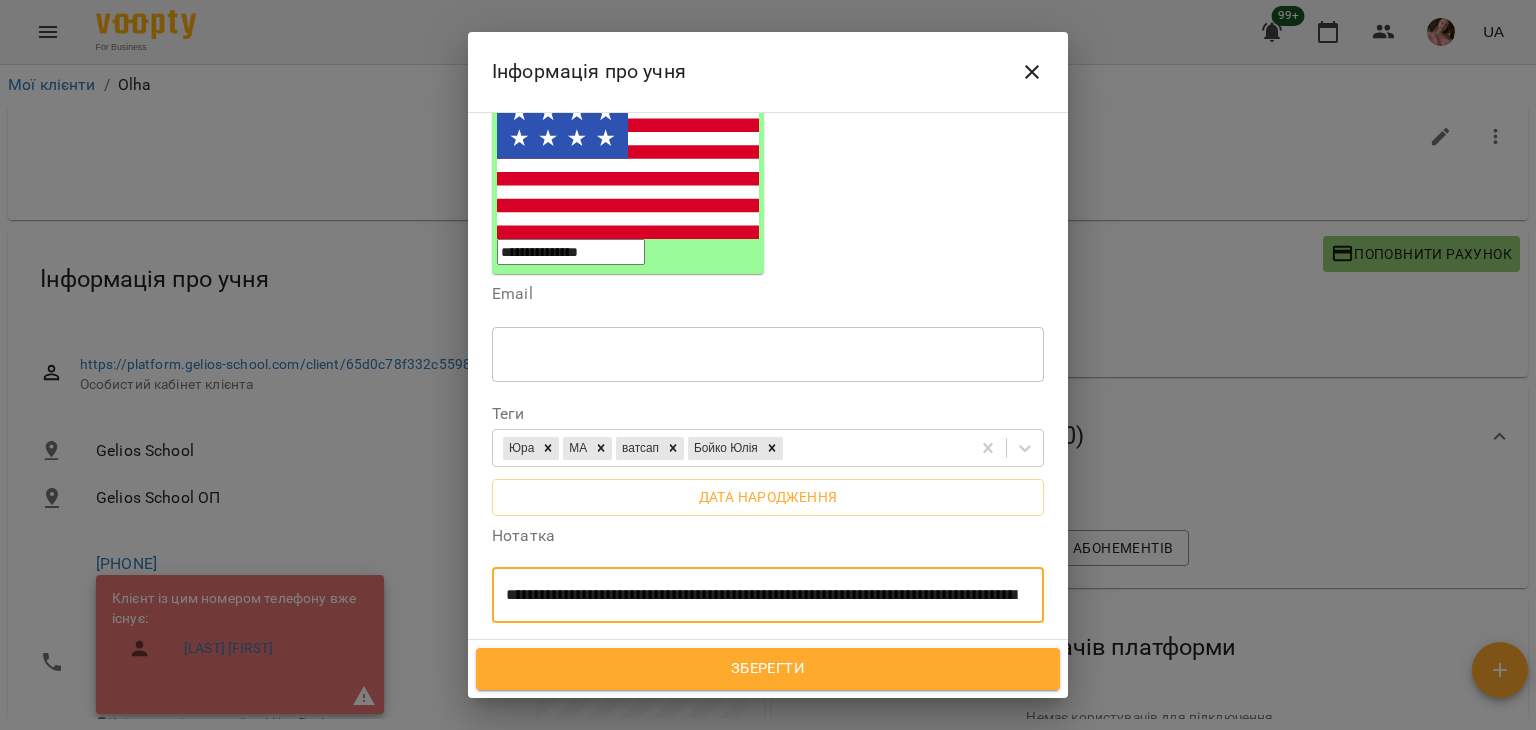 scroll, scrollTop: 0, scrollLeft: 0, axis: both 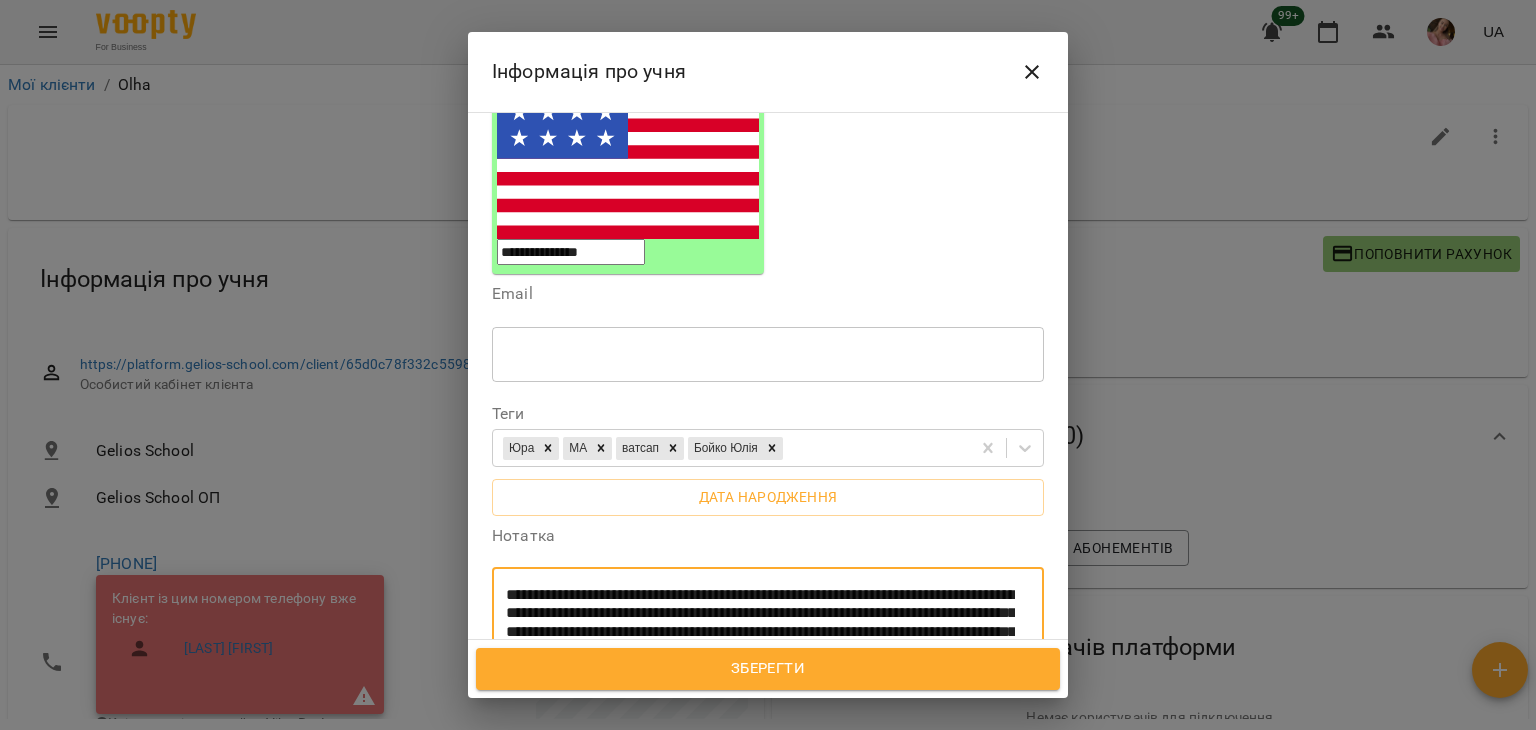drag, startPoint x: 698, startPoint y: 463, endPoint x: 492, endPoint y: 467, distance: 206.03883 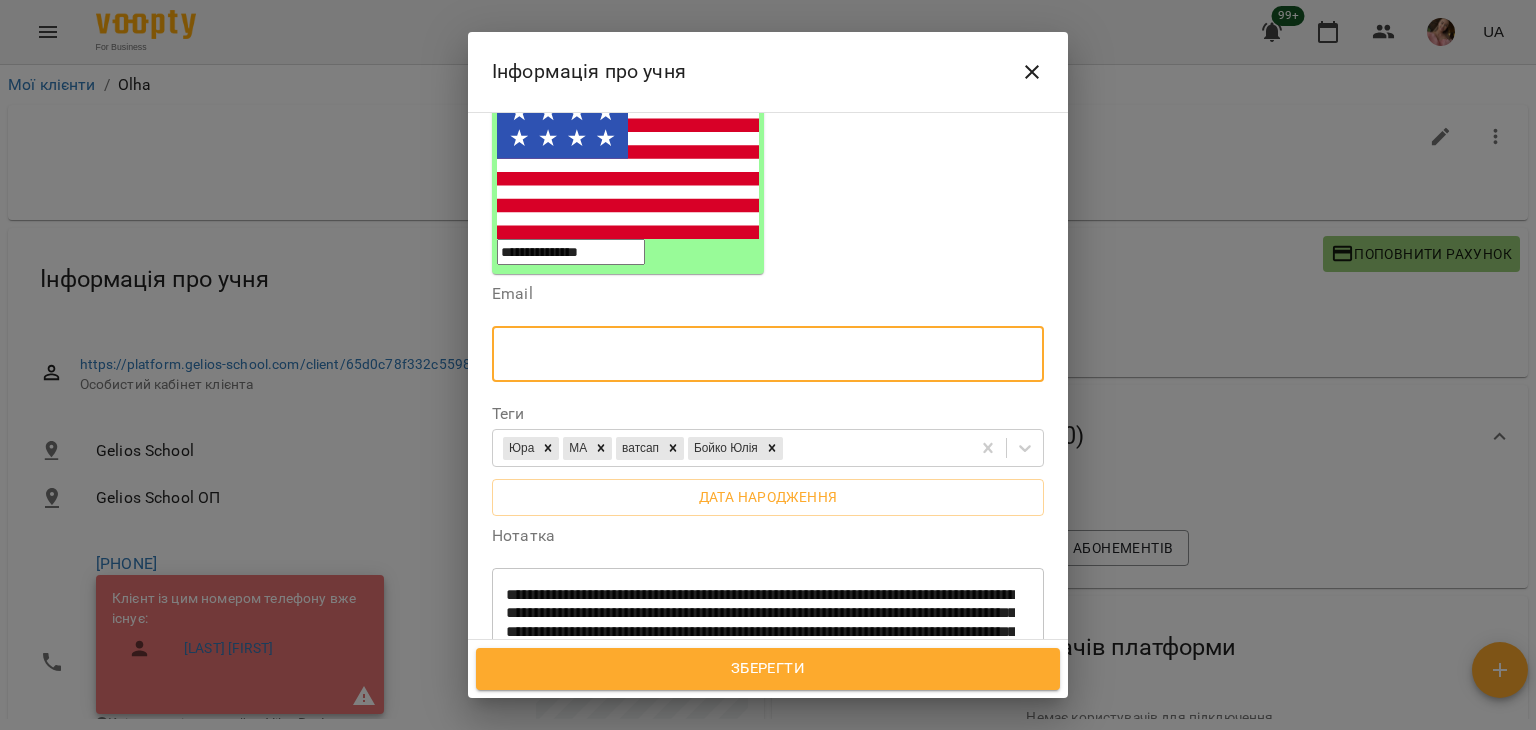 paste on "**********" 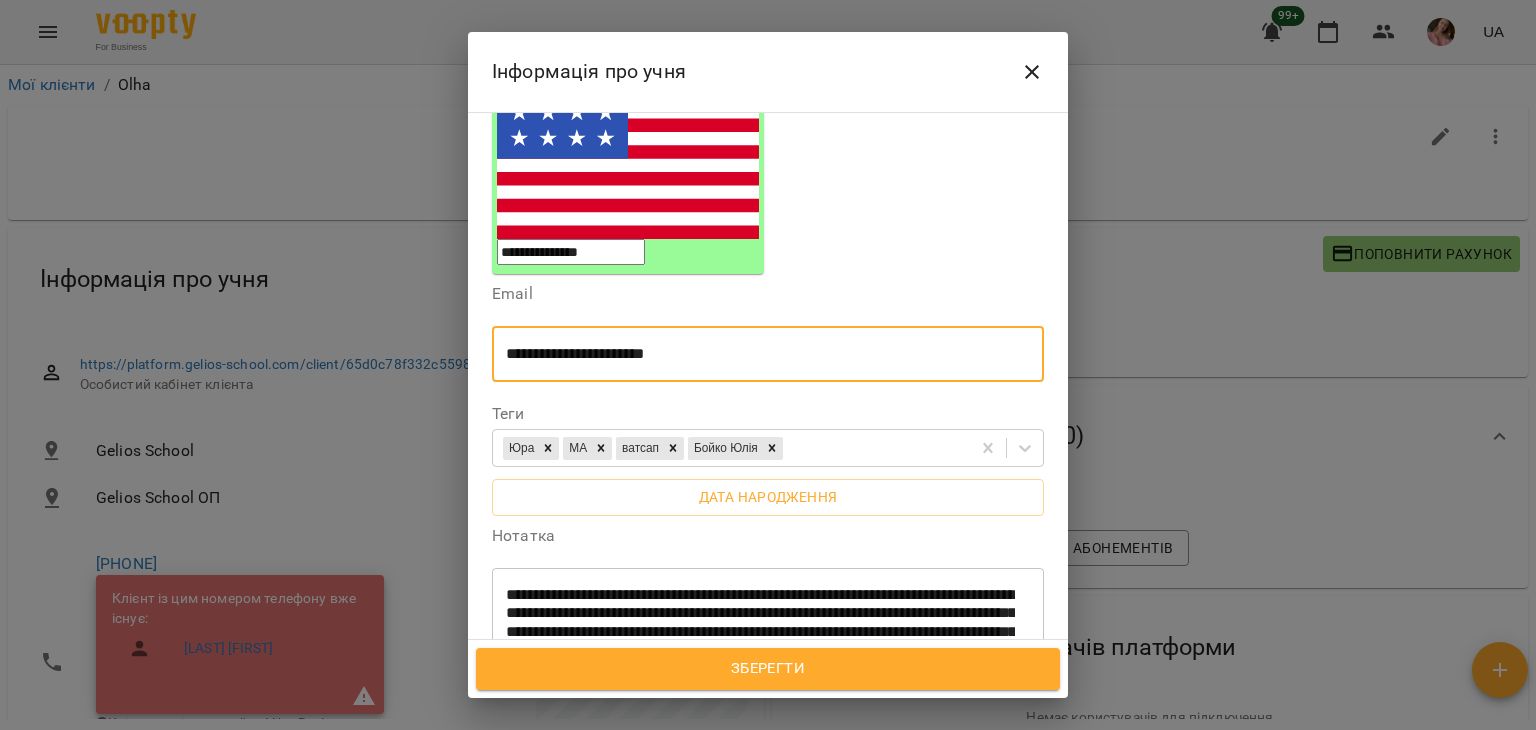 type on "**********" 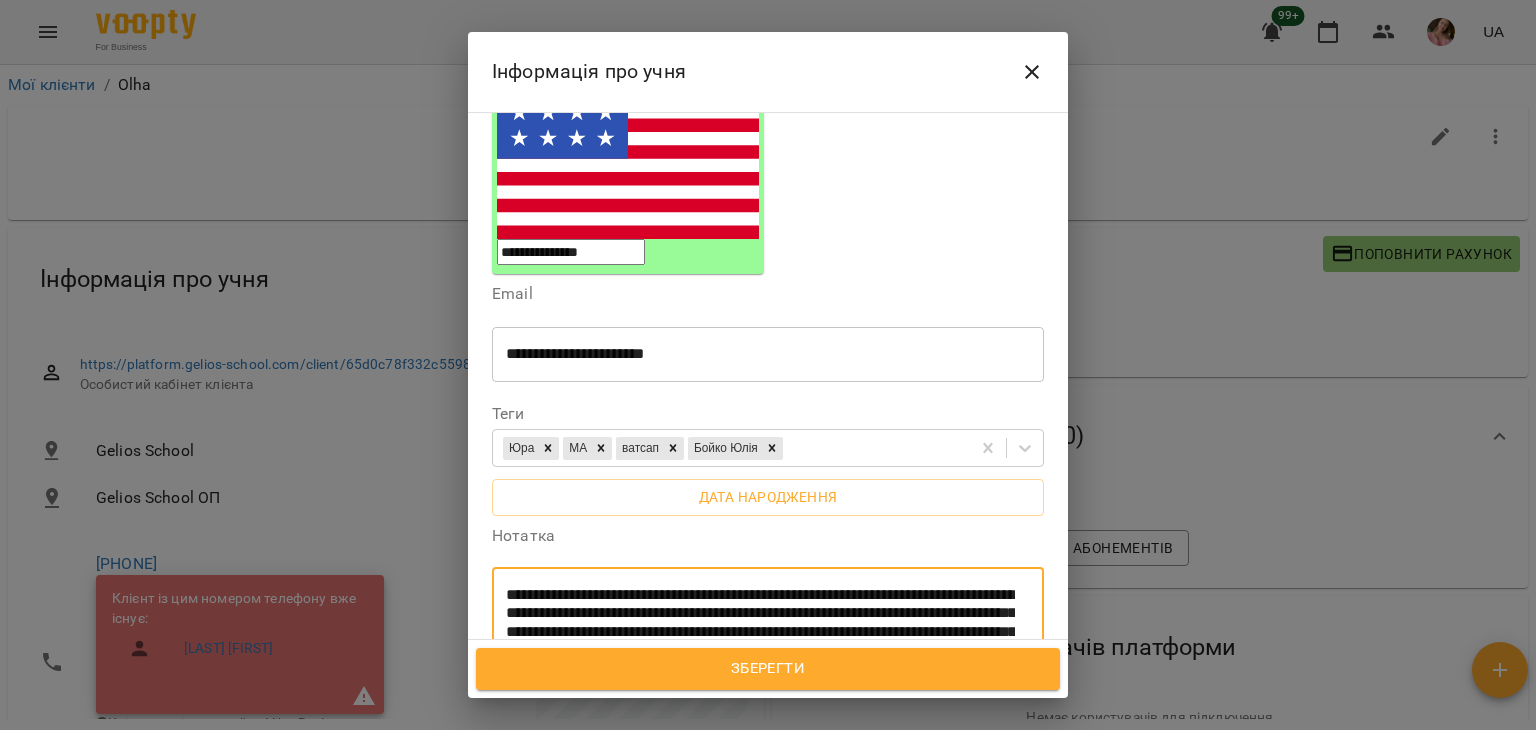 drag, startPoint x: 945, startPoint y: 423, endPoint x: 563, endPoint y: 445, distance: 382.633 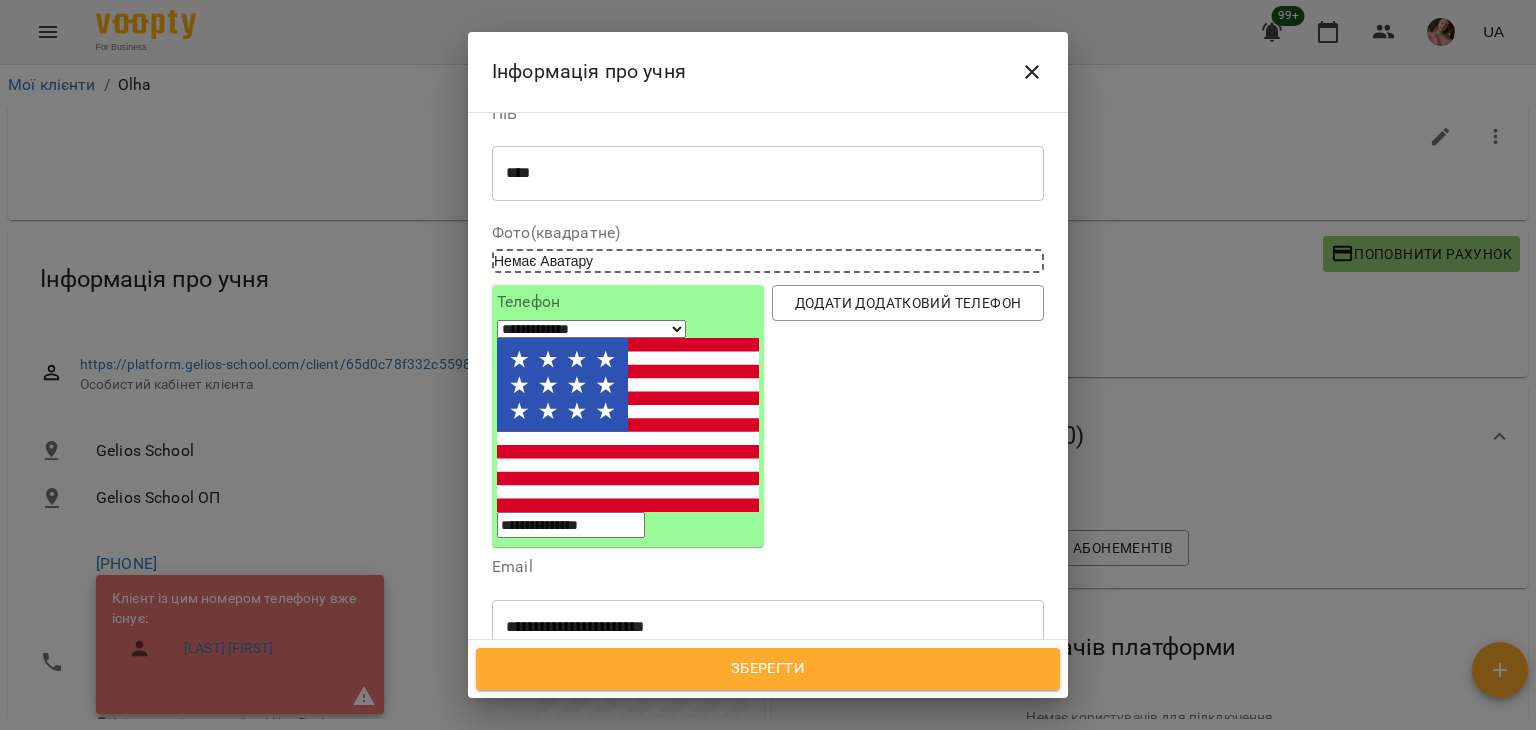 scroll, scrollTop: 0, scrollLeft: 0, axis: both 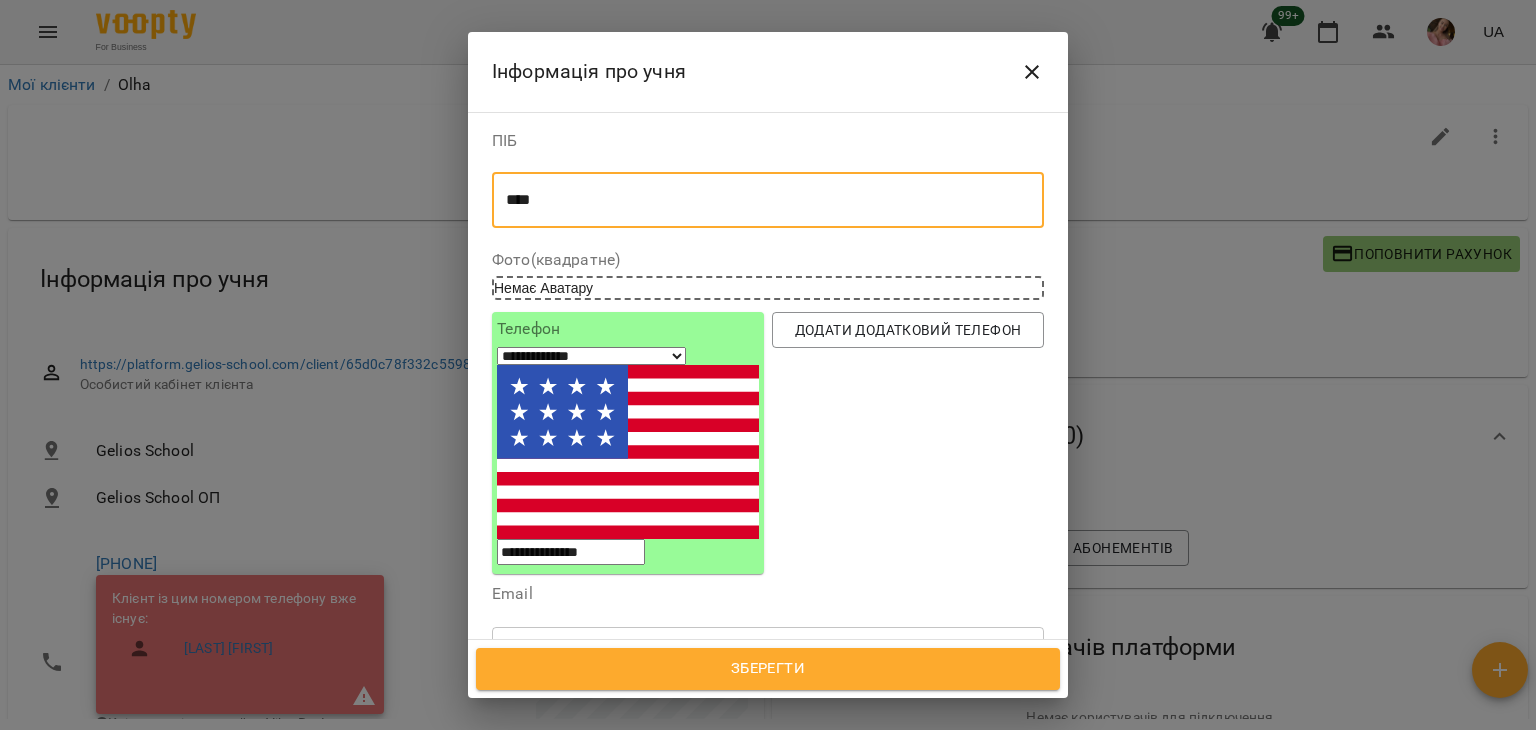 paste on "*********" 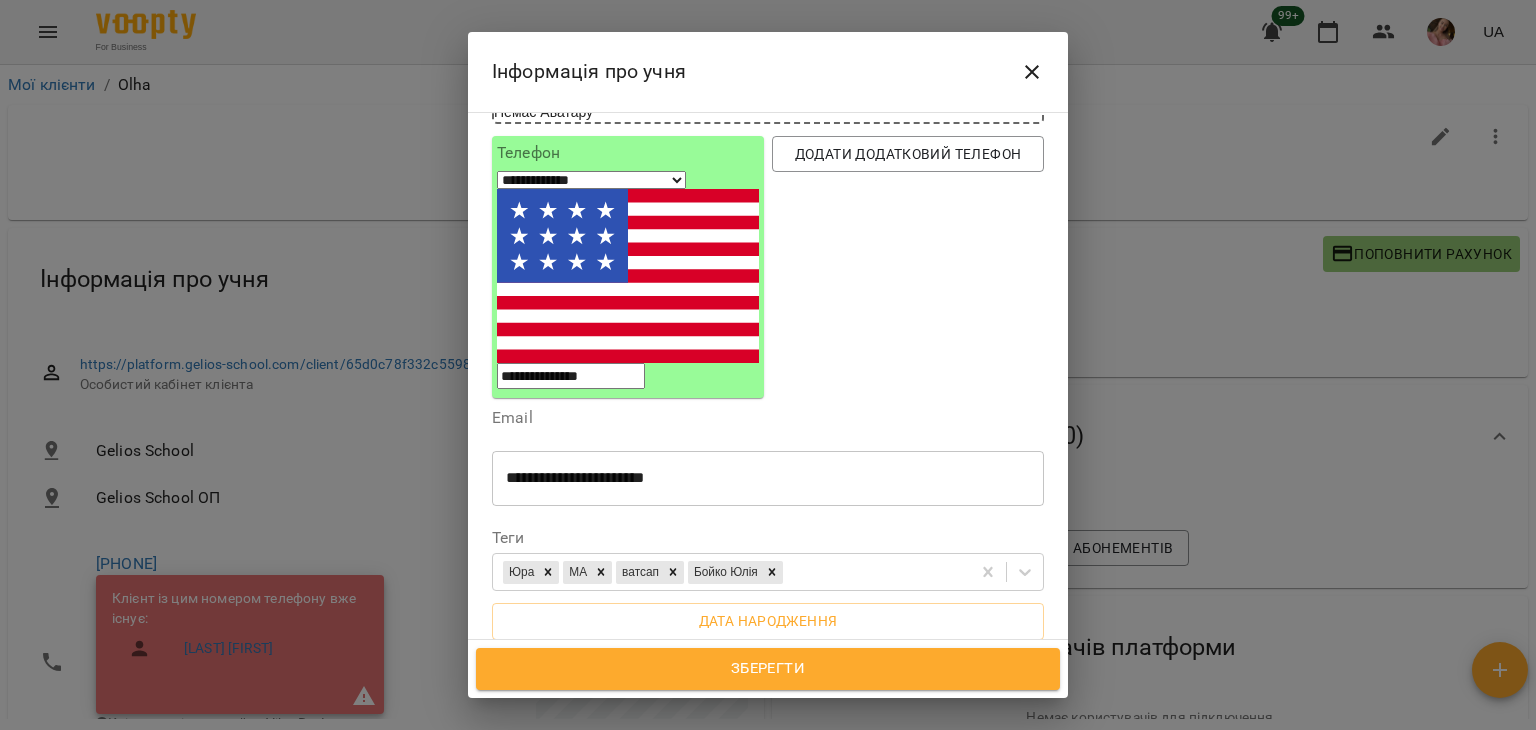scroll, scrollTop: 200, scrollLeft: 0, axis: vertical 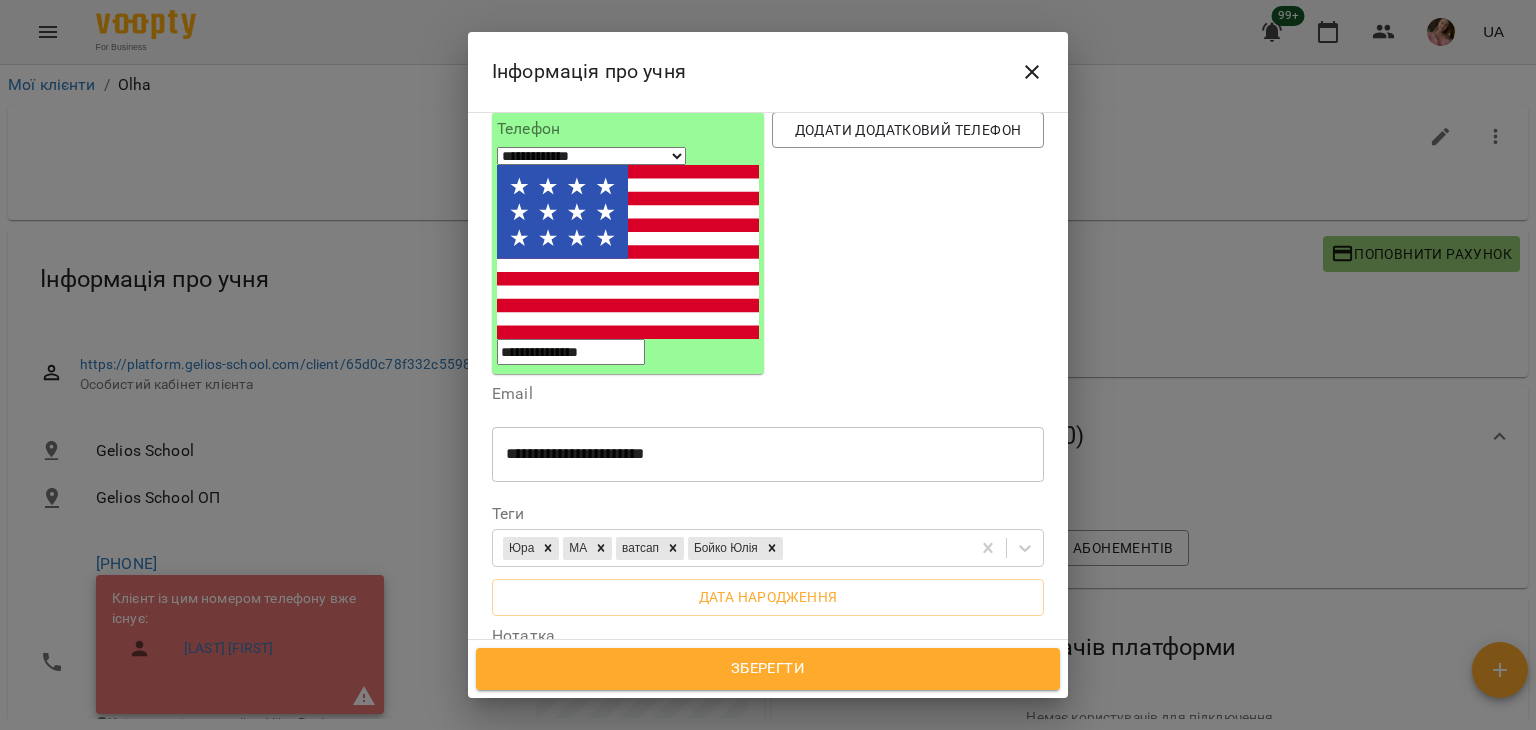 type on "**********" 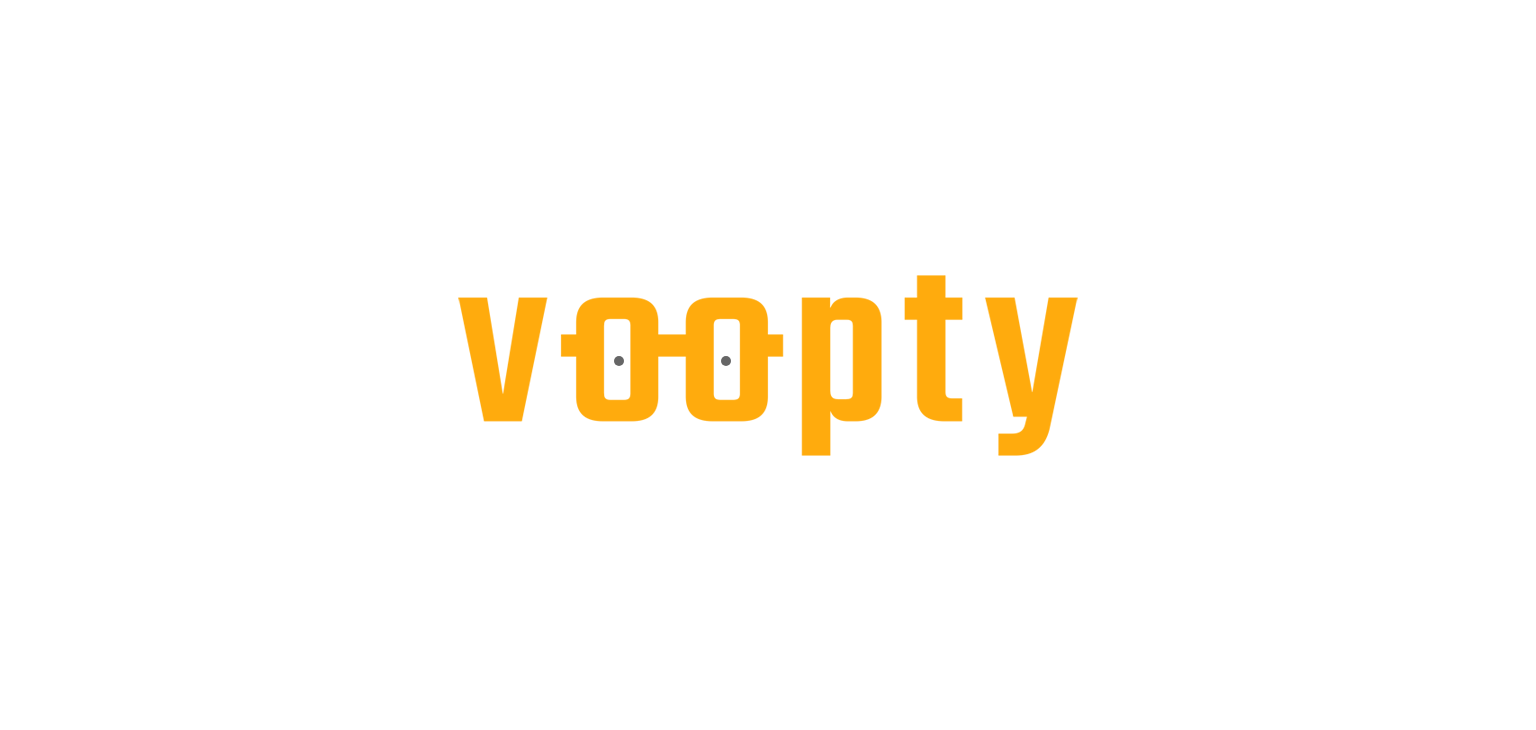 scroll, scrollTop: 0, scrollLeft: 0, axis: both 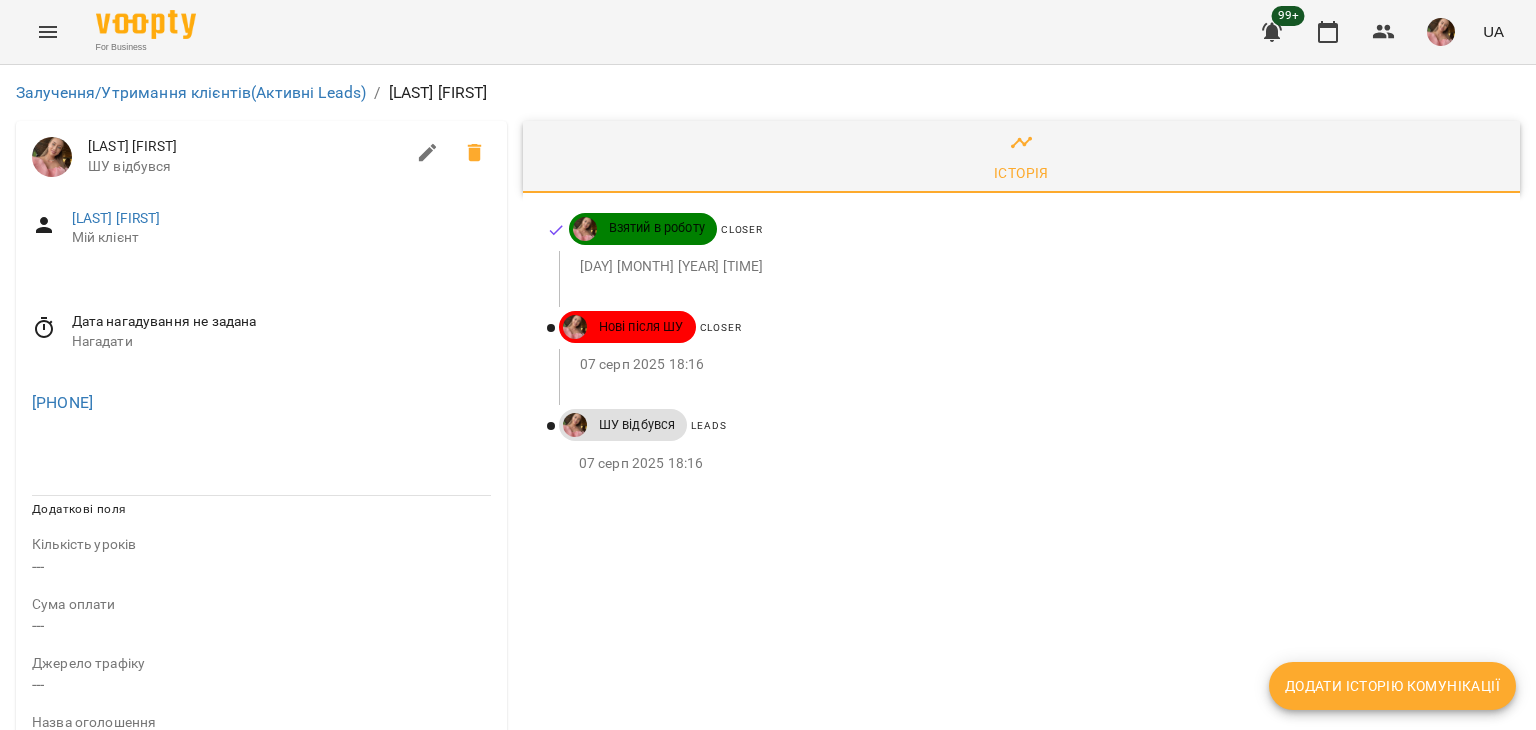 click on "Додати історію комунікації" at bounding box center [1392, 686] 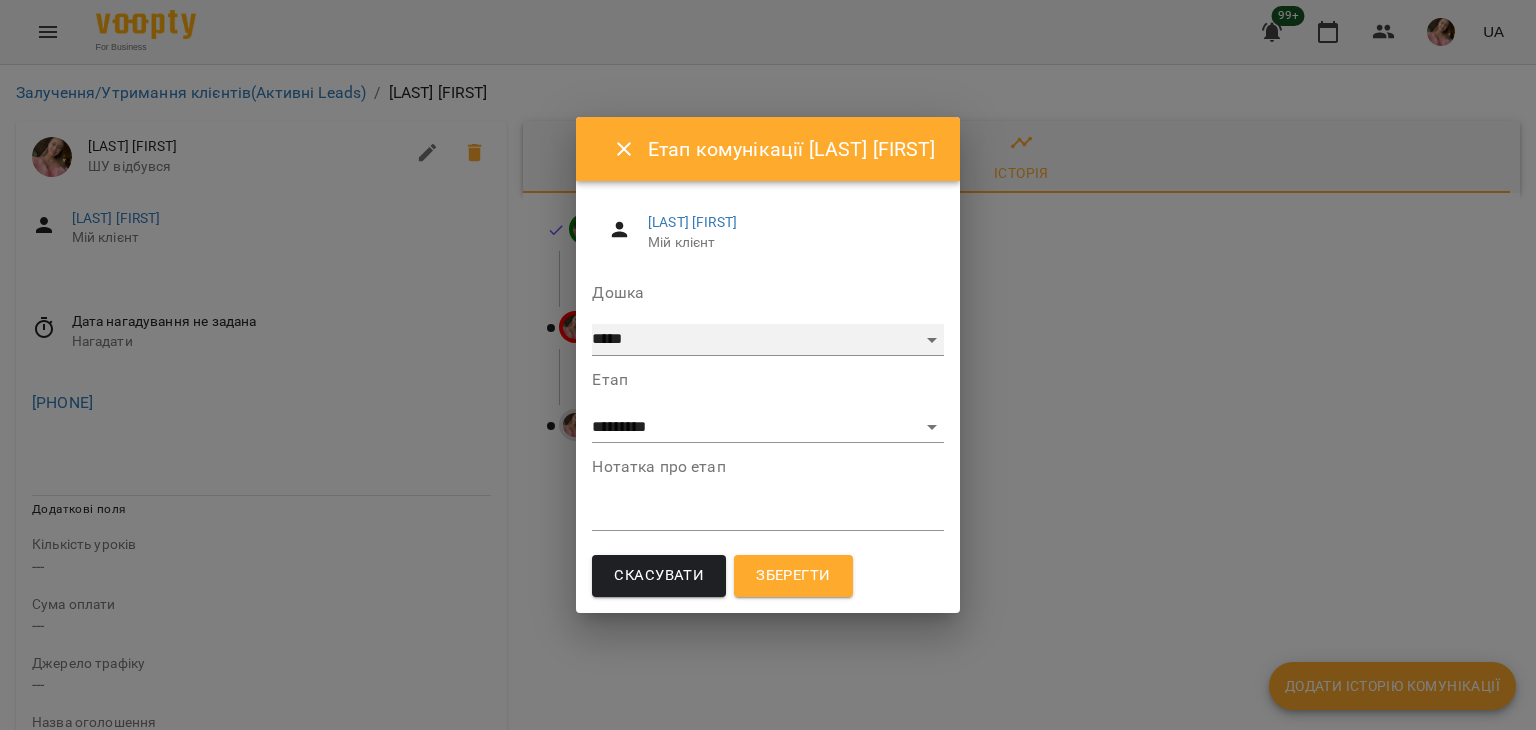 click on "***** ******** ****** ********" at bounding box center (767, 340) 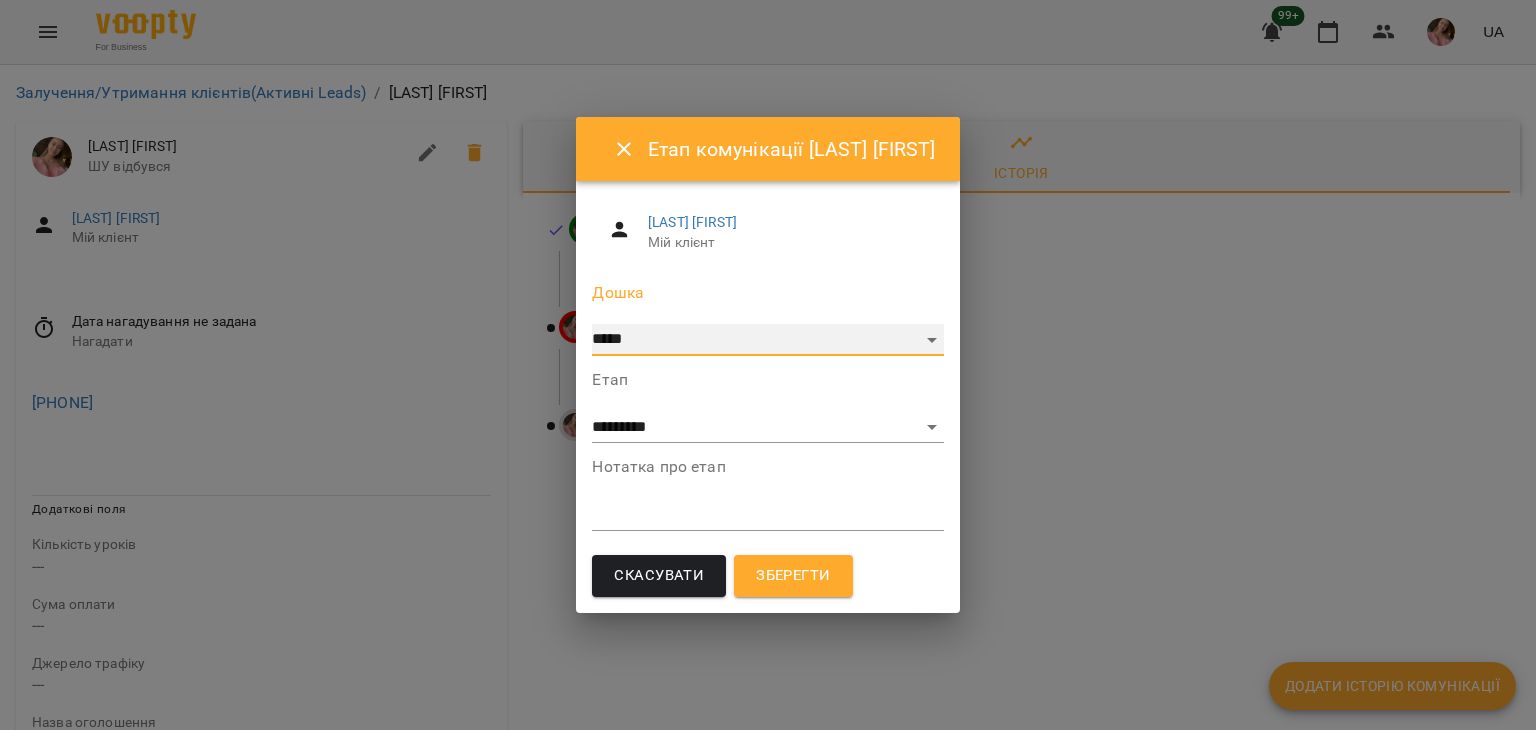 select on "**********" 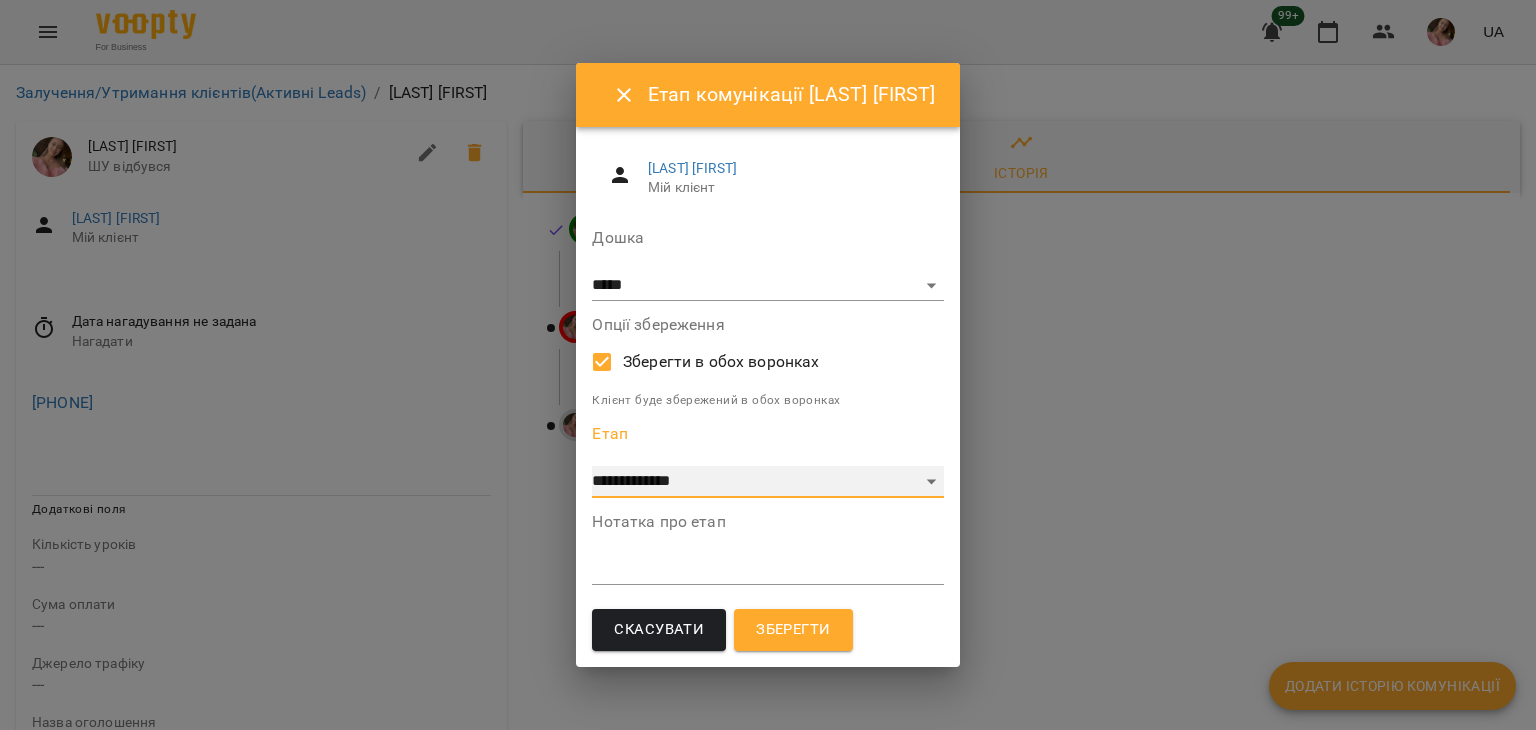 click on "**********" at bounding box center (767, 482) 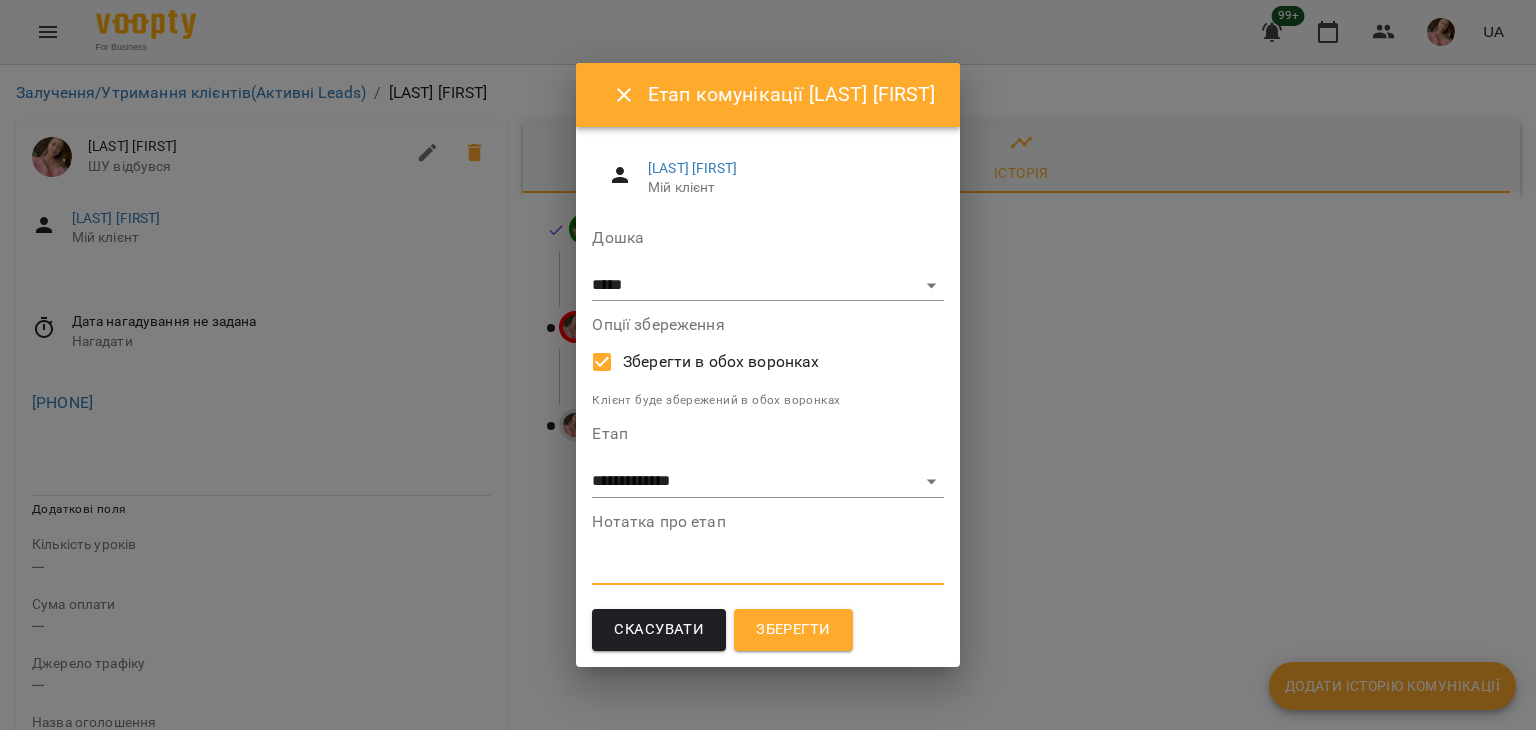 click at bounding box center [767, 568] 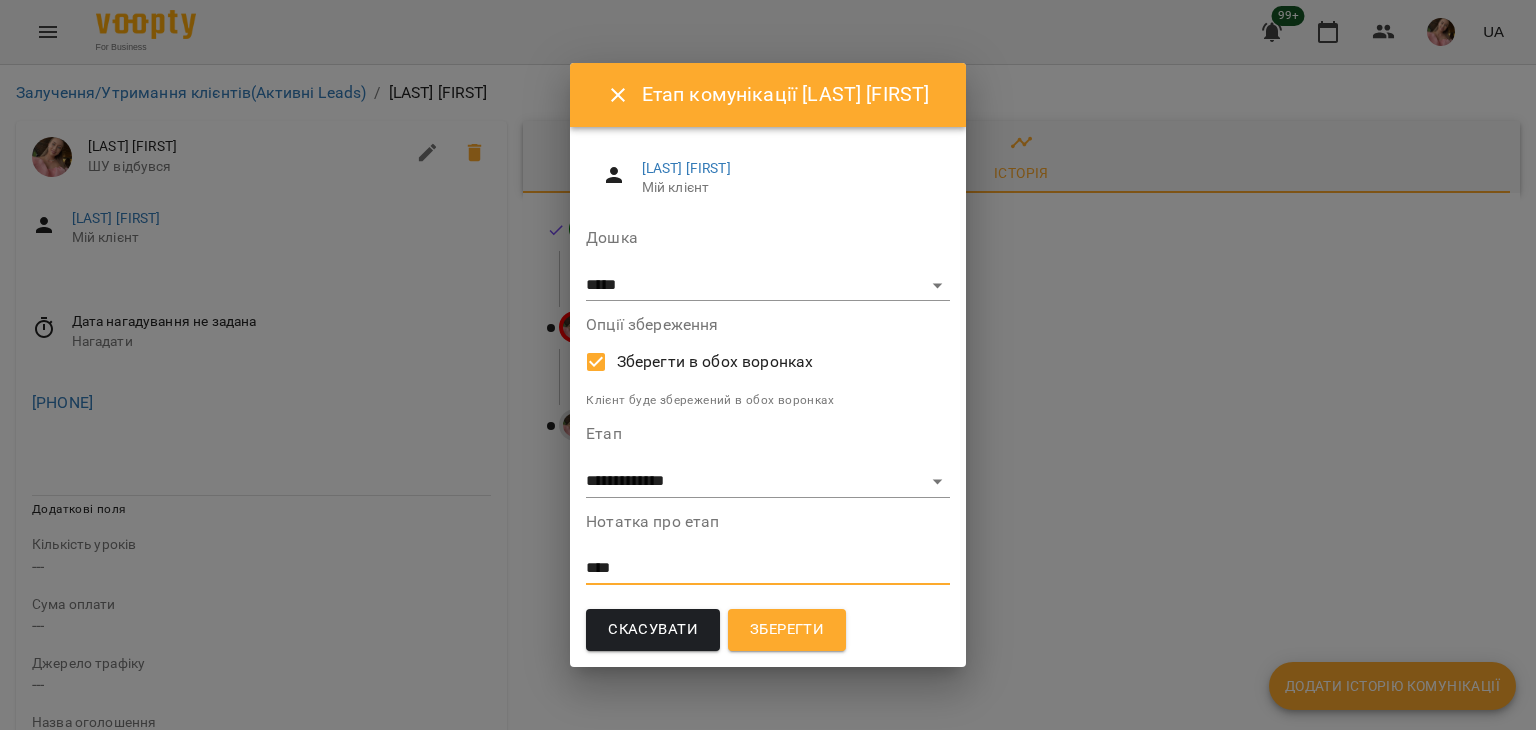 type on "****" 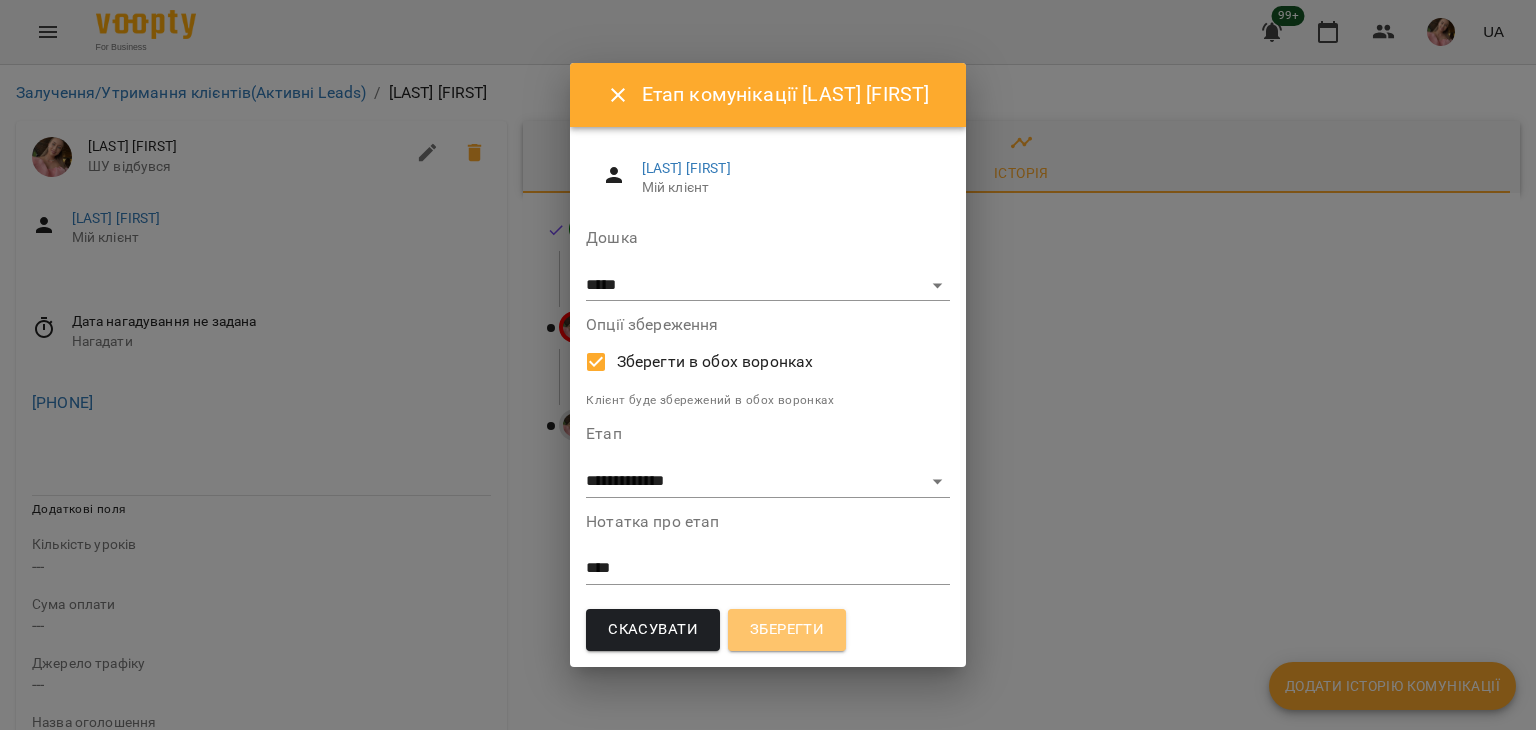 click on "Зберегти" at bounding box center (787, 630) 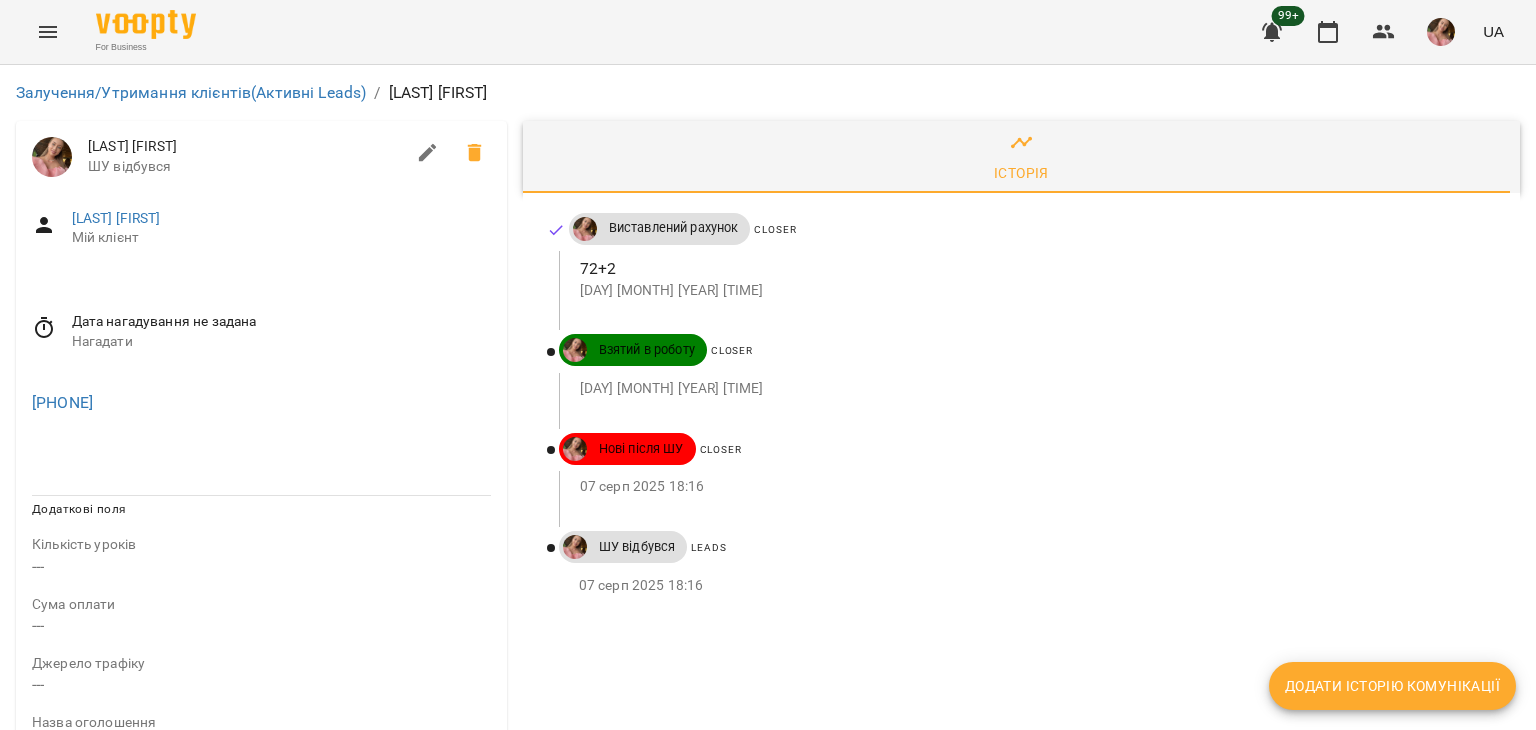 click on "Додати історію комунікації" at bounding box center (1392, 686) 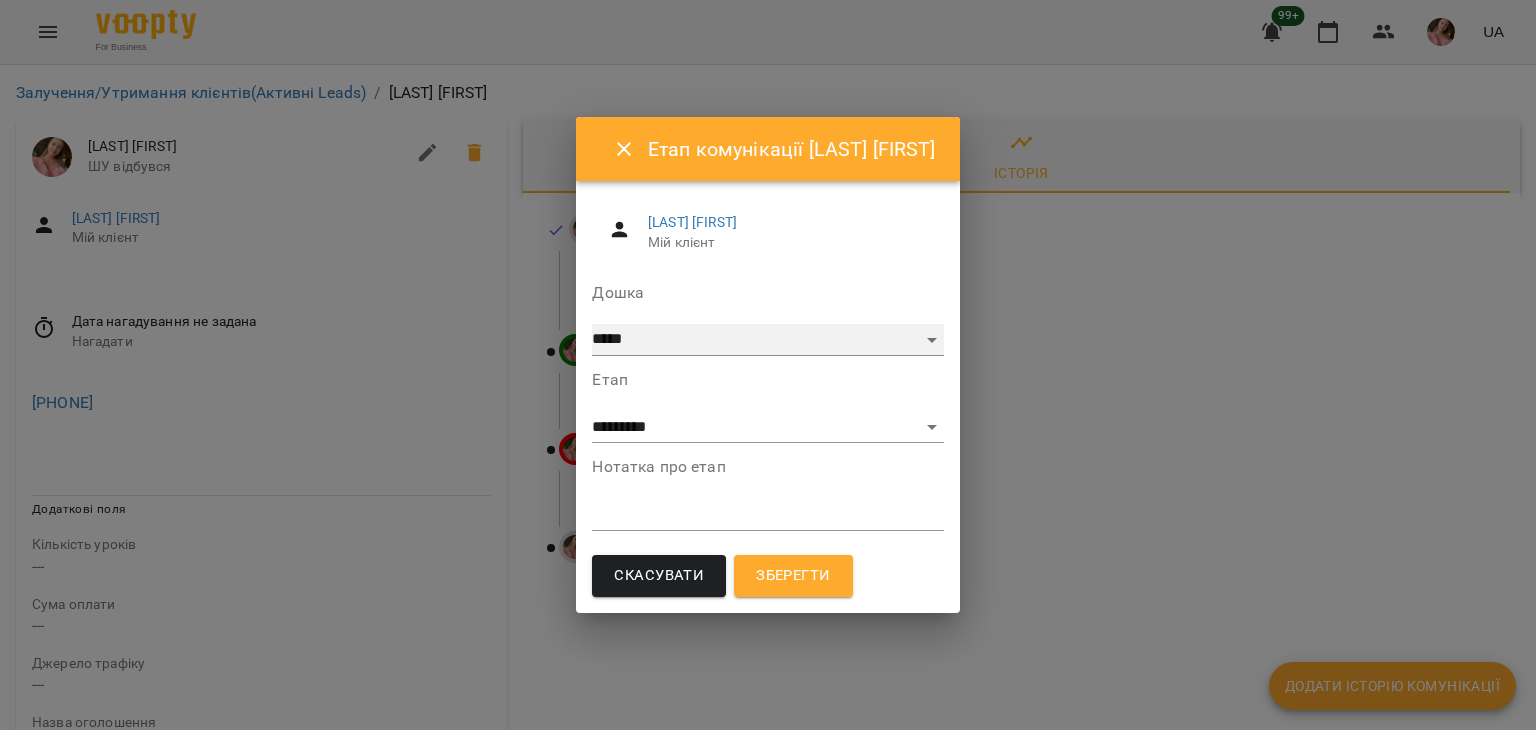 drag, startPoint x: 626, startPoint y: 342, endPoint x: 626, endPoint y: 354, distance: 12 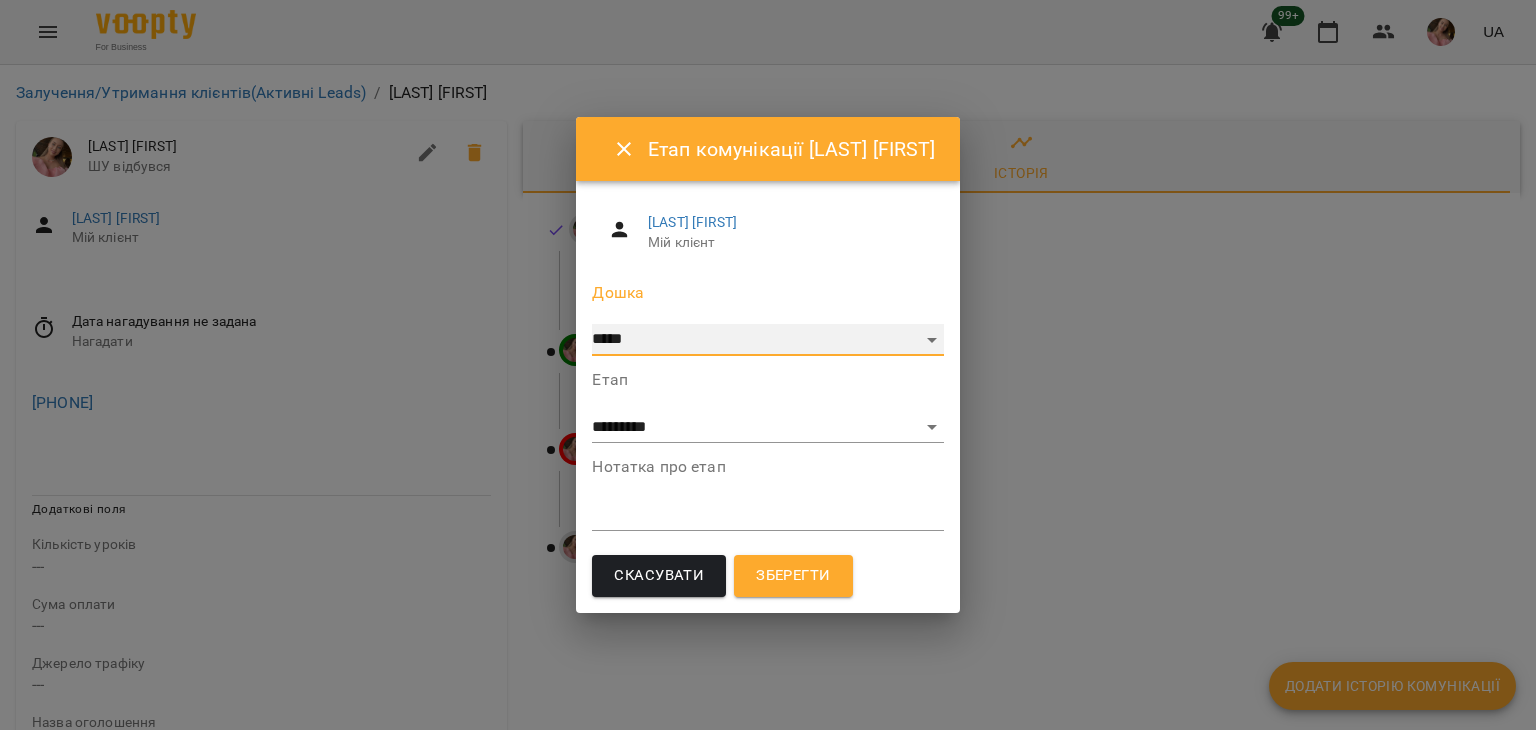 select on "**********" 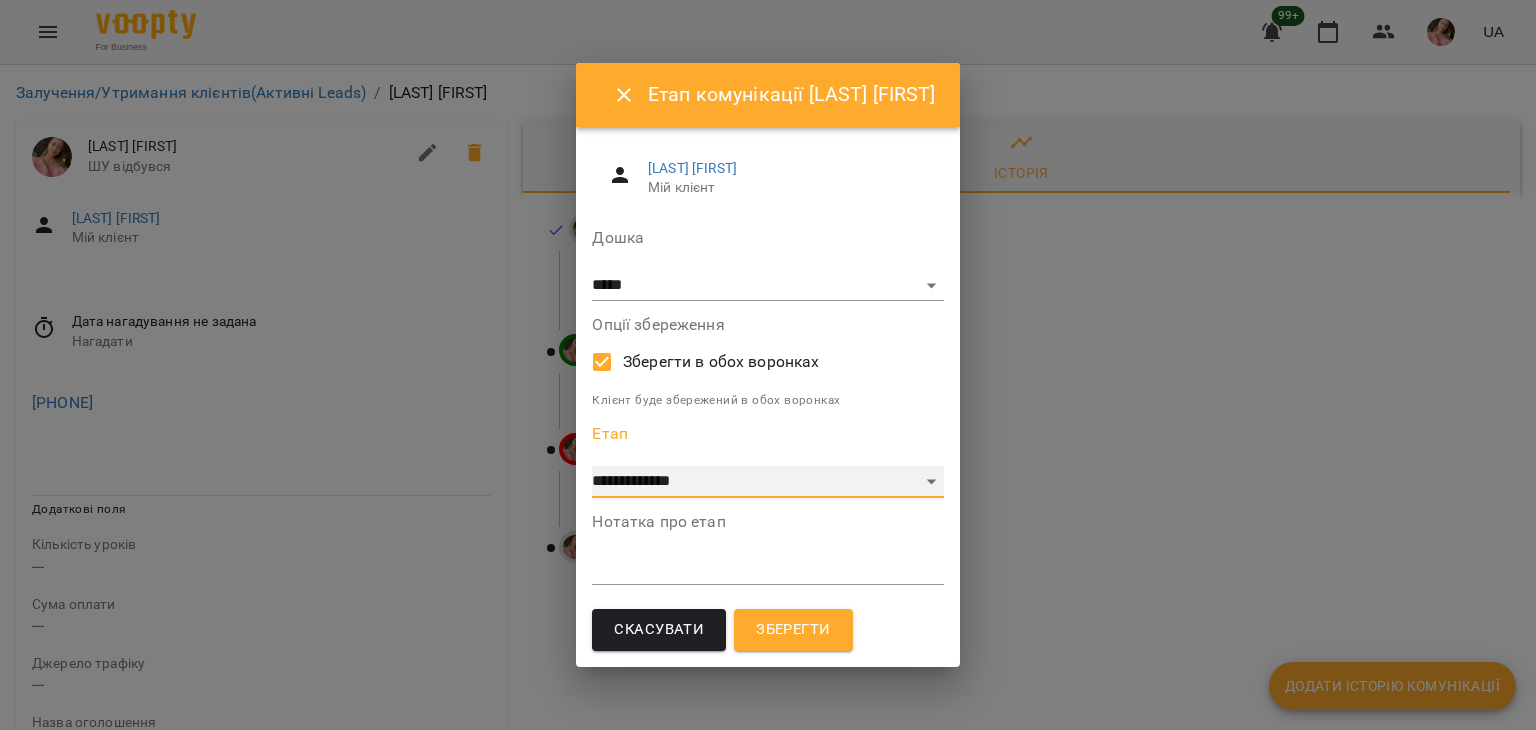 drag, startPoint x: 643, startPoint y: 485, endPoint x: 646, endPoint y: 473, distance: 12.369317 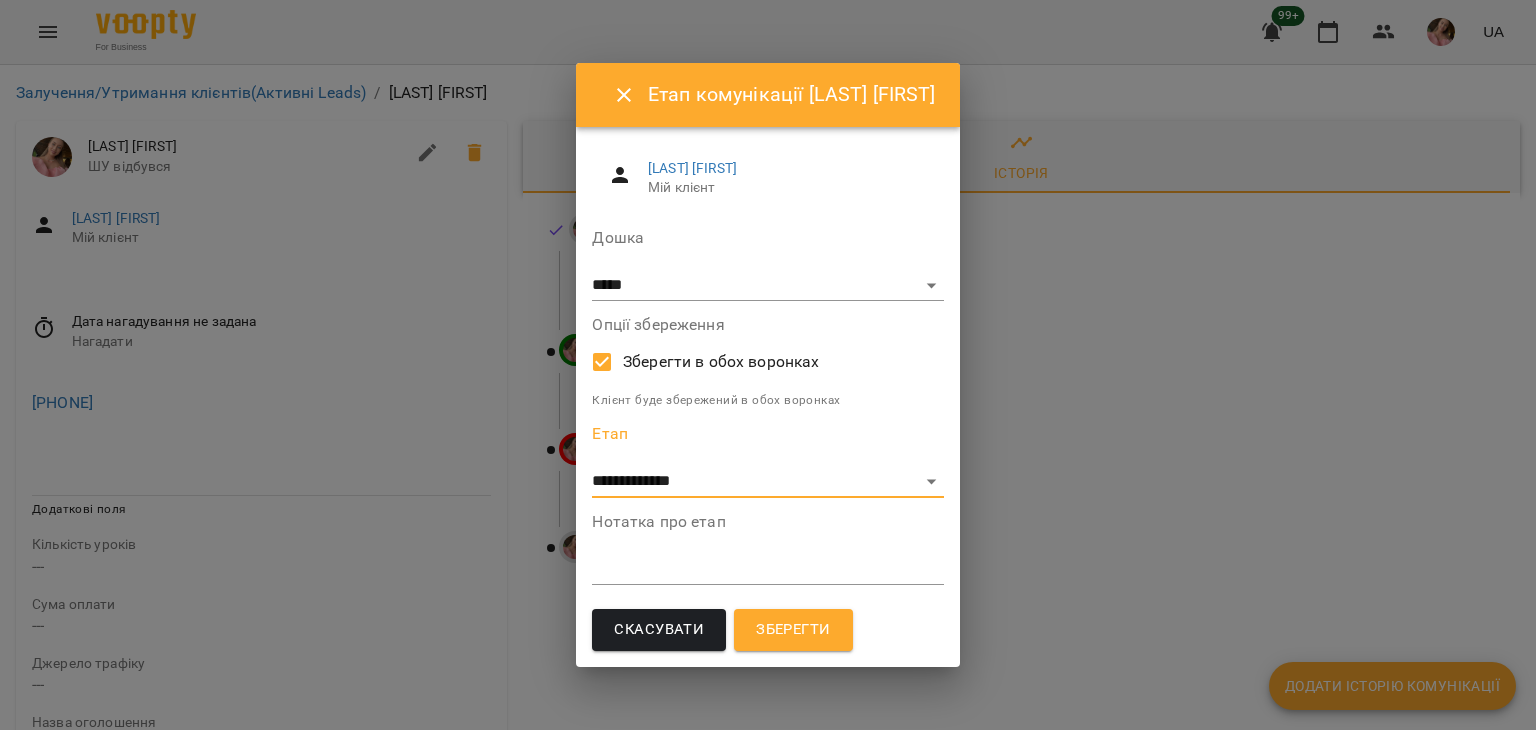 click on "Зберегти" at bounding box center (793, 630) 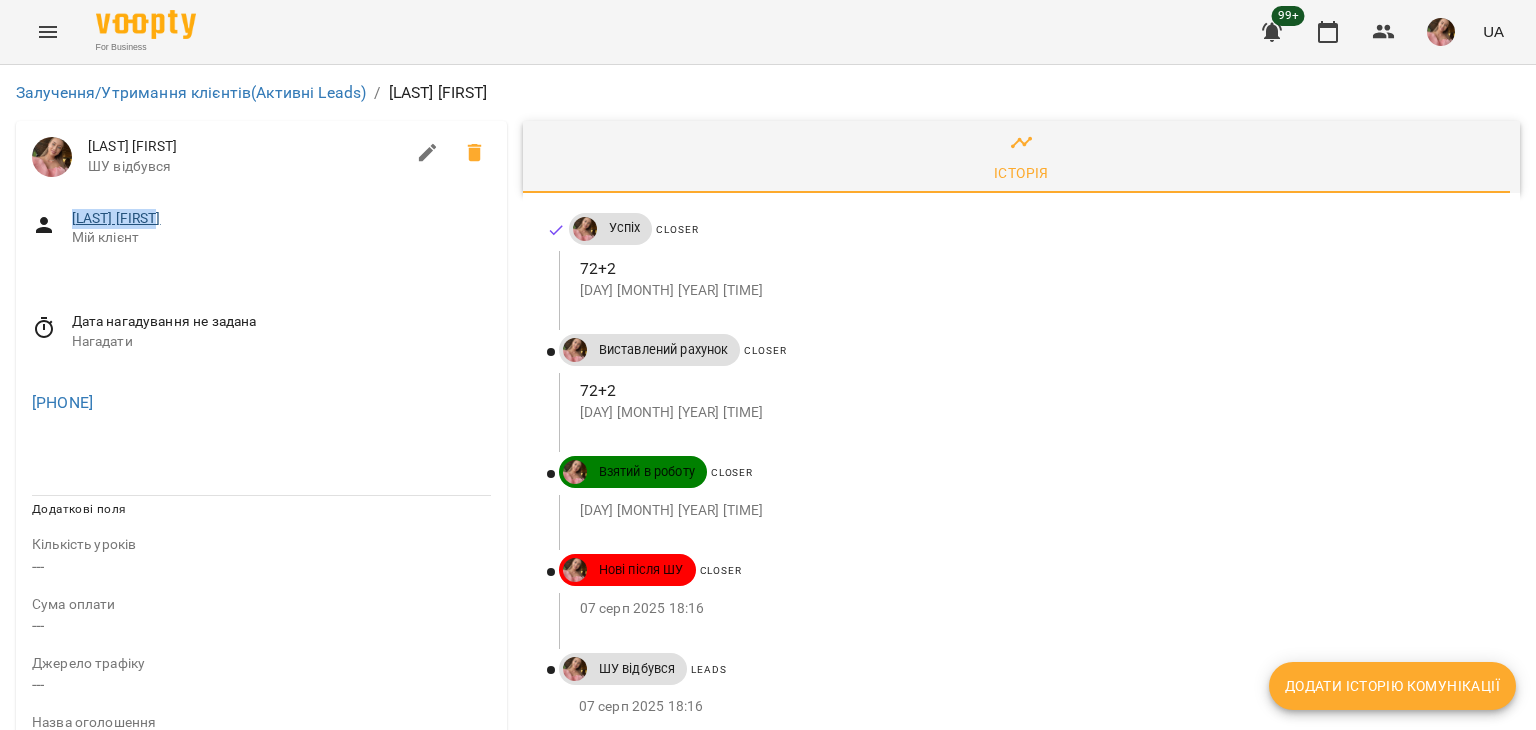 drag, startPoint x: 177, startPoint y: 218, endPoint x: 71, endPoint y: 213, distance: 106.11786 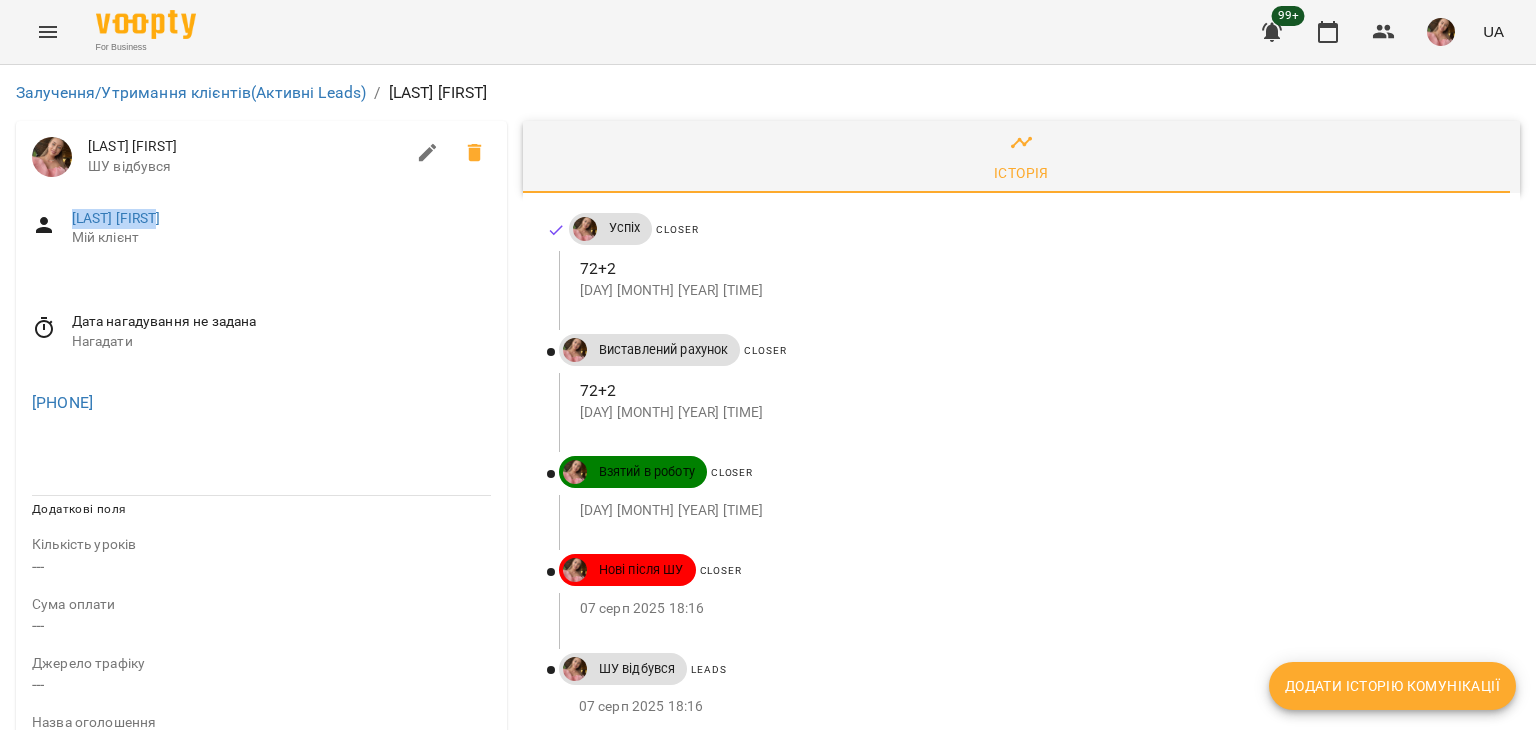 scroll, scrollTop: 0, scrollLeft: 0, axis: both 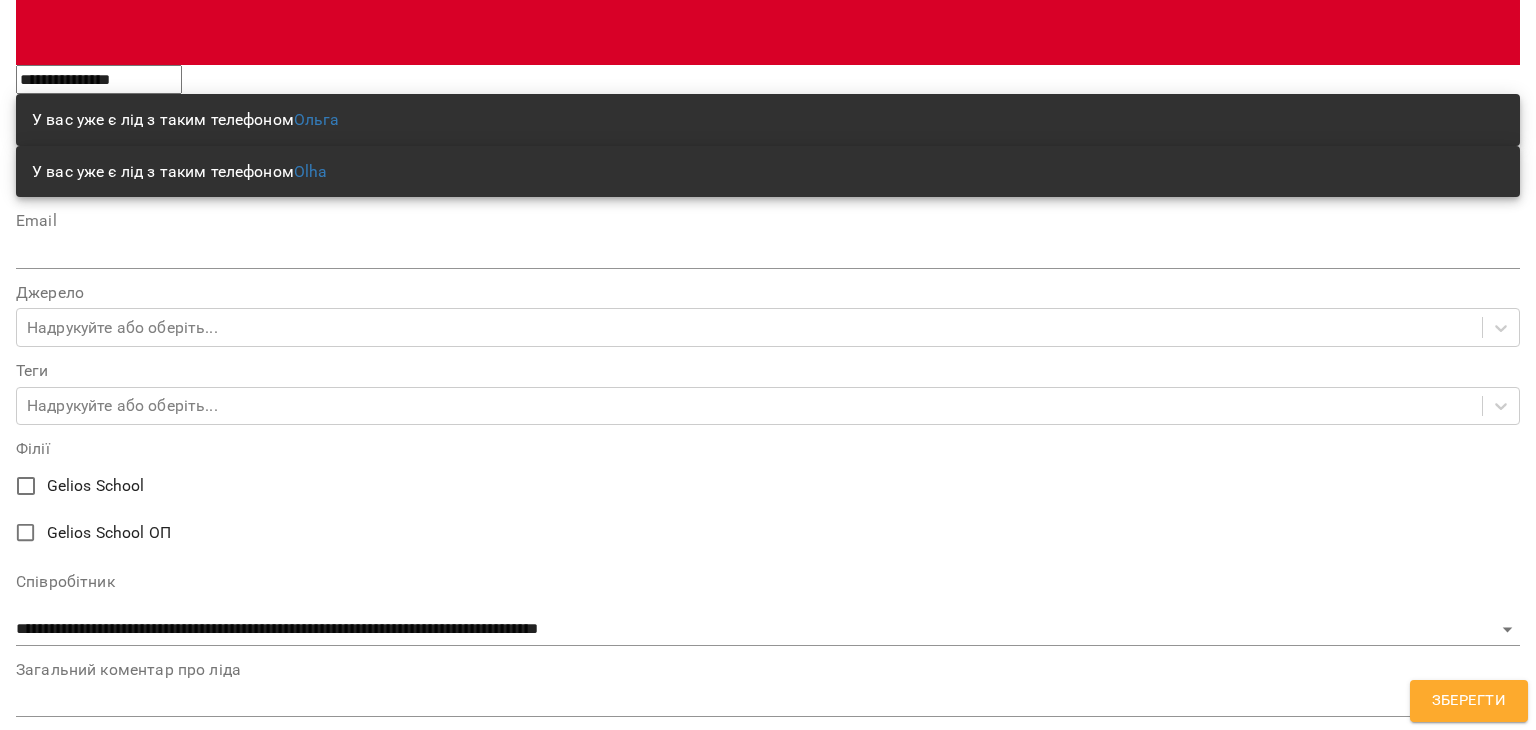 click on "**********" at bounding box center [768, 1392] 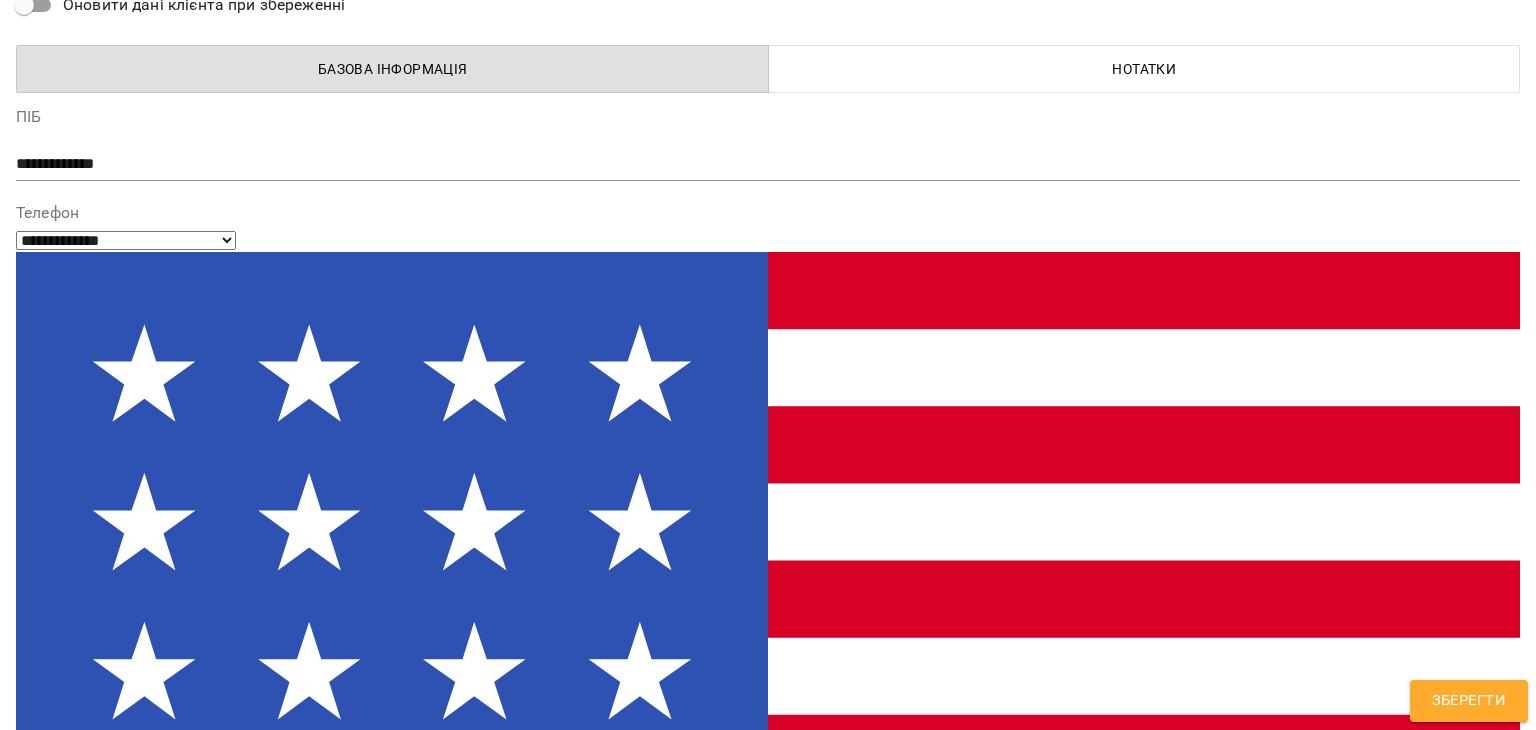 scroll, scrollTop: 100, scrollLeft: 0, axis: vertical 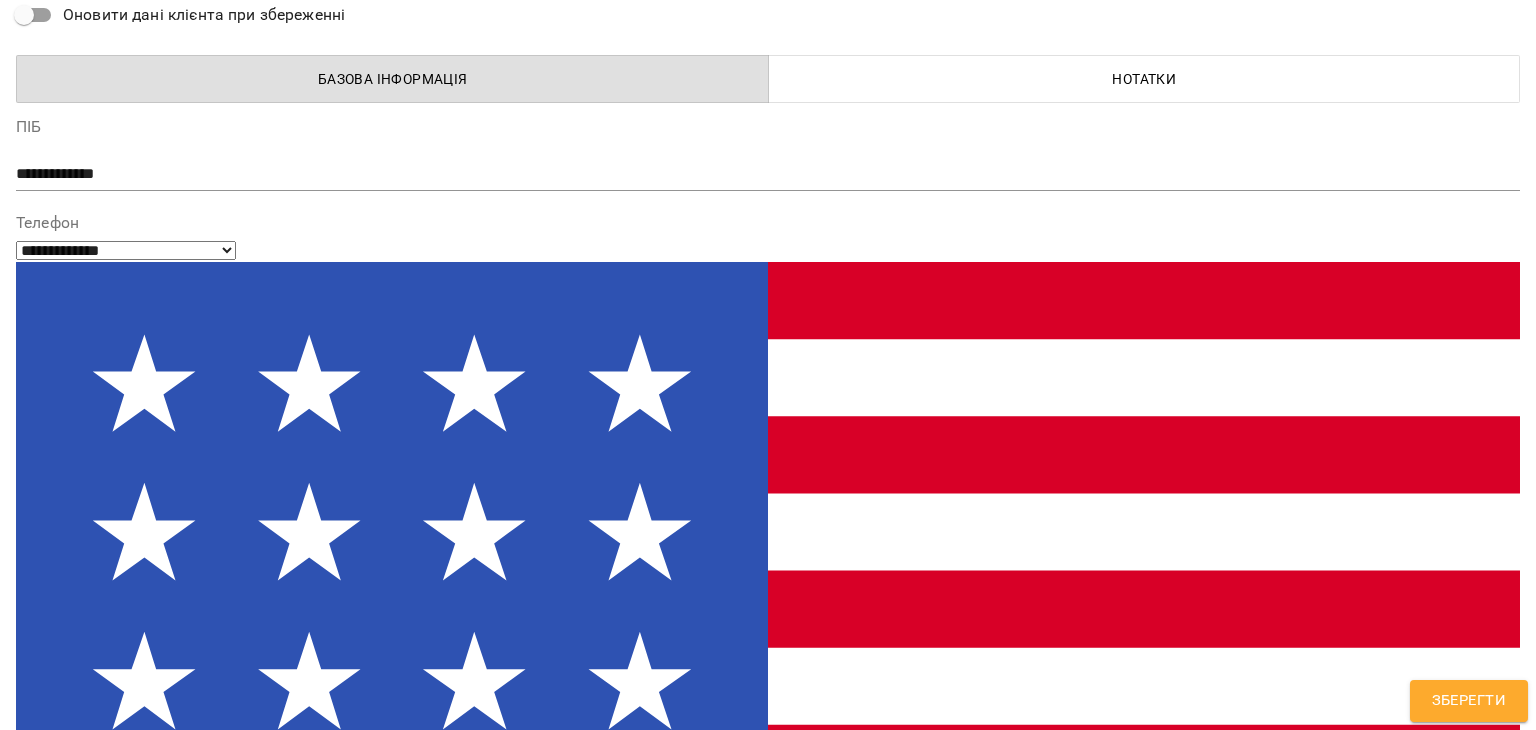 drag, startPoint x: 226, startPoint y: 247, endPoint x: 33, endPoint y: 245, distance: 193.01036 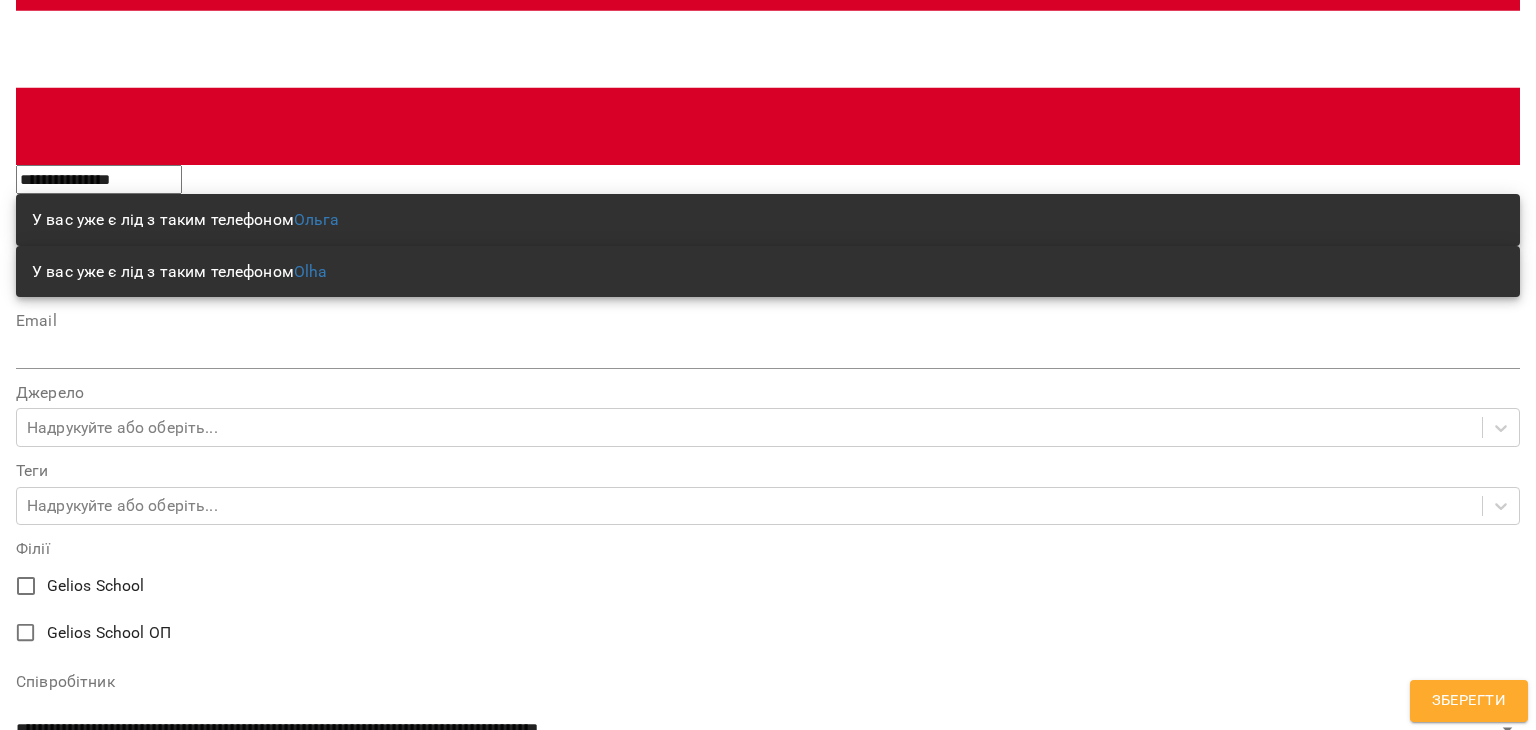 scroll, scrollTop: 1300, scrollLeft: 0, axis: vertical 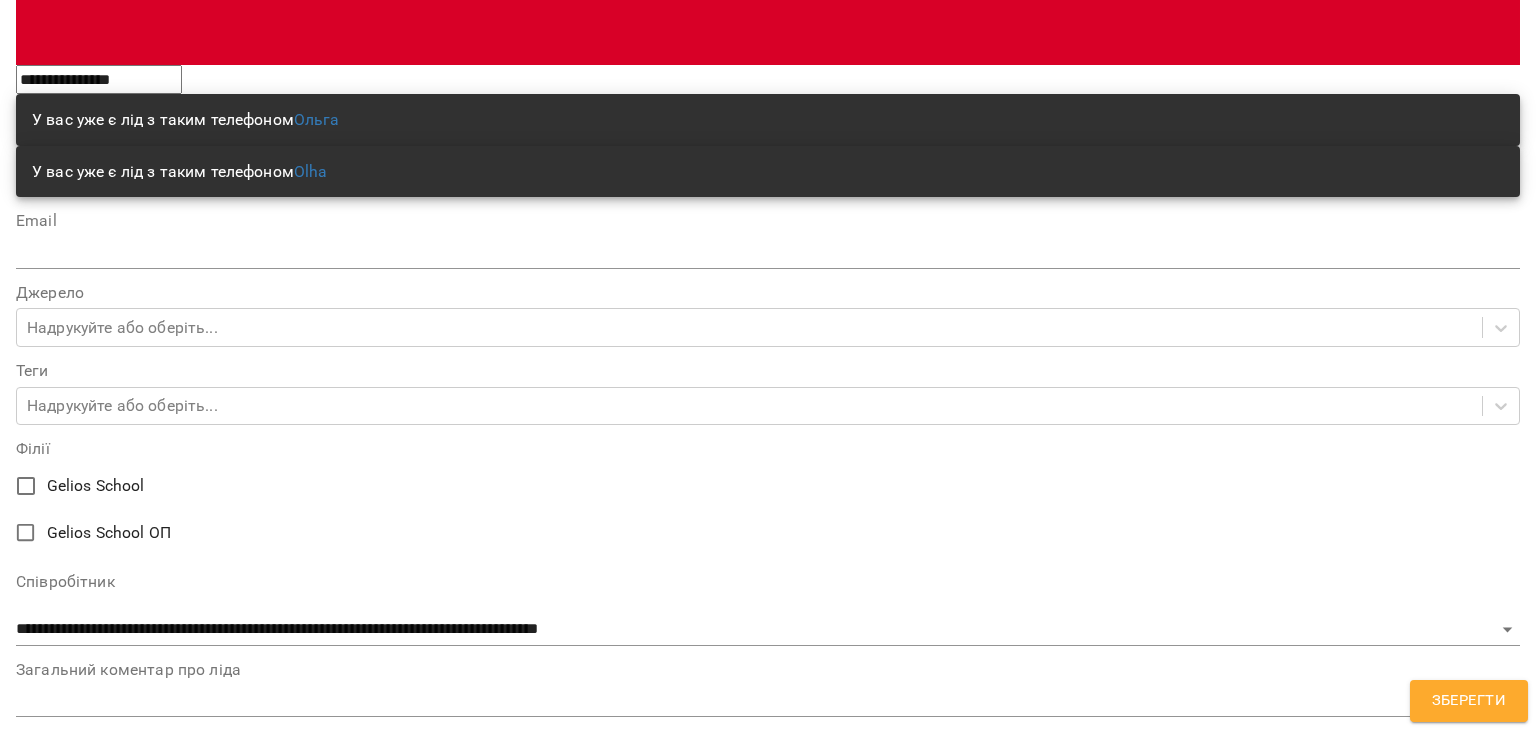 click on "**********" at bounding box center (768, 1392) 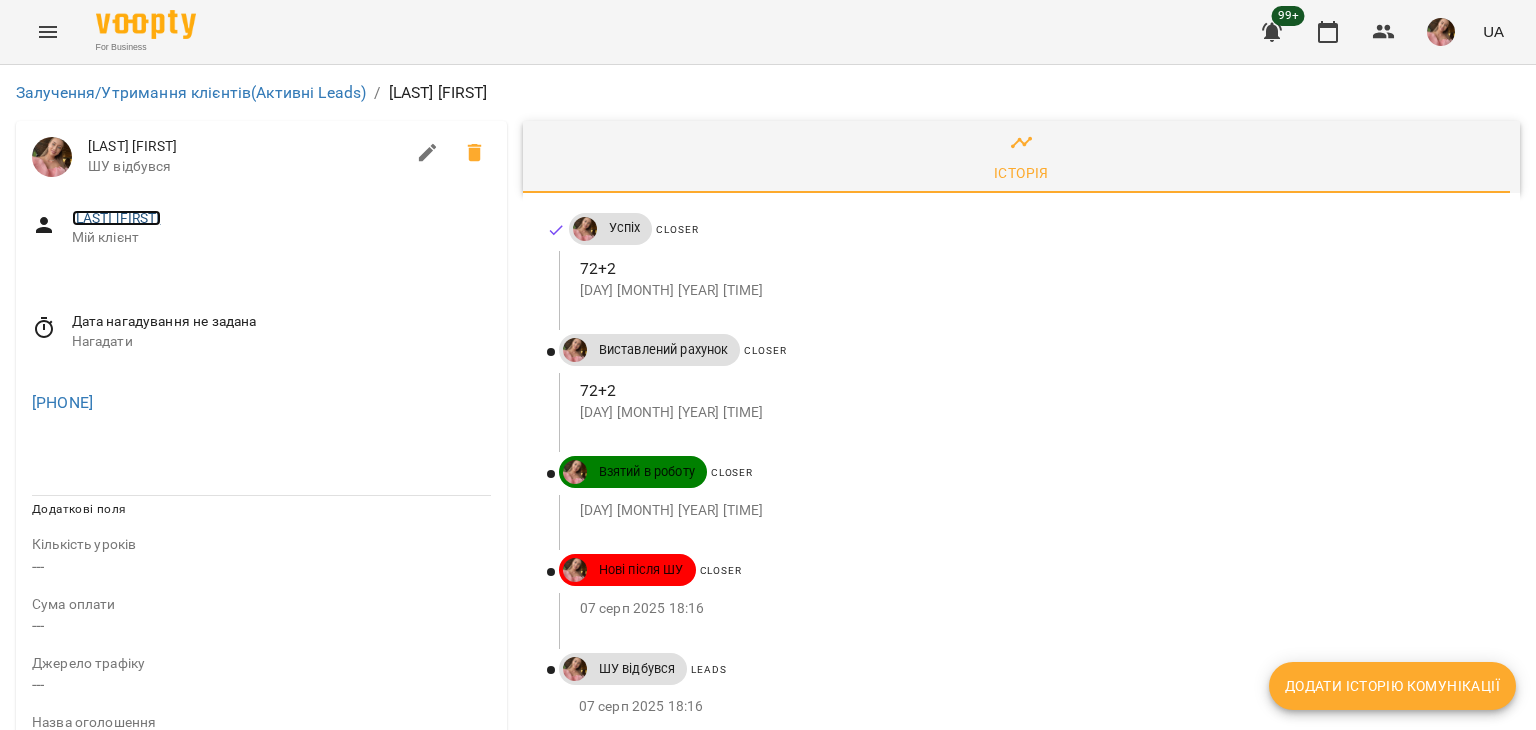 click on "[LAST] [LAST]" at bounding box center [116, 218] 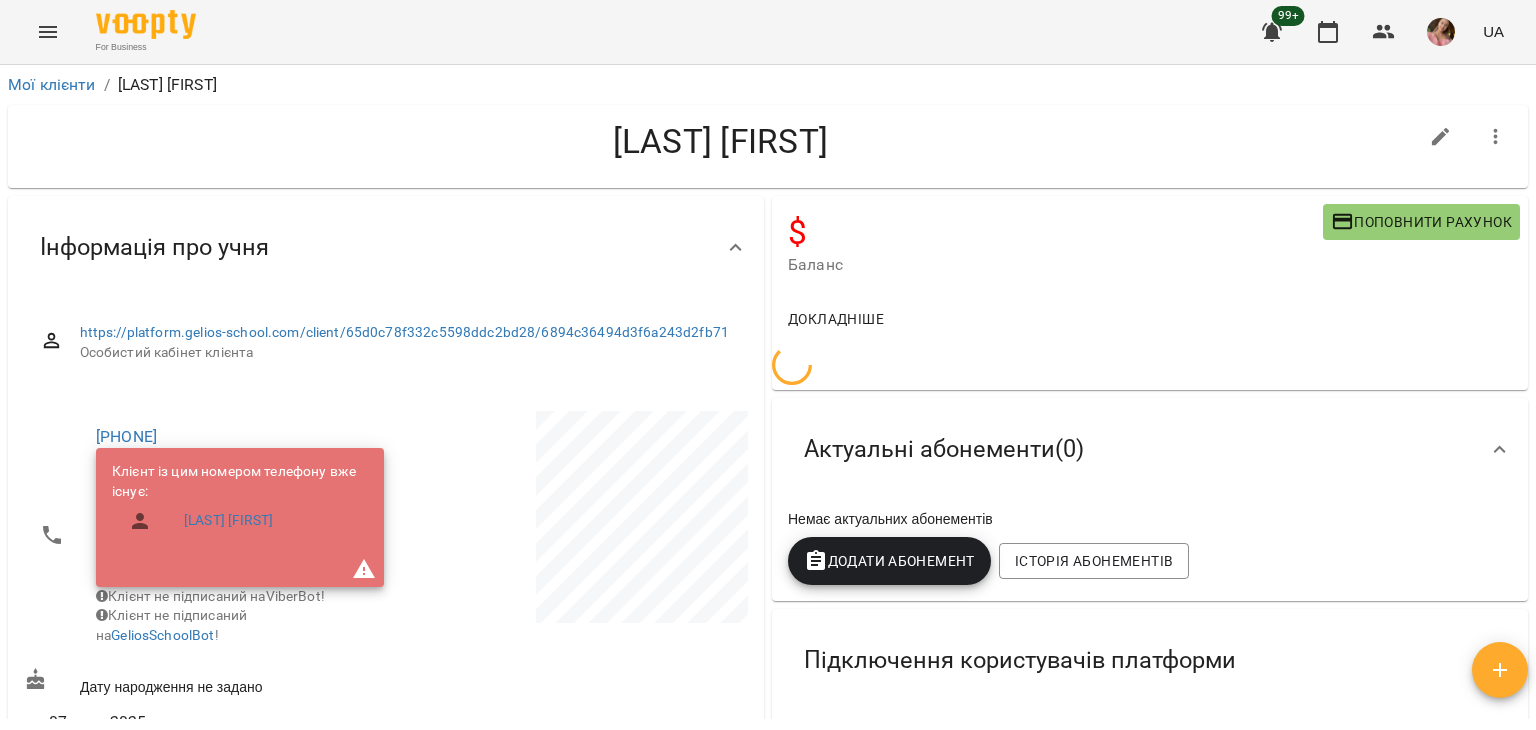 click at bounding box center (1441, 137) 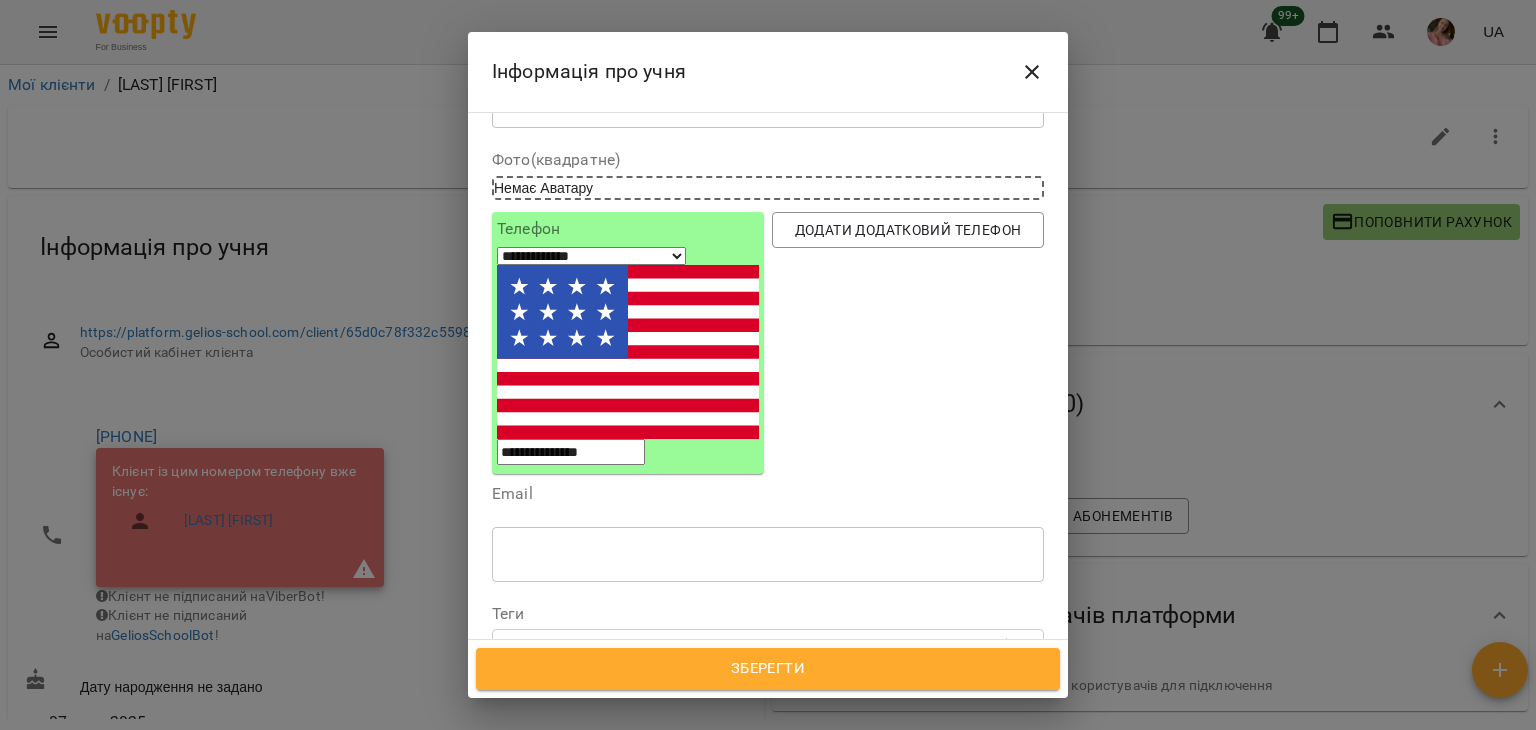 scroll, scrollTop: 300, scrollLeft: 0, axis: vertical 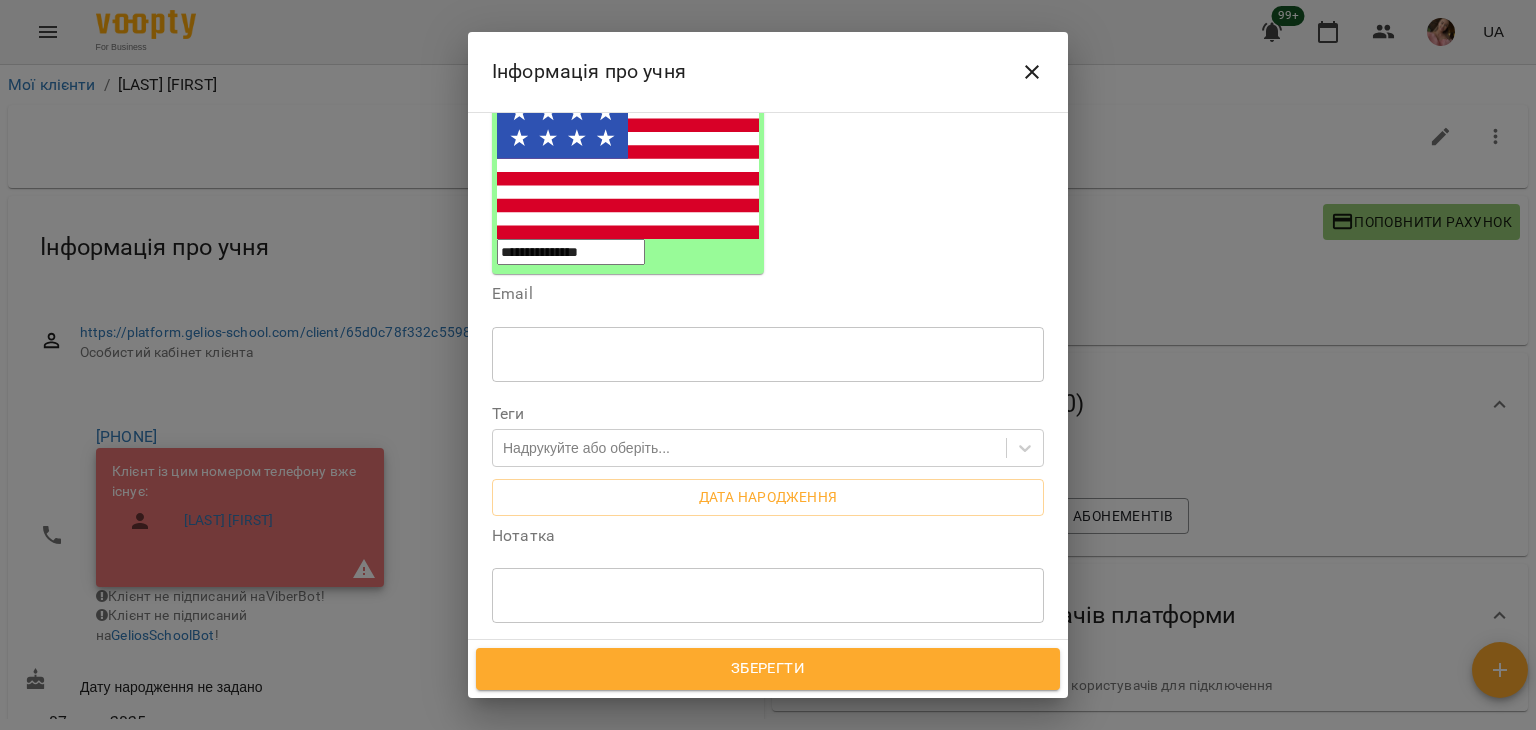 click at bounding box center (768, 595) 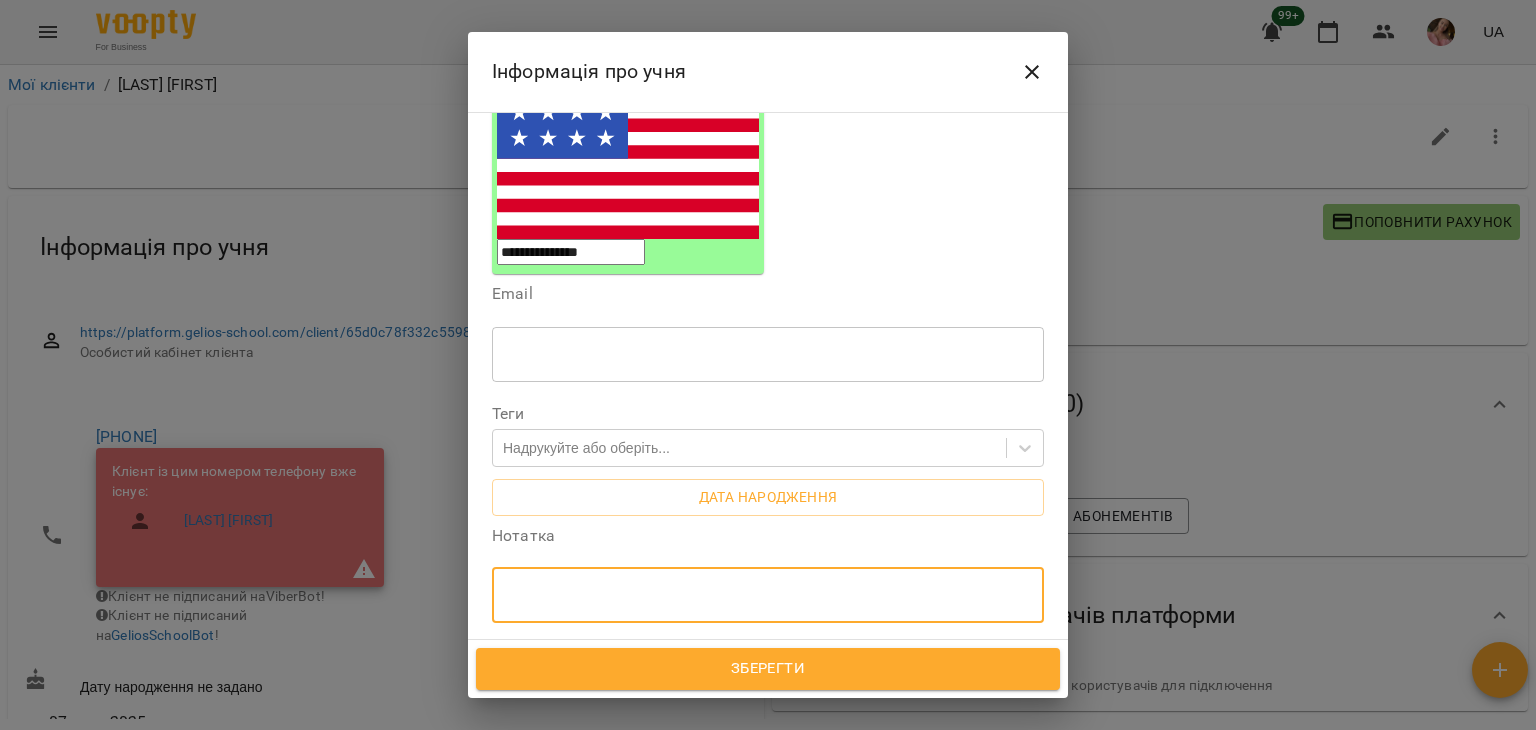 paste on "**********" 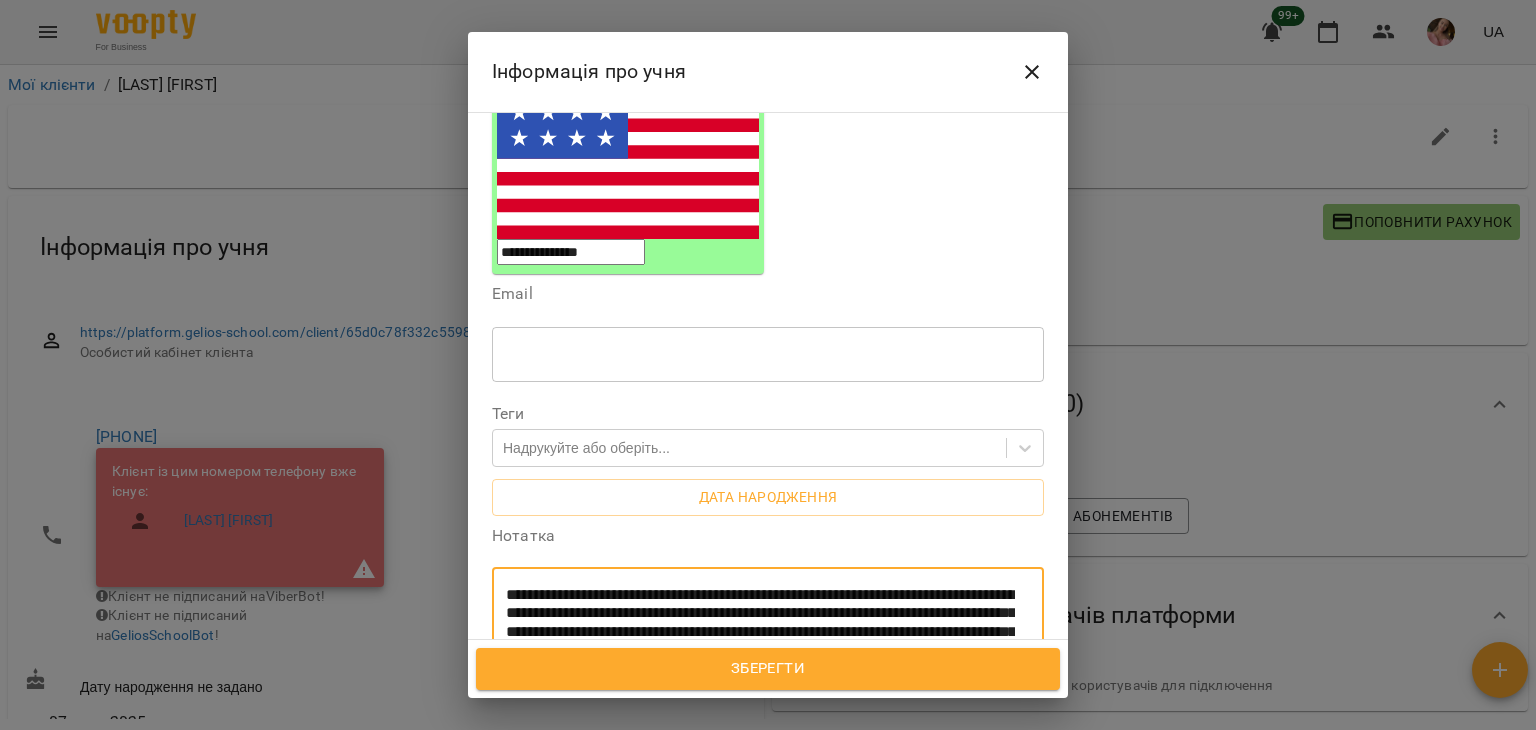 scroll, scrollTop: 0, scrollLeft: 0, axis: both 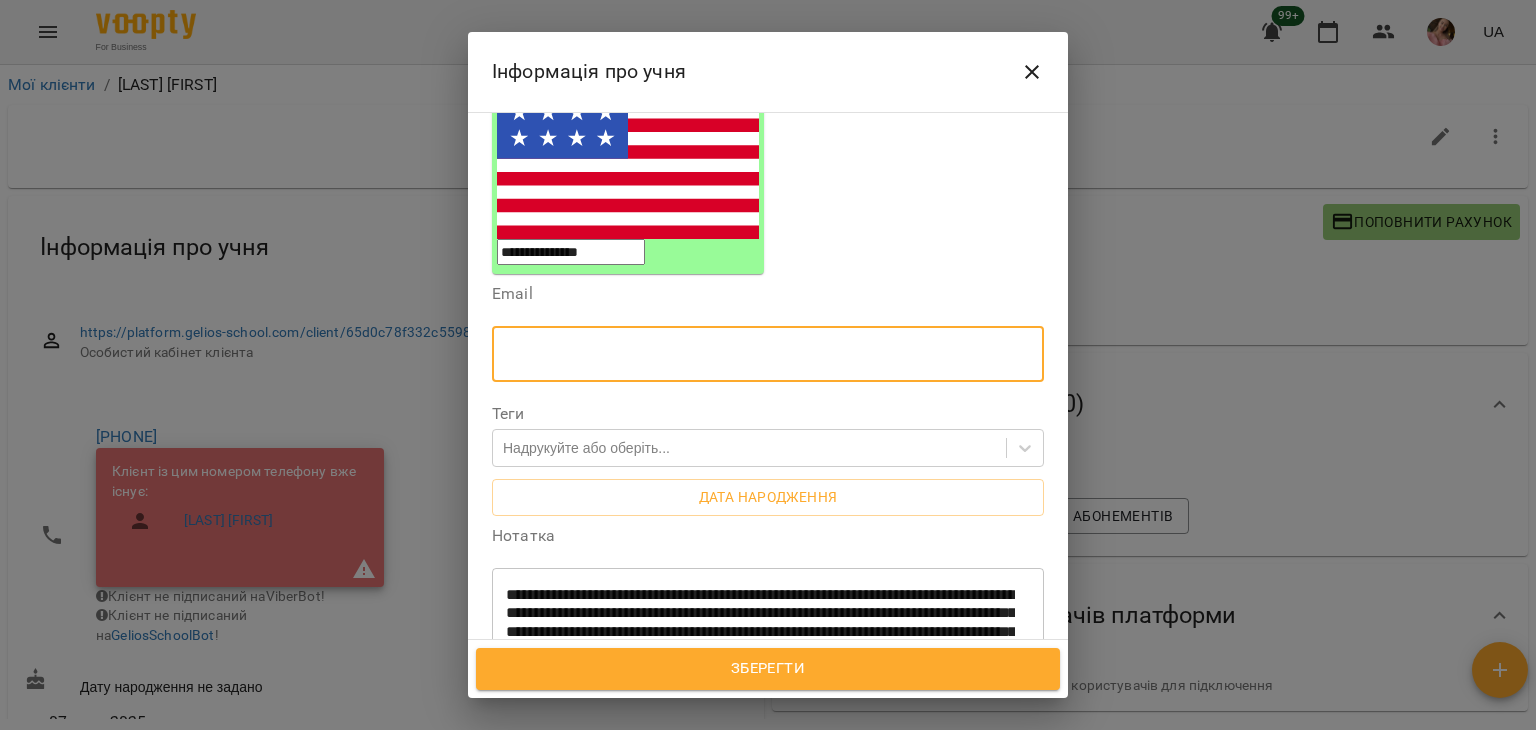 paste on "**********" 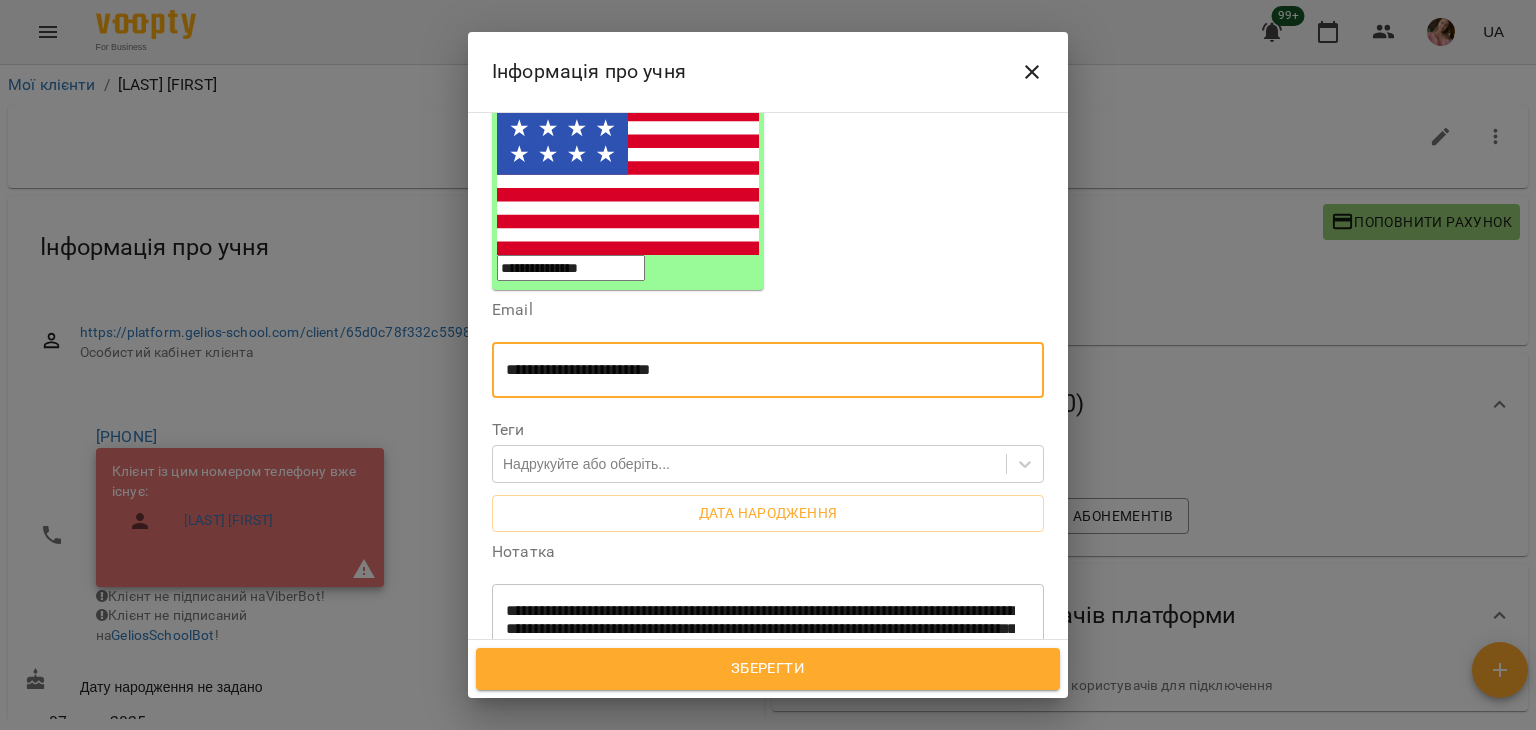 scroll, scrollTop: 300, scrollLeft: 0, axis: vertical 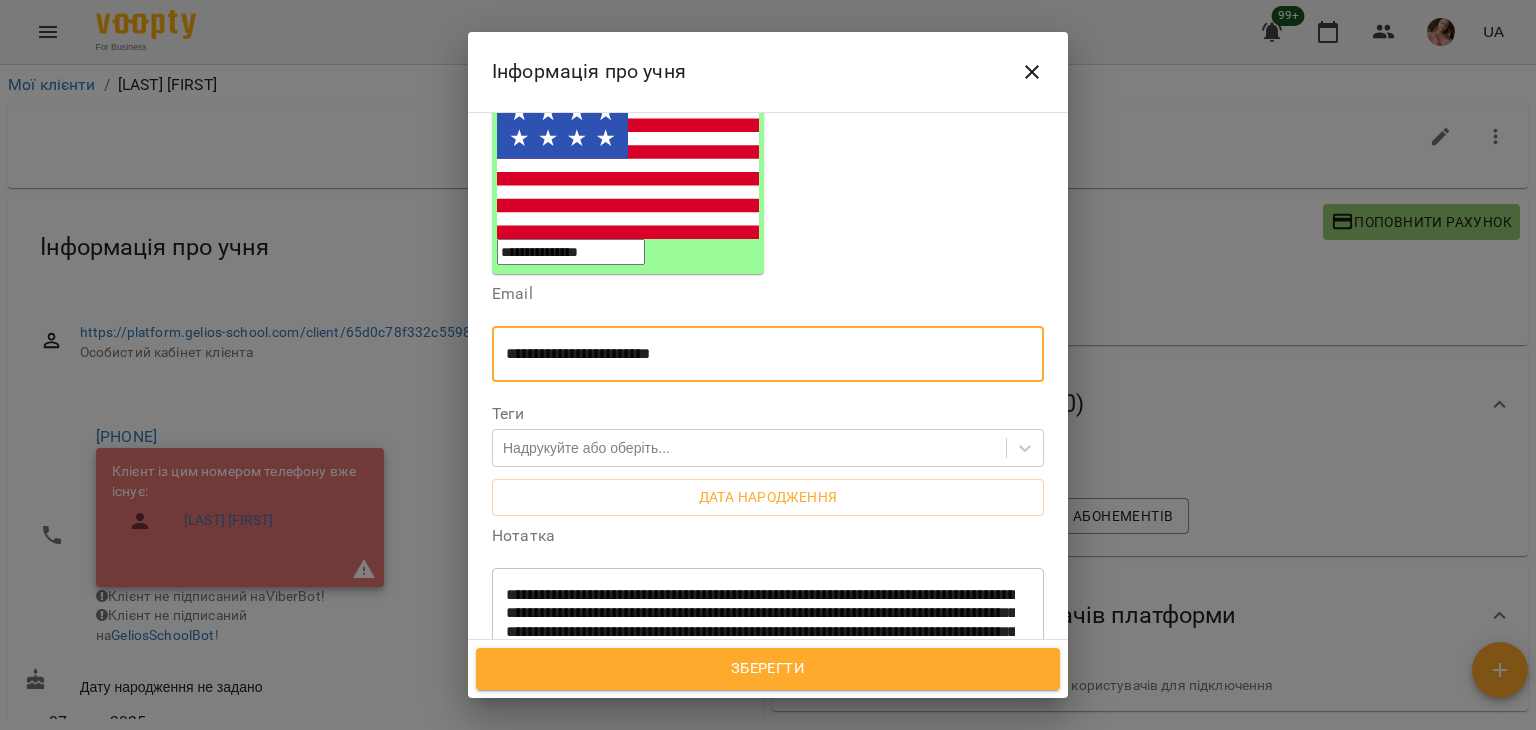 type on "**********" 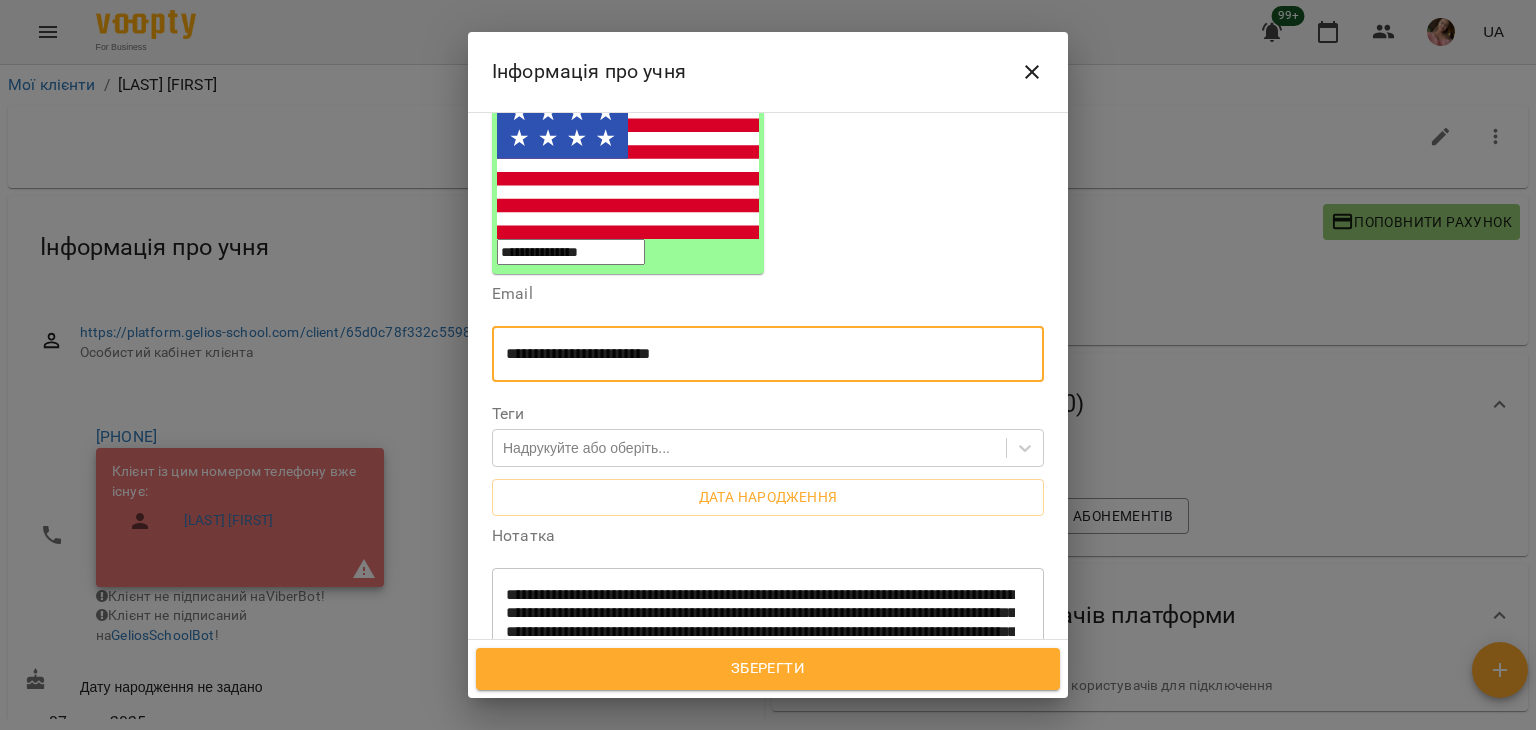 click on "Зберегти" at bounding box center [768, 669] 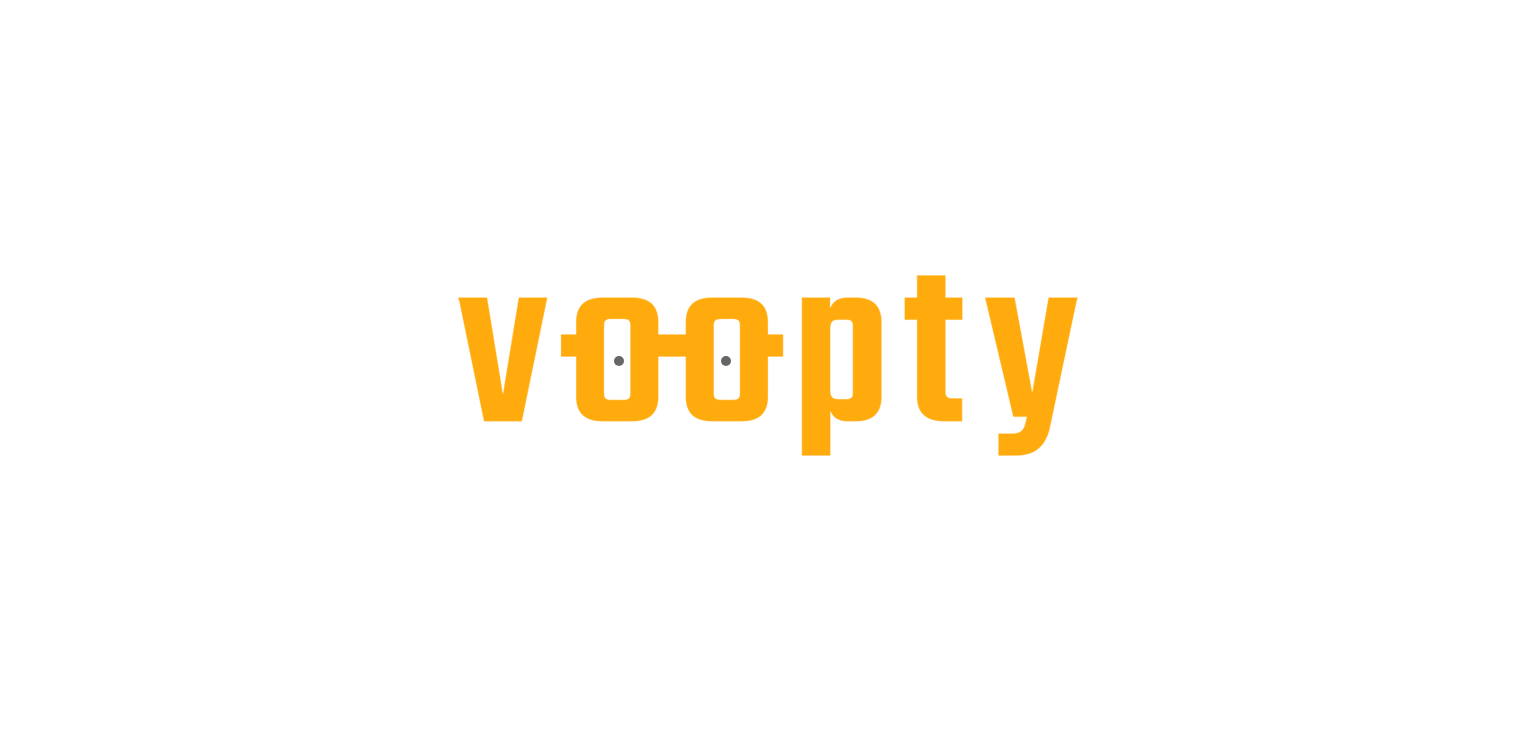 scroll, scrollTop: 0, scrollLeft: 0, axis: both 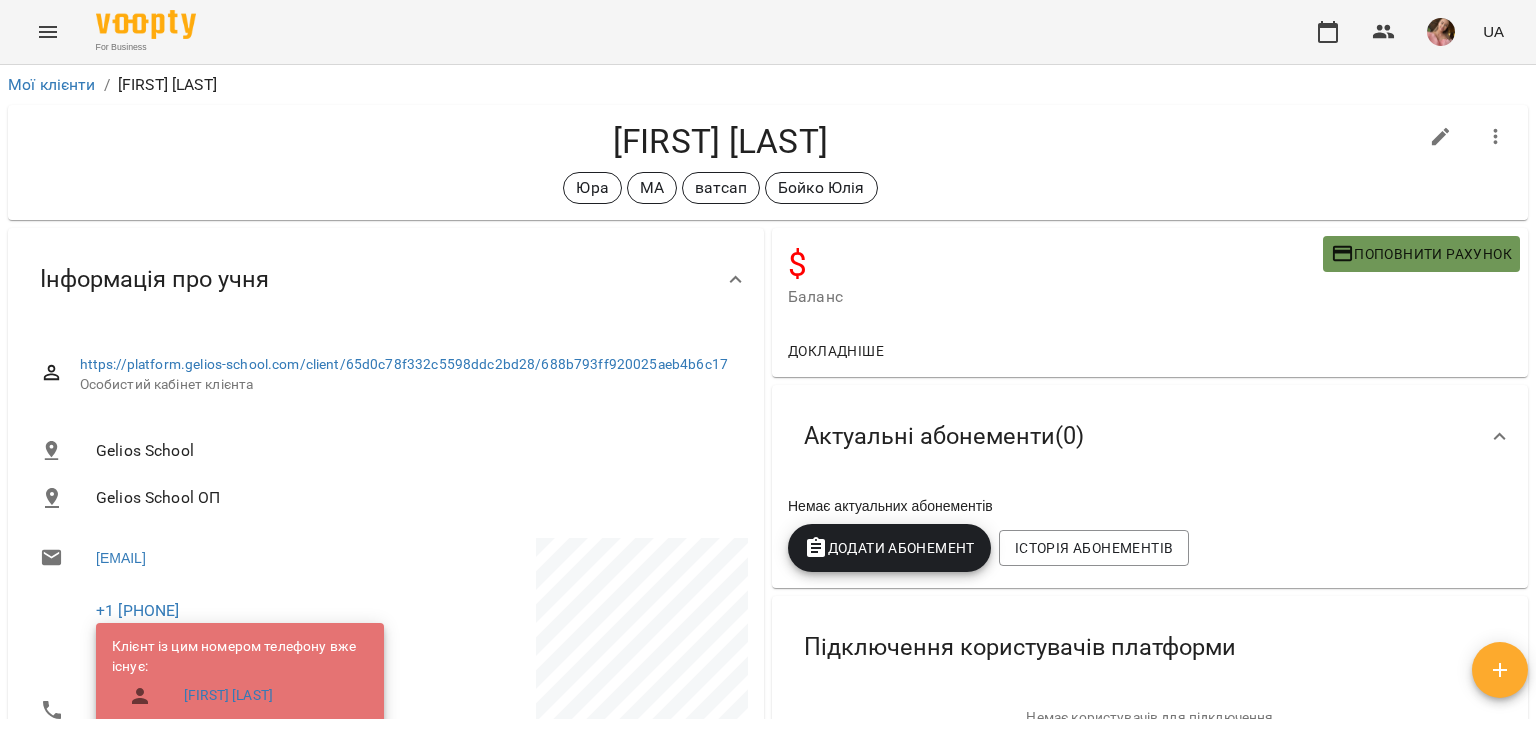click on "Поповнити рахунок" at bounding box center [1421, 254] 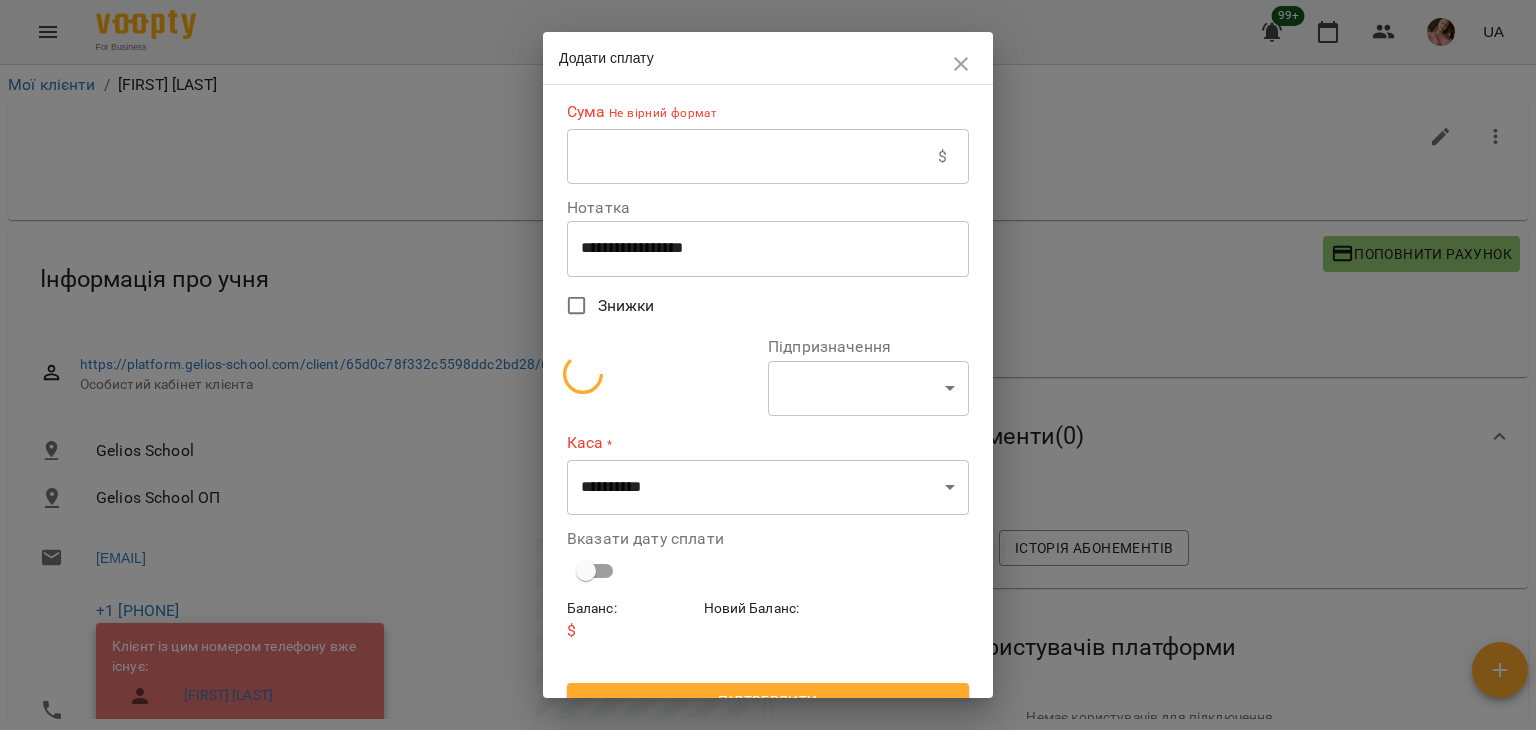 click at bounding box center [752, 157] 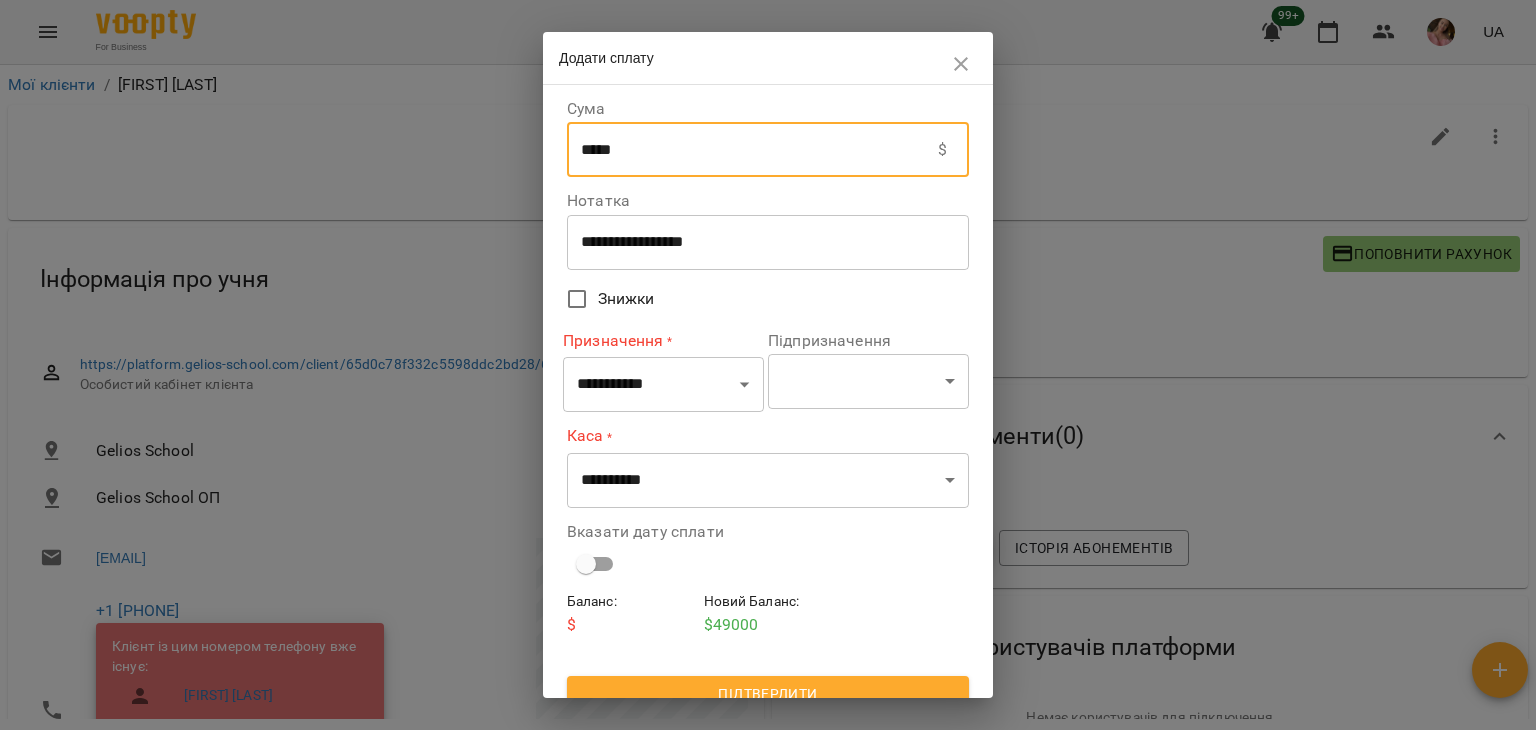 type on "*****" 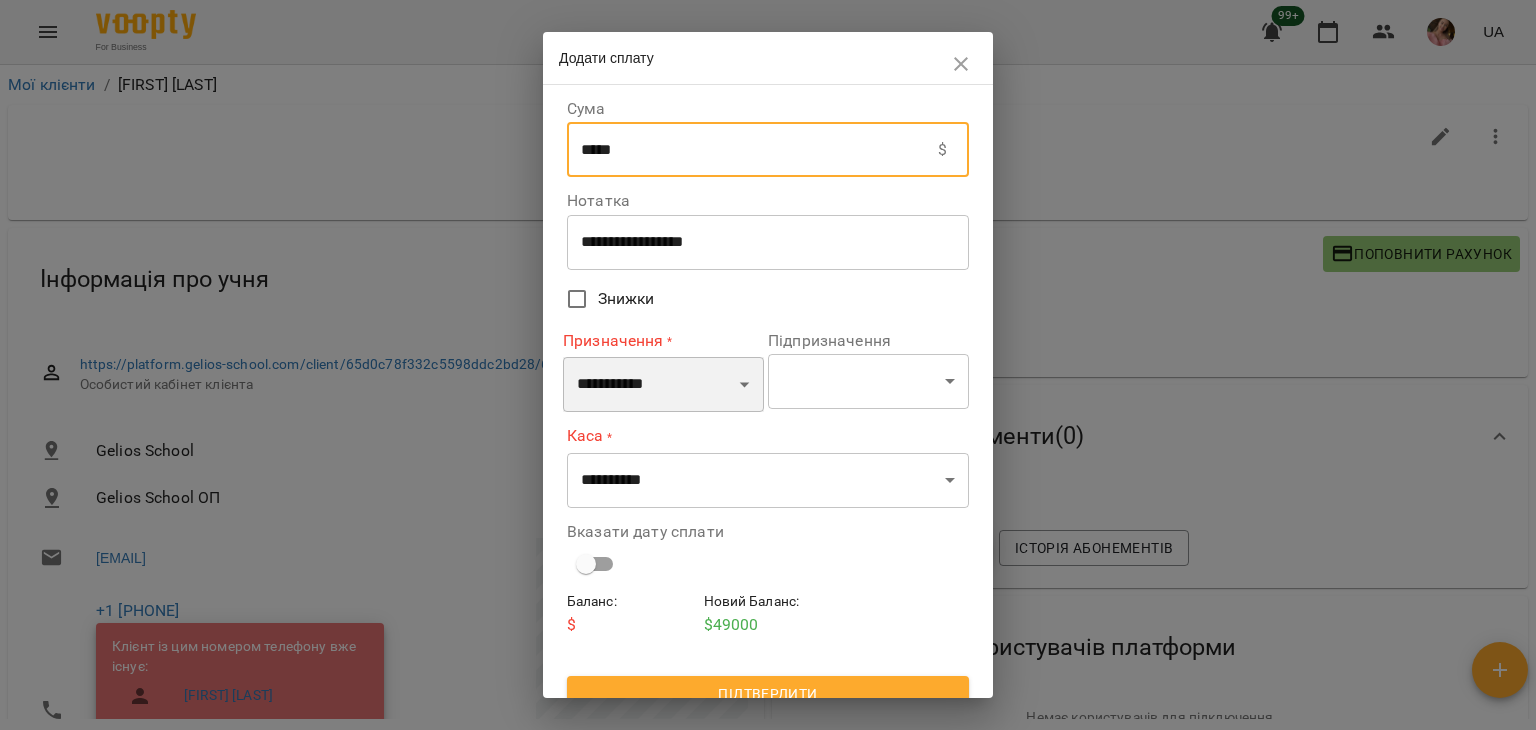 click on "**********" at bounding box center (663, 385) 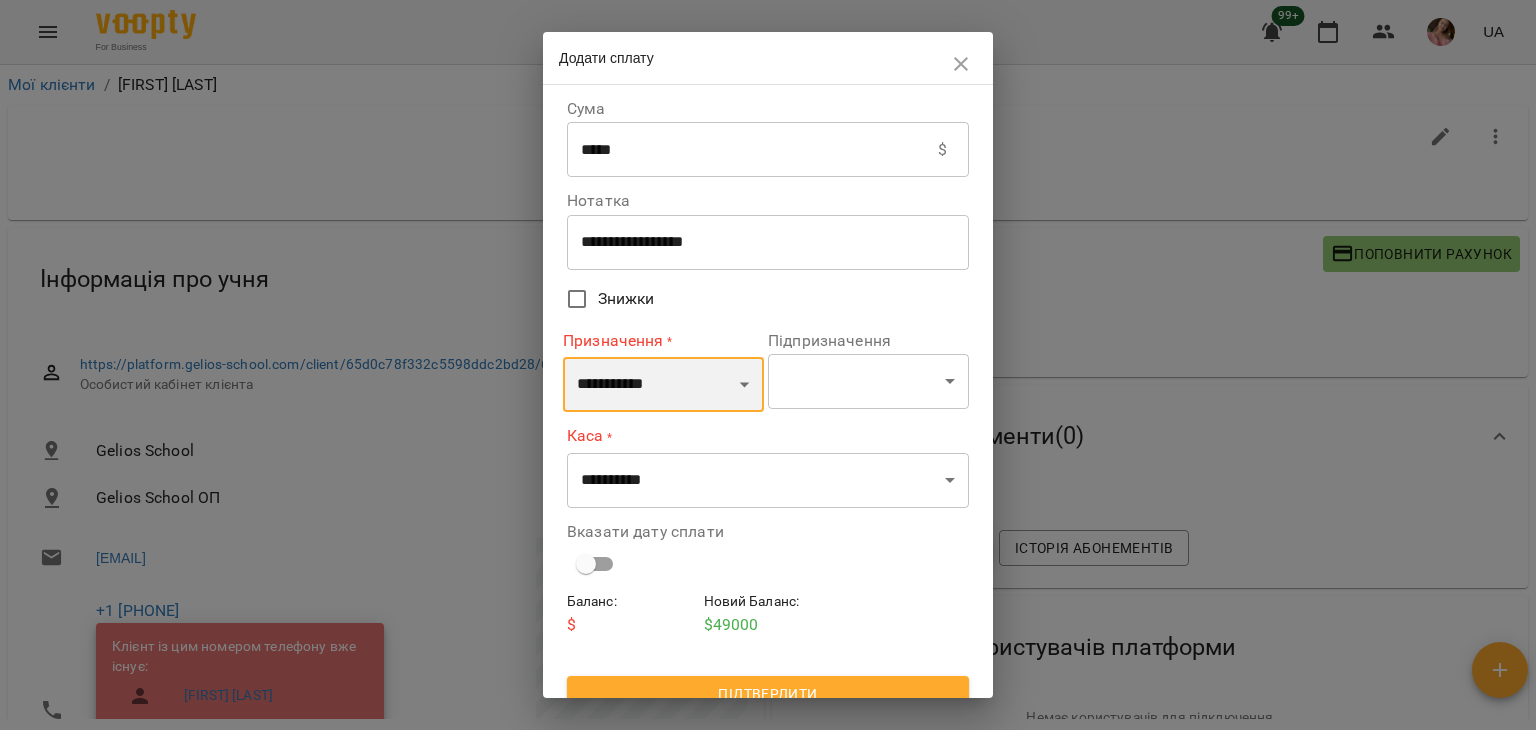 select on "*********" 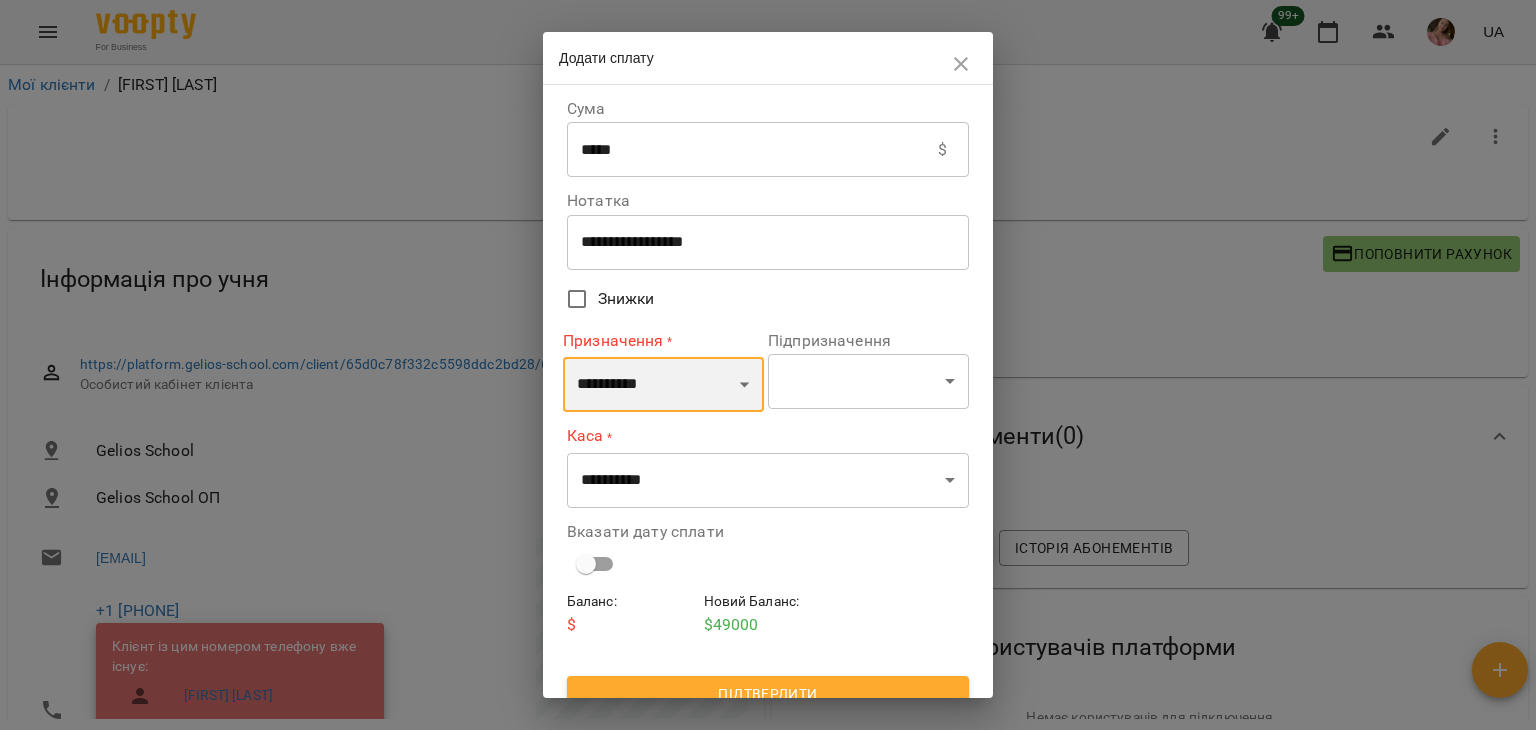 click on "**********" at bounding box center (663, 385) 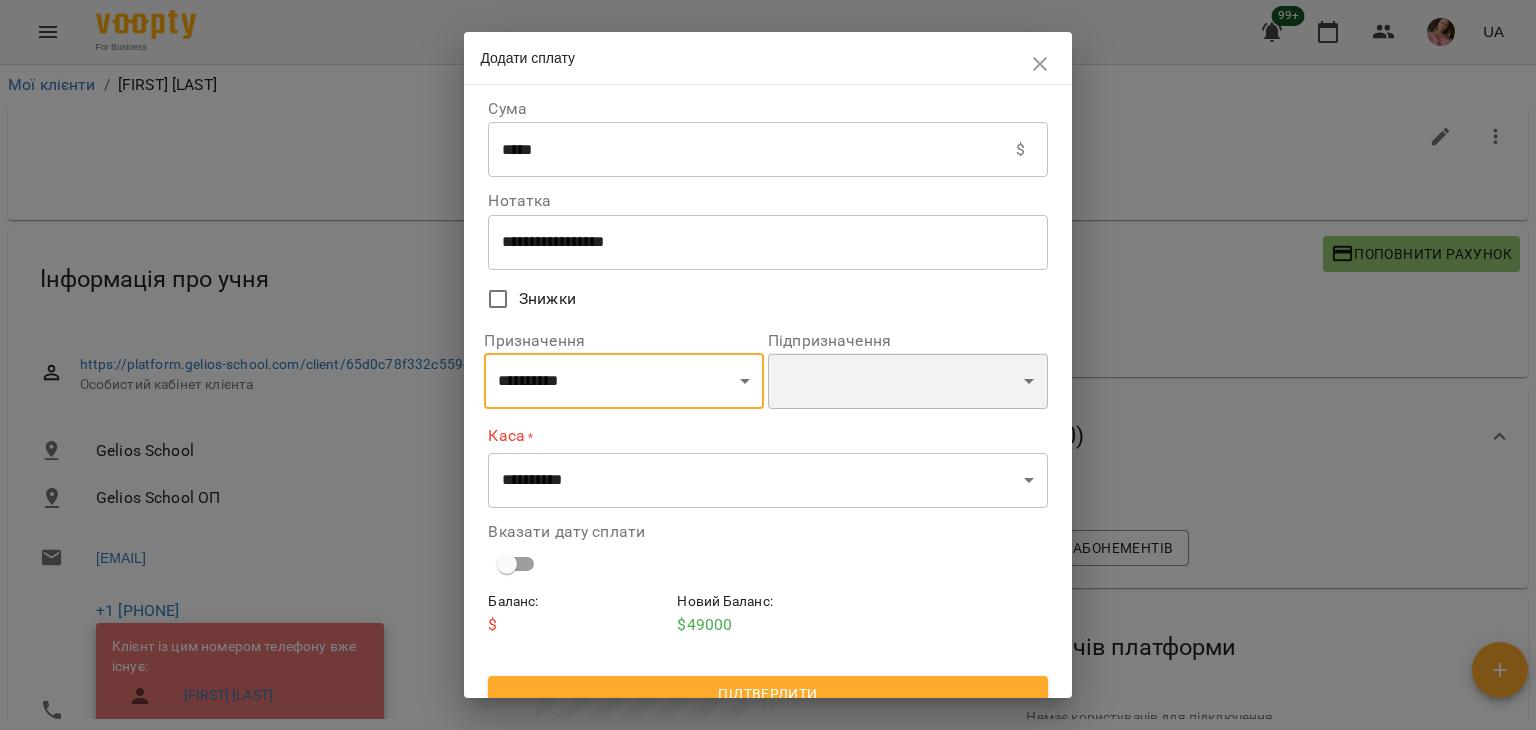 click on "**********" at bounding box center [908, 381] 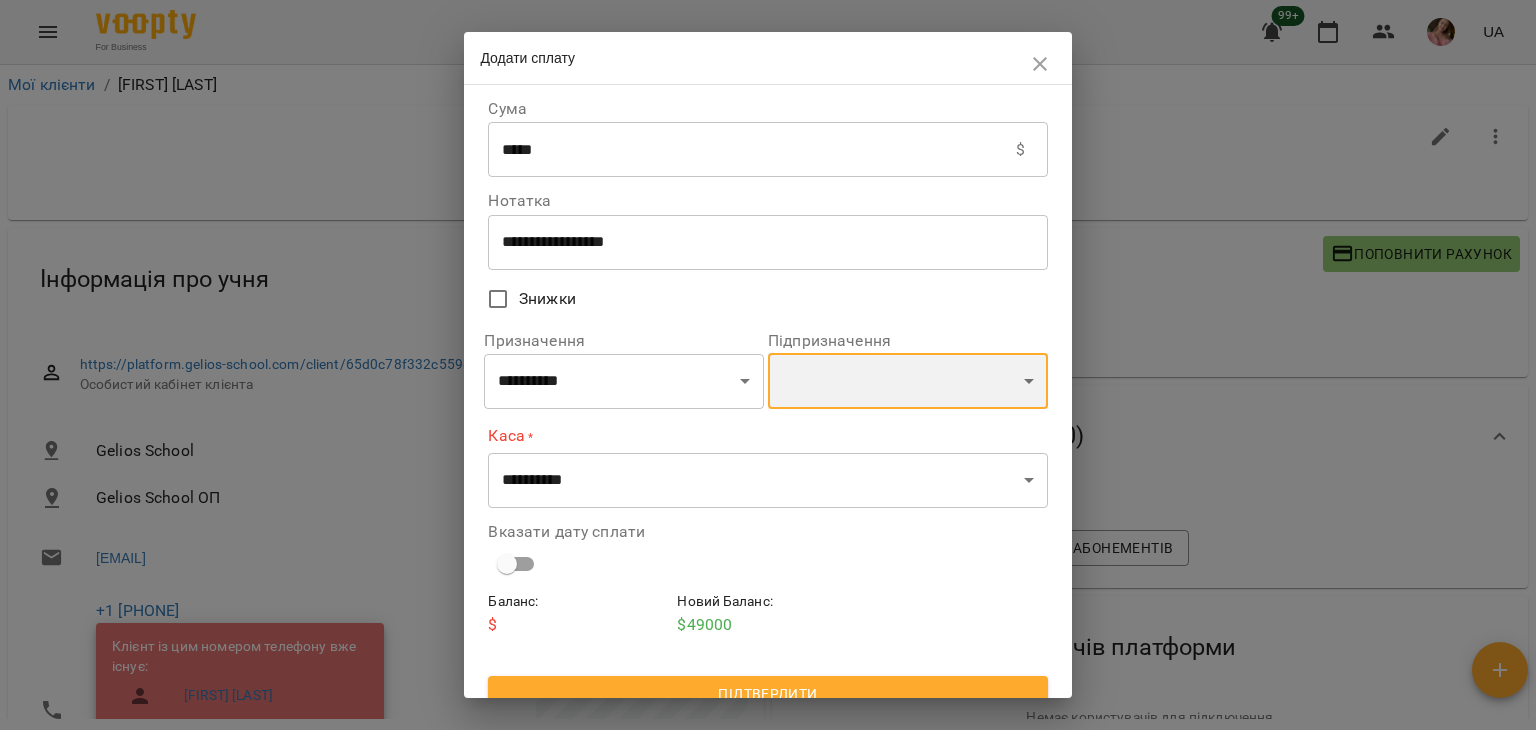 select on "**********" 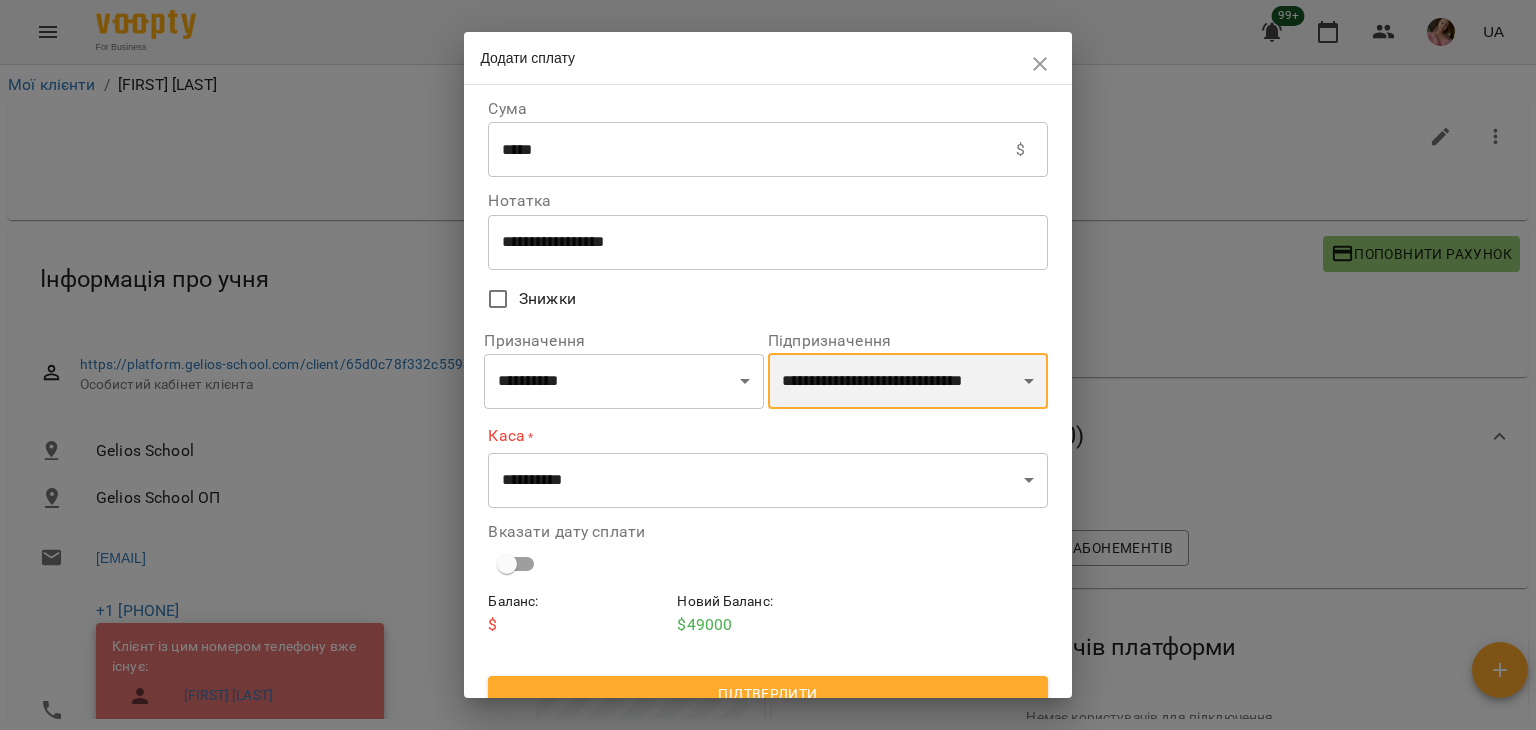 click on "**********" at bounding box center [908, 381] 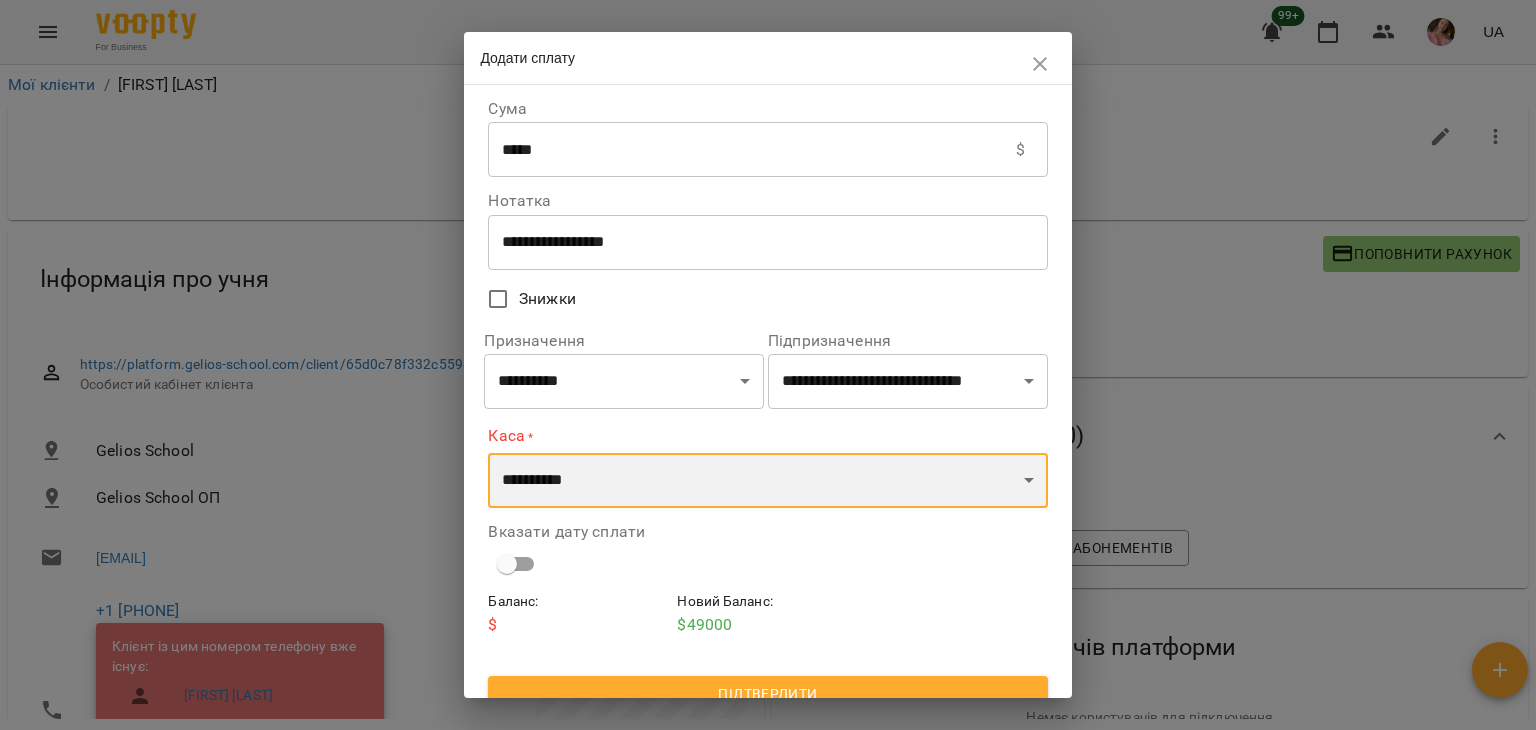 drag, startPoint x: 570, startPoint y: 484, endPoint x: 568, endPoint y: 506, distance: 22.090721 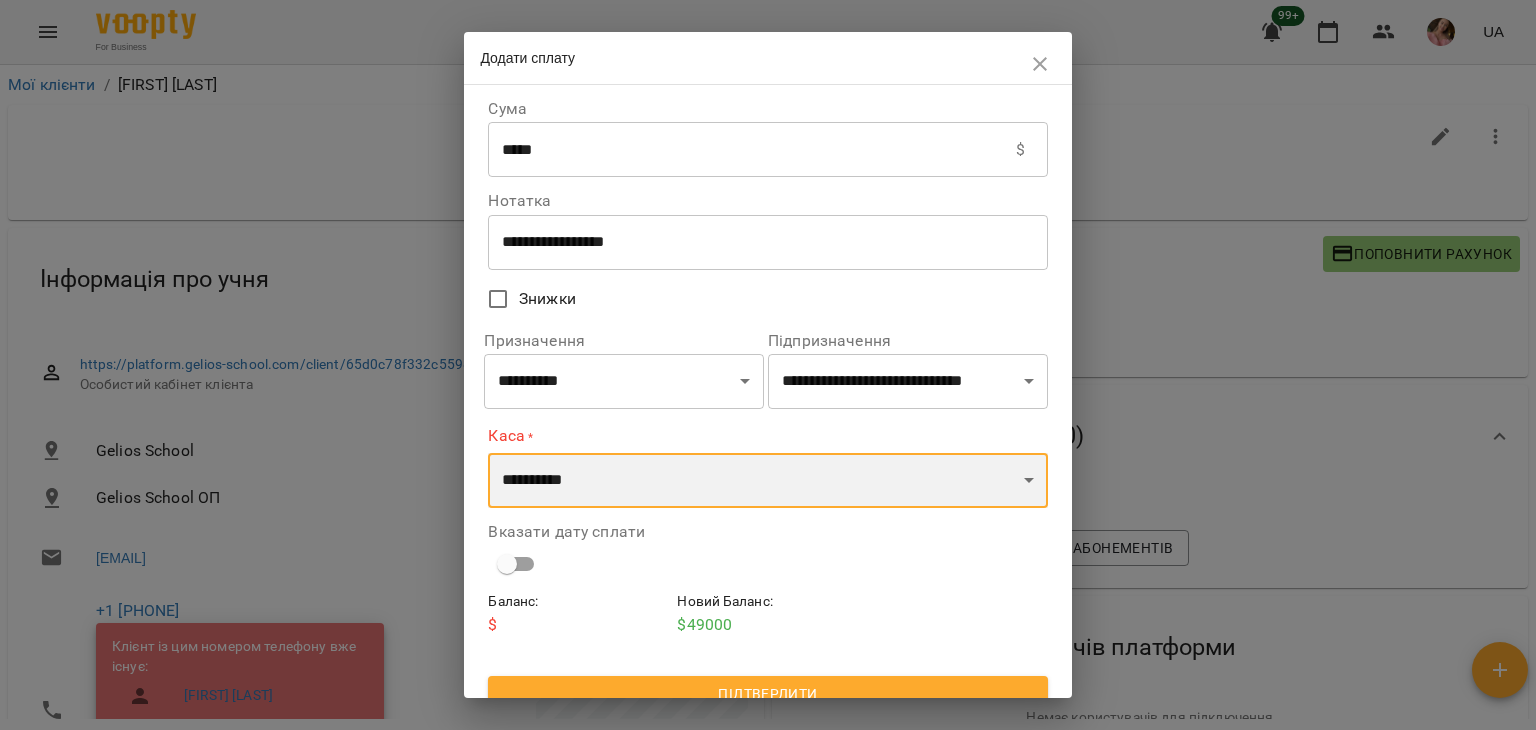 select on "****" 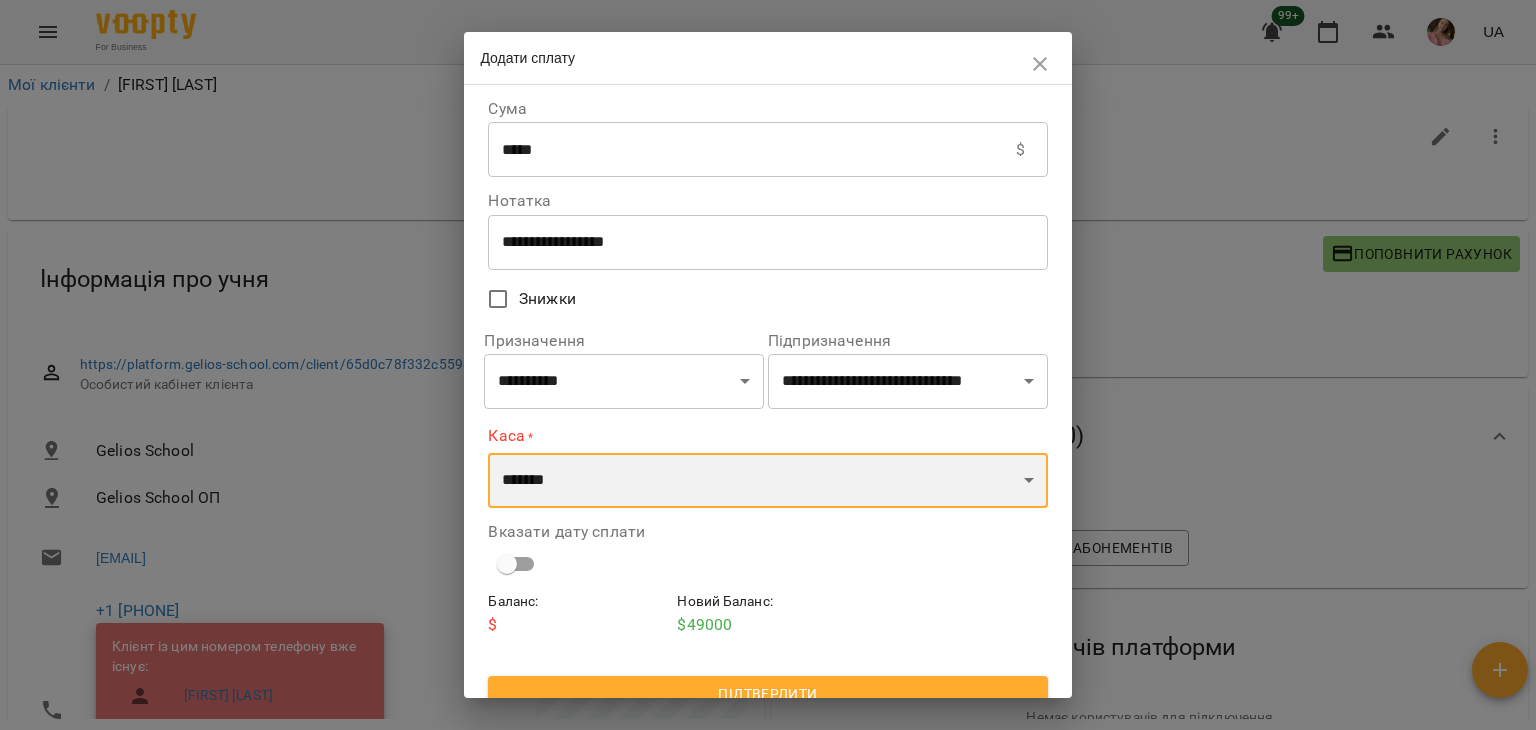 click on "**********" at bounding box center (767, 481) 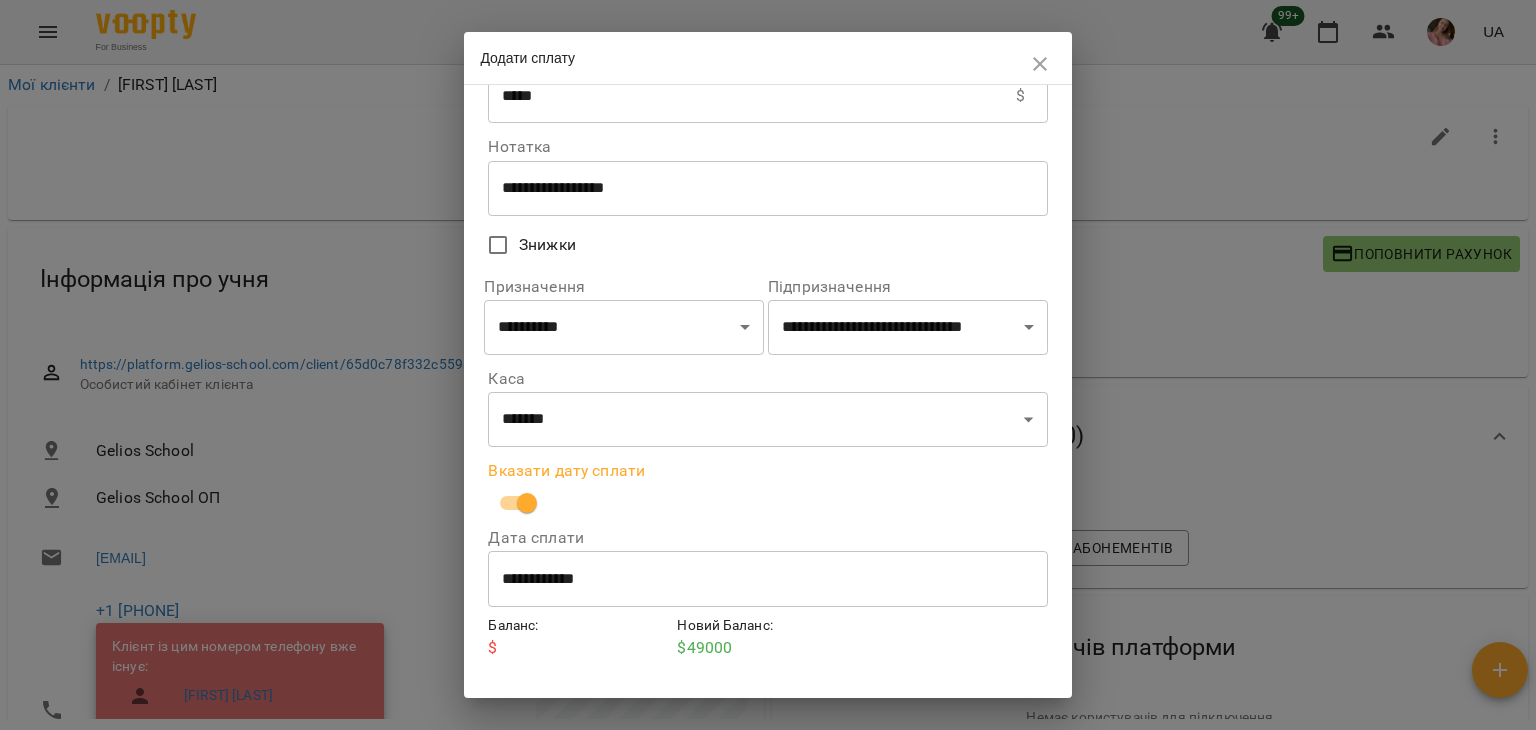 scroll, scrollTop: 102, scrollLeft: 0, axis: vertical 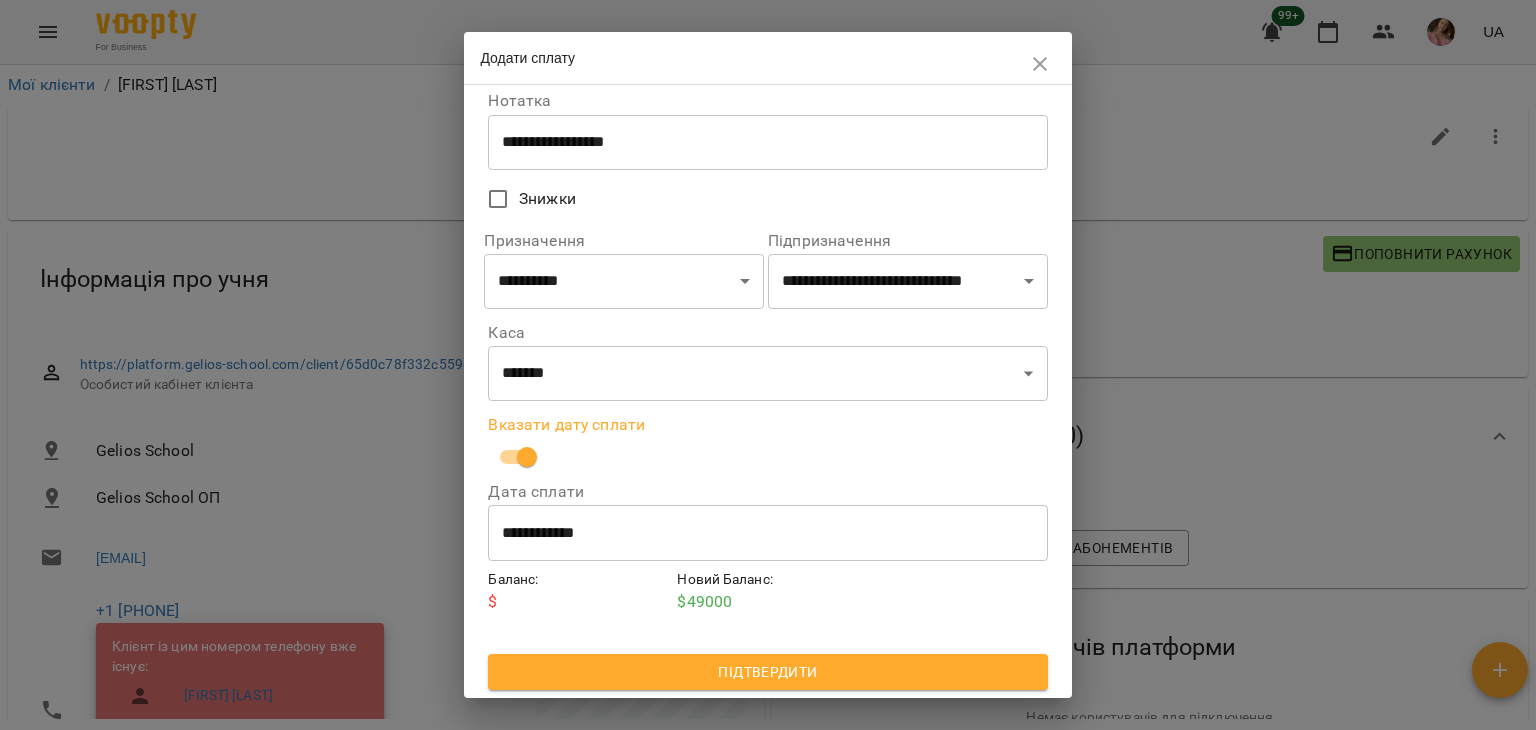 click on "Підтвердити" at bounding box center (767, 672) 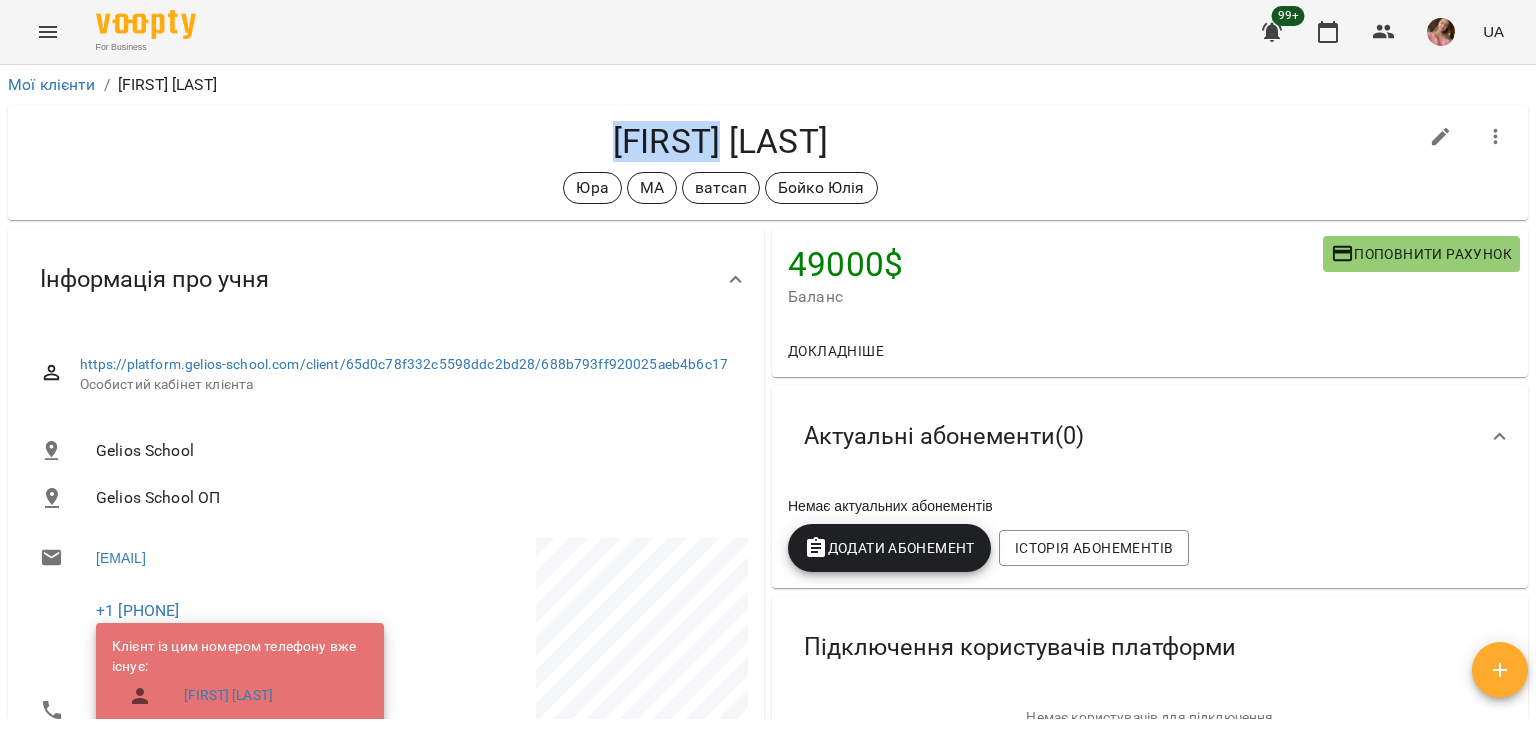 drag, startPoint x: 592, startPoint y: 145, endPoint x: 835, endPoint y: 156, distance: 243.24884 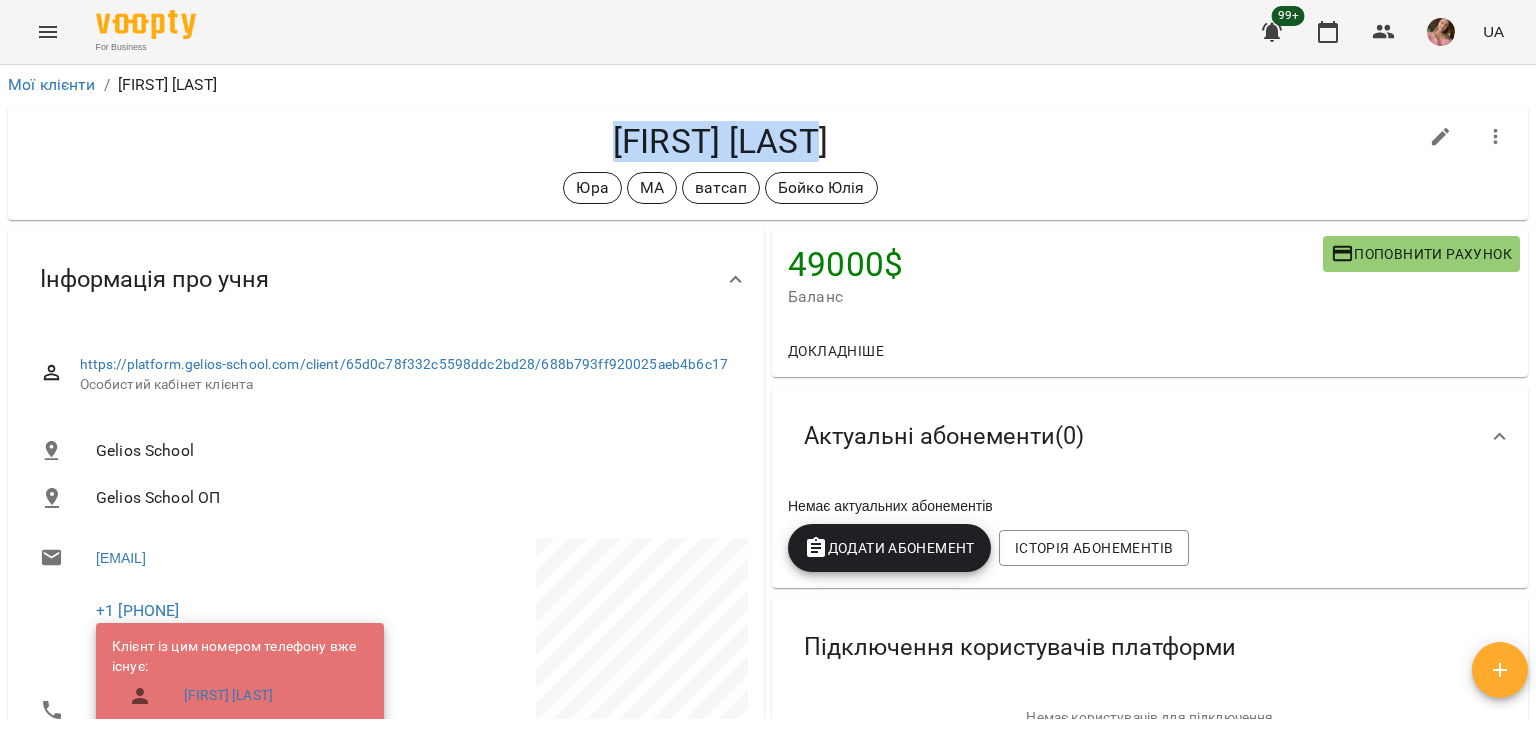 click on "[FIRST] [LAST]" at bounding box center [720, 141] 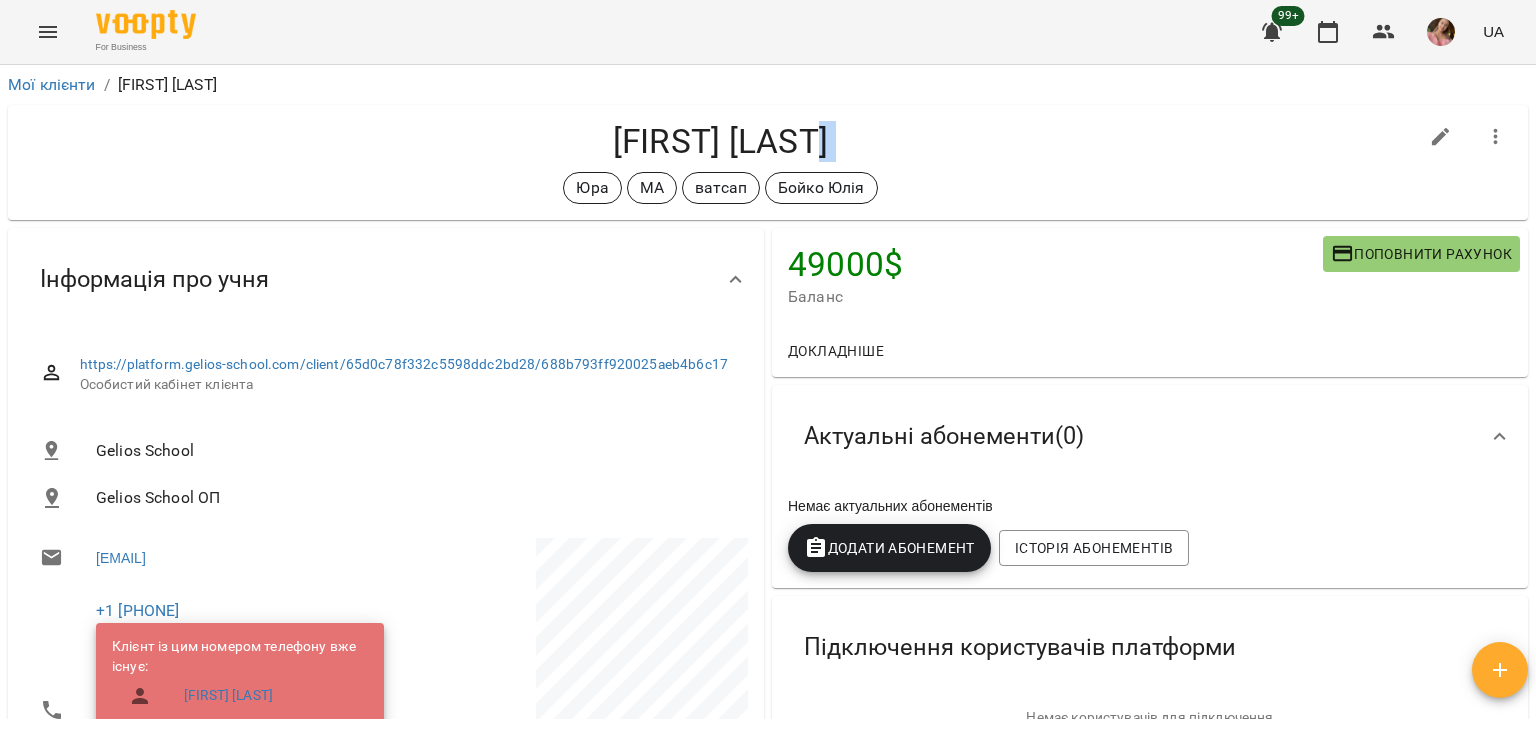 click on "[FIRST] [LAST]" at bounding box center (720, 141) 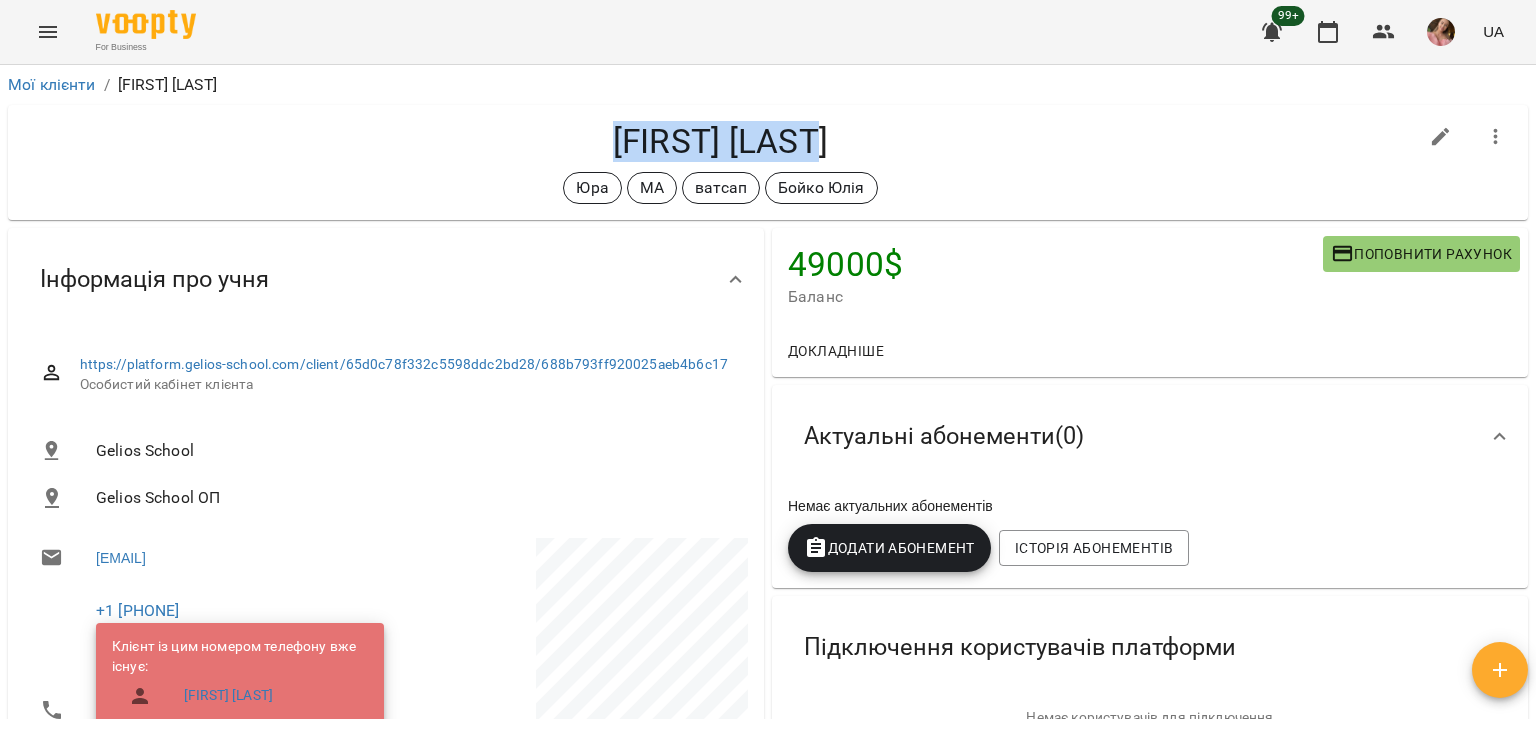 copy on "[FIRST] [LAST]" 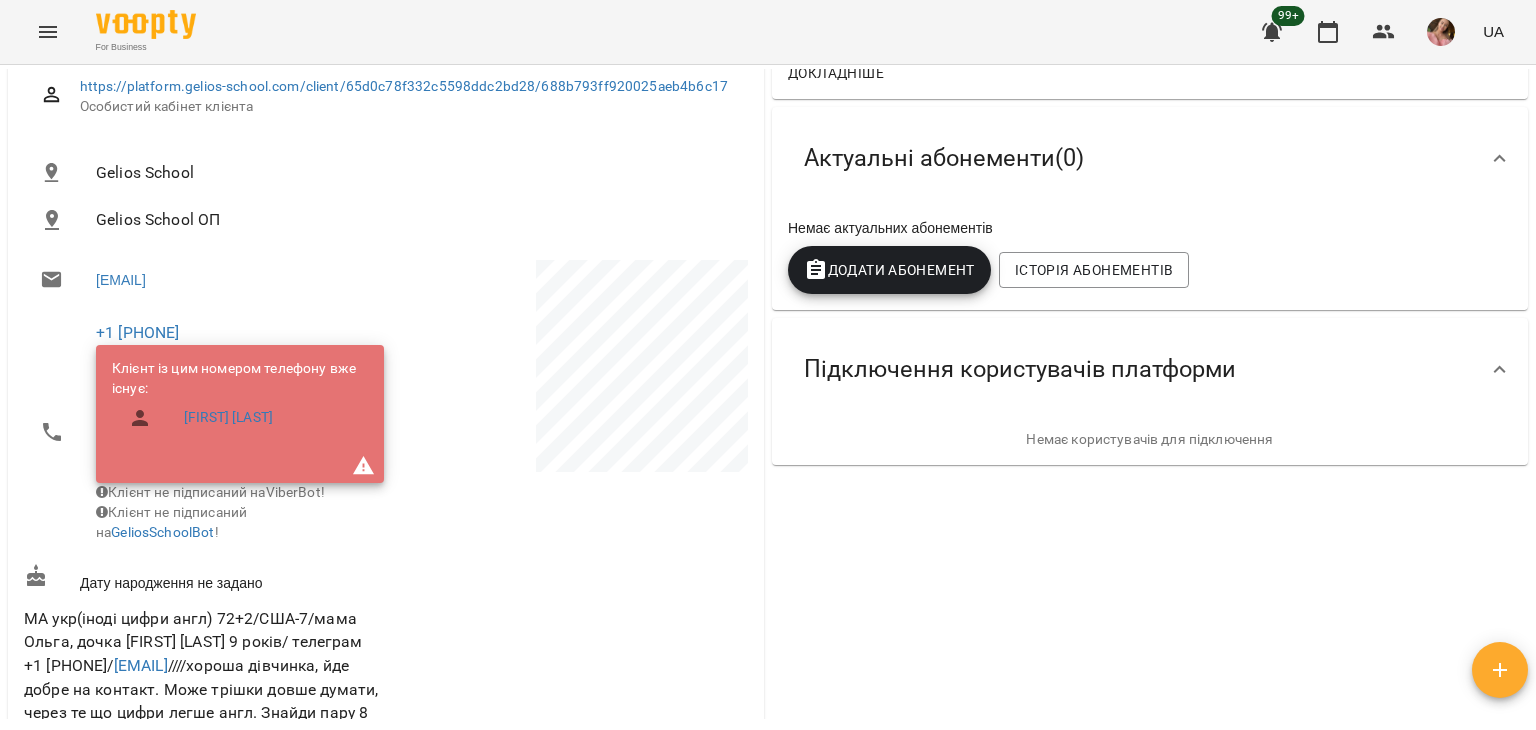 scroll, scrollTop: 400, scrollLeft: 0, axis: vertical 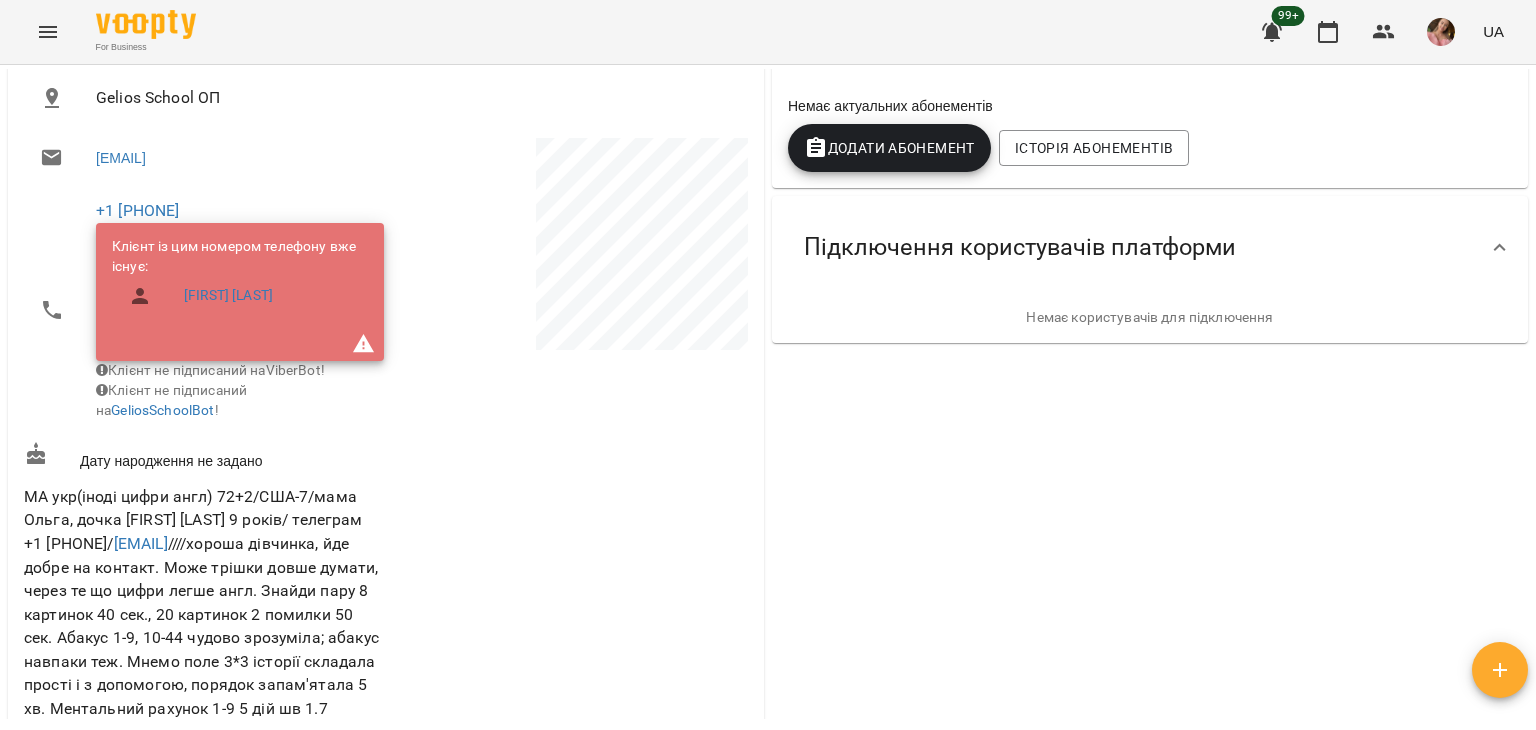click on "МА укр(іноді цифри англ) 72+2/США-7/мама Ольга, дочка [FIRST] [LAST] 9 років/ телеграм +1 [PHONE]/  [EMAIL] ////хороша дівчинка, йде добре на контакт. Може трішки довше думати, через те що цифри легше англ. Знайди пару 8 картинок 40 сек., 20 картинок 2 помилки 50 сек. Абакус 1-9, 10-44 чудово зрозуміла; абакус навпаки теж. Мнемо поле 3*3 історії складала прості і з допомогою, порядок запам'ятала 5 хв. Ментальний рахунок 1-9 5 дій шв 1.7 вийшло, з десятками не вийшло. Стовпці ці самі показники вийшли також. Знайди кібер поле 3*3 кр5 шв 1.7. Знайди 10 відмінностей 5 хв, без підказок." at bounding box center (201, 650) 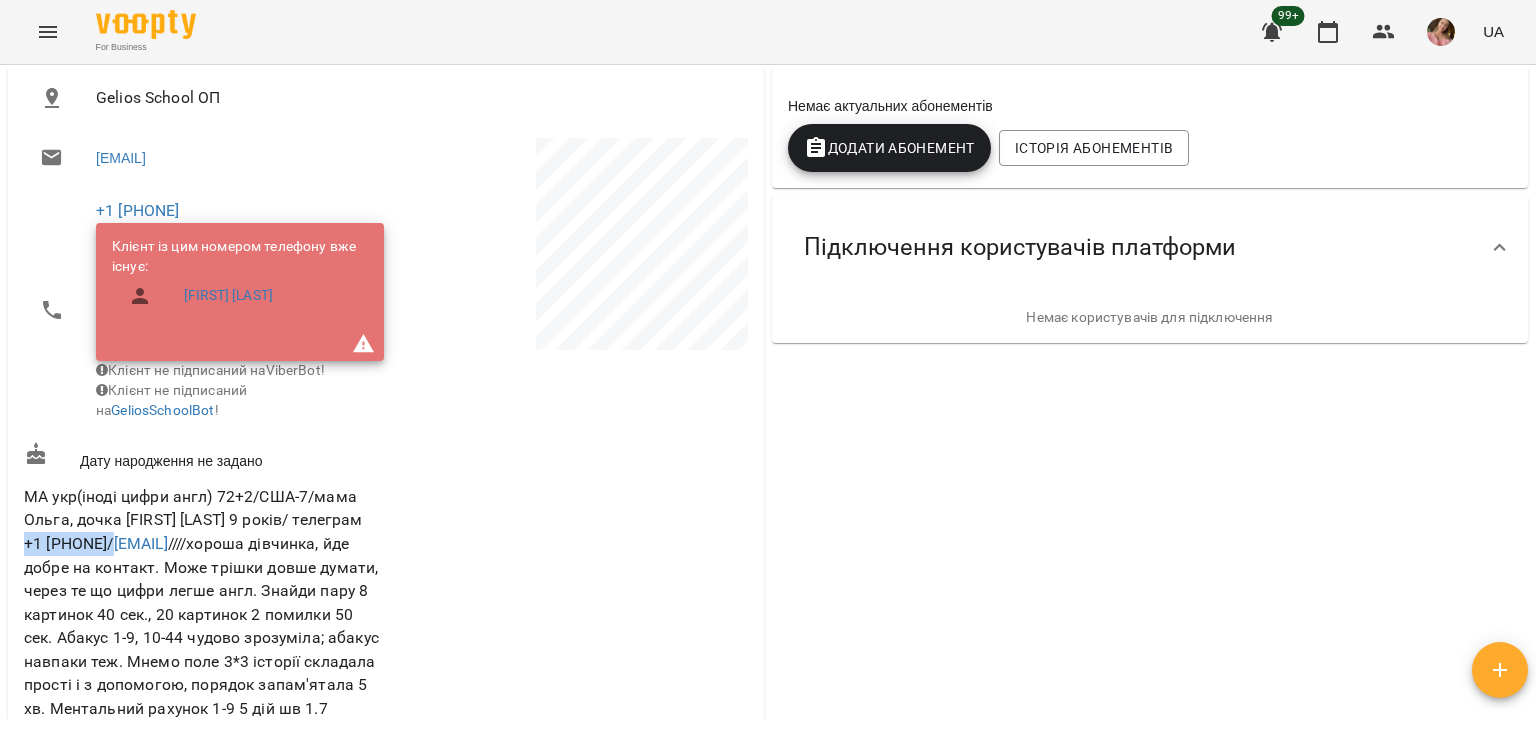 drag, startPoint x: 108, startPoint y: 559, endPoint x: 30, endPoint y: 564, distance: 78.160095 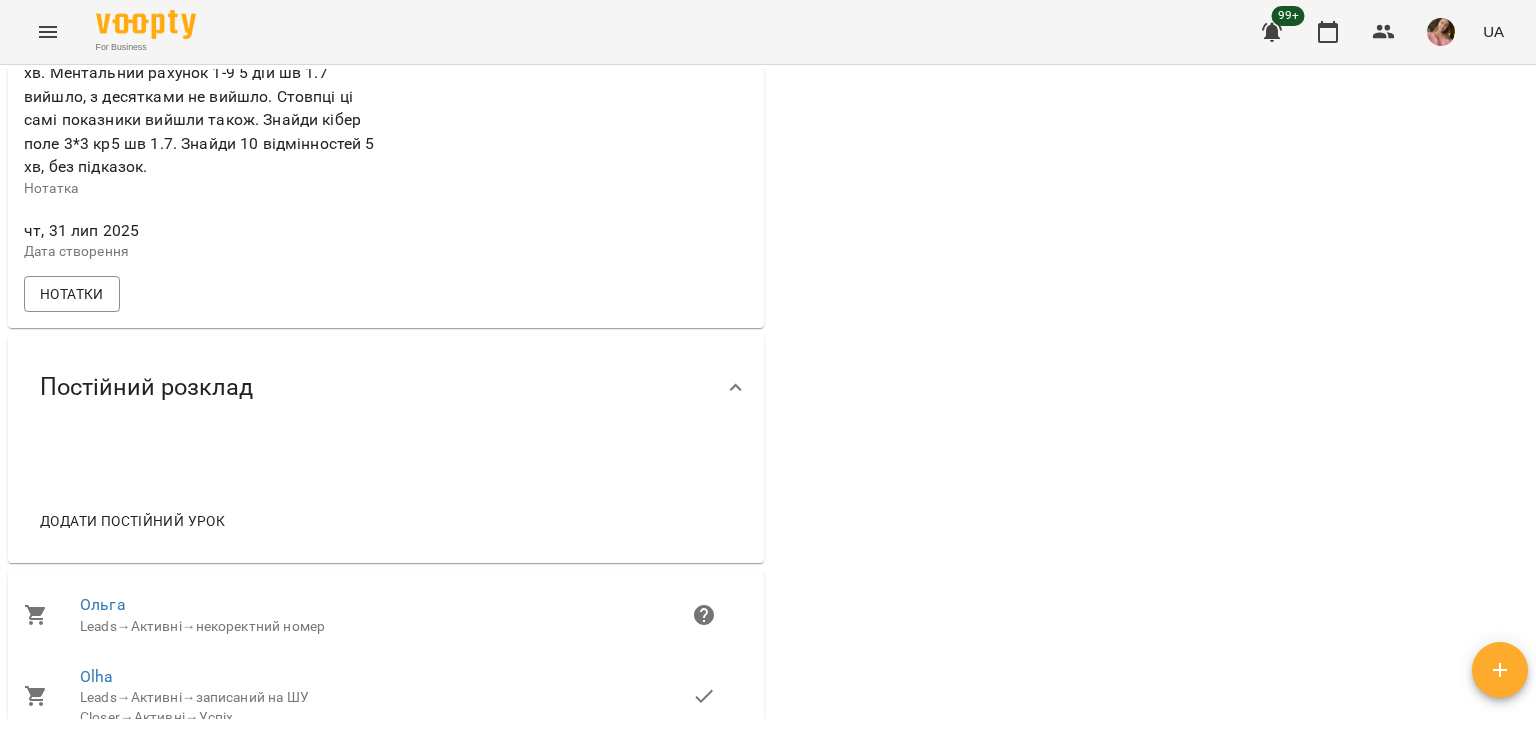 scroll, scrollTop: 1200, scrollLeft: 0, axis: vertical 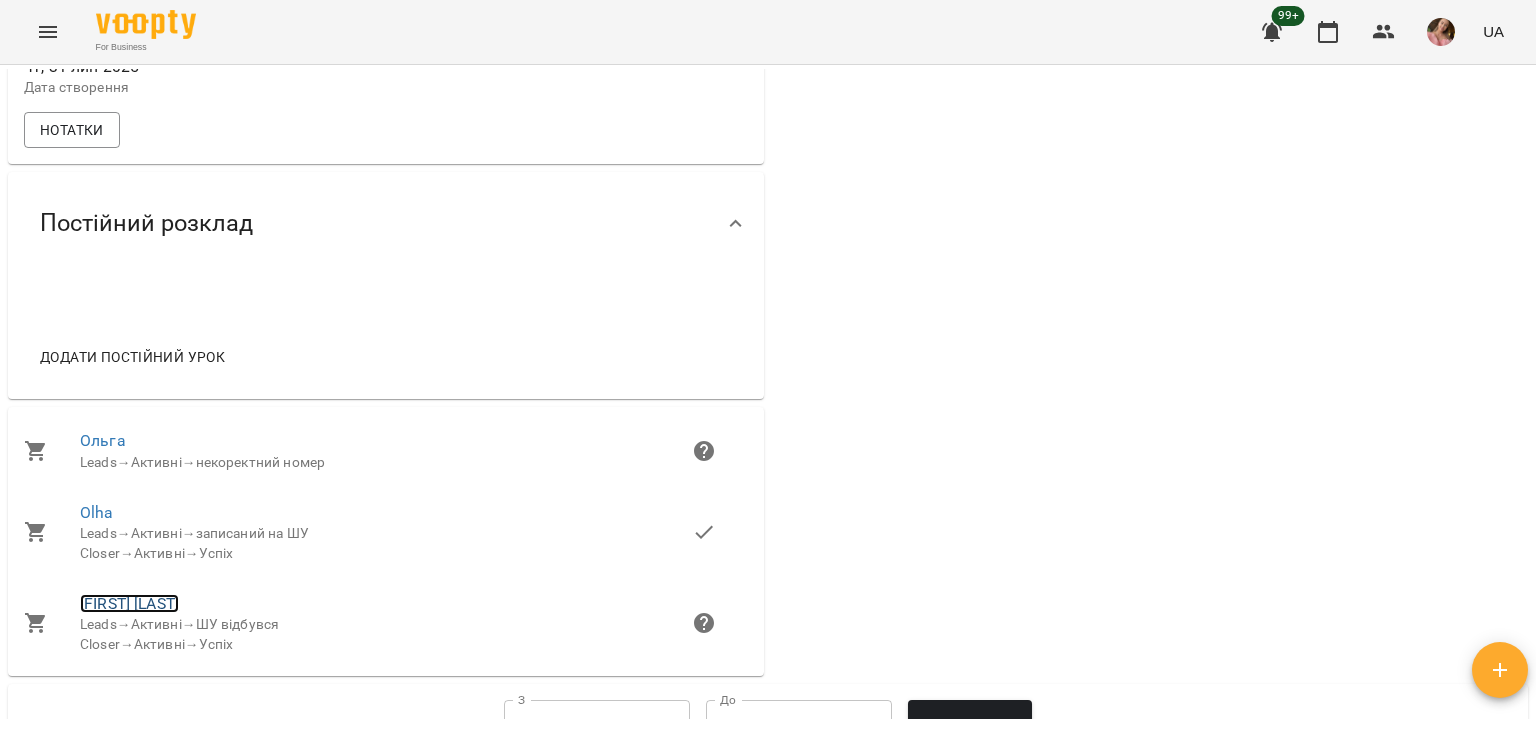click on "[LAST] [LAST]" at bounding box center [129, 603] 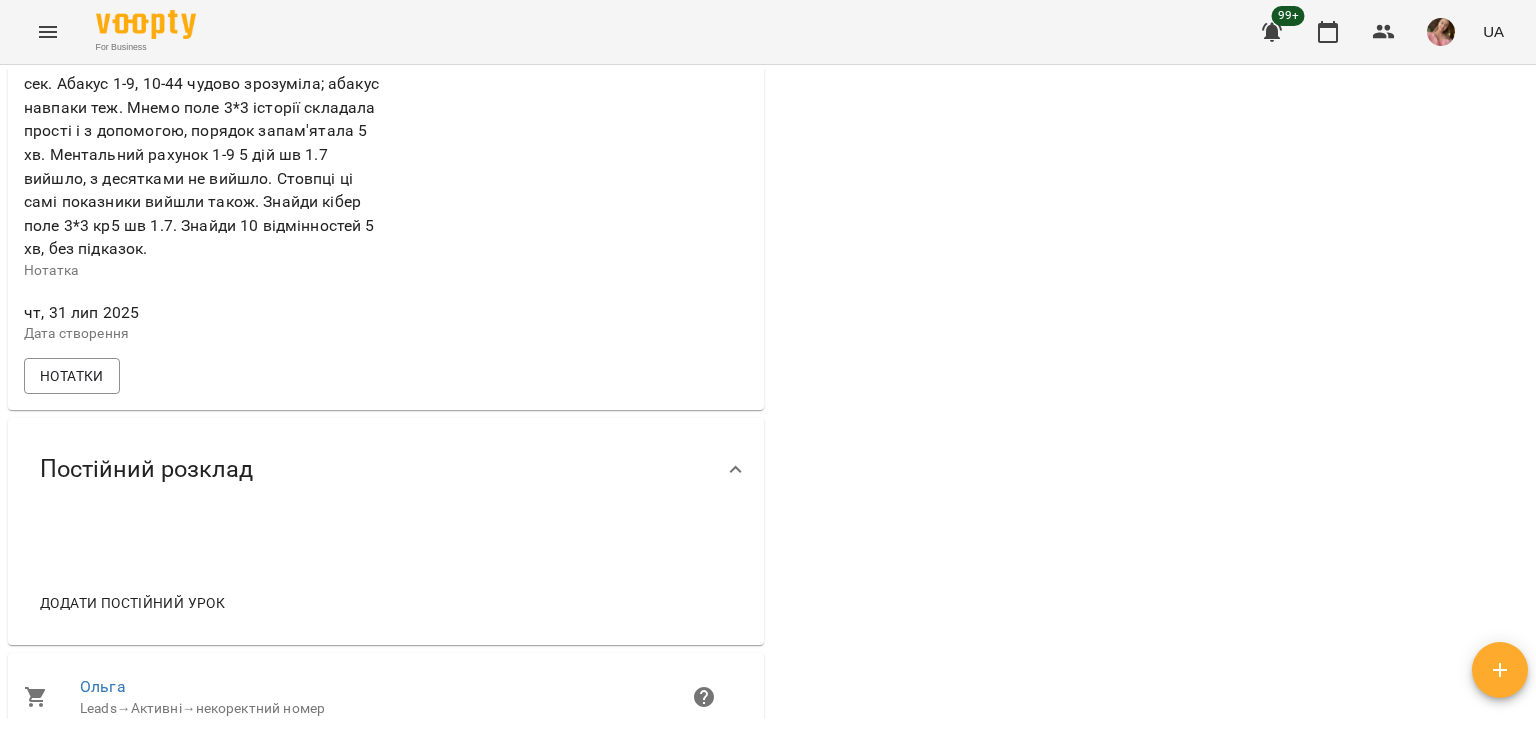 scroll, scrollTop: 1454, scrollLeft: 0, axis: vertical 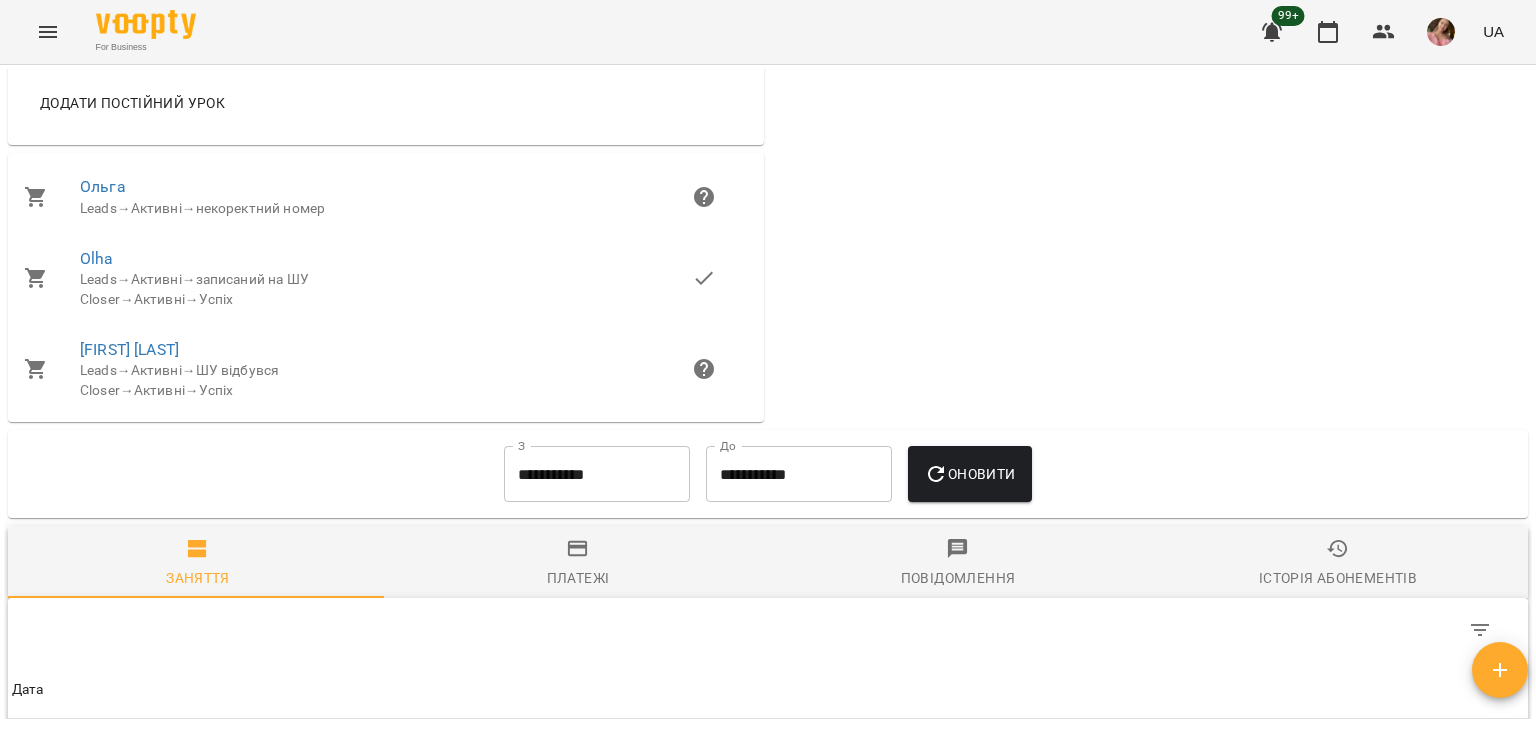 click on "Olha" at bounding box center [386, 259] 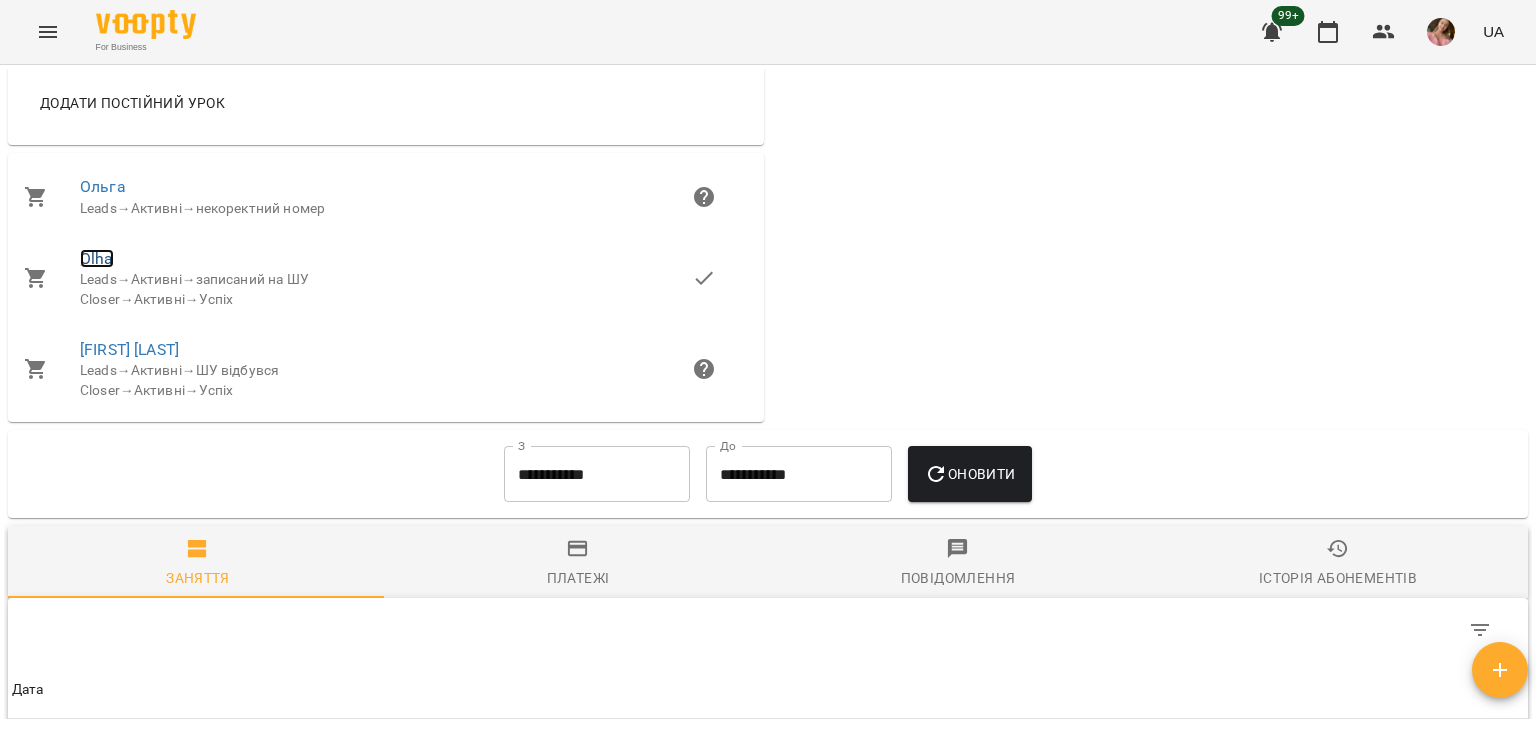 click on "Olha" at bounding box center [97, 258] 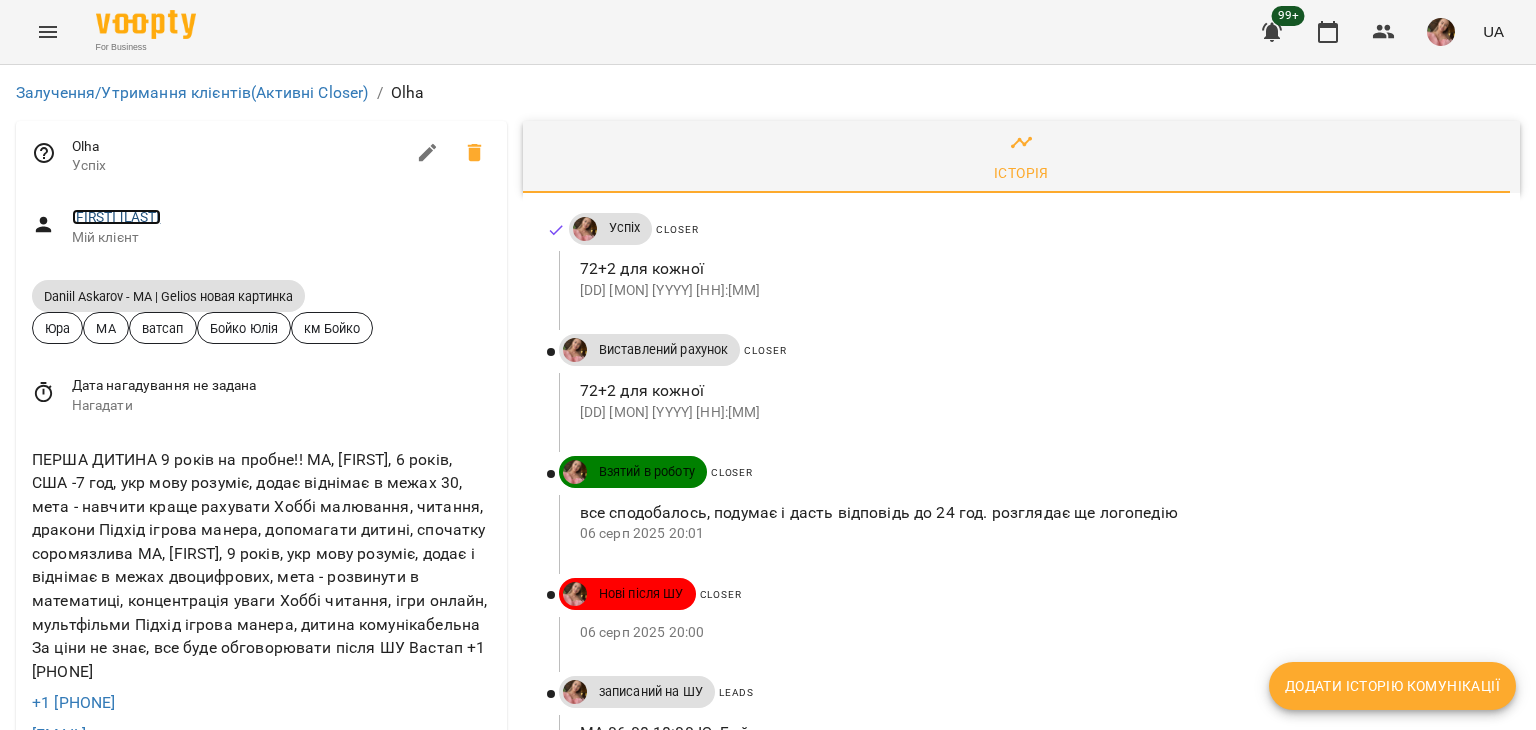 click on "[LAST] [LAST]" at bounding box center (116, 217) 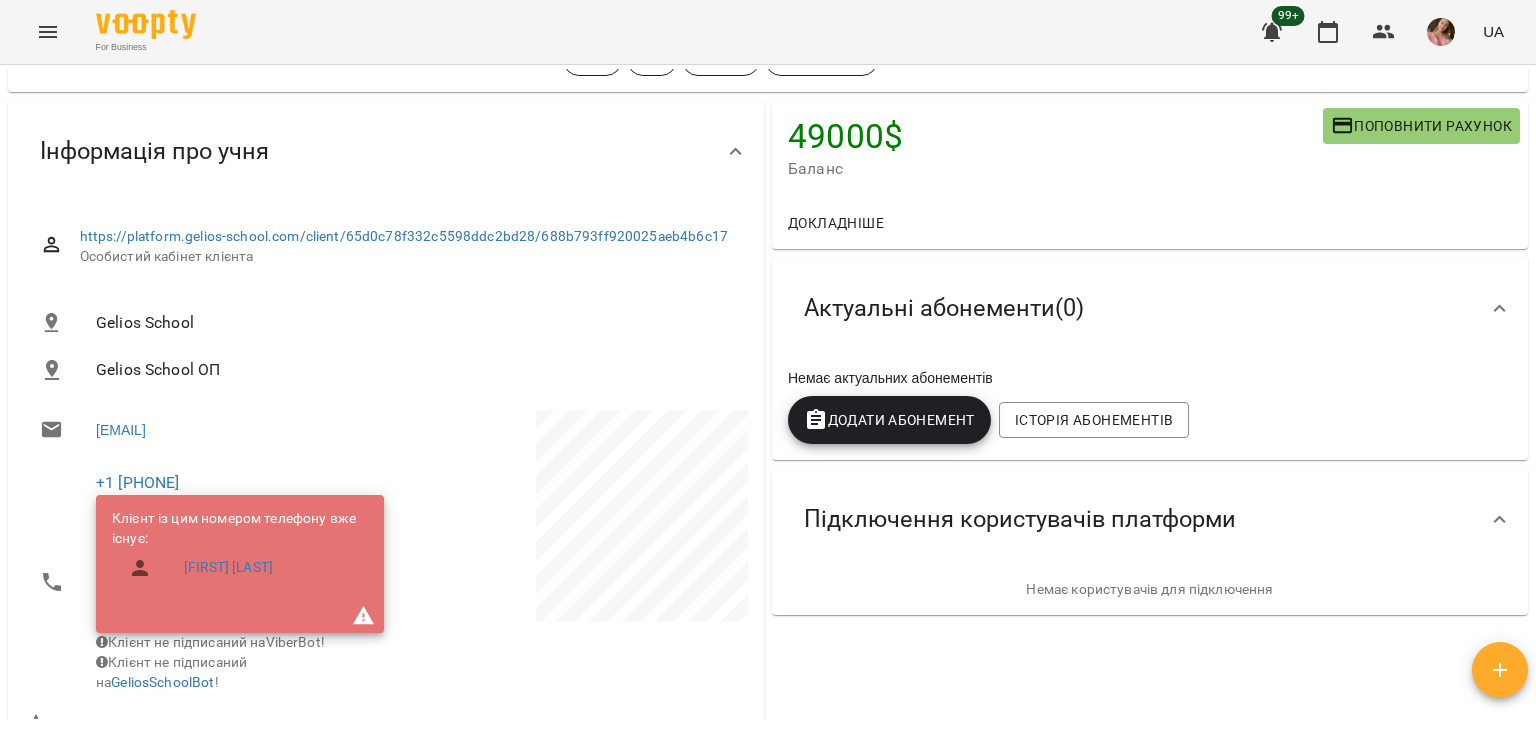 scroll, scrollTop: 400, scrollLeft: 0, axis: vertical 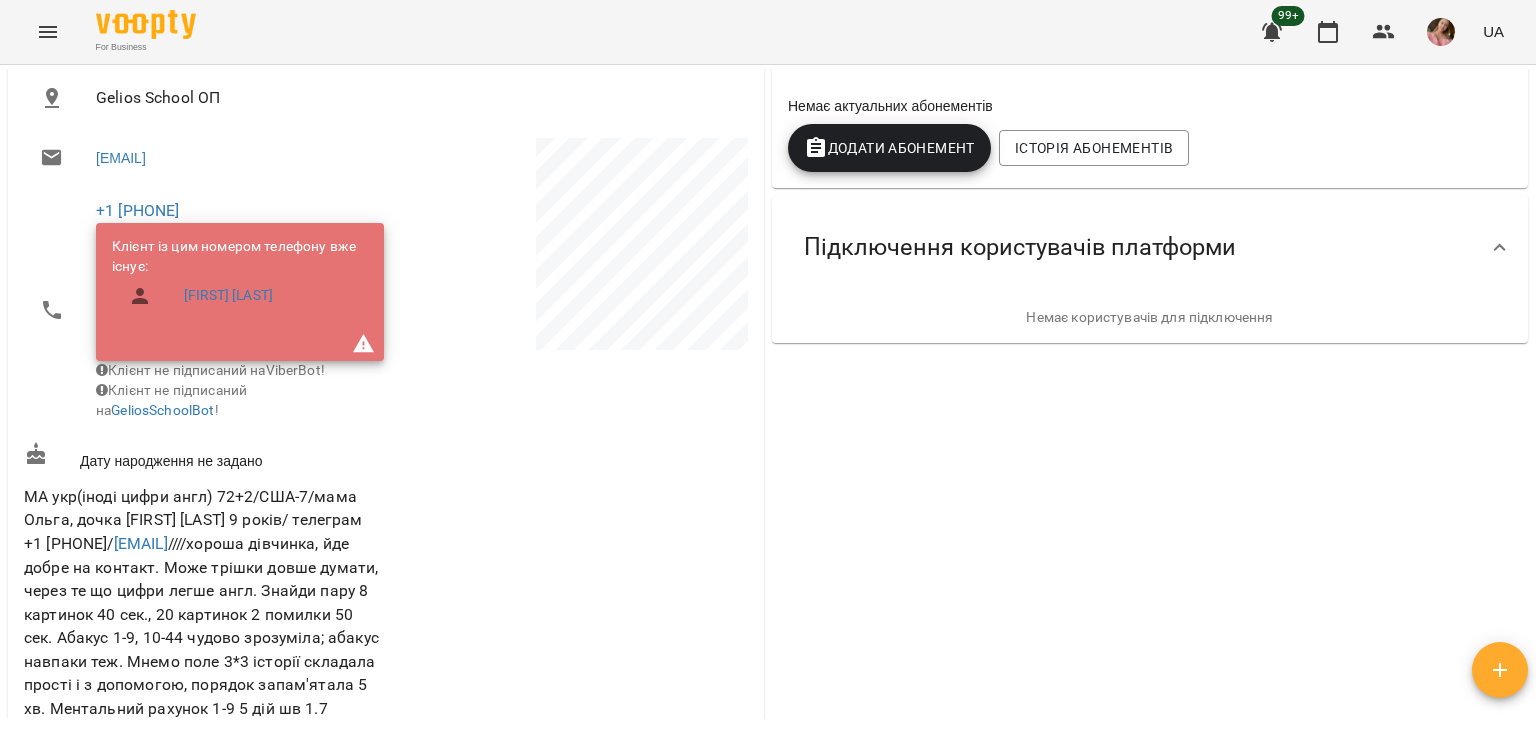 copy on "1 703 469 8860" 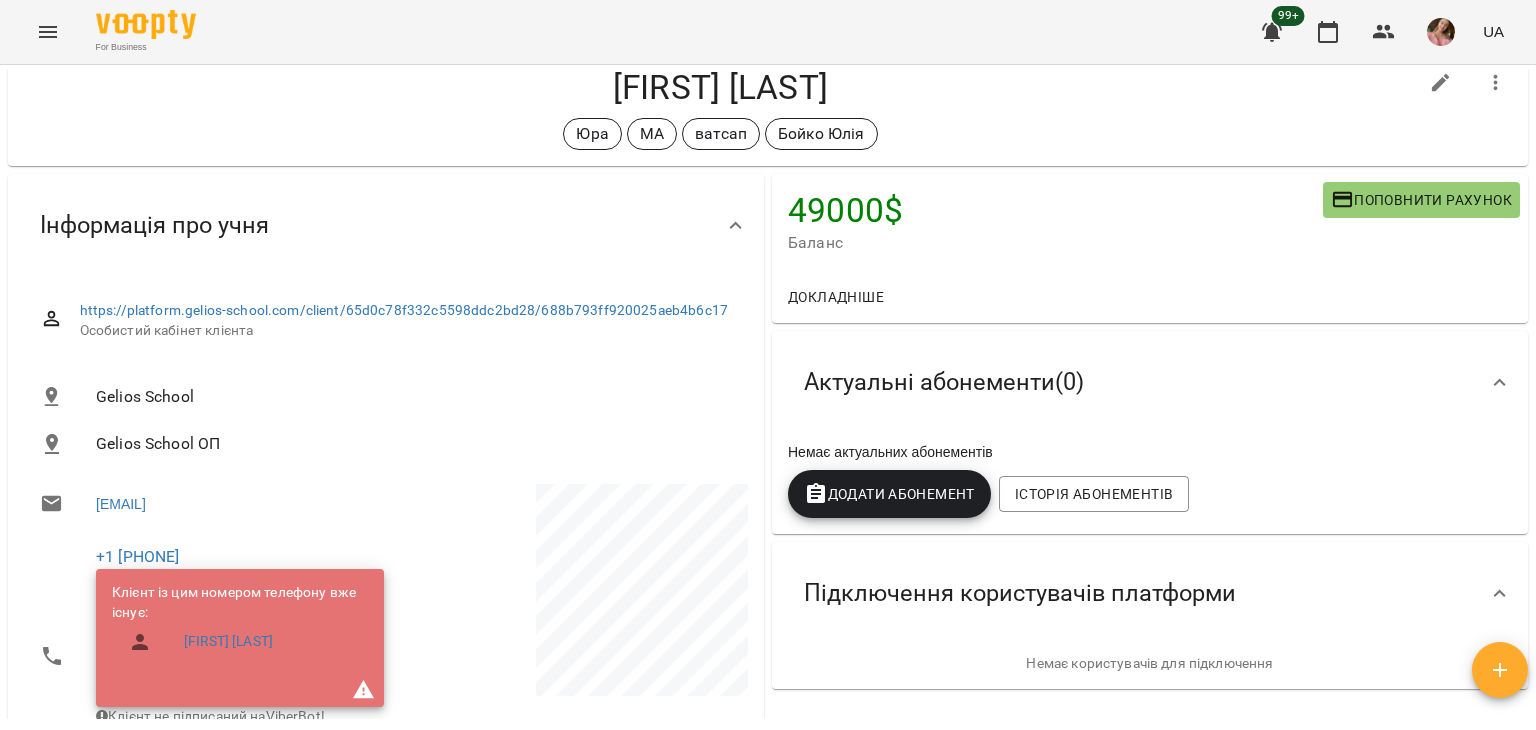 scroll, scrollTop: 0, scrollLeft: 0, axis: both 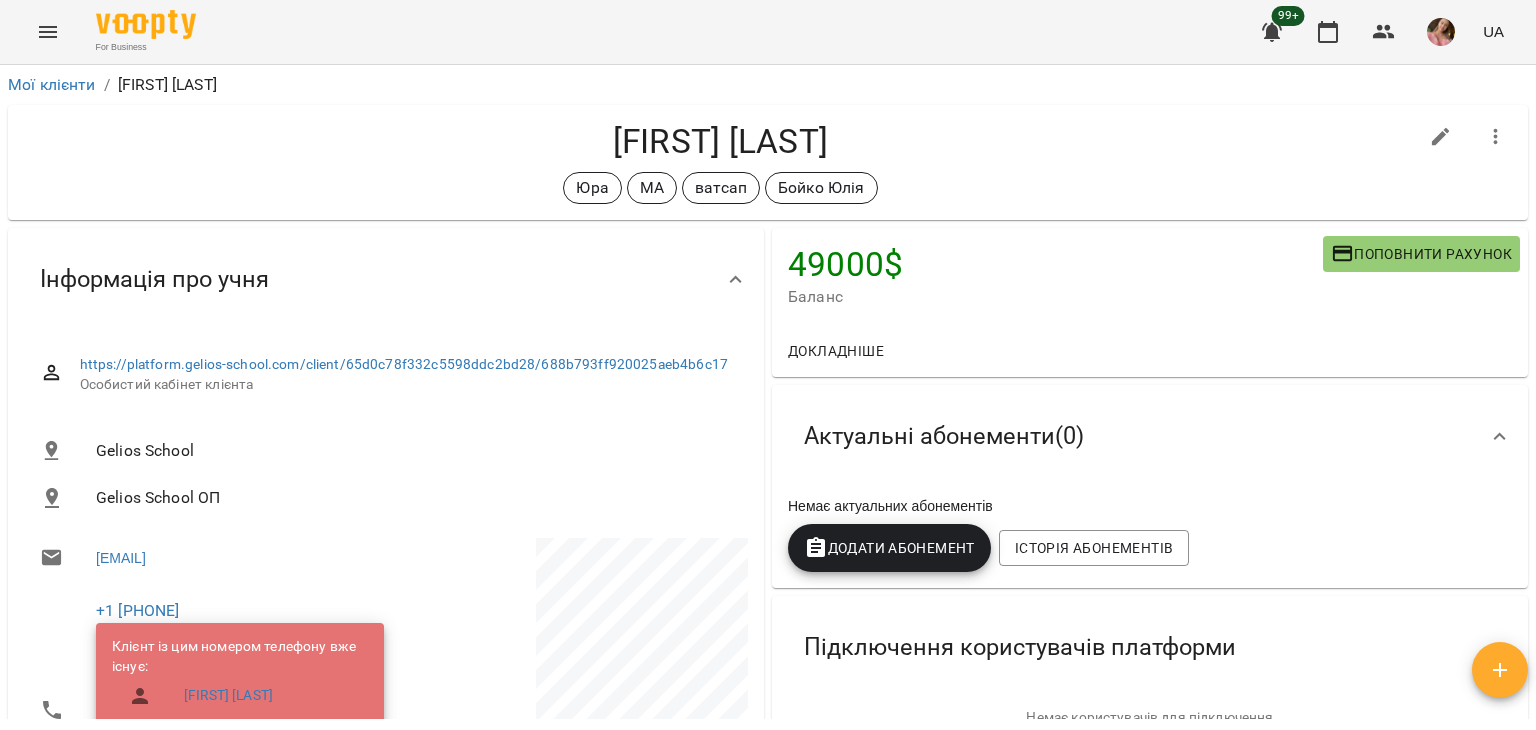 click 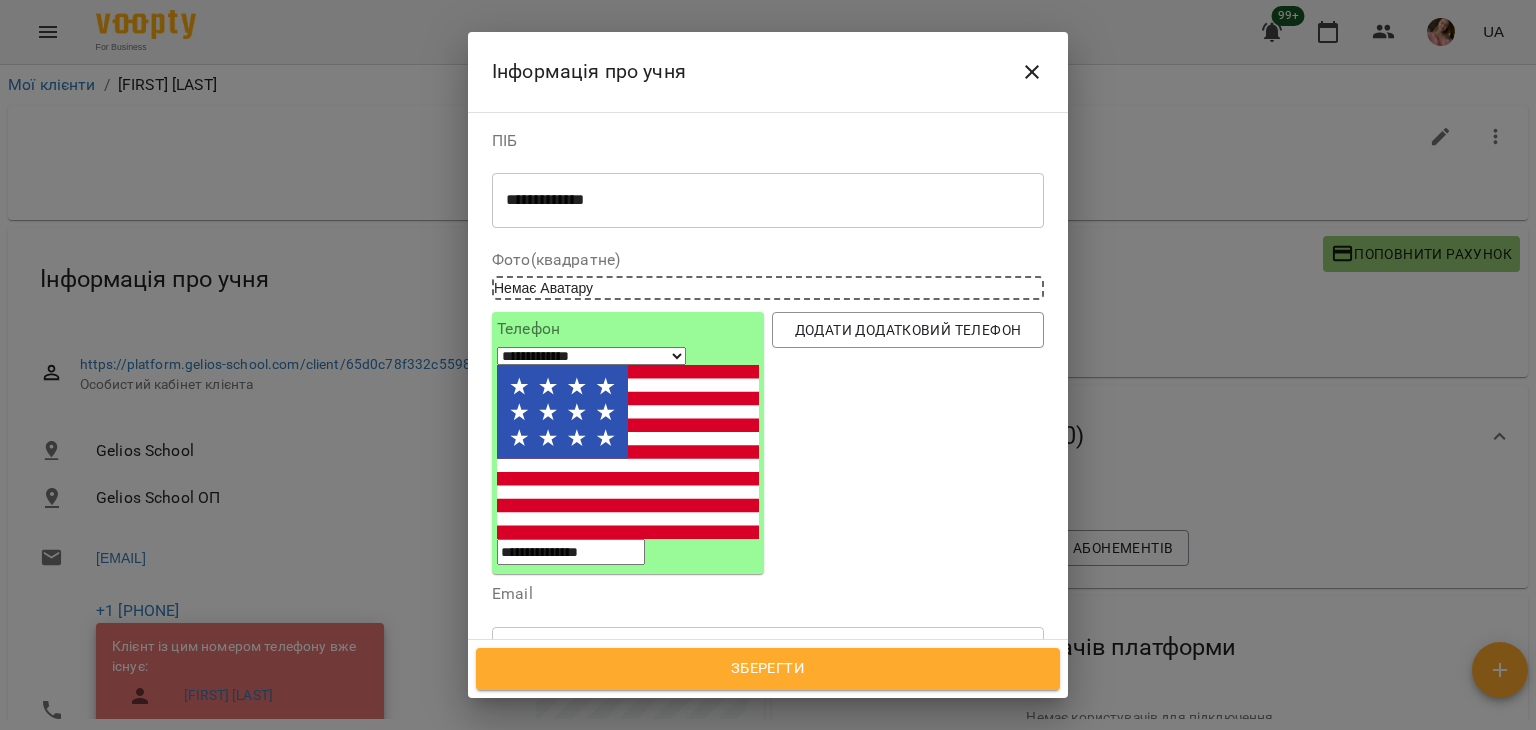 click at bounding box center (1032, 72) 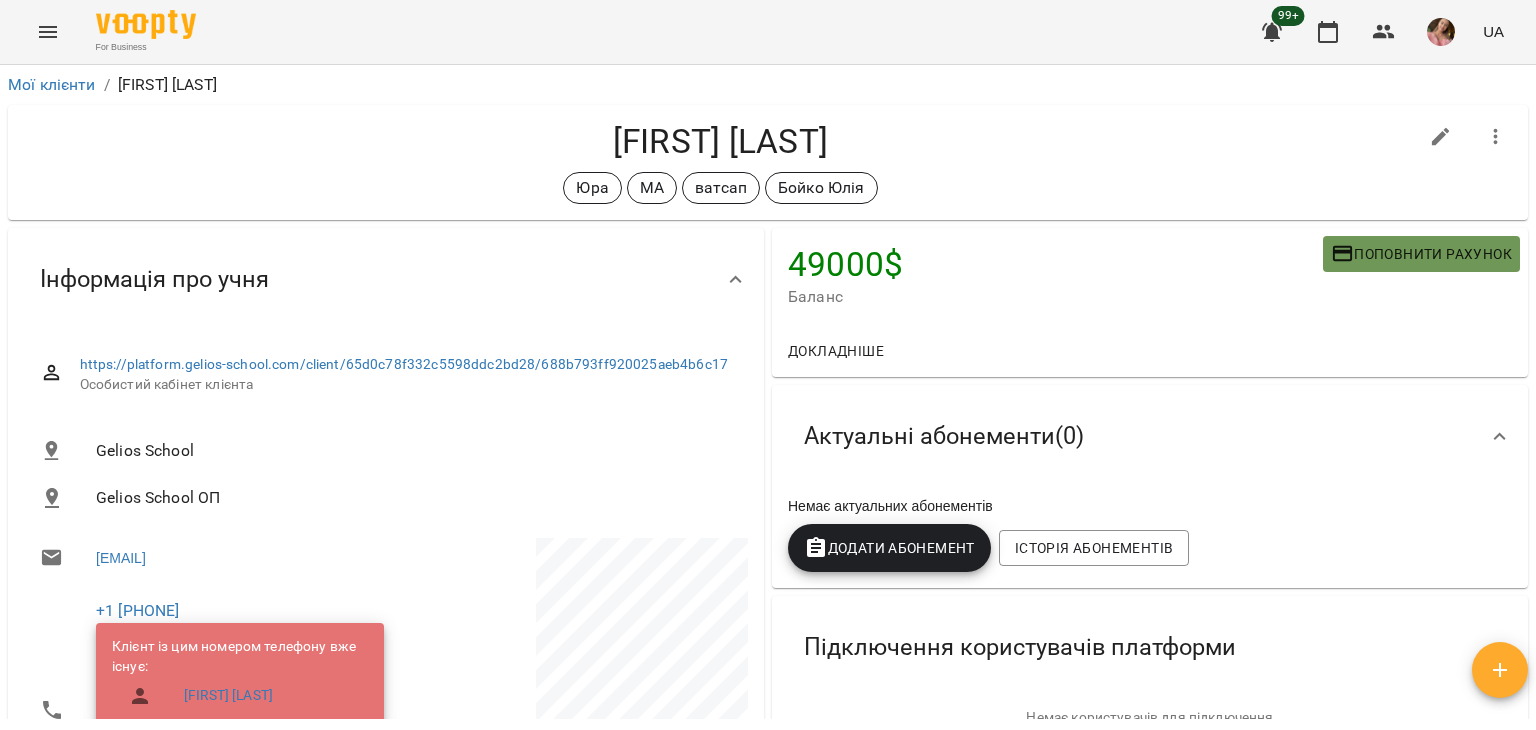 click on "Поповнити рахунок" at bounding box center (1421, 254) 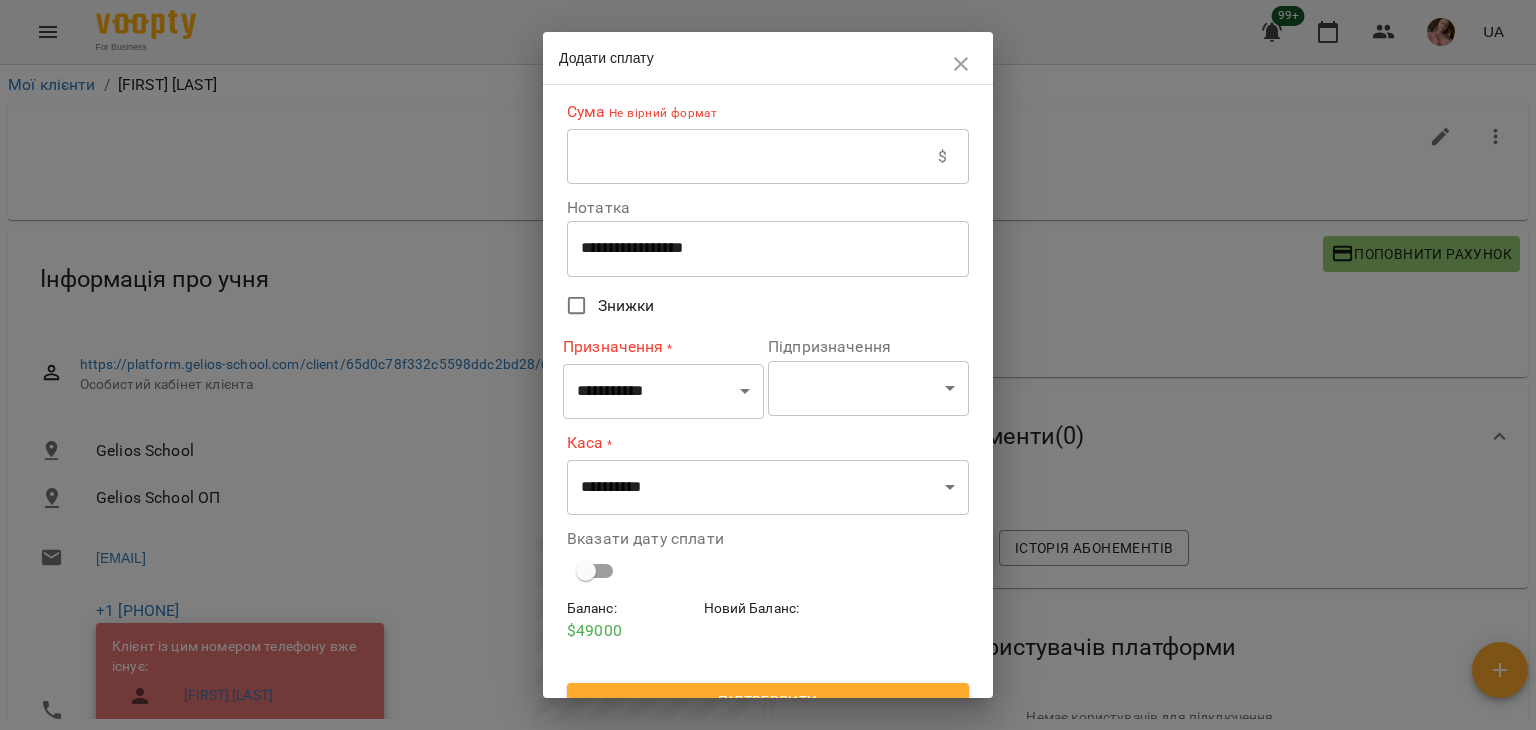 click at bounding box center (752, 157) 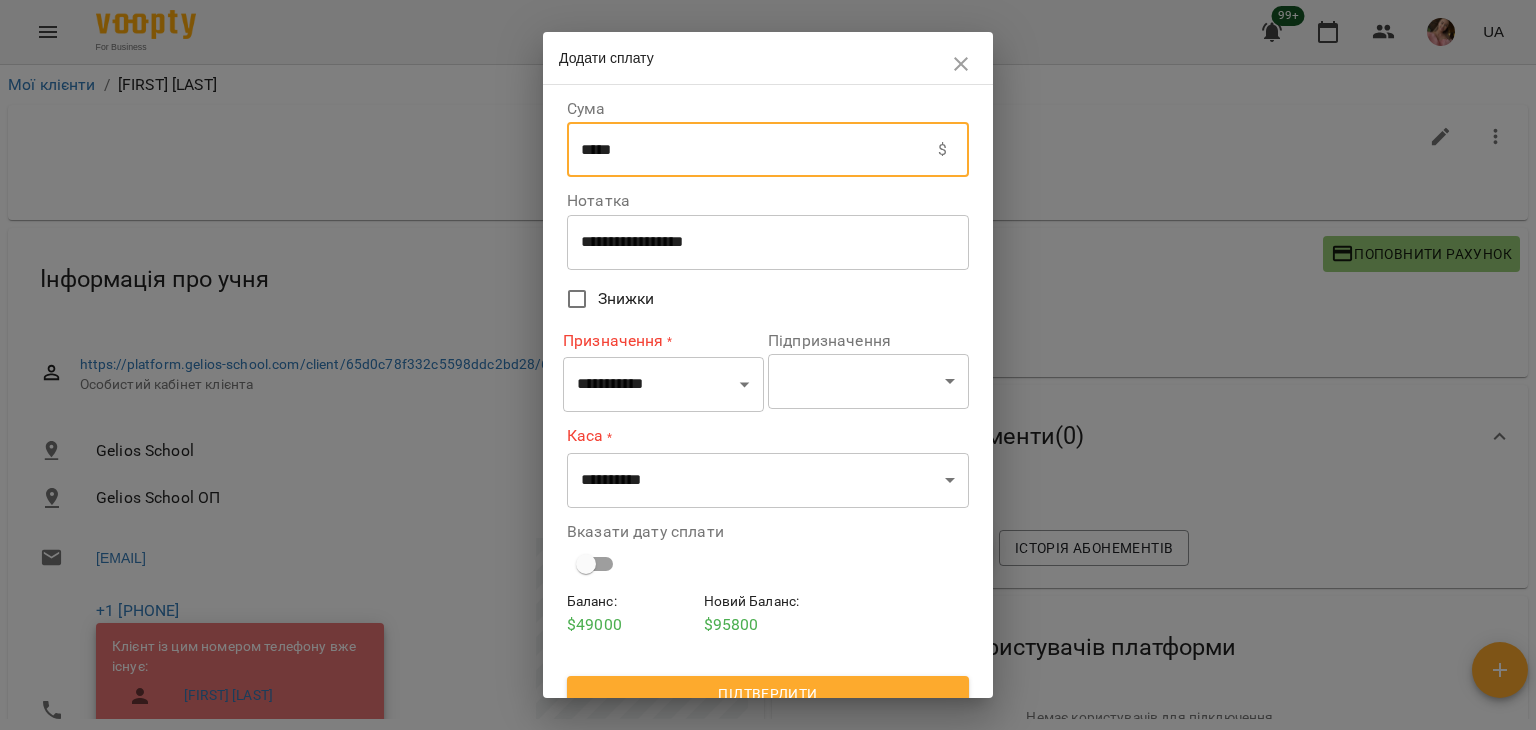type on "*****" 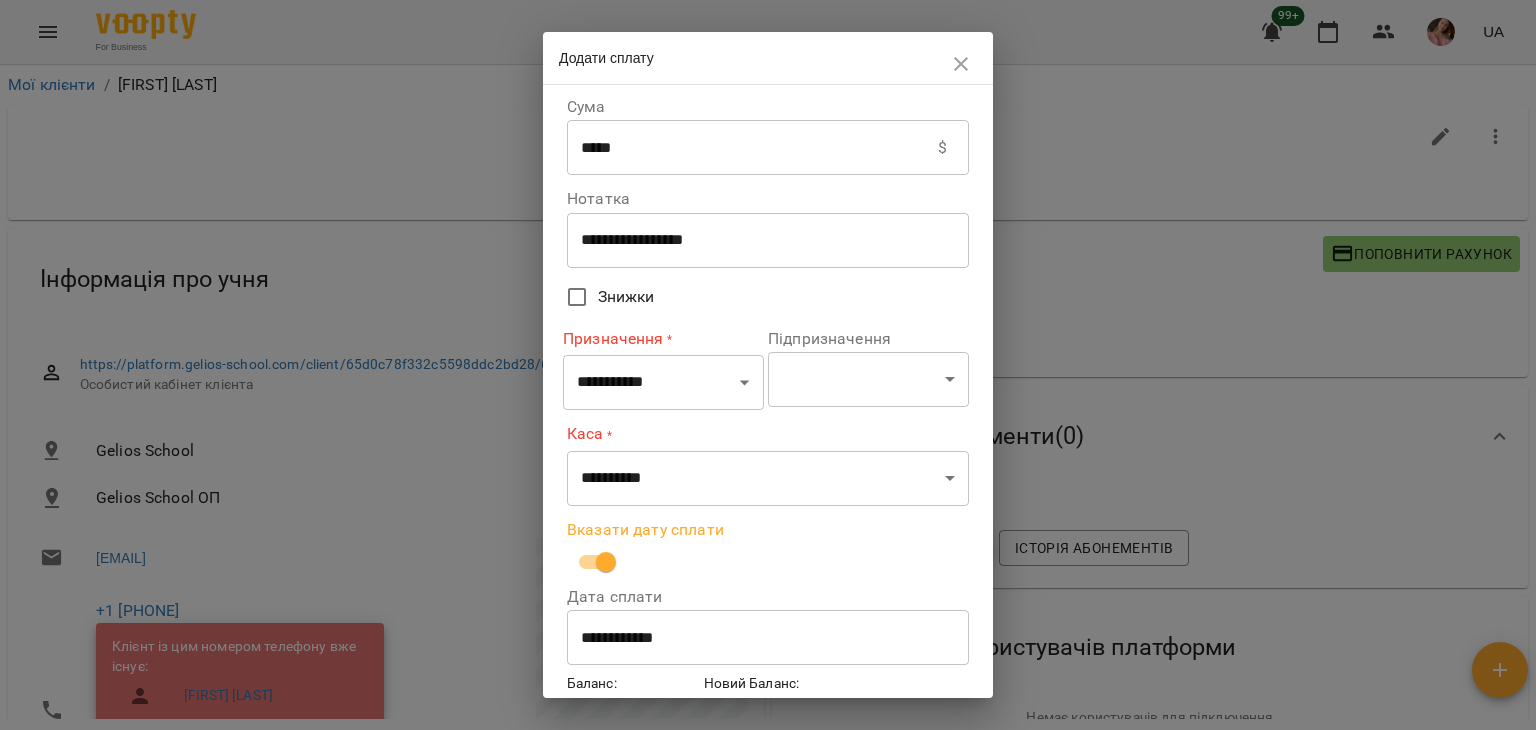 scroll, scrollTop: 0, scrollLeft: 0, axis: both 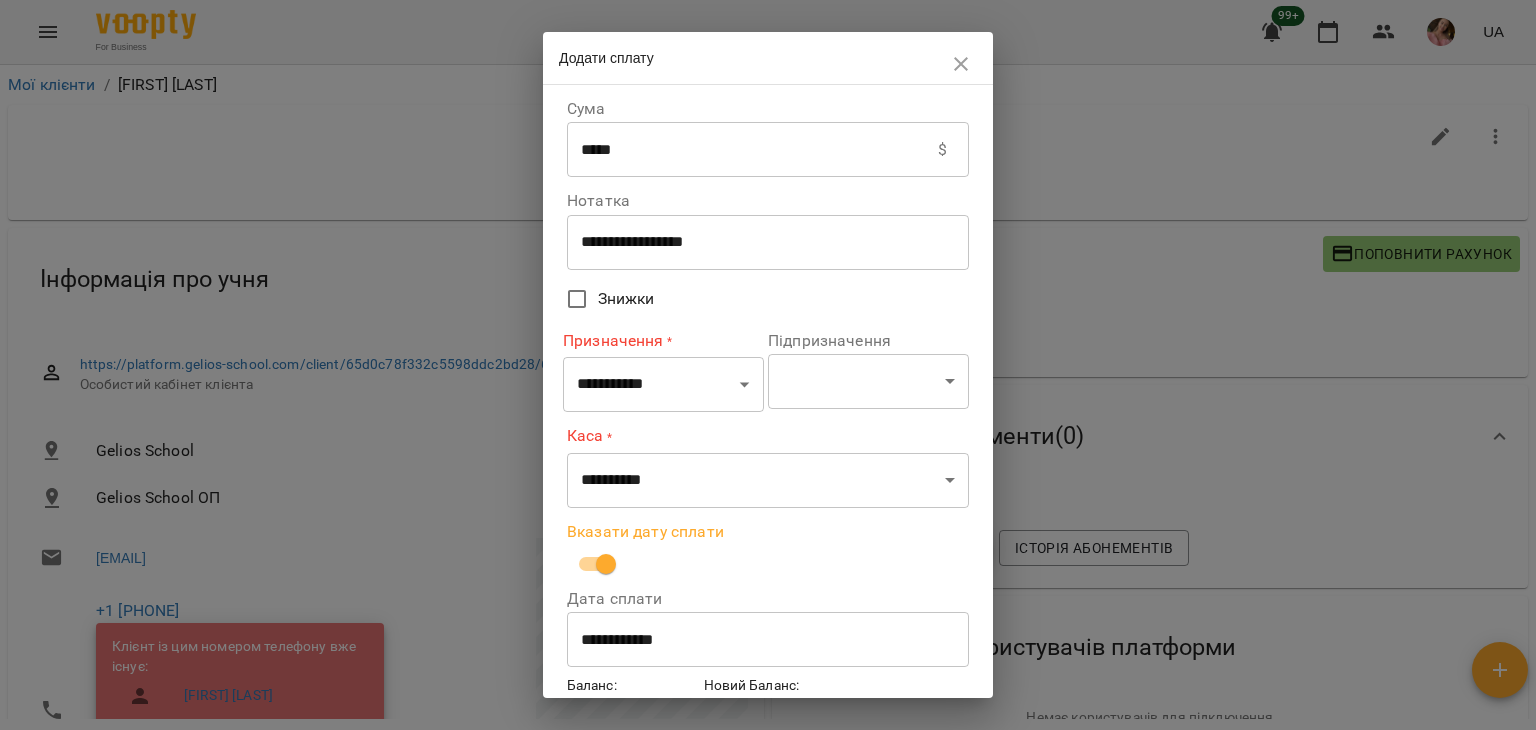 click at bounding box center (961, 64) 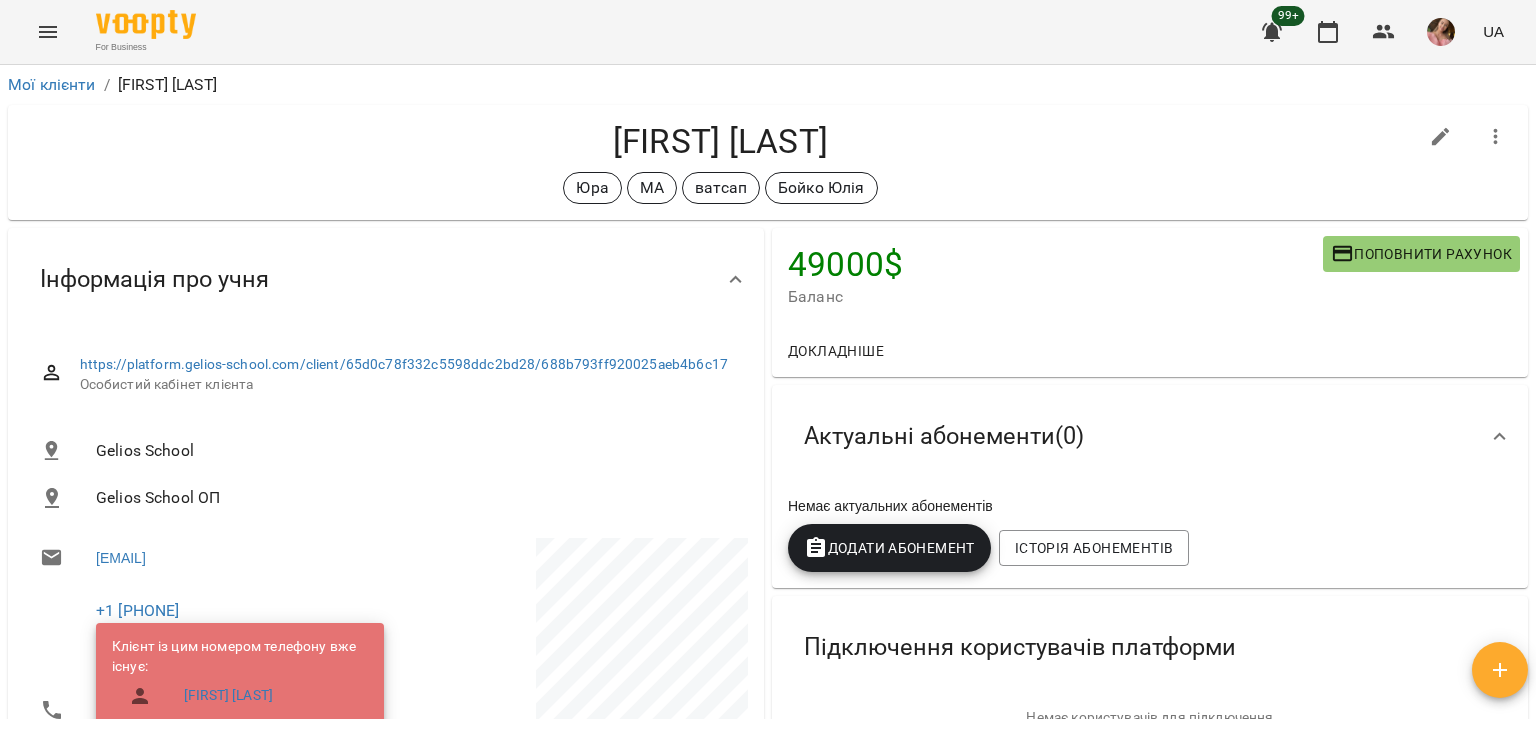 click on "49000 $" at bounding box center (1055, 264) 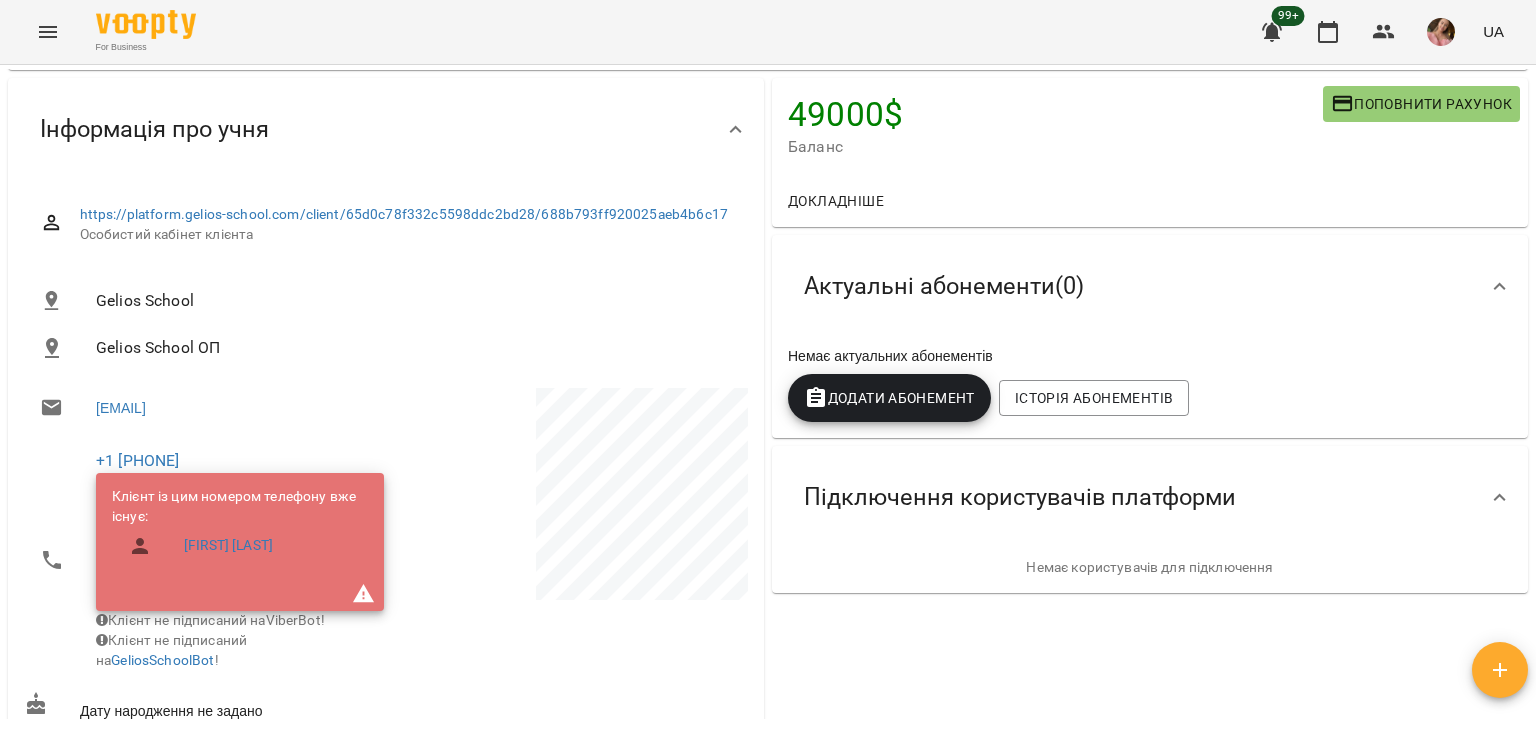scroll, scrollTop: 500, scrollLeft: 0, axis: vertical 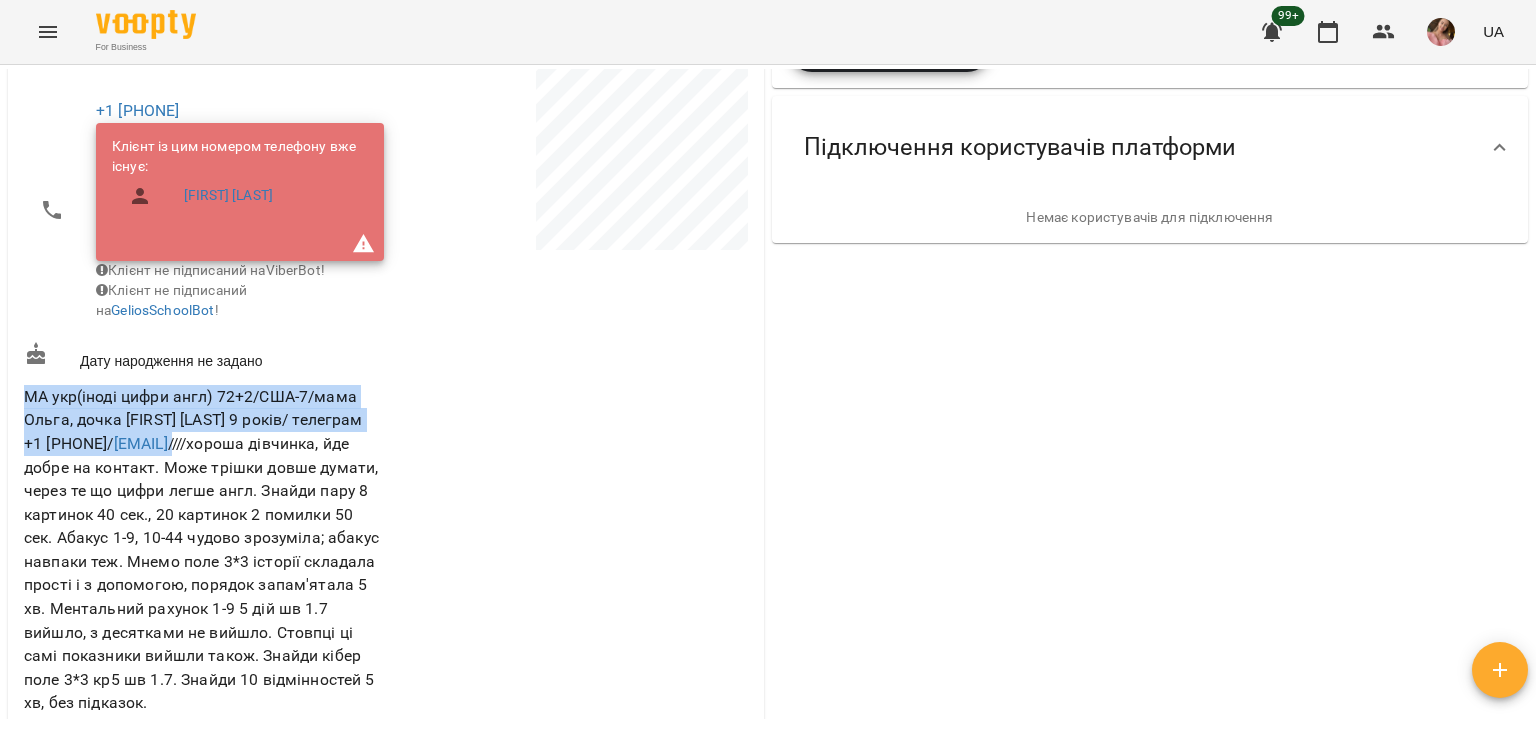 drag, startPoint x: 354, startPoint y: 464, endPoint x: 0, endPoint y: 399, distance: 359.91806 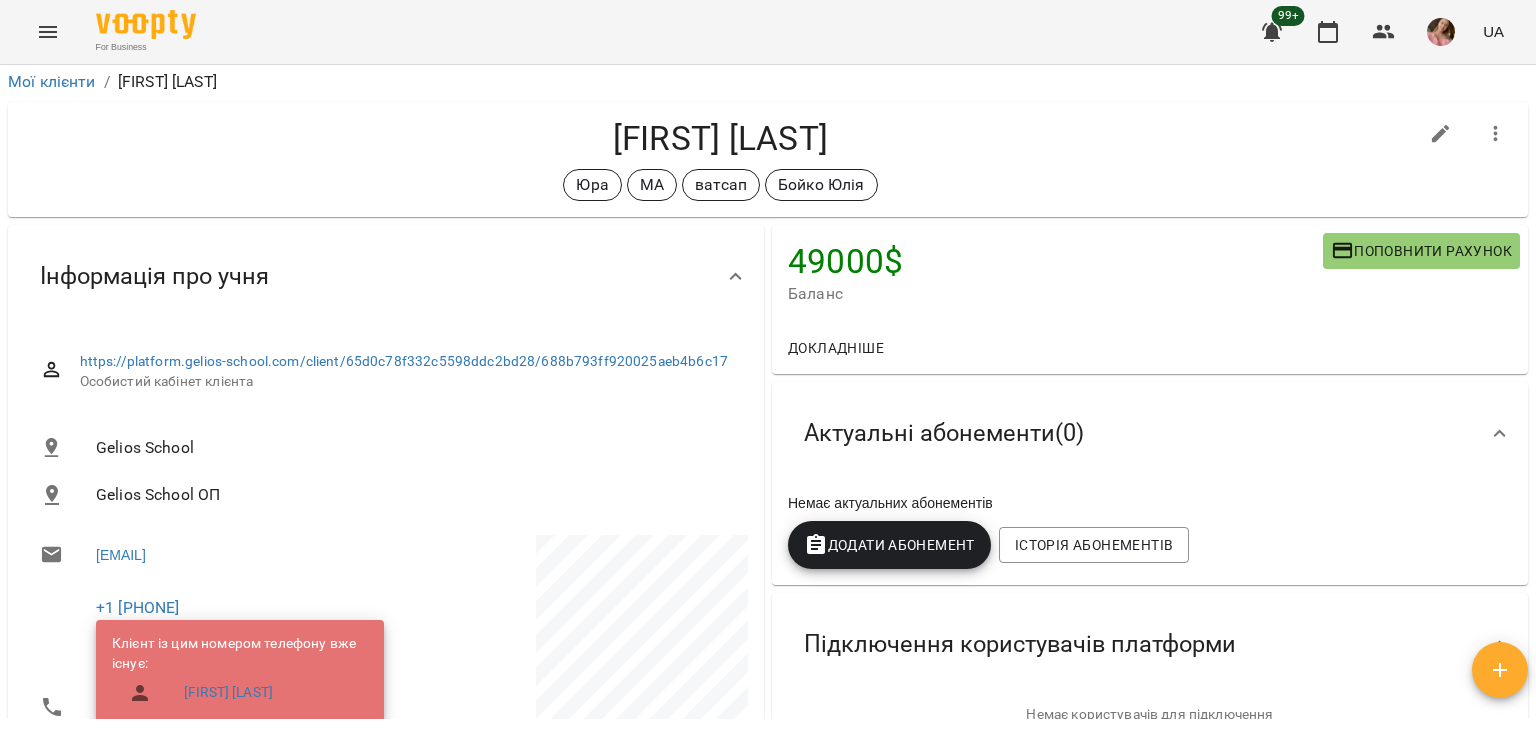 scroll, scrollTop: 0, scrollLeft: 0, axis: both 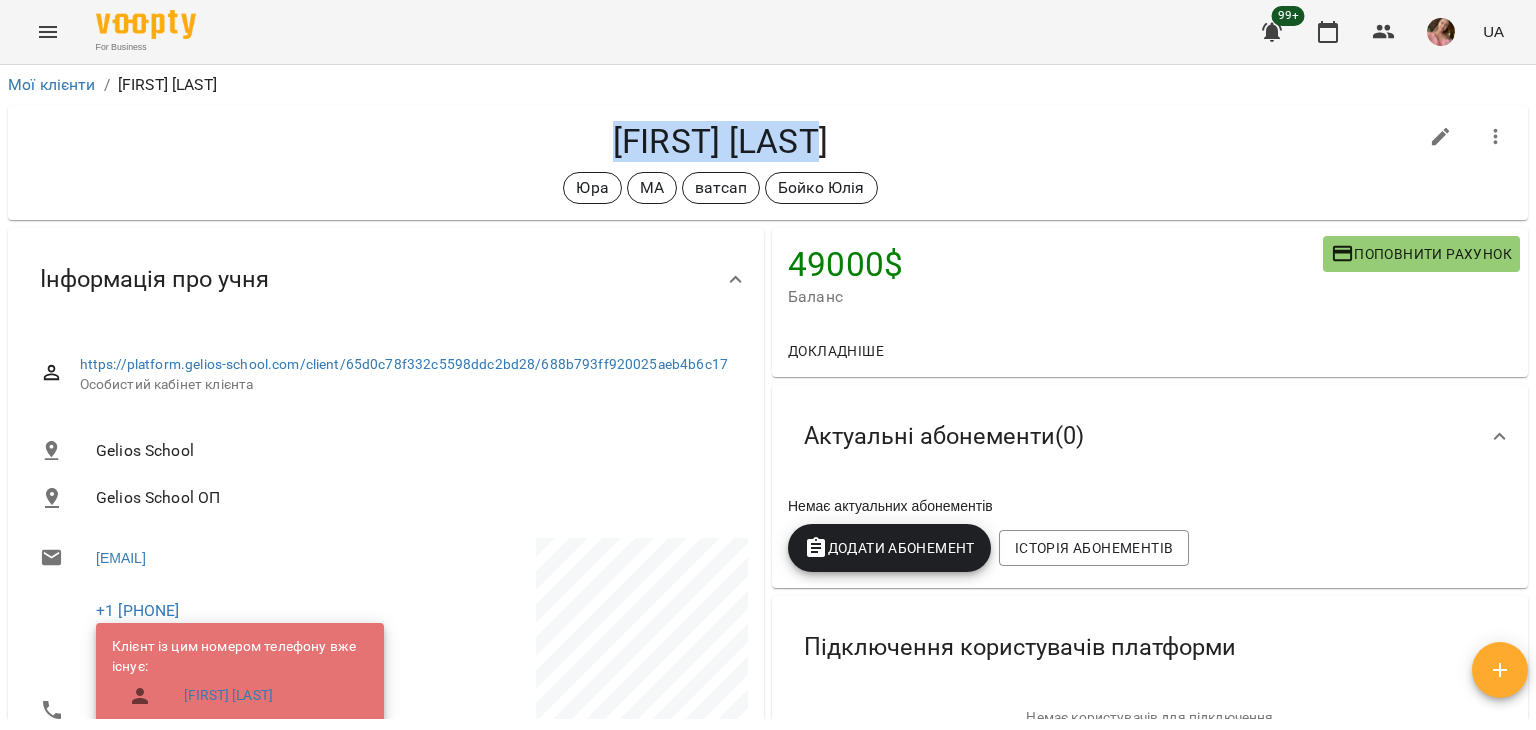drag, startPoint x: 600, startPoint y: 134, endPoint x: 826, endPoint y: 133, distance: 226.00221 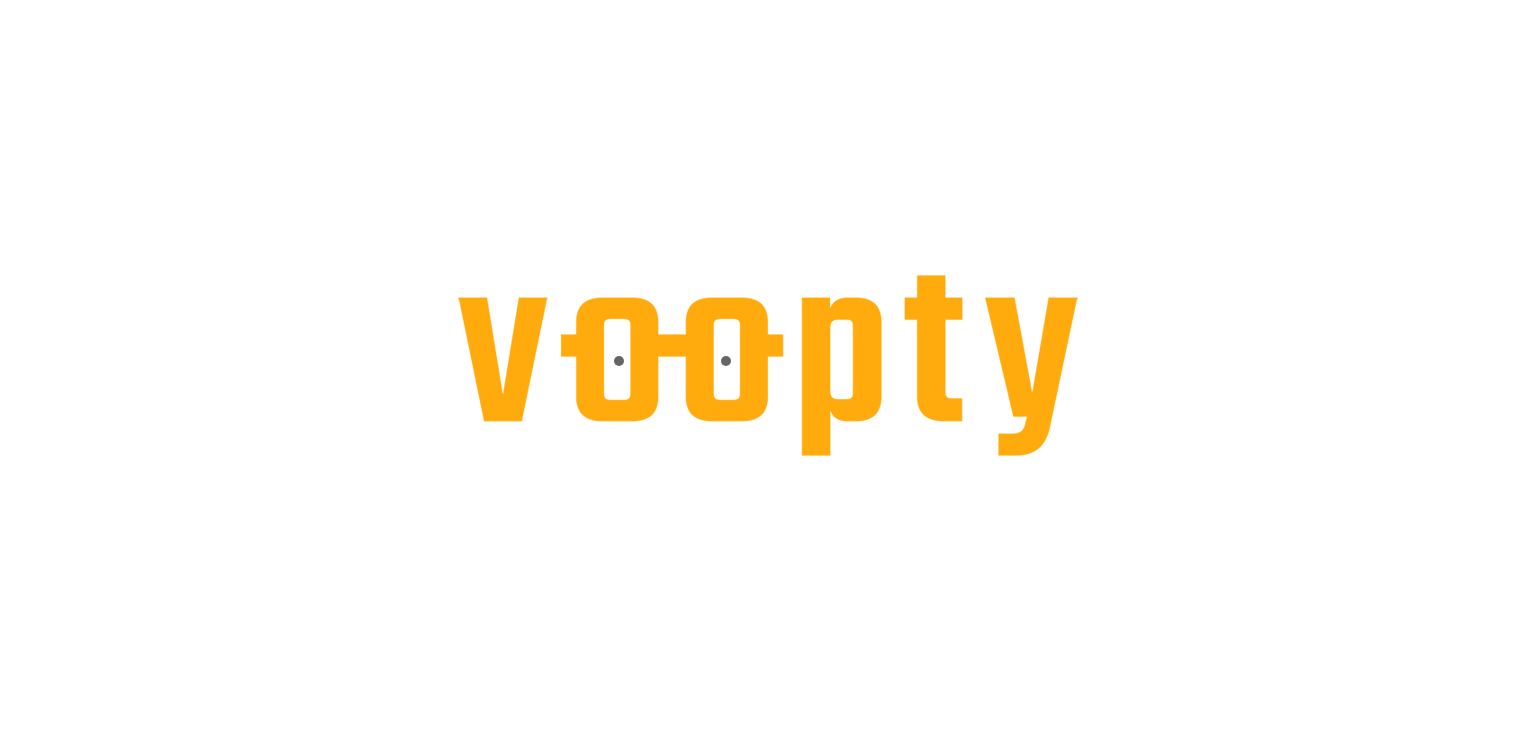 scroll, scrollTop: 0, scrollLeft: 0, axis: both 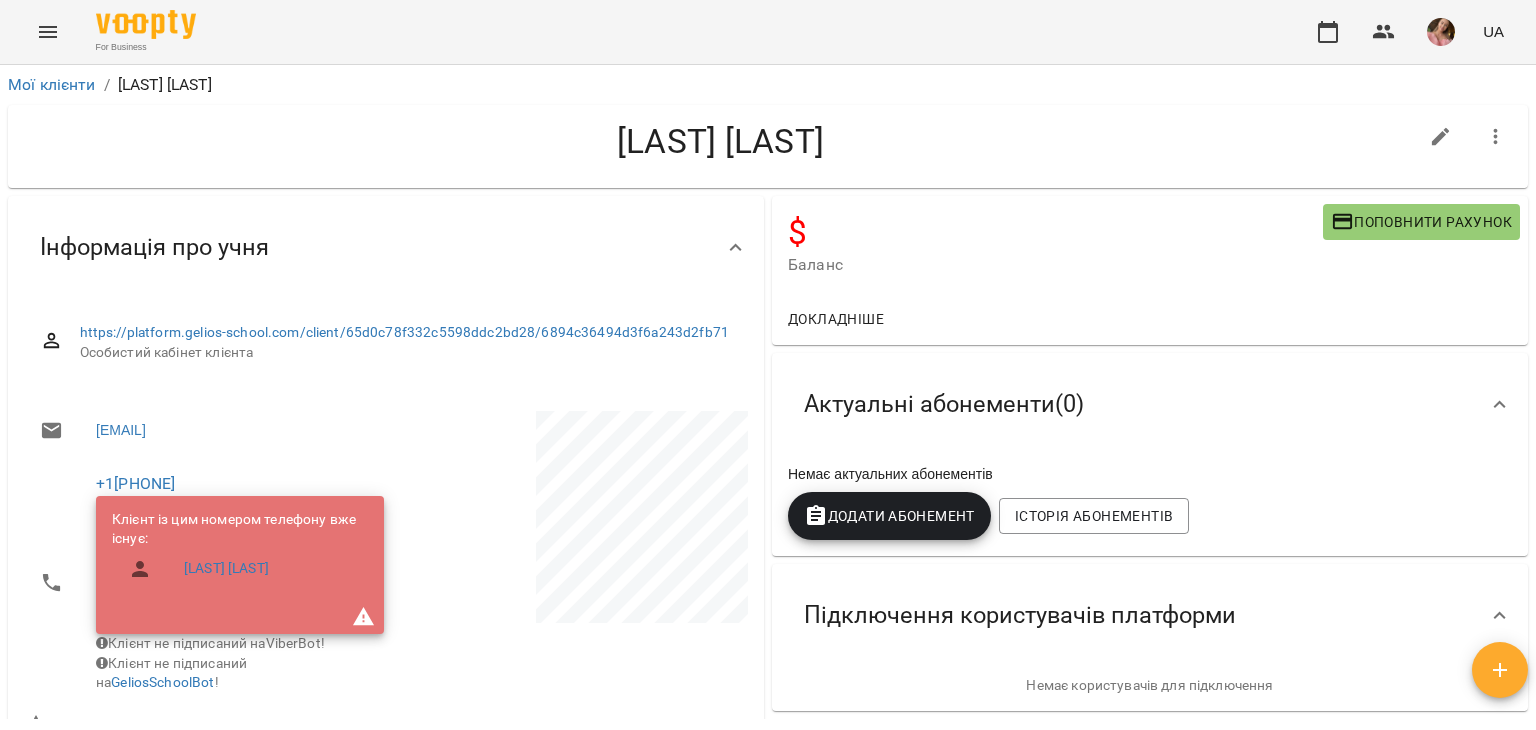 click on "Поповнити рахунок" at bounding box center [1421, 222] 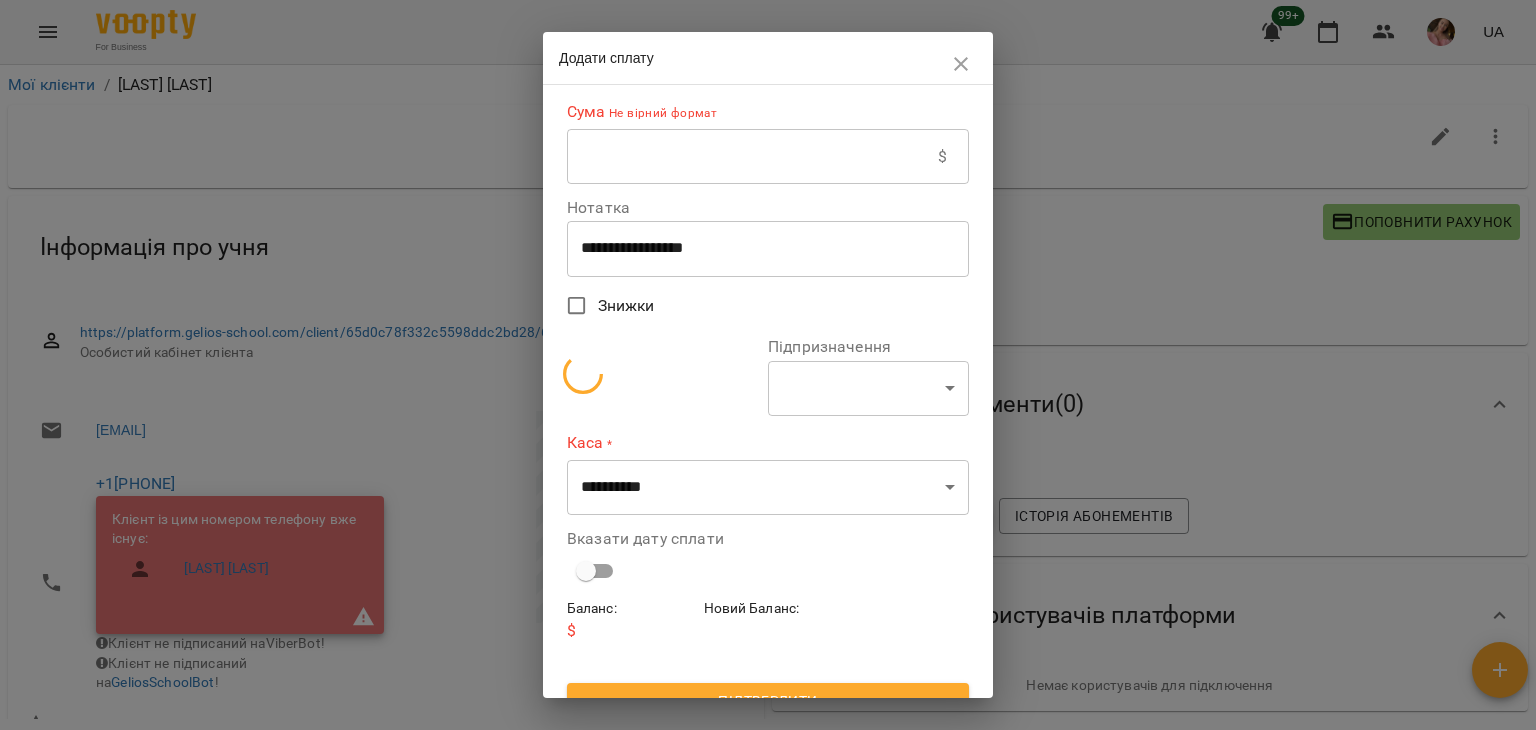 click at bounding box center [752, 157] 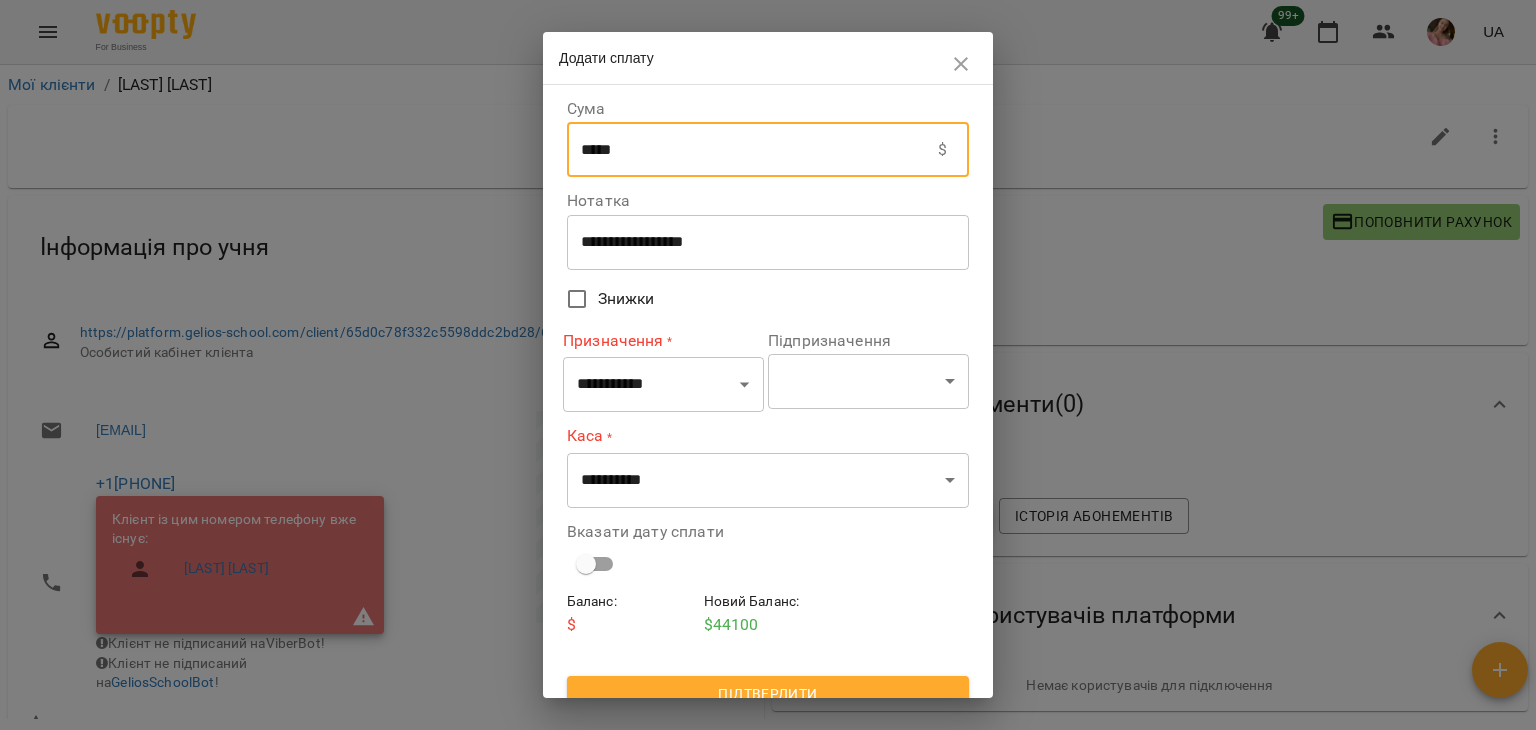 click on "*****" at bounding box center (752, 150) 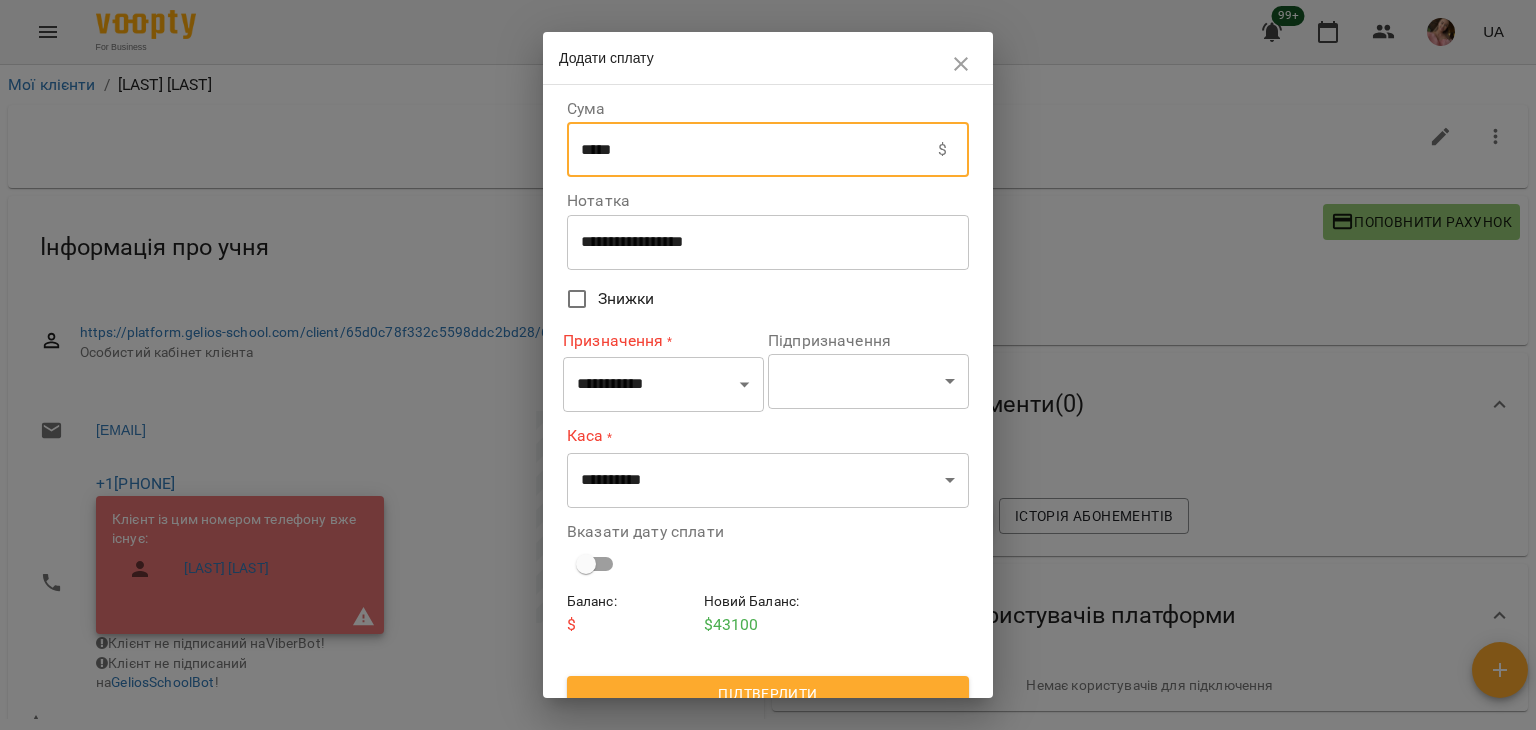 click on "*****" at bounding box center (752, 150) 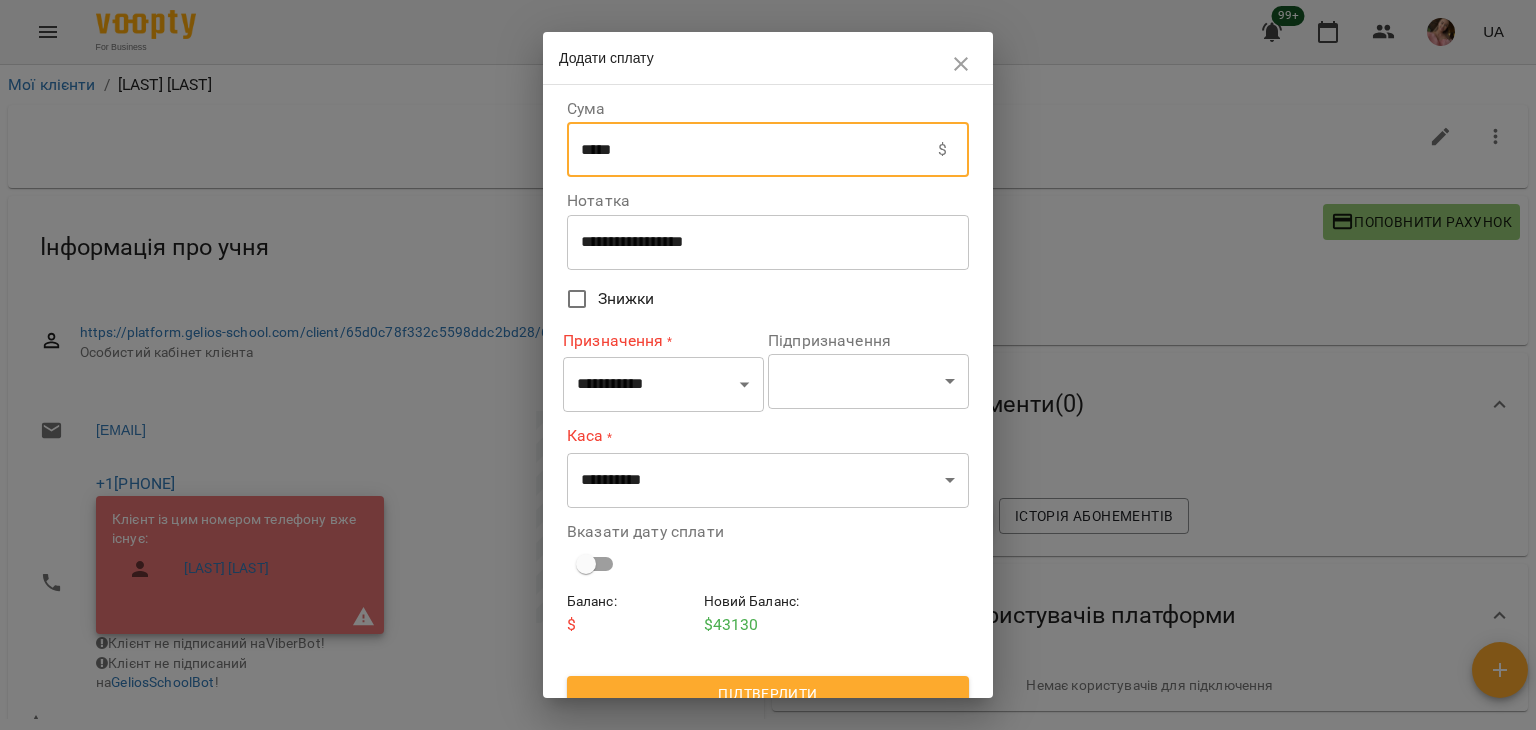 click on "*****" at bounding box center [752, 150] 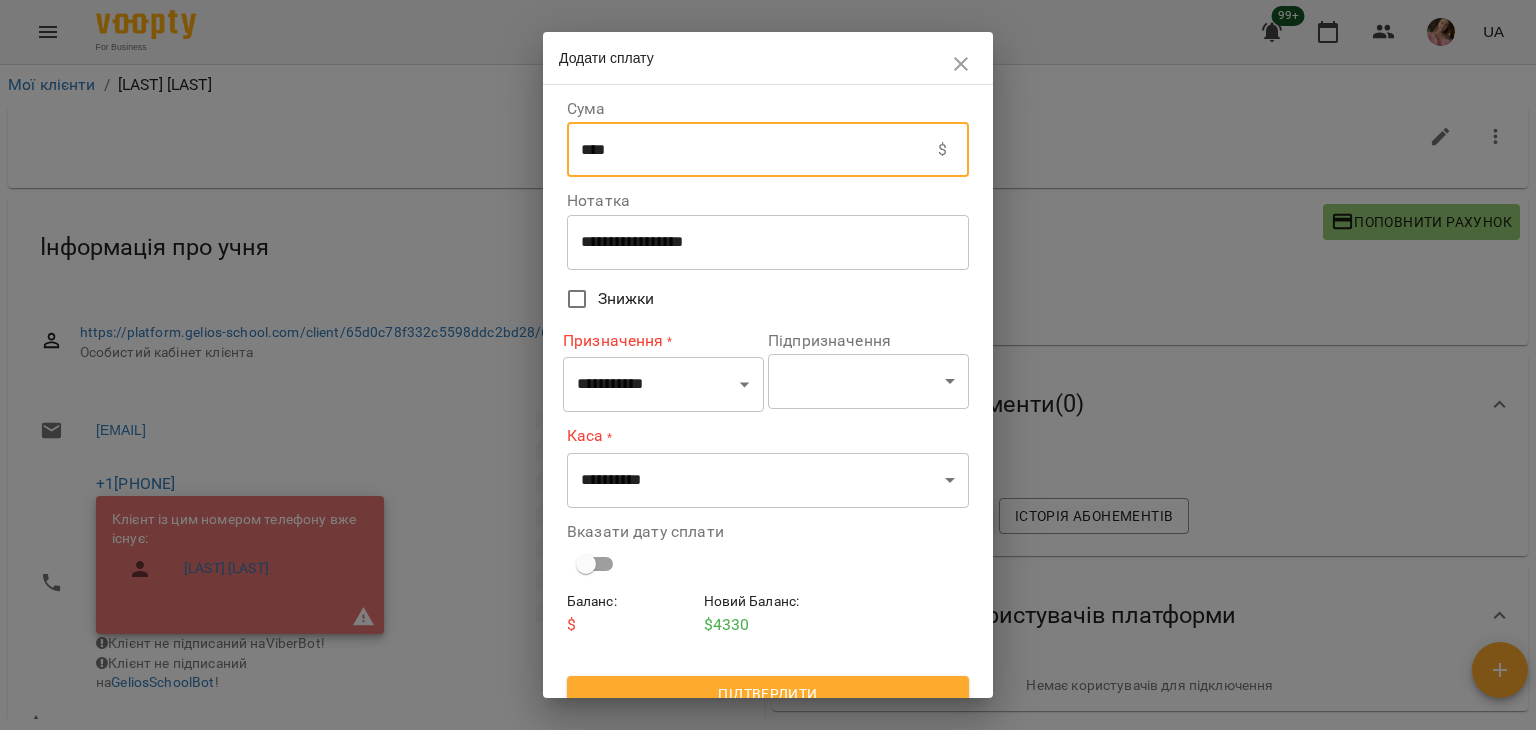 click on "****" at bounding box center [752, 150] 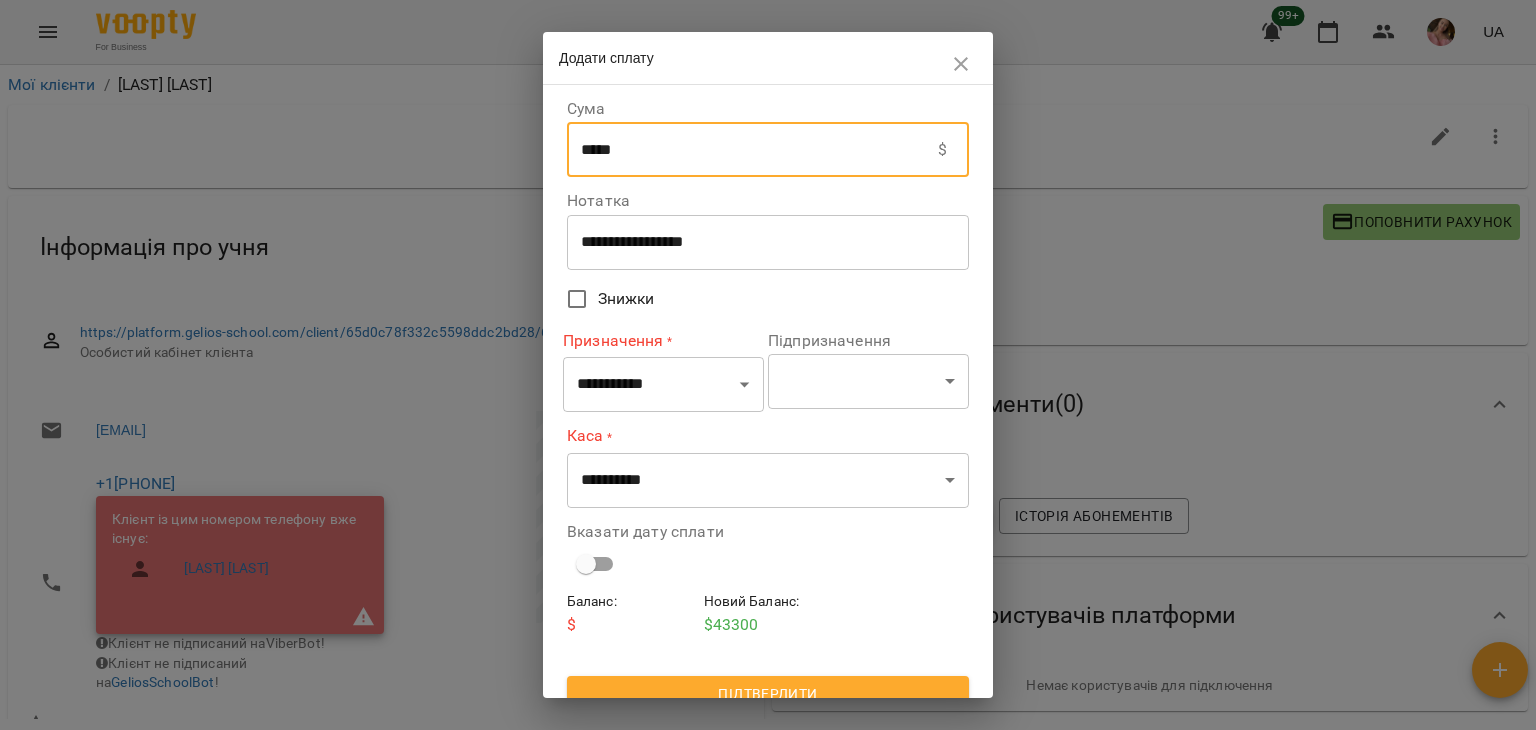 click on "*****" at bounding box center [752, 150] 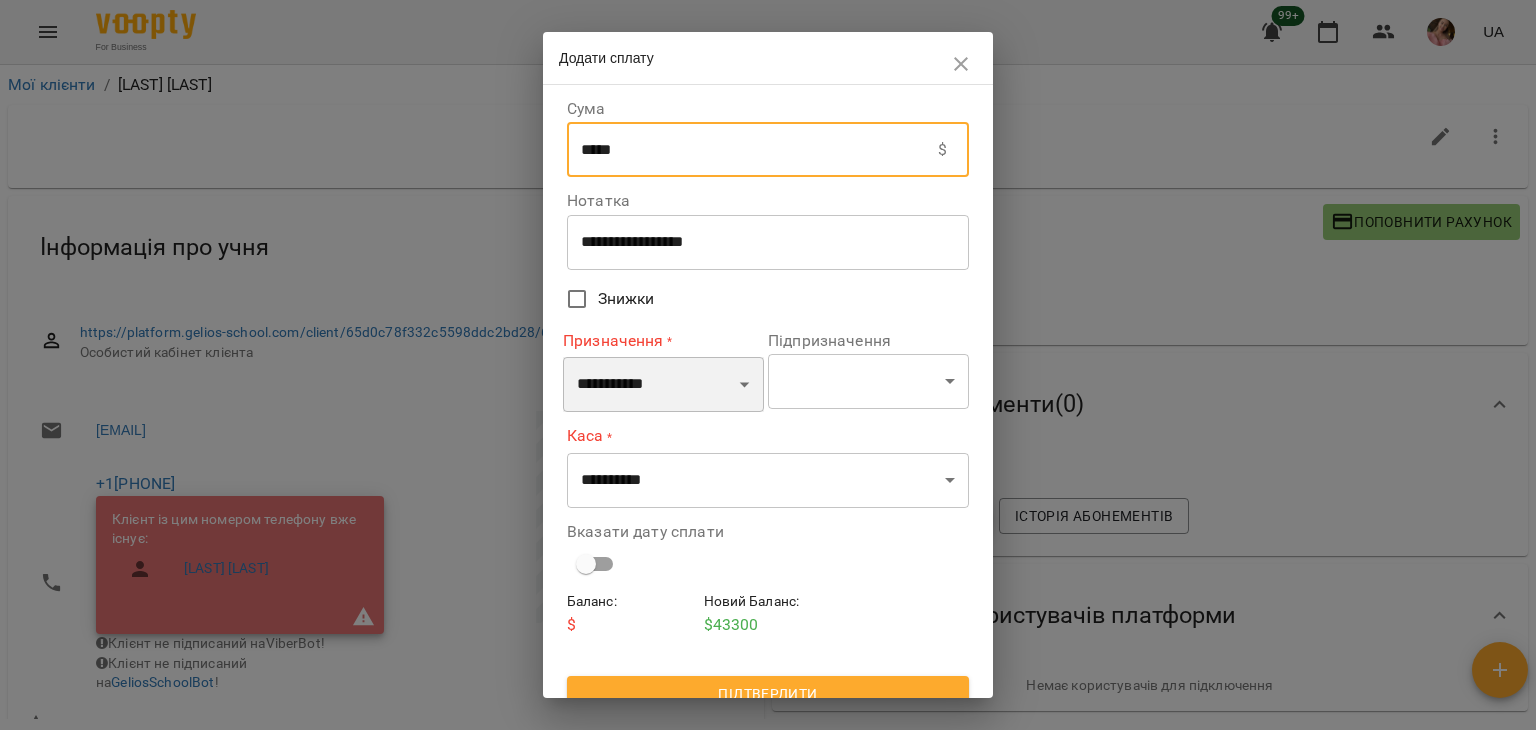 click on "**********" at bounding box center (663, 385) 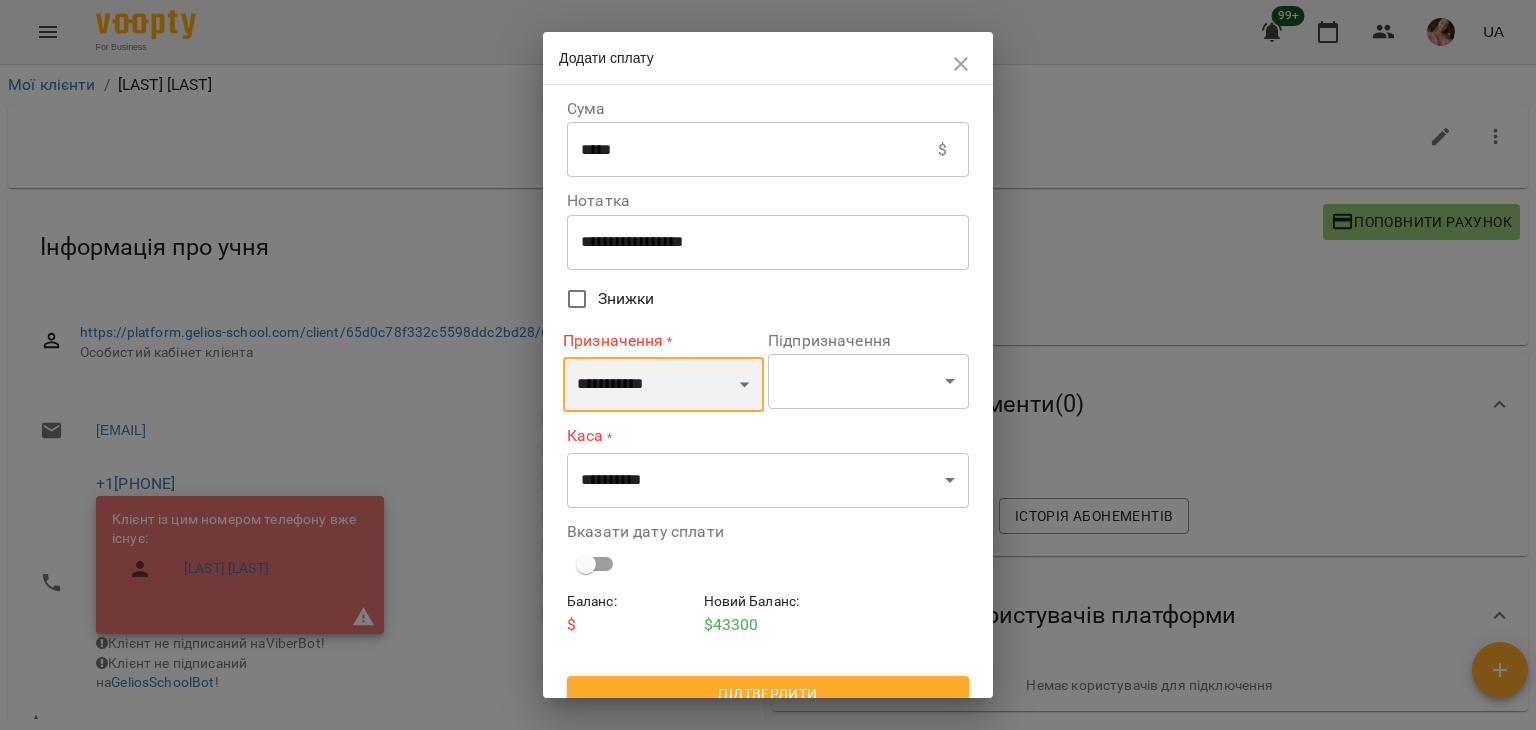 select on "*********" 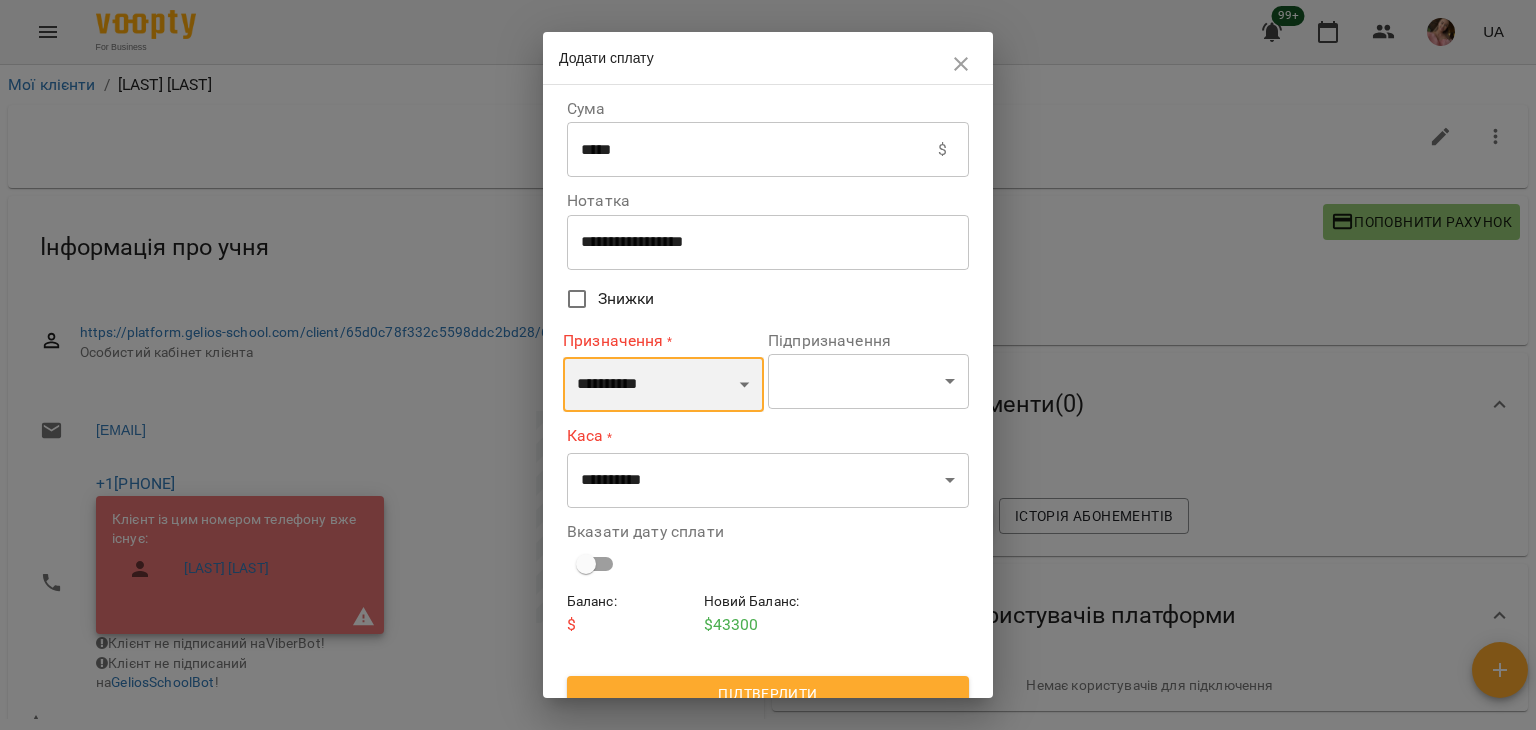 click on "**********" at bounding box center (663, 385) 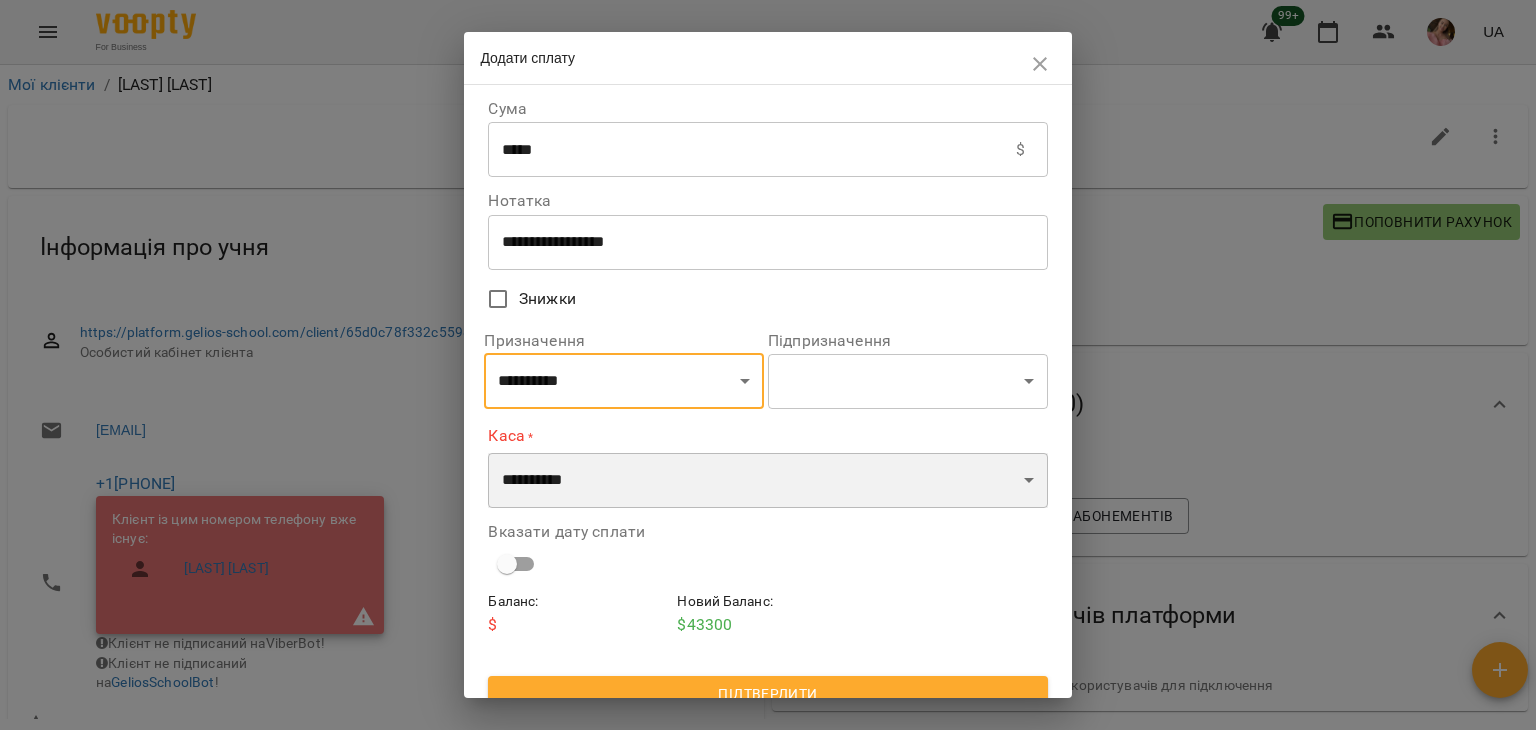 click on "**********" at bounding box center [767, 481] 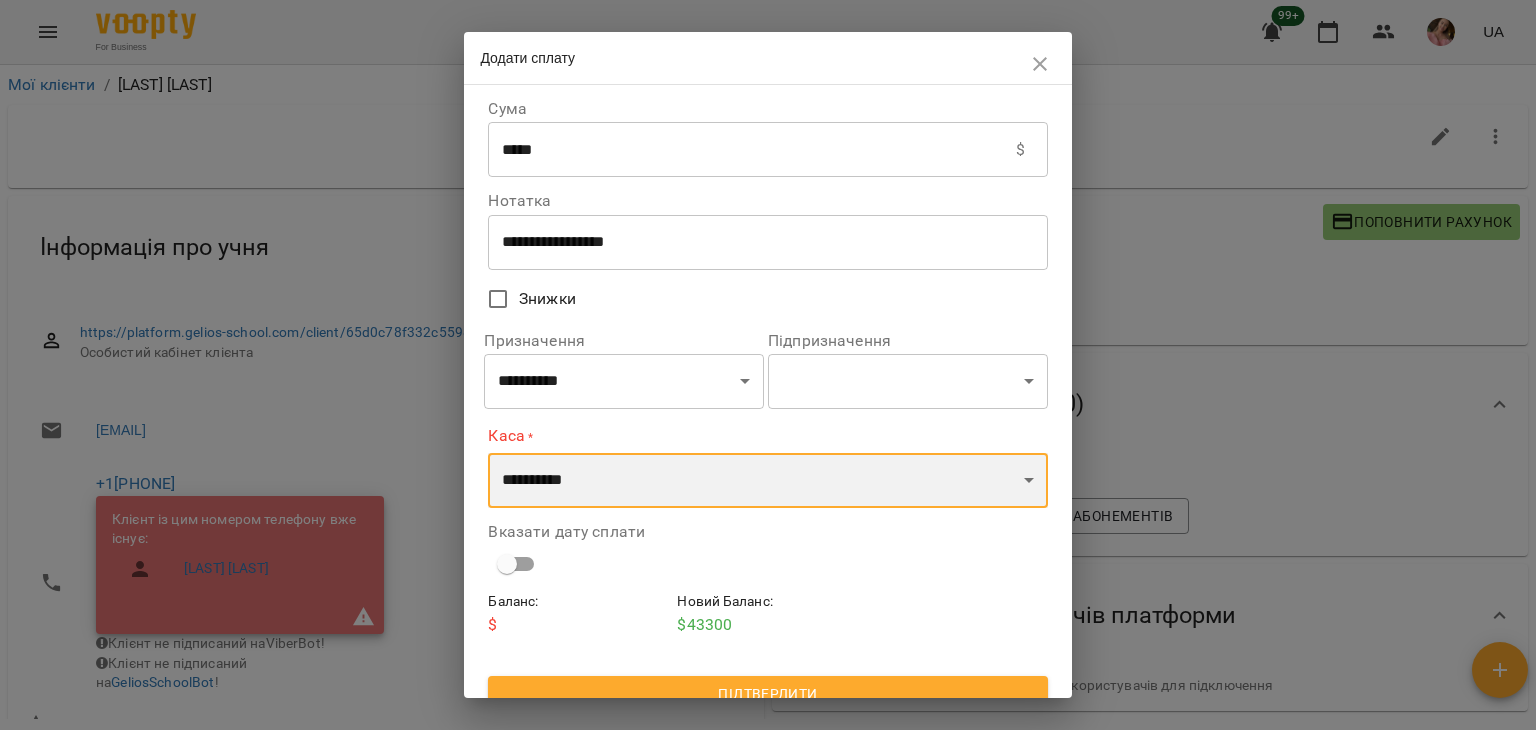 select on "****" 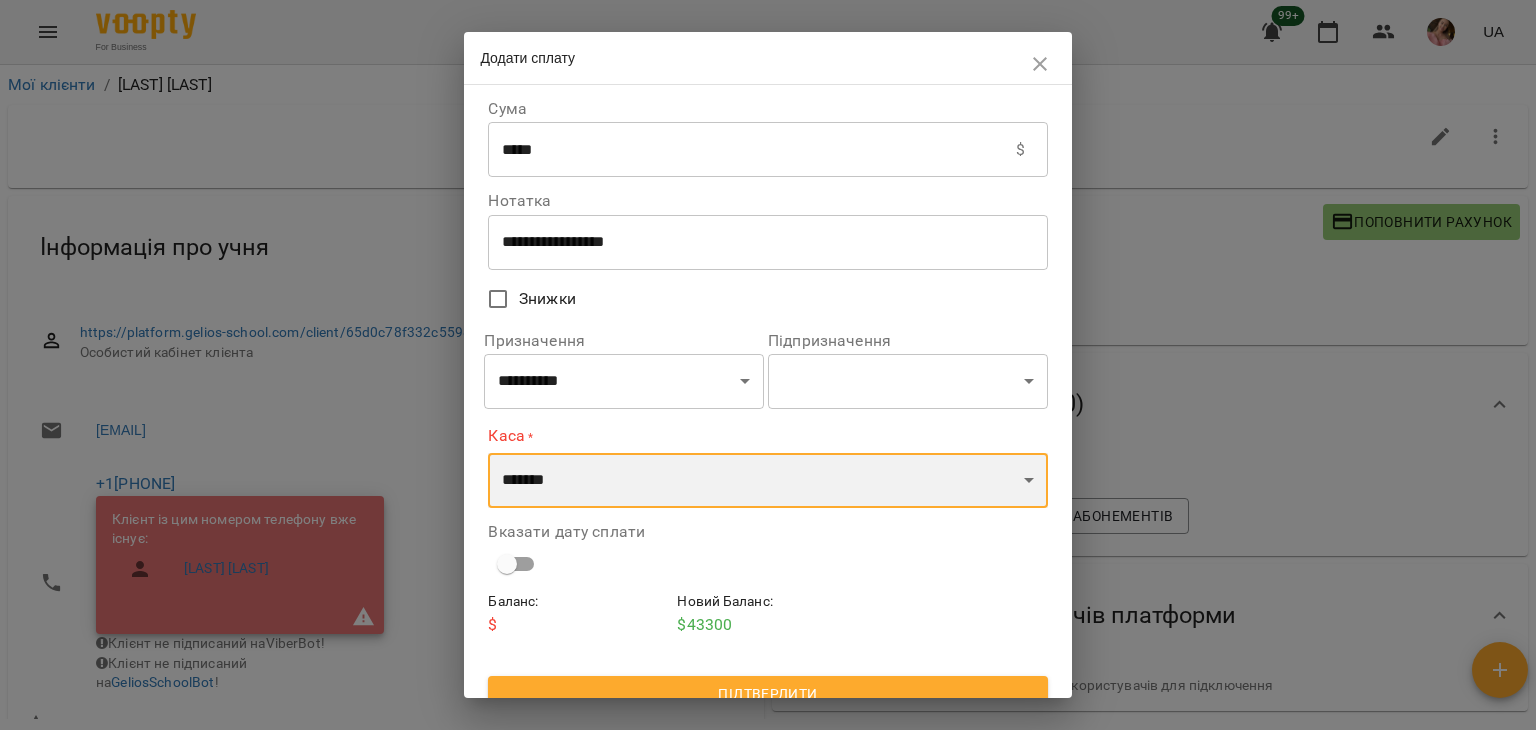 click on "**********" at bounding box center [767, 481] 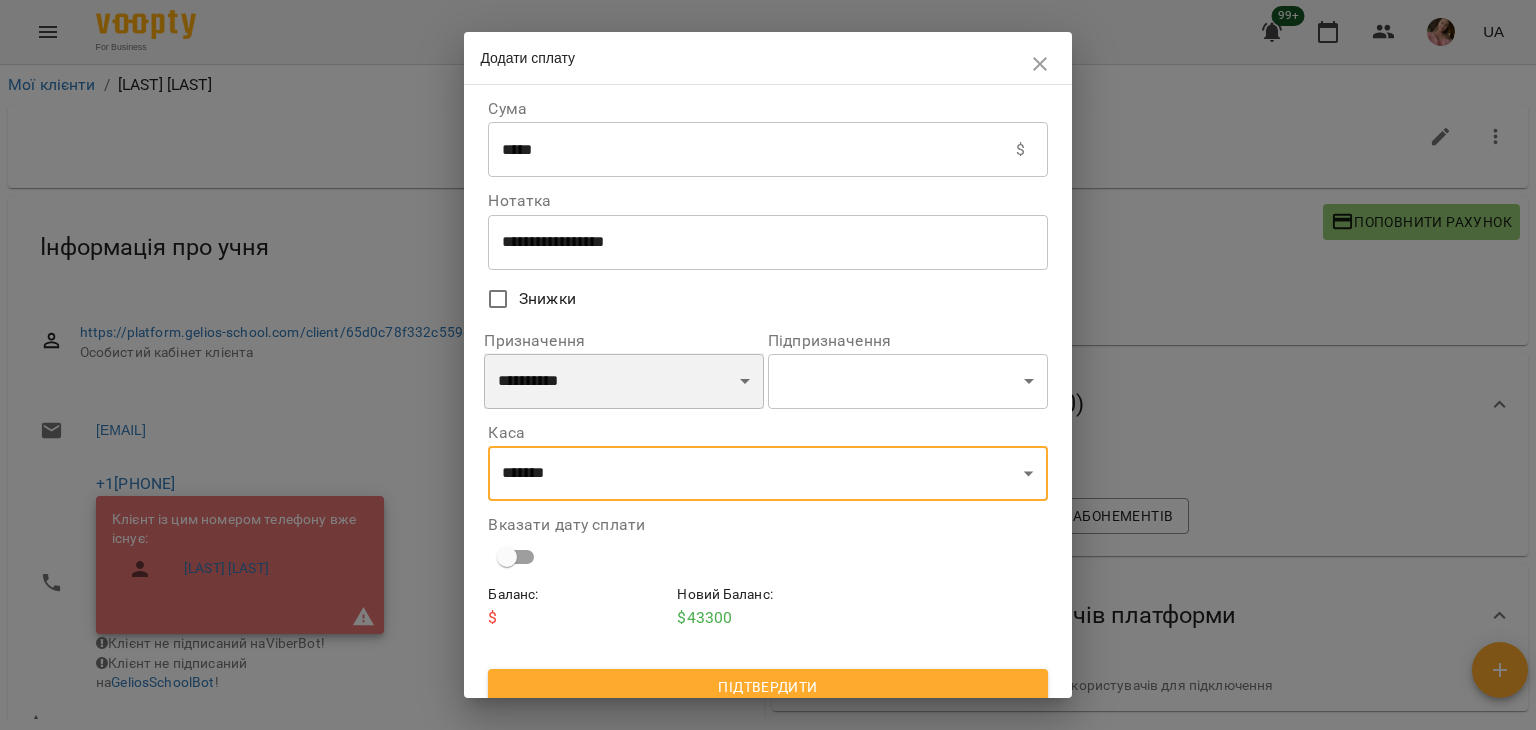 click on "**********" at bounding box center [624, 381] 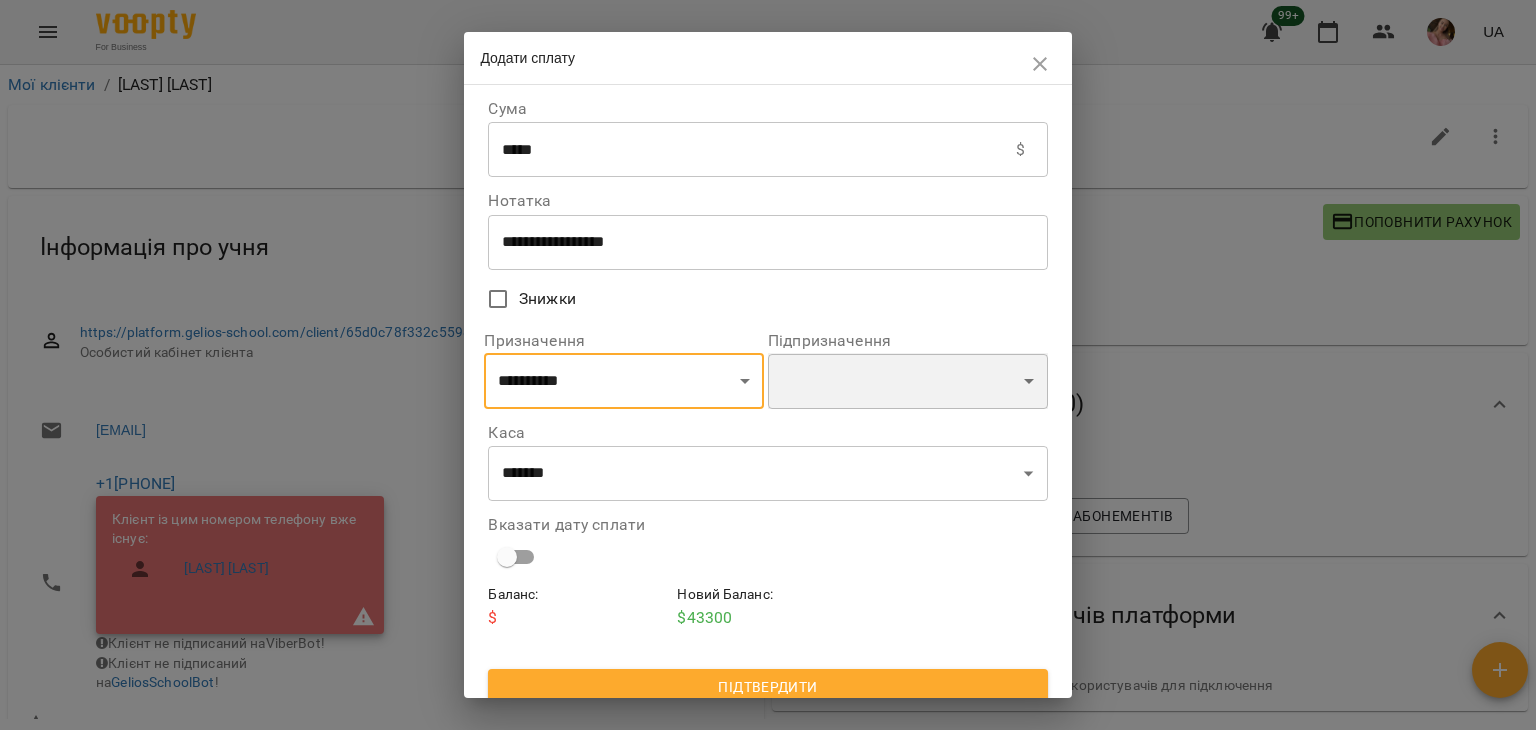 click on "**********" at bounding box center [908, 381] 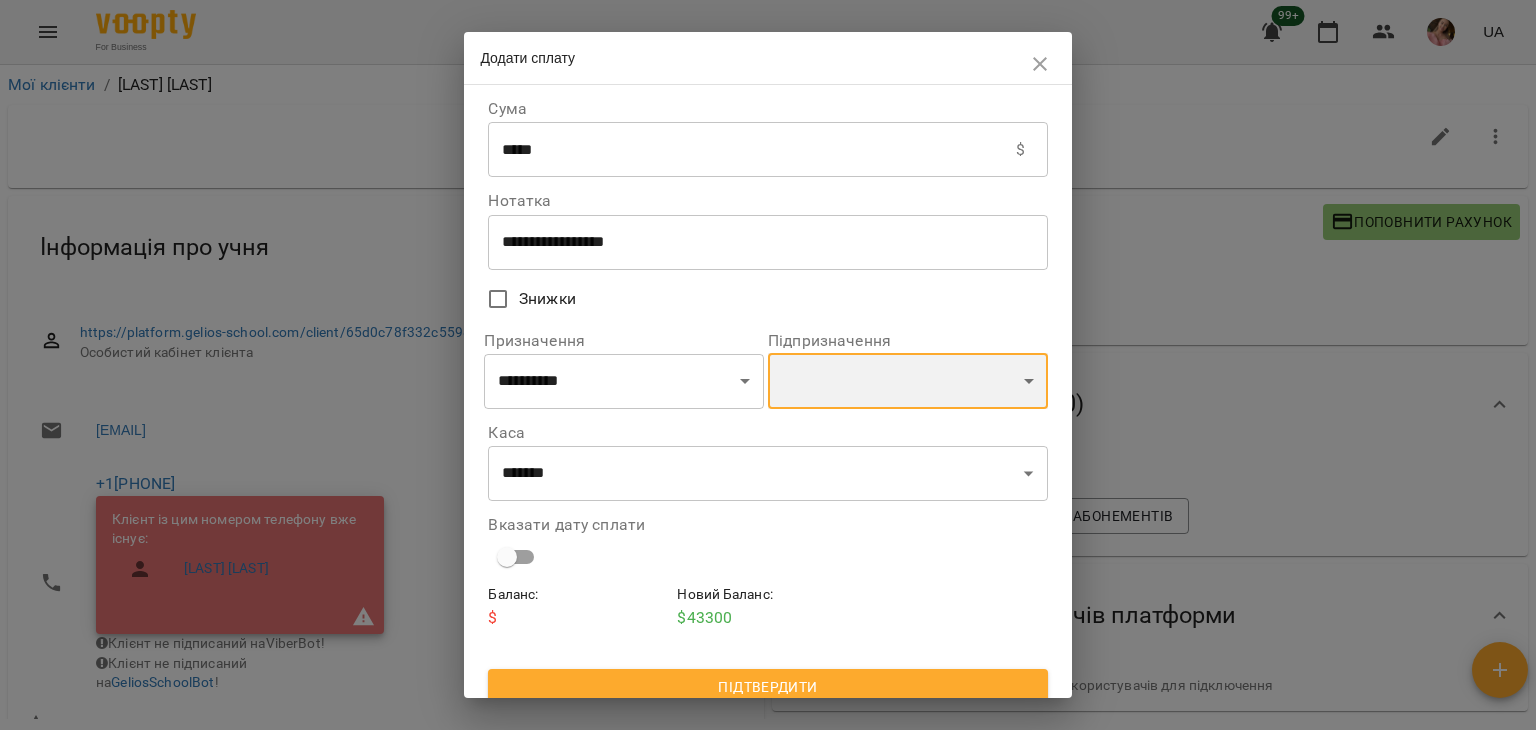 select on "**********" 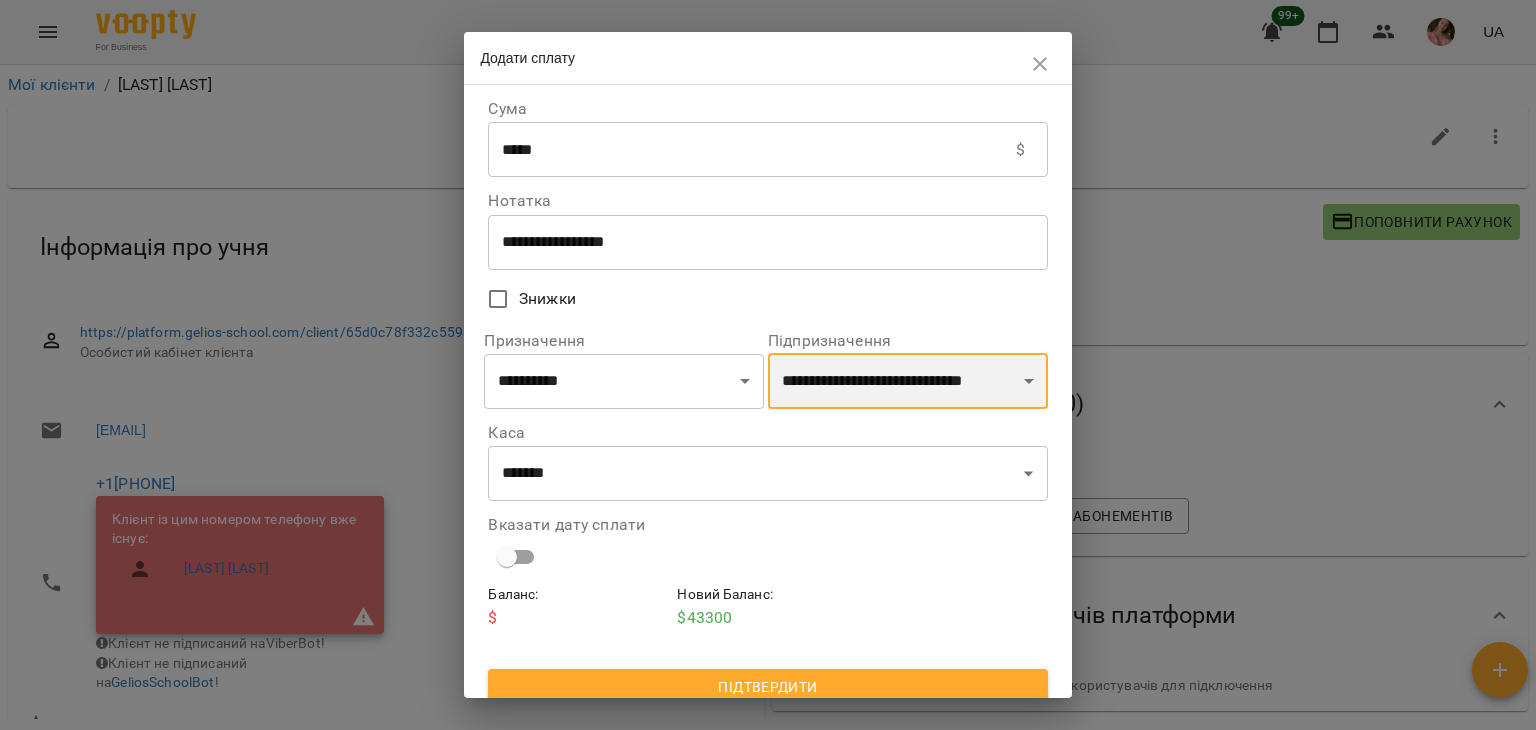click on "**********" at bounding box center (908, 381) 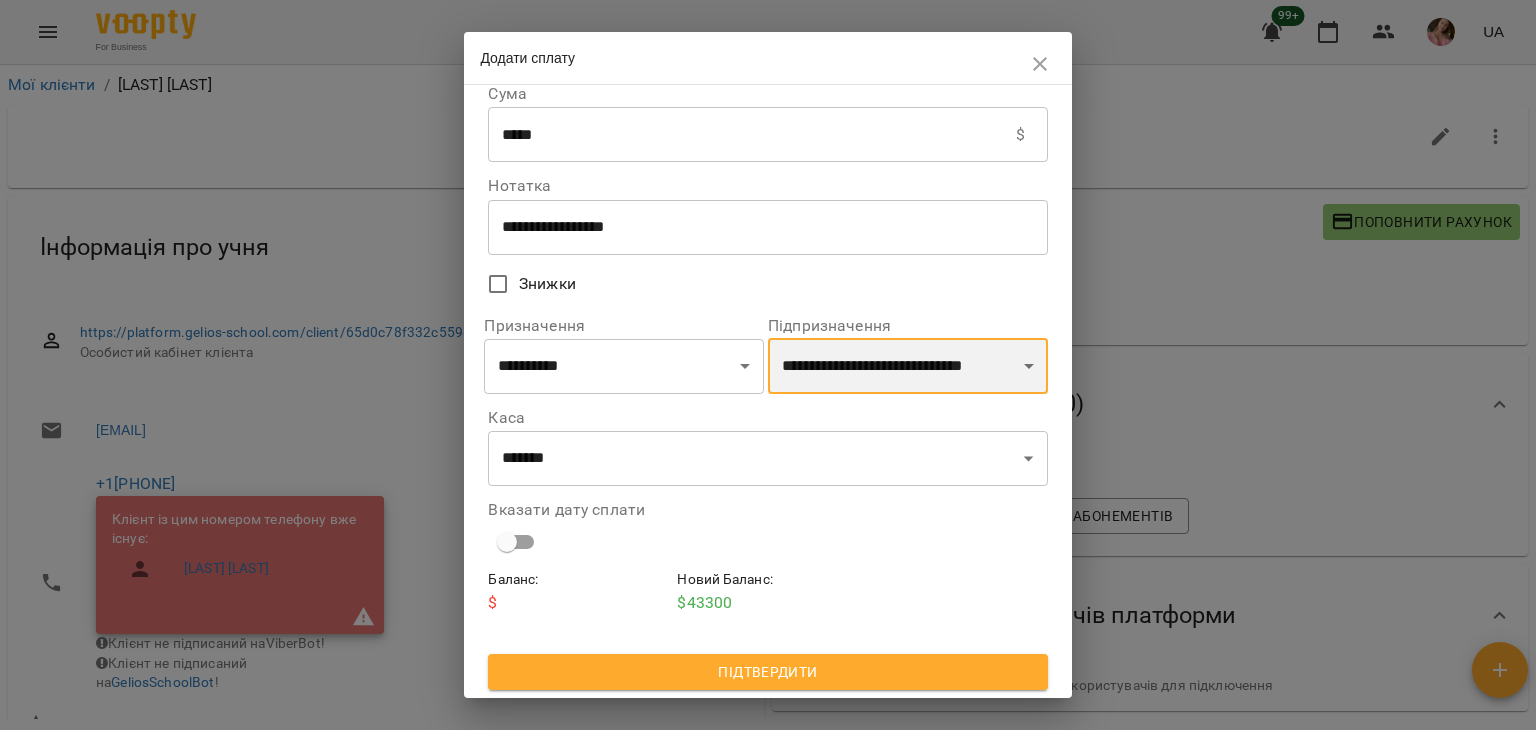 scroll, scrollTop: 18, scrollLeft: 0, axis: vertical 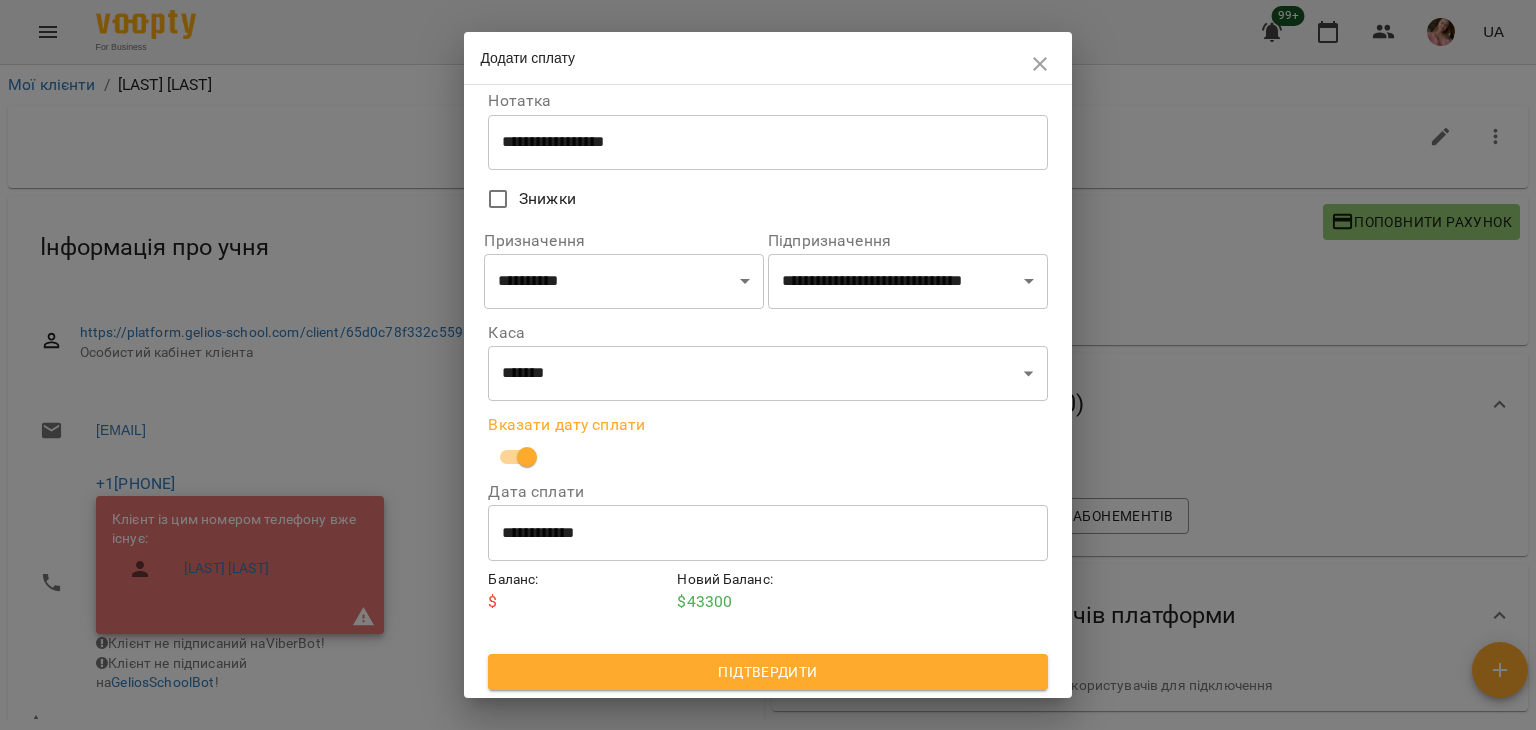 click on "Підтвердити" at bounding box center (767, 672) 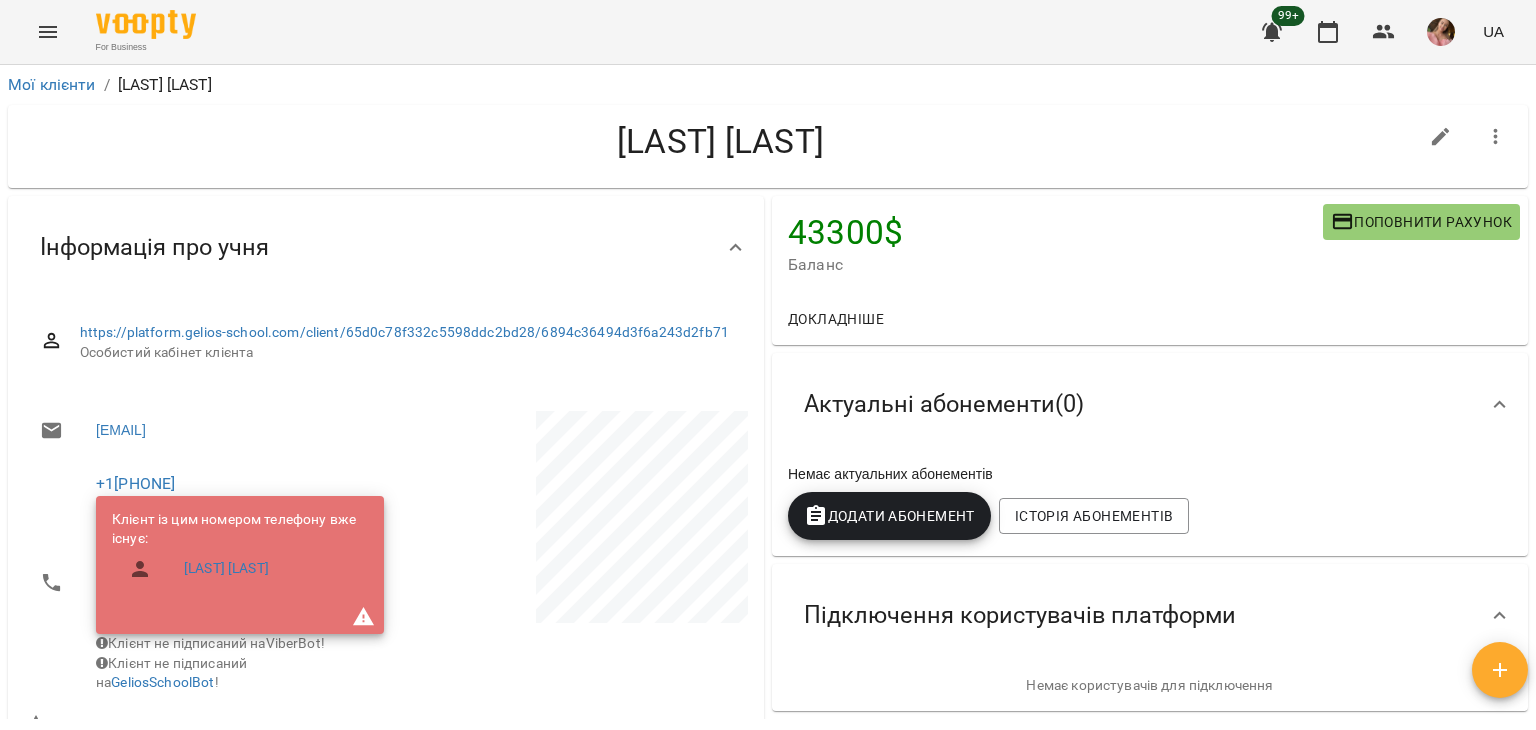 scroll, scrollTop: 500, scrollLeft: 0, axis: vertical 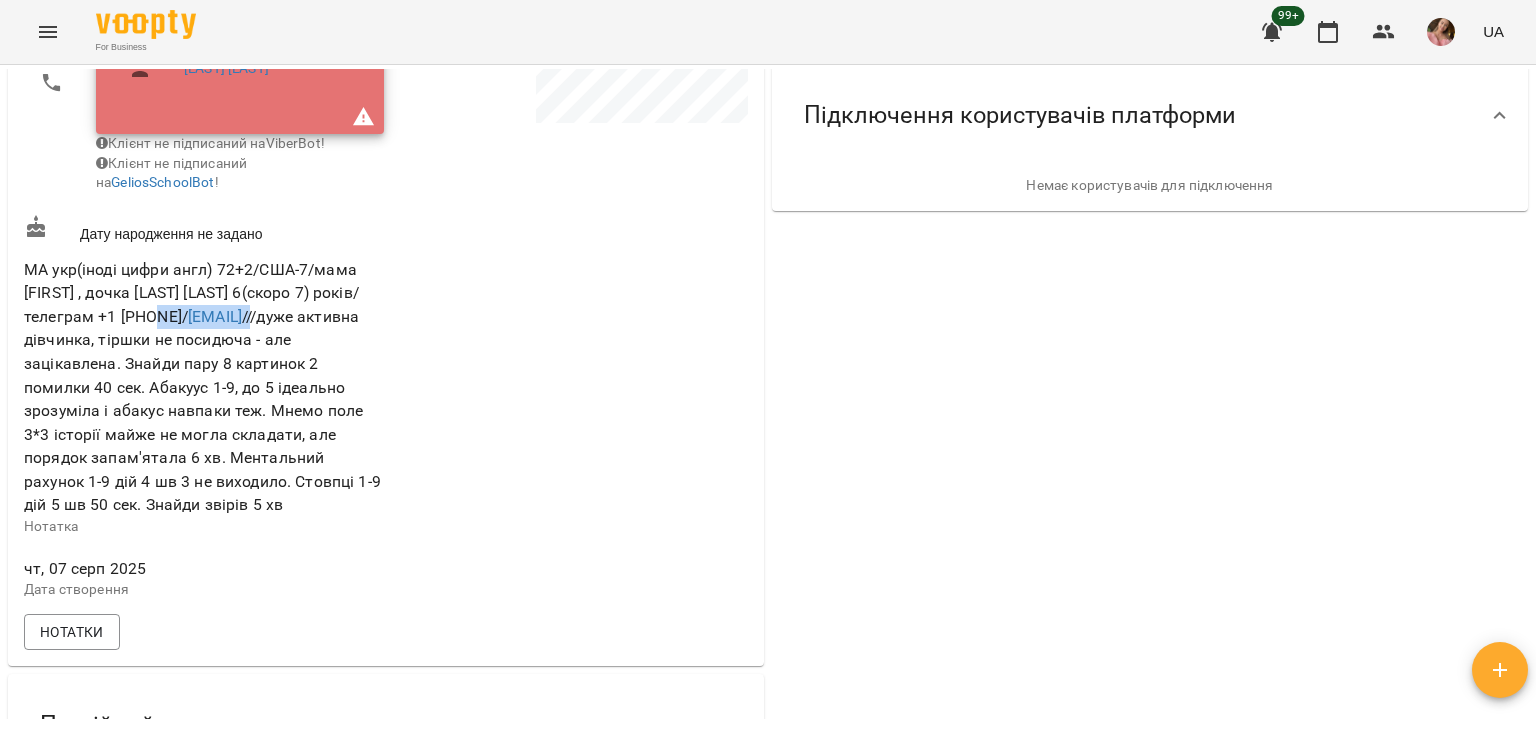 drag, startPoint x: 237, startPoint y: 356, endPoint x: 35, endPoint y: 316, distance: 205.92232 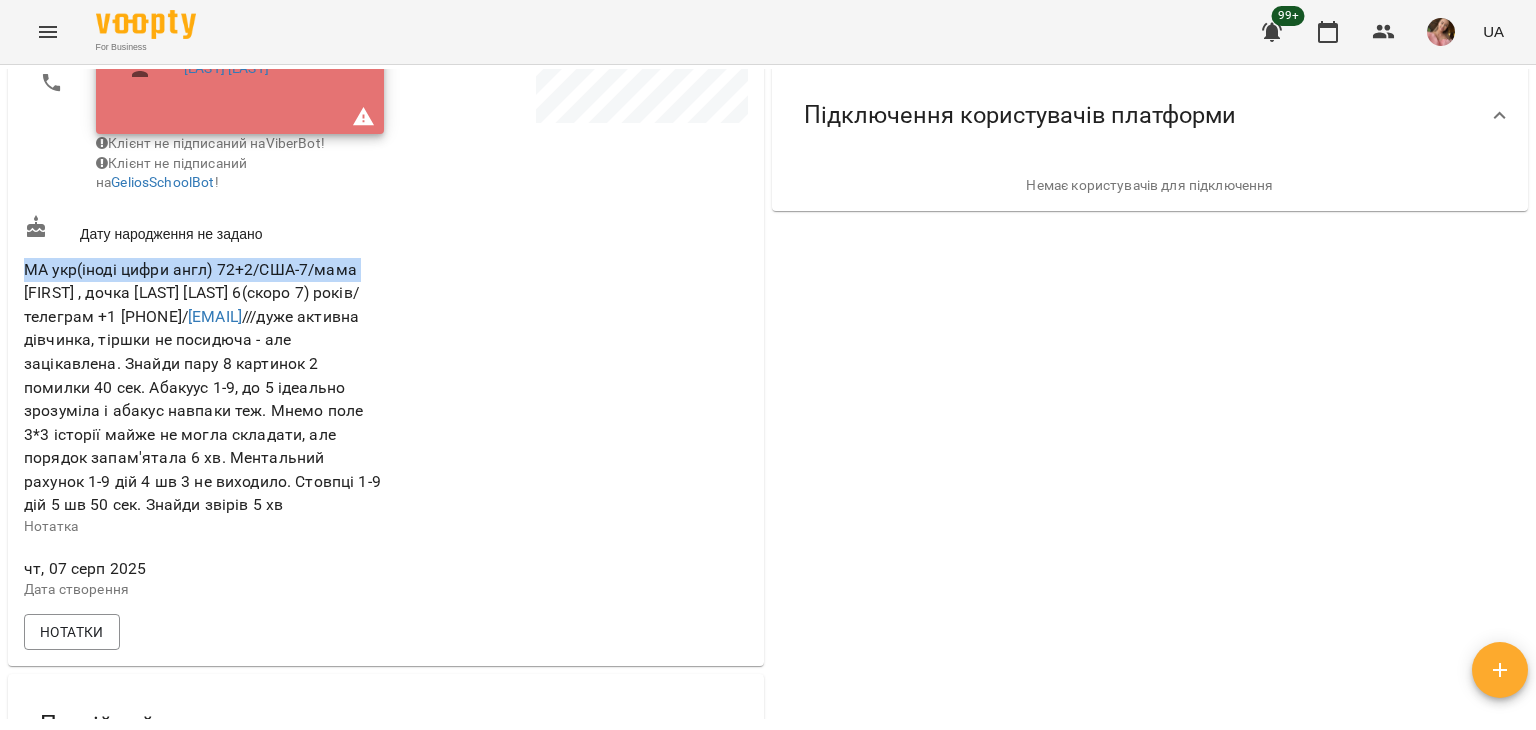 drag, startPoint x: 0, startPoint y: 304, endPoint x: 0, endPoint y: 288, distance: 16 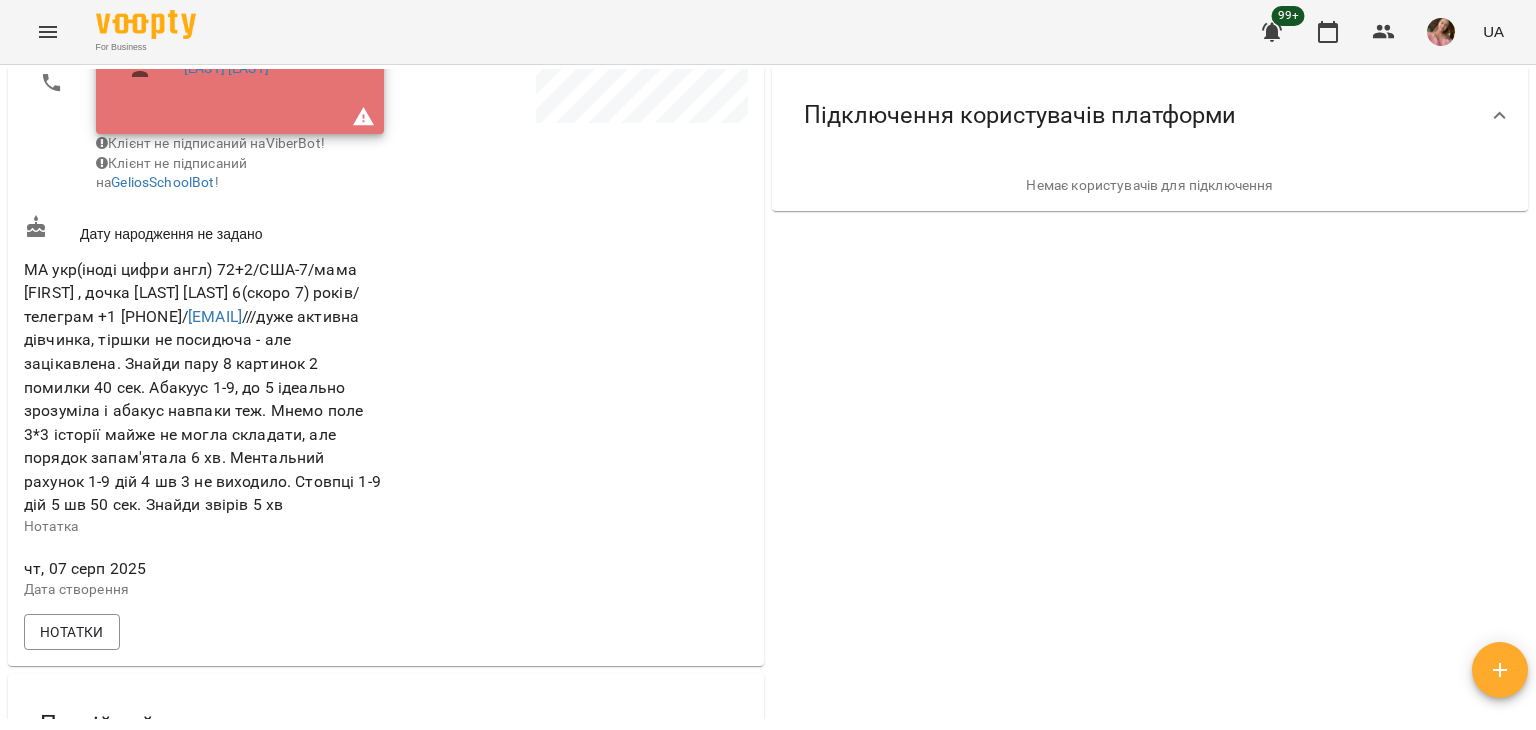 click on "МА укр(іноді цифри англ) 72+2/США-7/мама [FIRST] , дочка [LAST] [LAST] 6(скоро 7) років/телеграм +1 [PHONE]/  [EMAIL] ///дуже активна дівчинка, тіршки не посидюча - але зацікавлена. Знайди пару 8 картинок 2 помилки 40 сек. Абакуус 1-9, до 5 ідеально зрозуміла і абакус навпаки теж. Мнемо поле 3*3 історії майже не могла складати, але порядок запам'ятала 6 хв. Ментальний рахунок 1-9 дій 4 шв 3 не виходило. Стовпці 1-9 дій 5 шв 50 сек. Знайди звірів 5 хв" at bounding box center [202, 387] 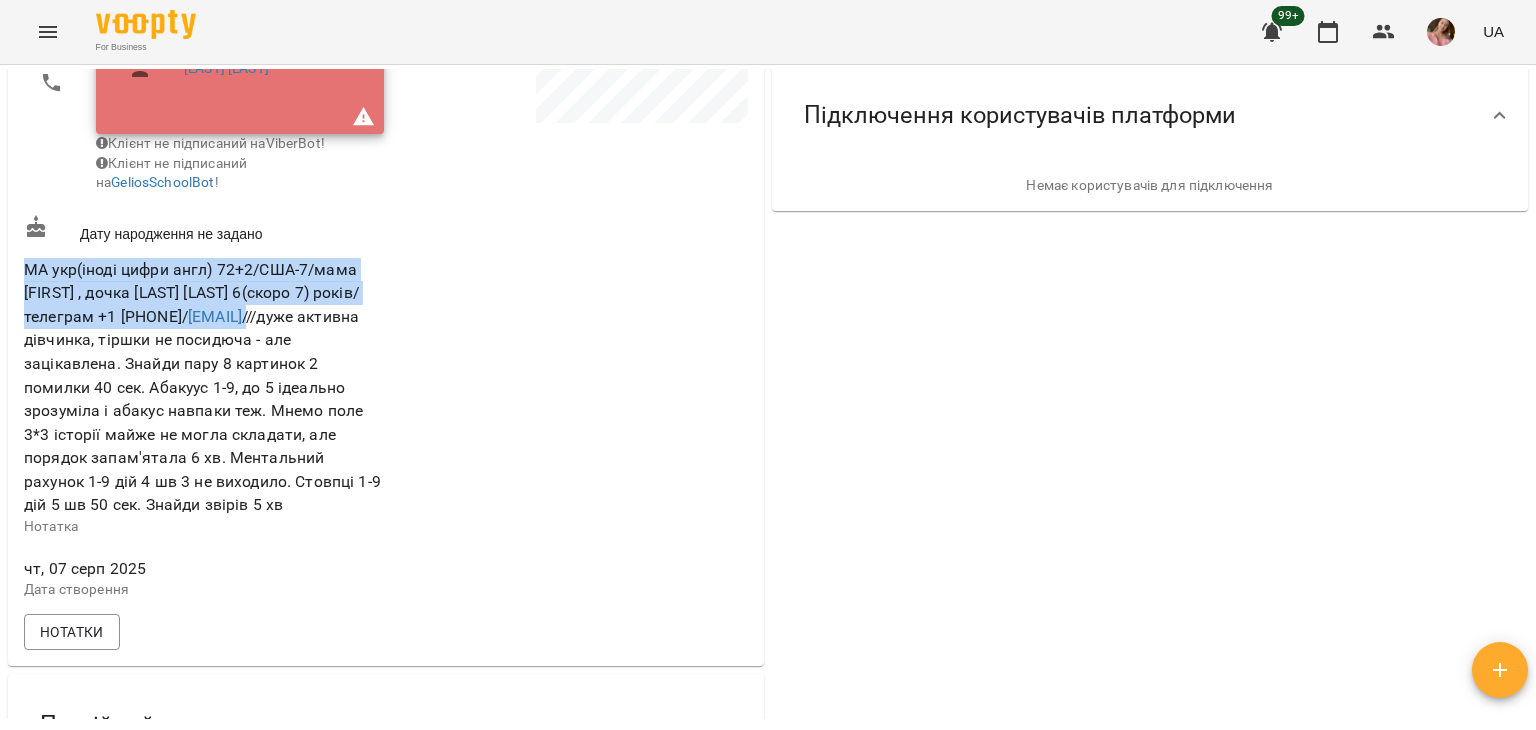 drag, startPoint x: 233, startPoint y: 349, endPoint x: 0, endPoint y: 292, distance: 239.8708 